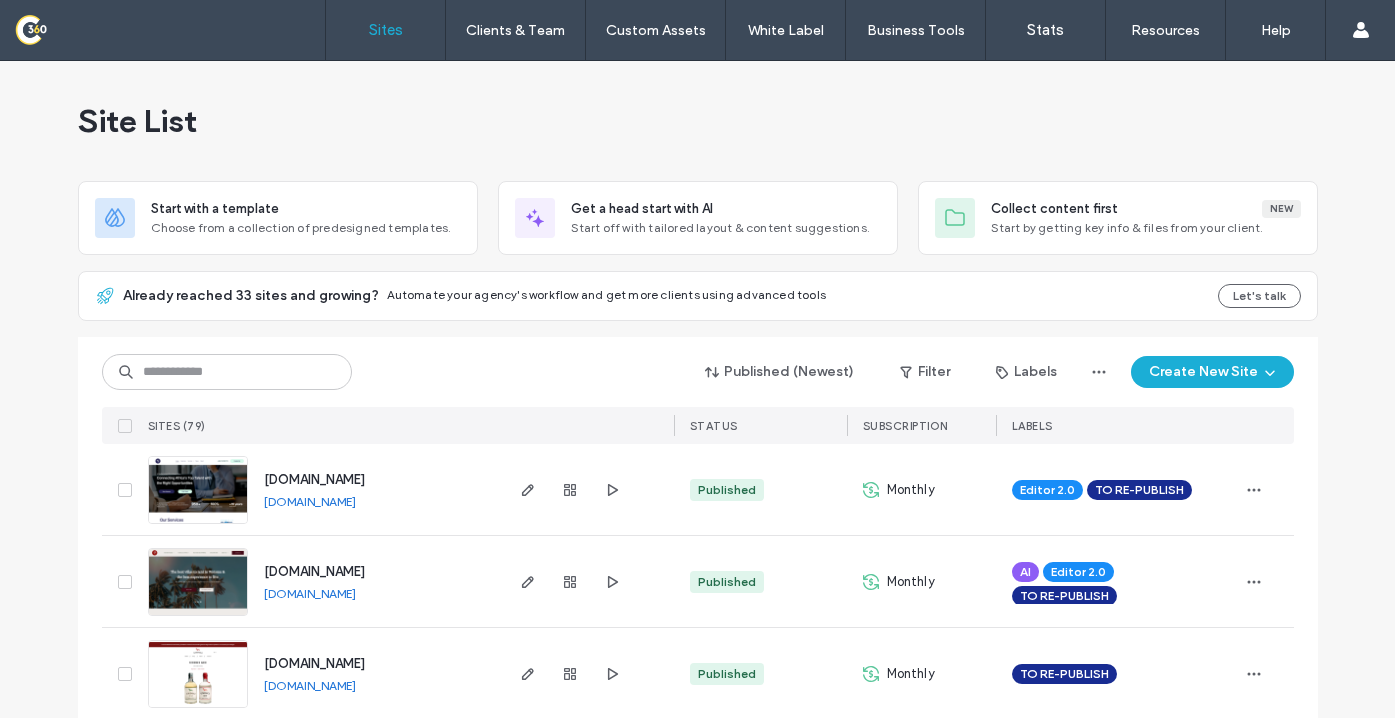 scroll, scrollTop: 0, scrollLeft: 0, axis: both 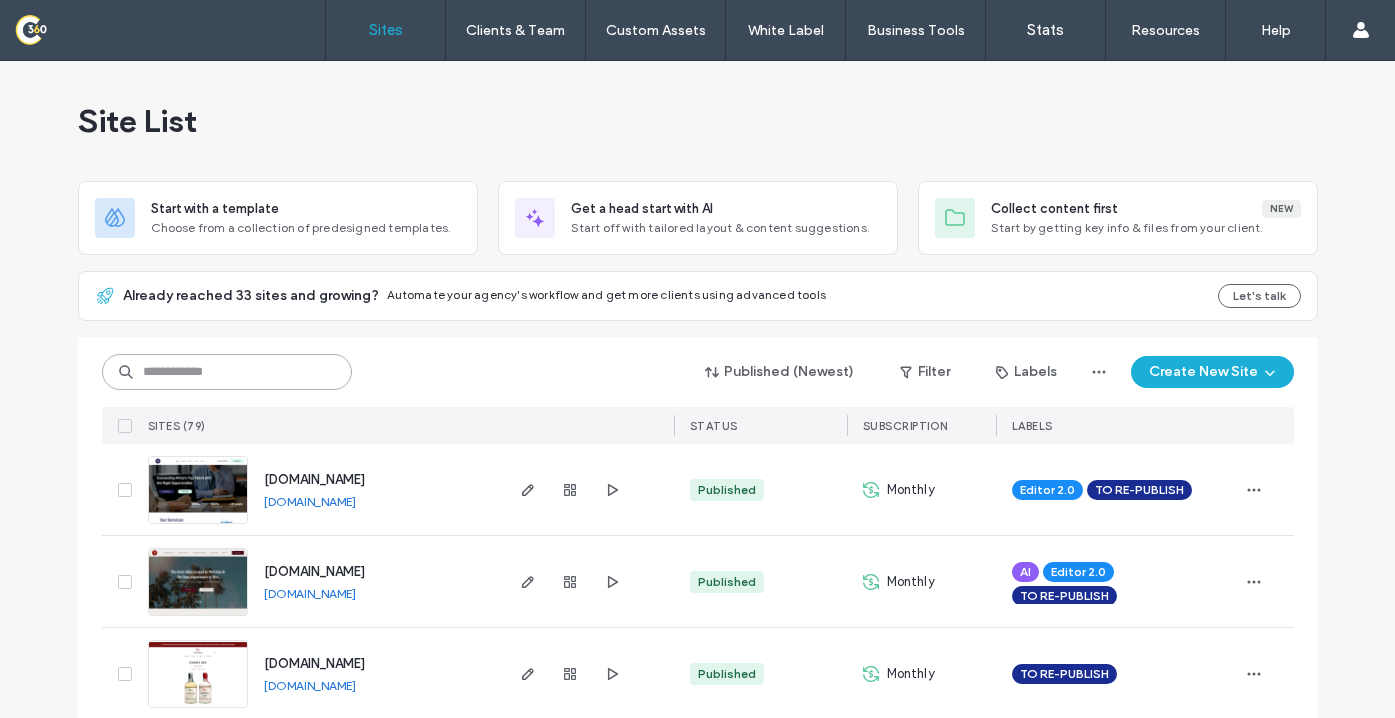 click at bounding box center (227, 372) 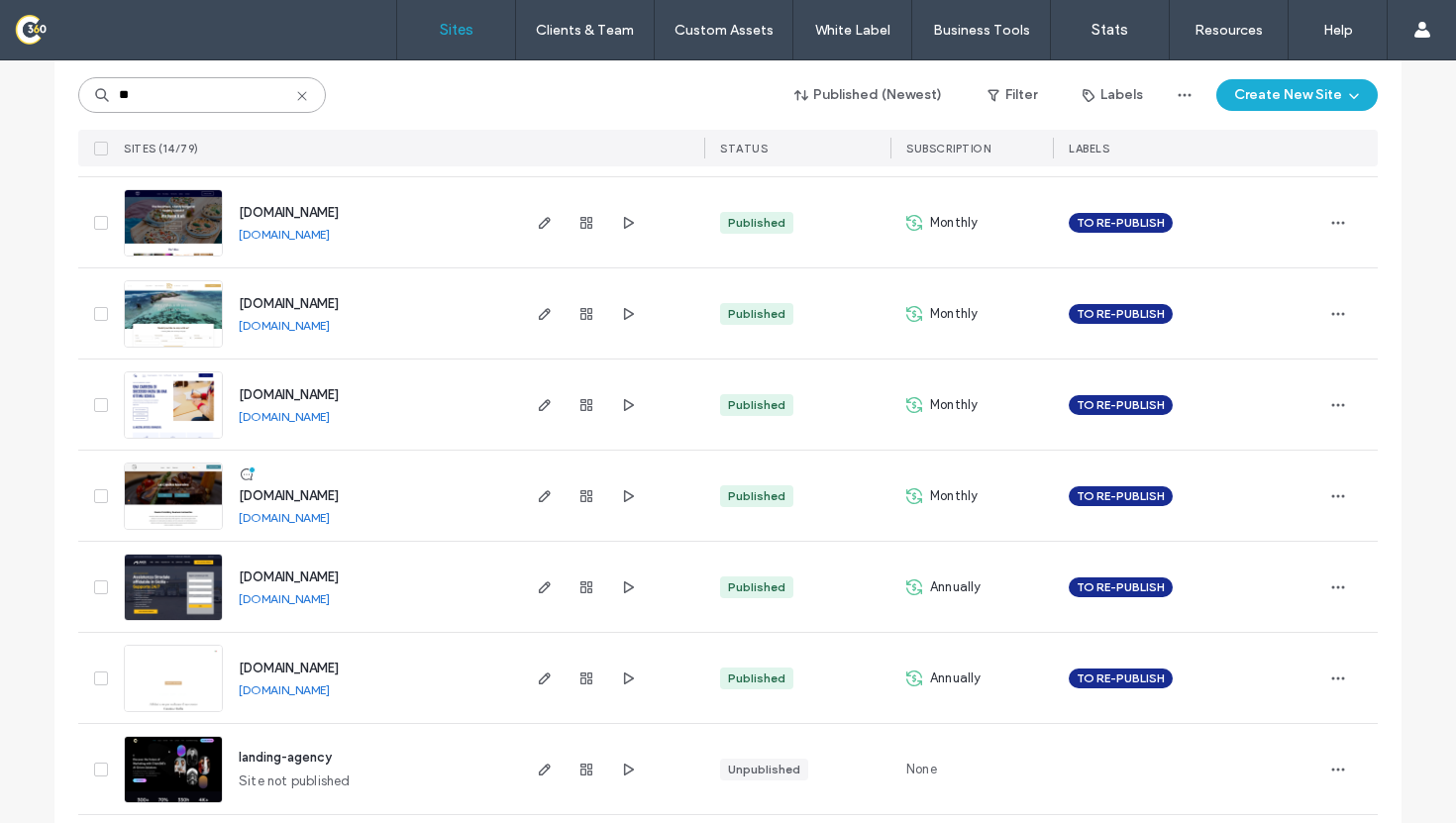 scroll, scrollTop: 0, scrollLeft: 0, axis: both 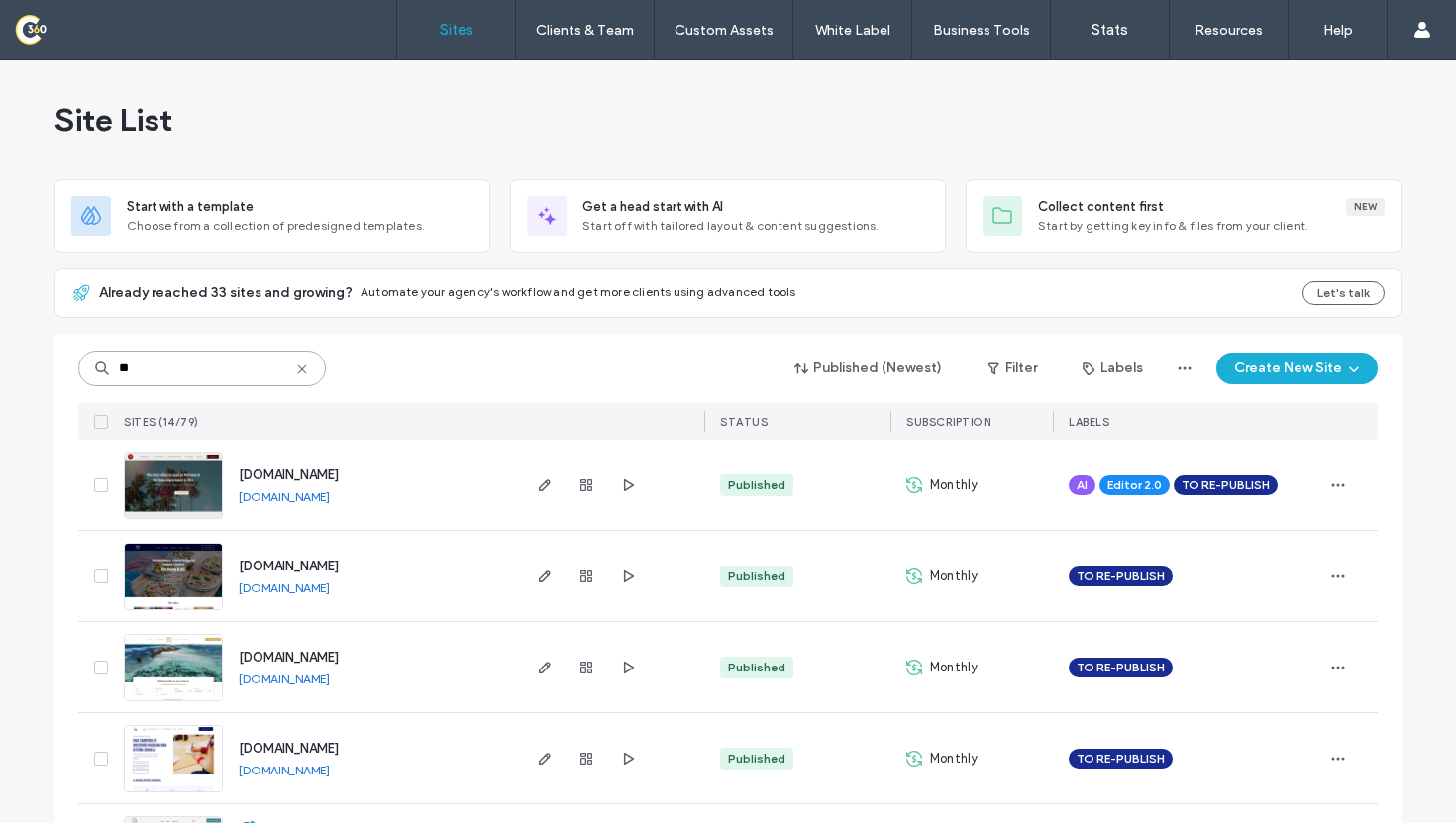 type on "**" 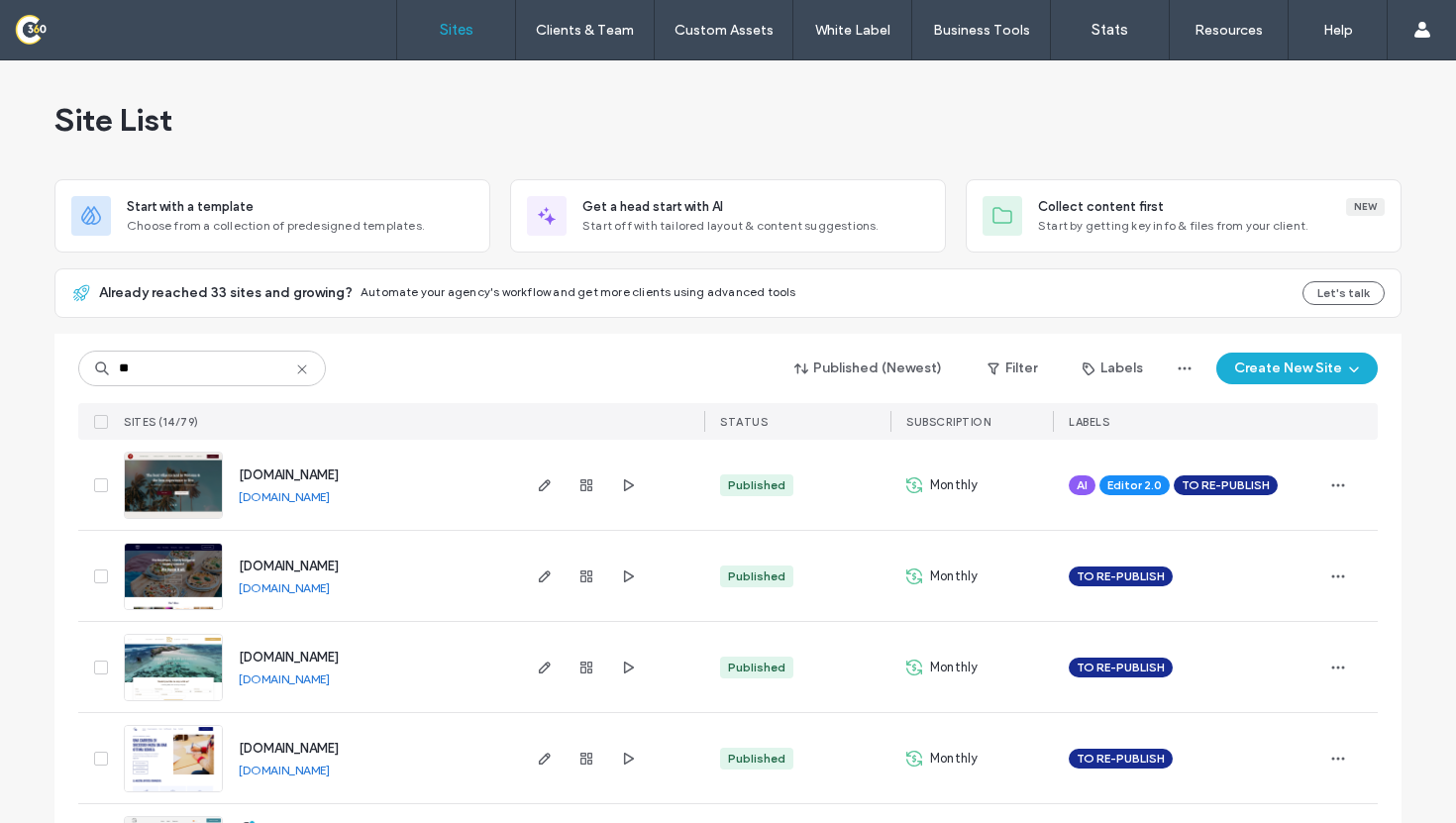 click 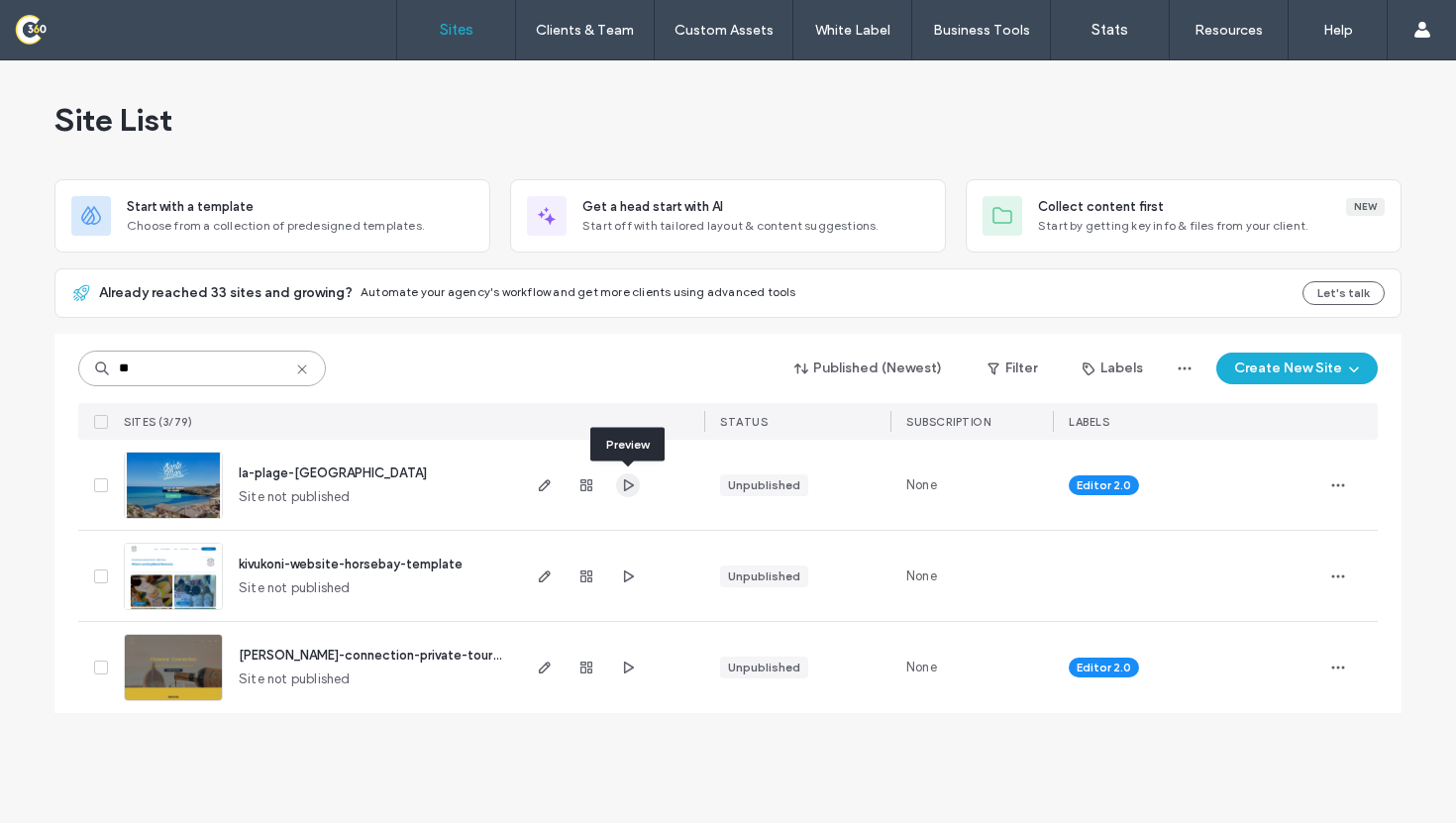 type on "**" 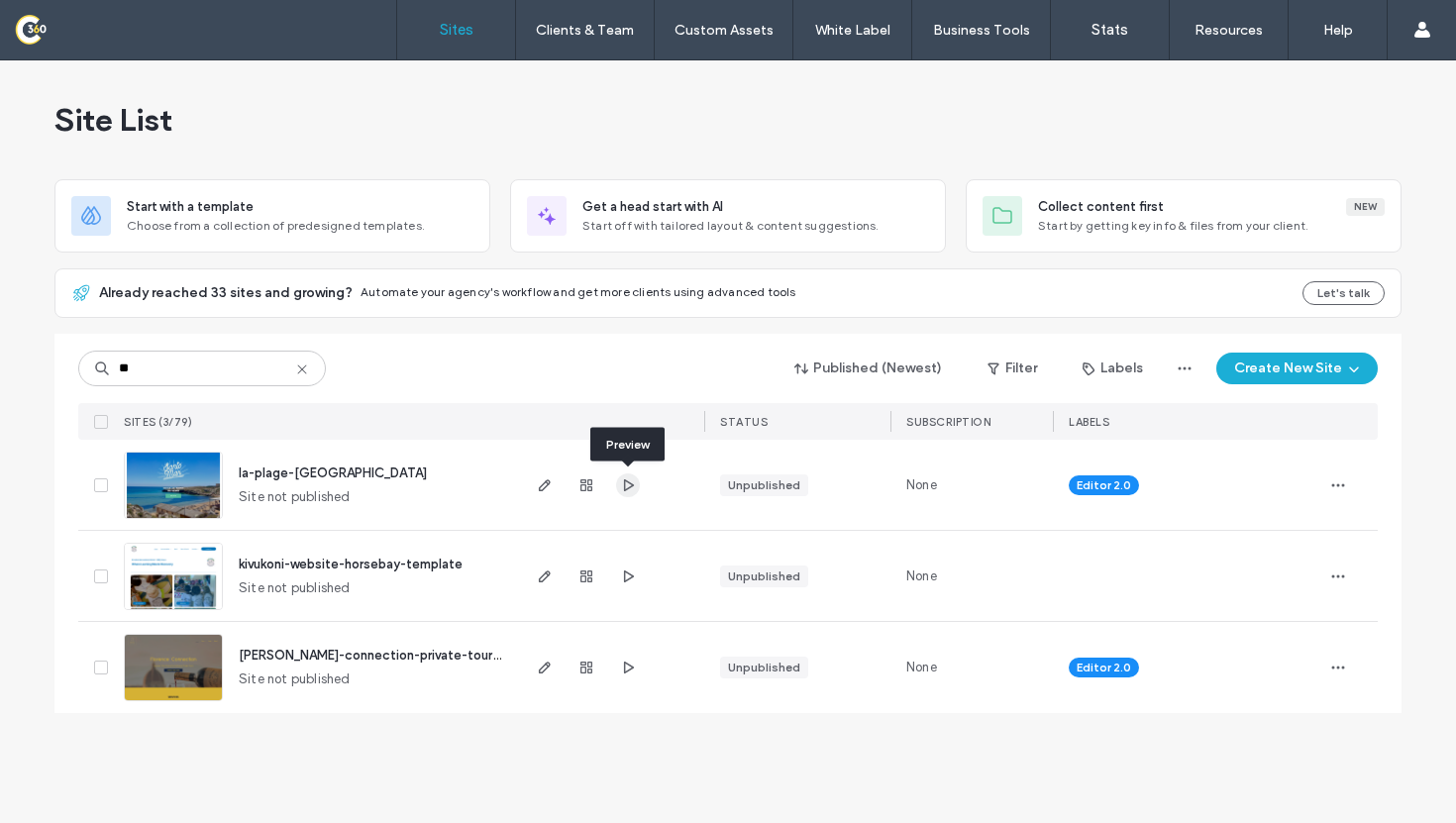 click 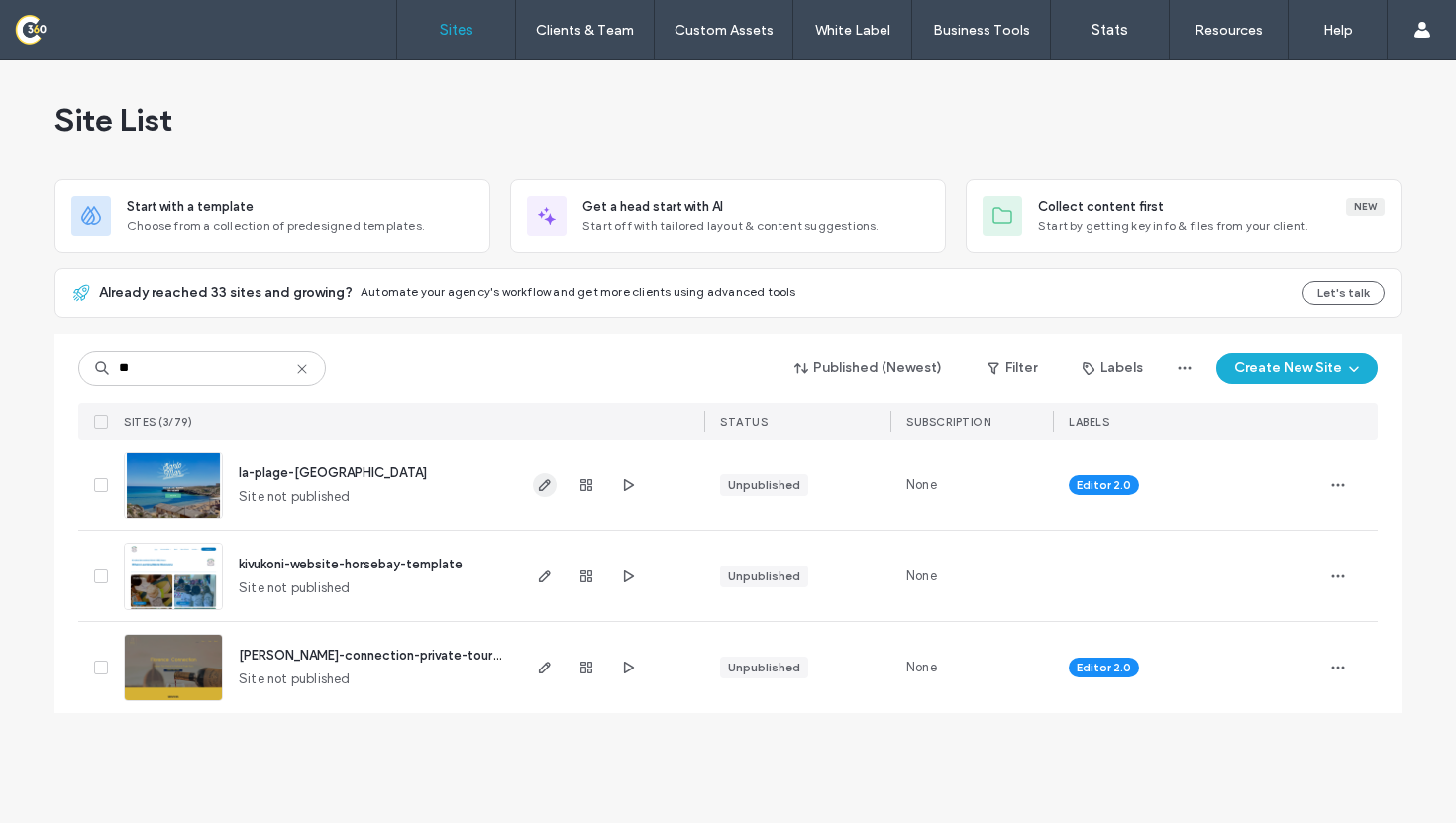 click at bounding box center [545, 485] 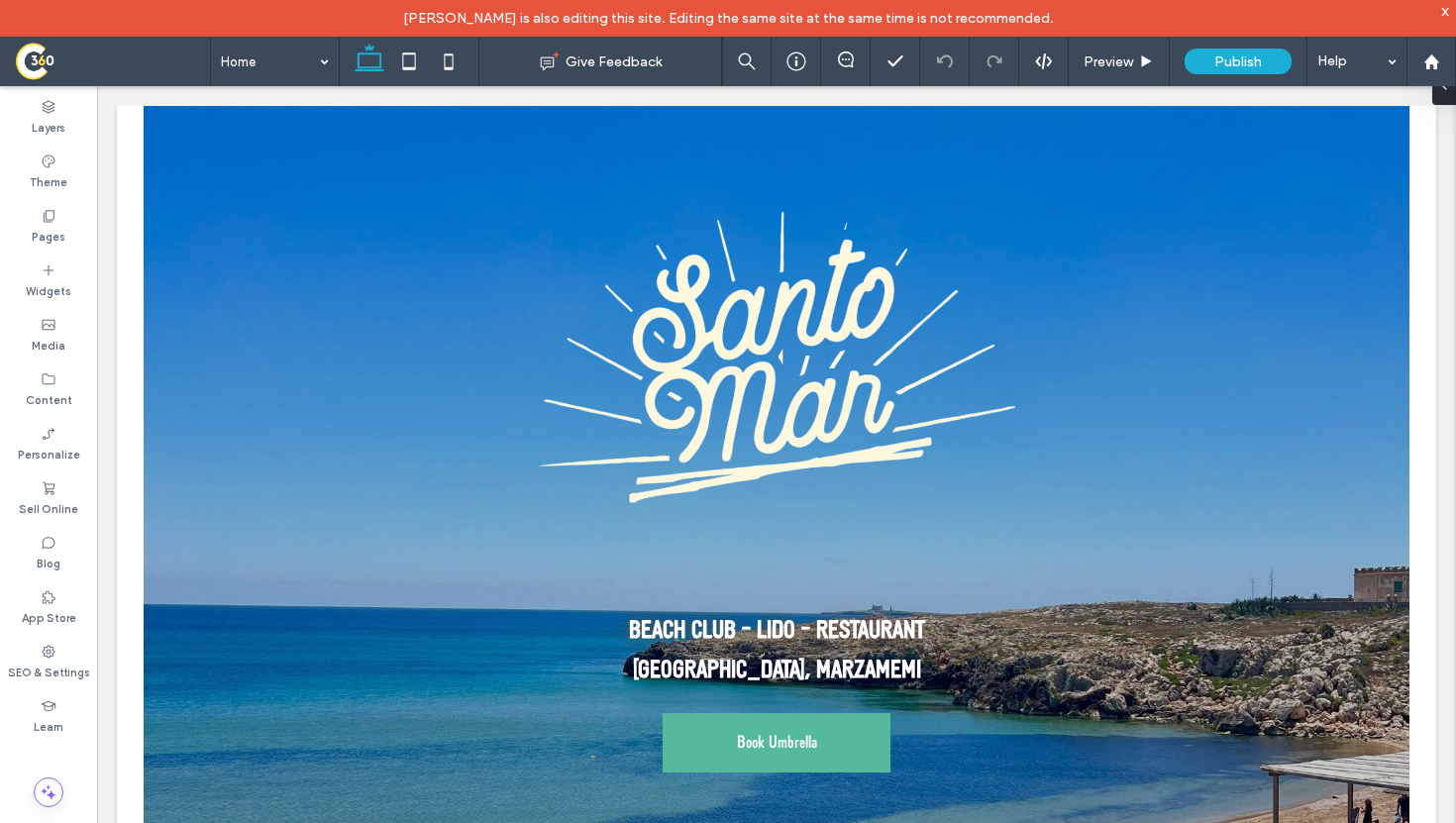 scroll, scrollTop: 6183, scrollLeft: 0, axis: vertical 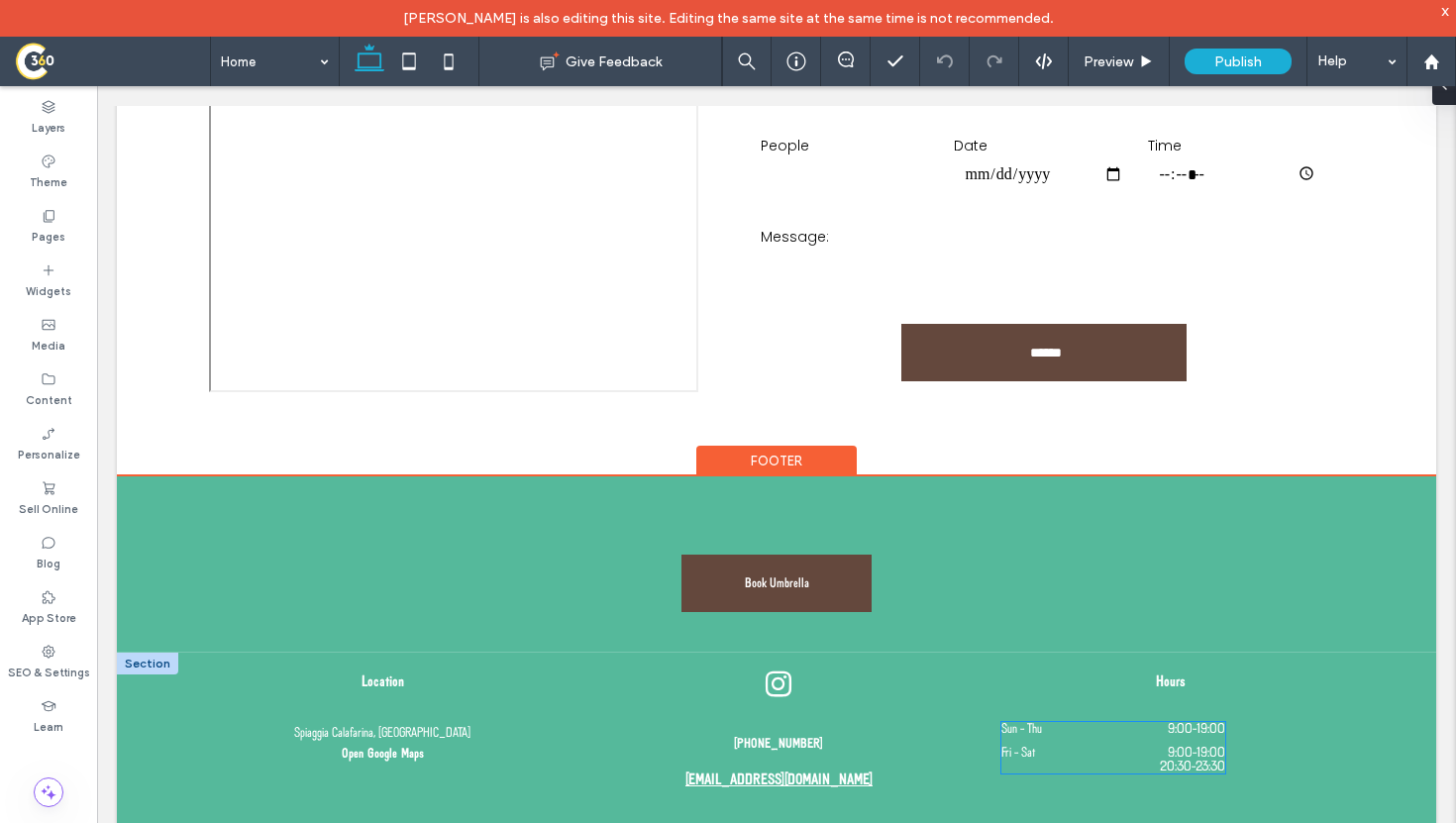 click on "9:00
-  19:00" at bounding box center [1158, 753] 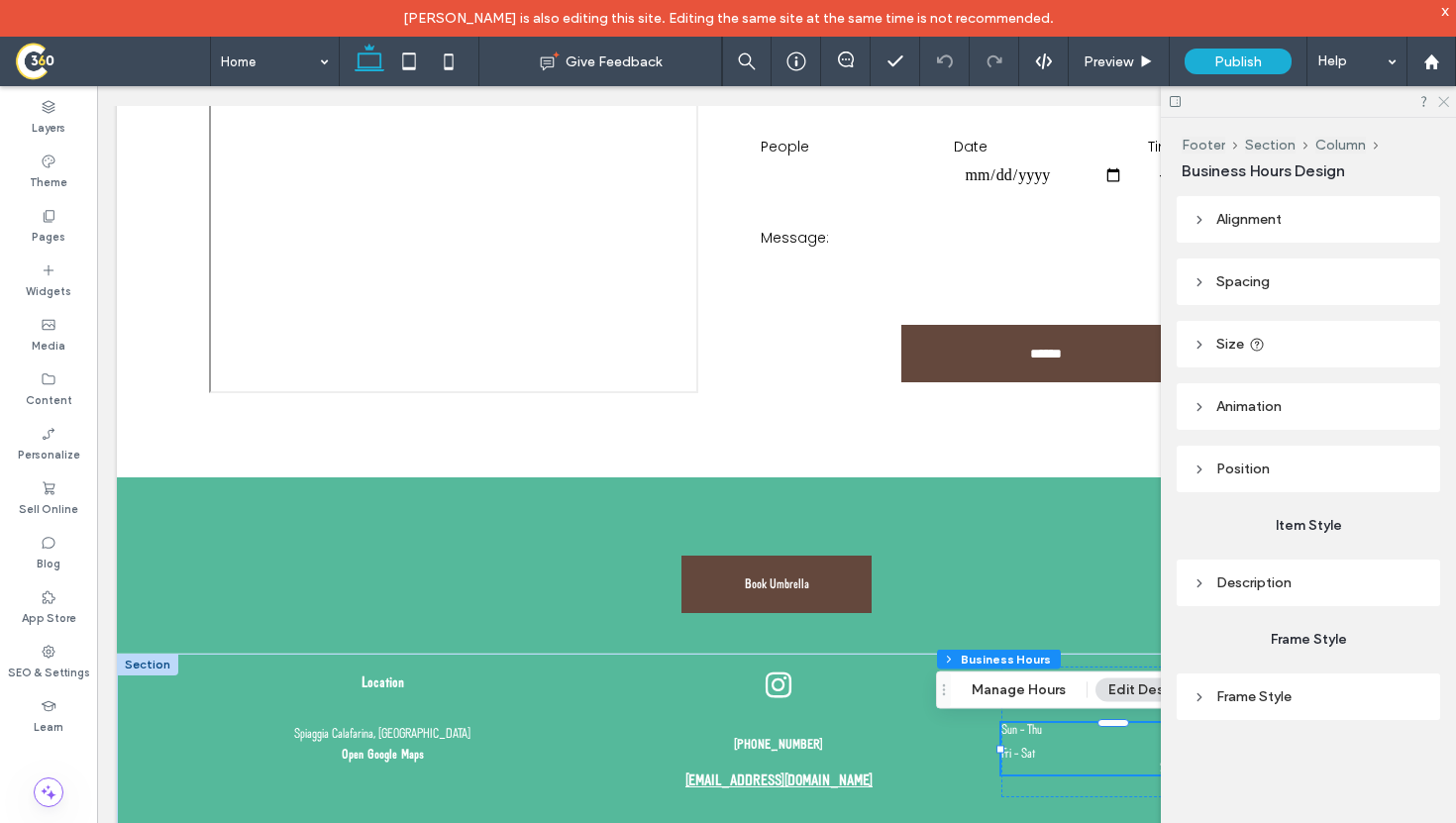 click 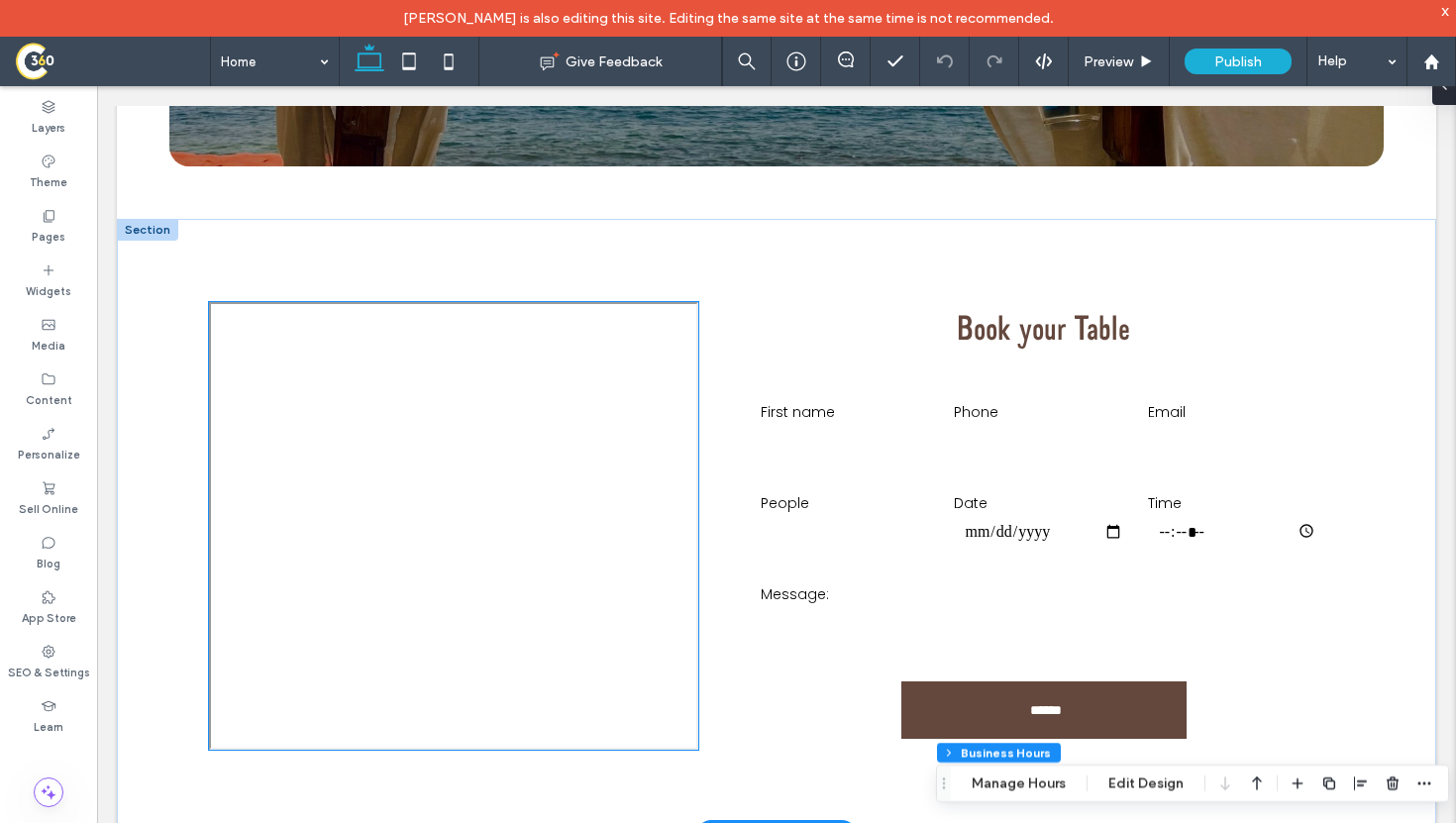 scroll, scrollTop: 5943, scrollLeft: 0, axis: vertical 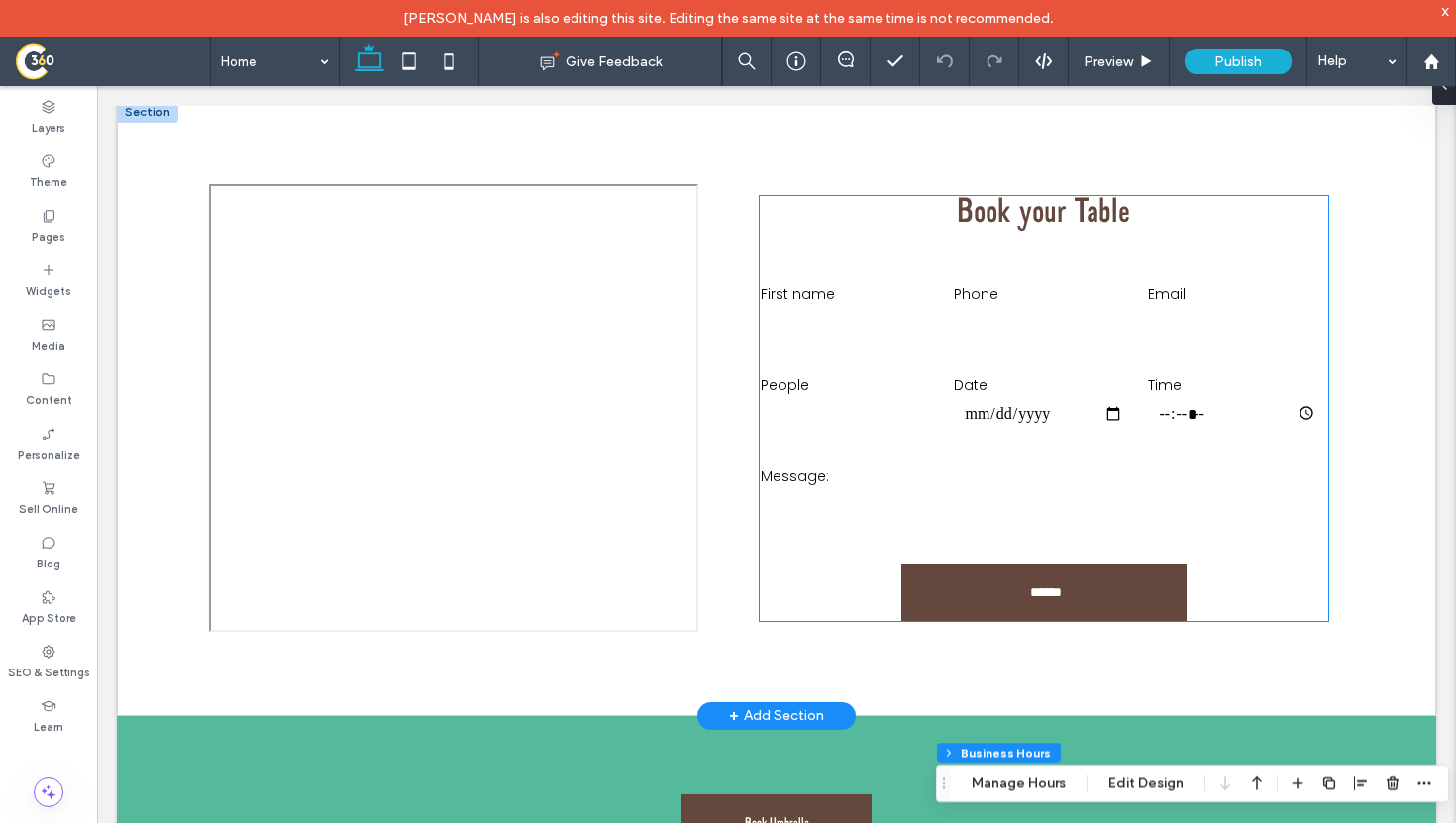 click at bounding box center (850, 323) 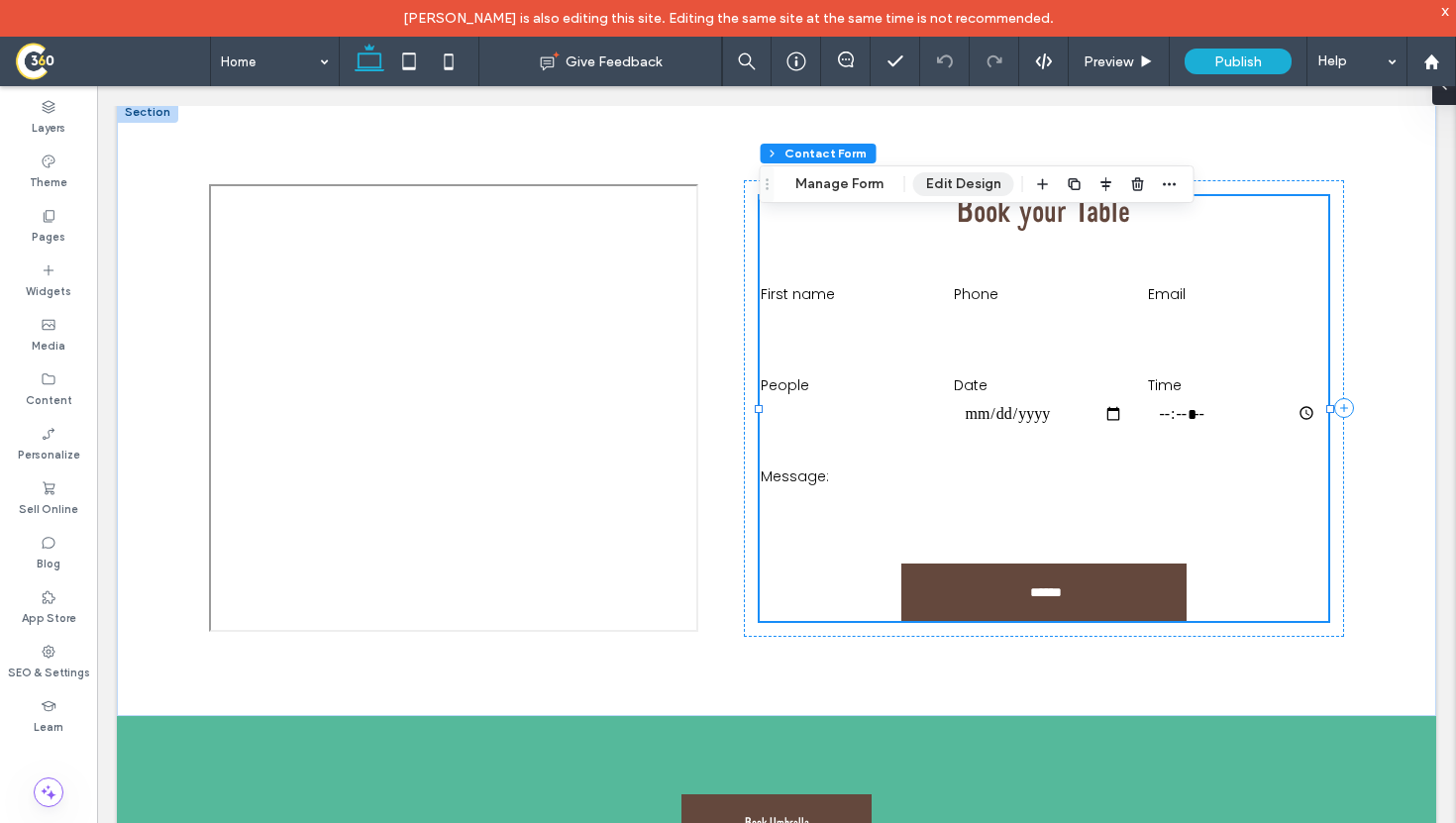 click on "Edit Design" at bounding box center [964, 184] 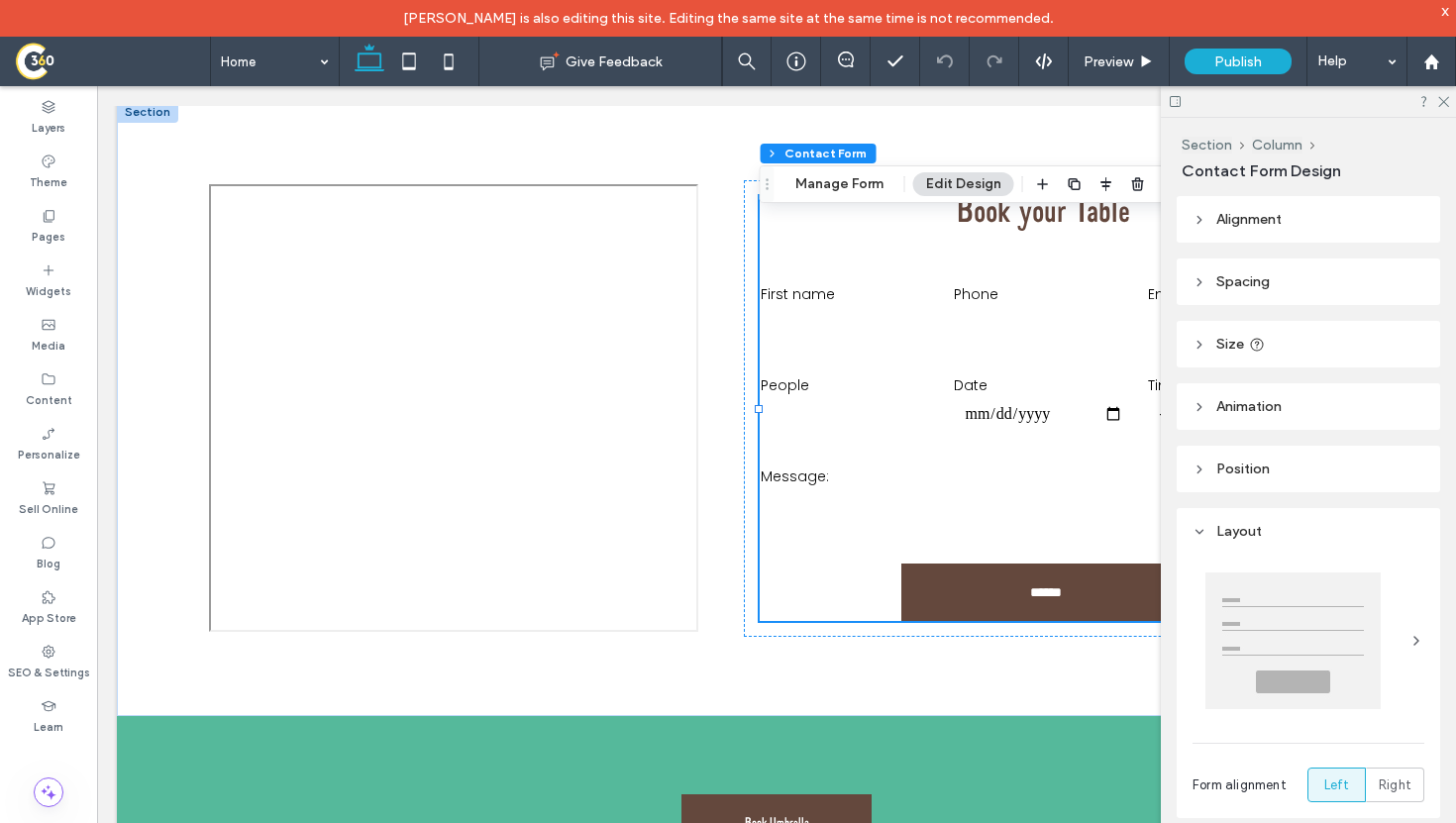 click on "Layout" at bounding box center [1239, 531] 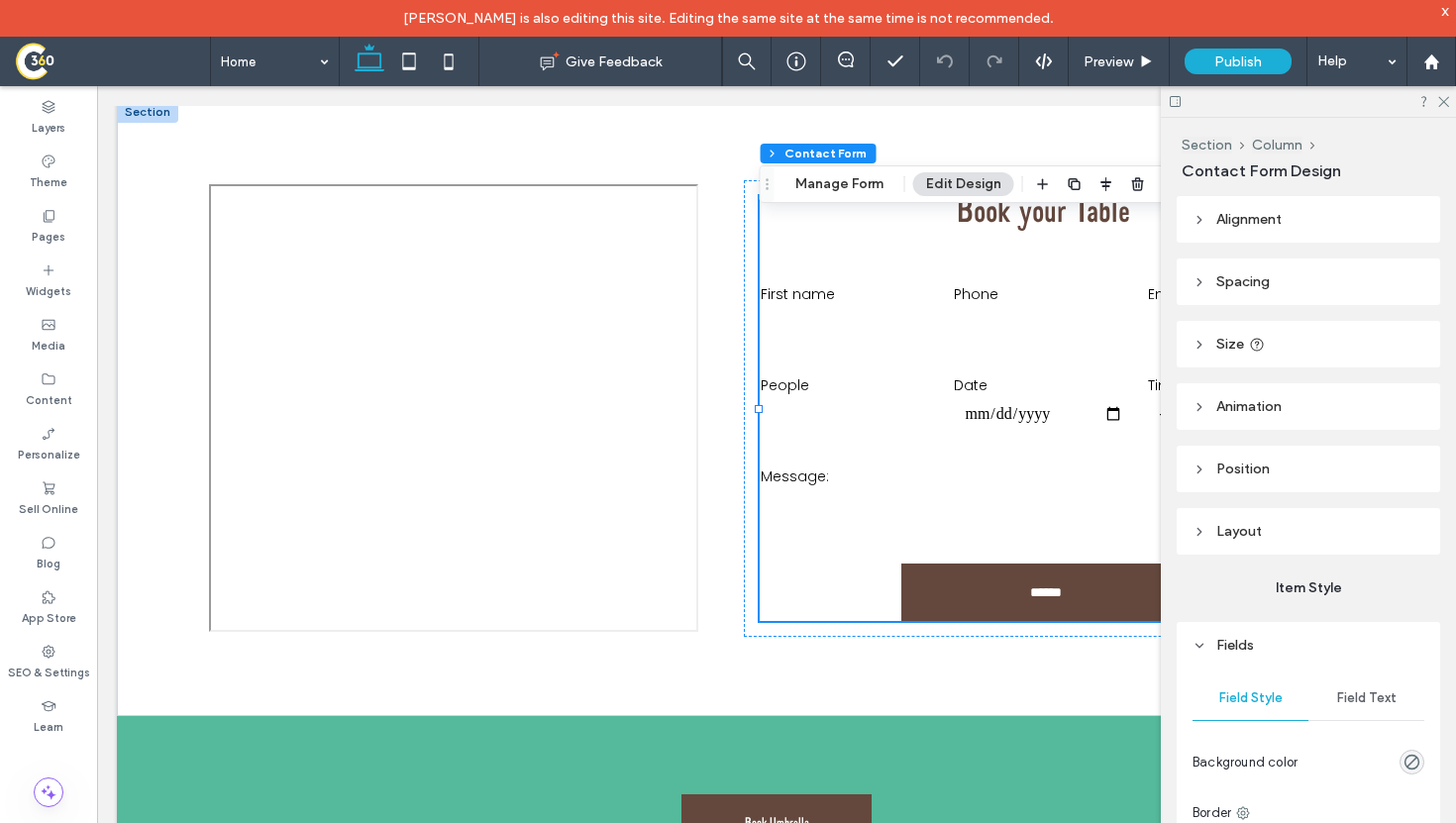 click on "Layout" at bounding box center [1239, 531] 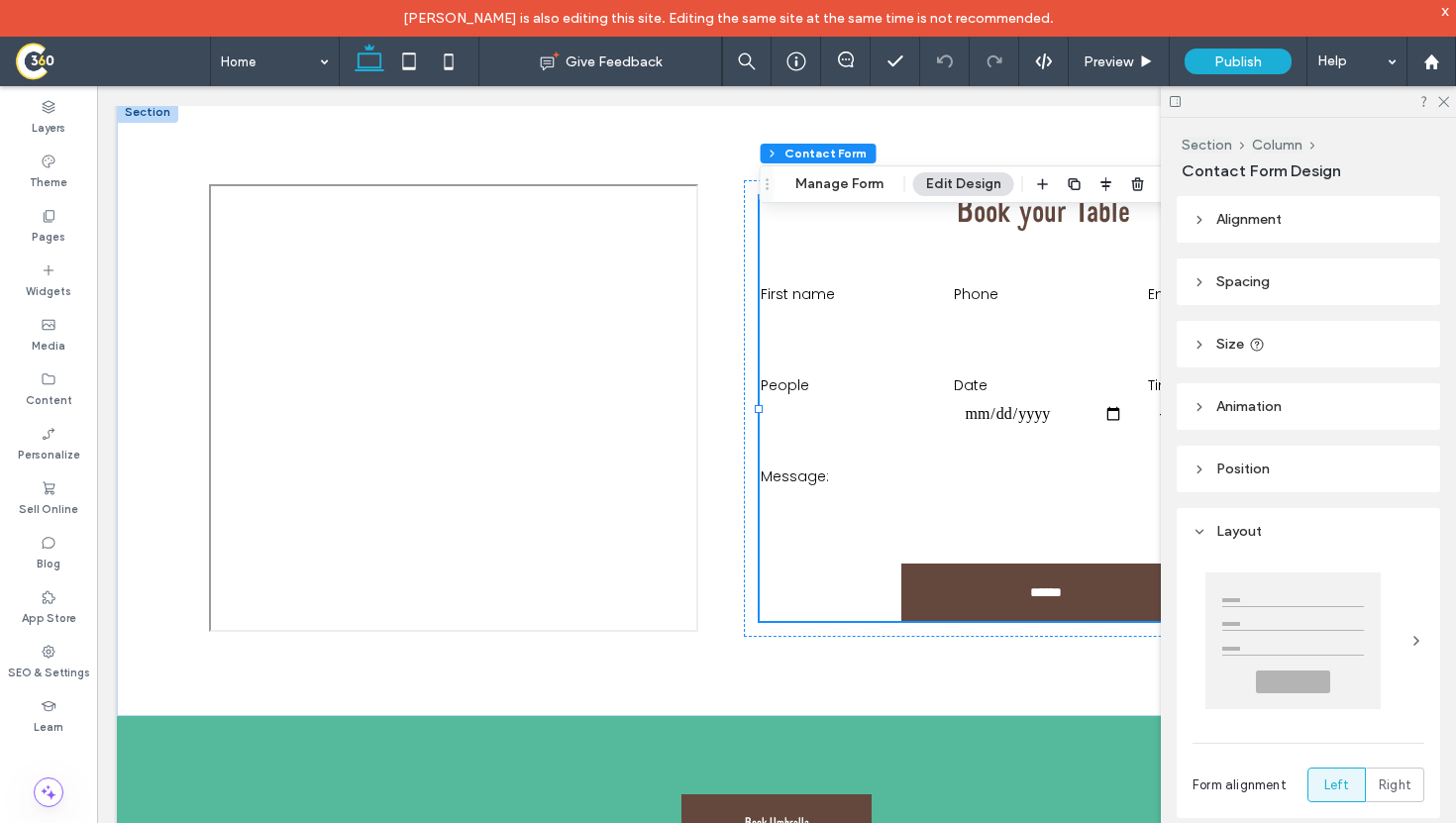 click on "Layout" at bounding box center [1239, 531] 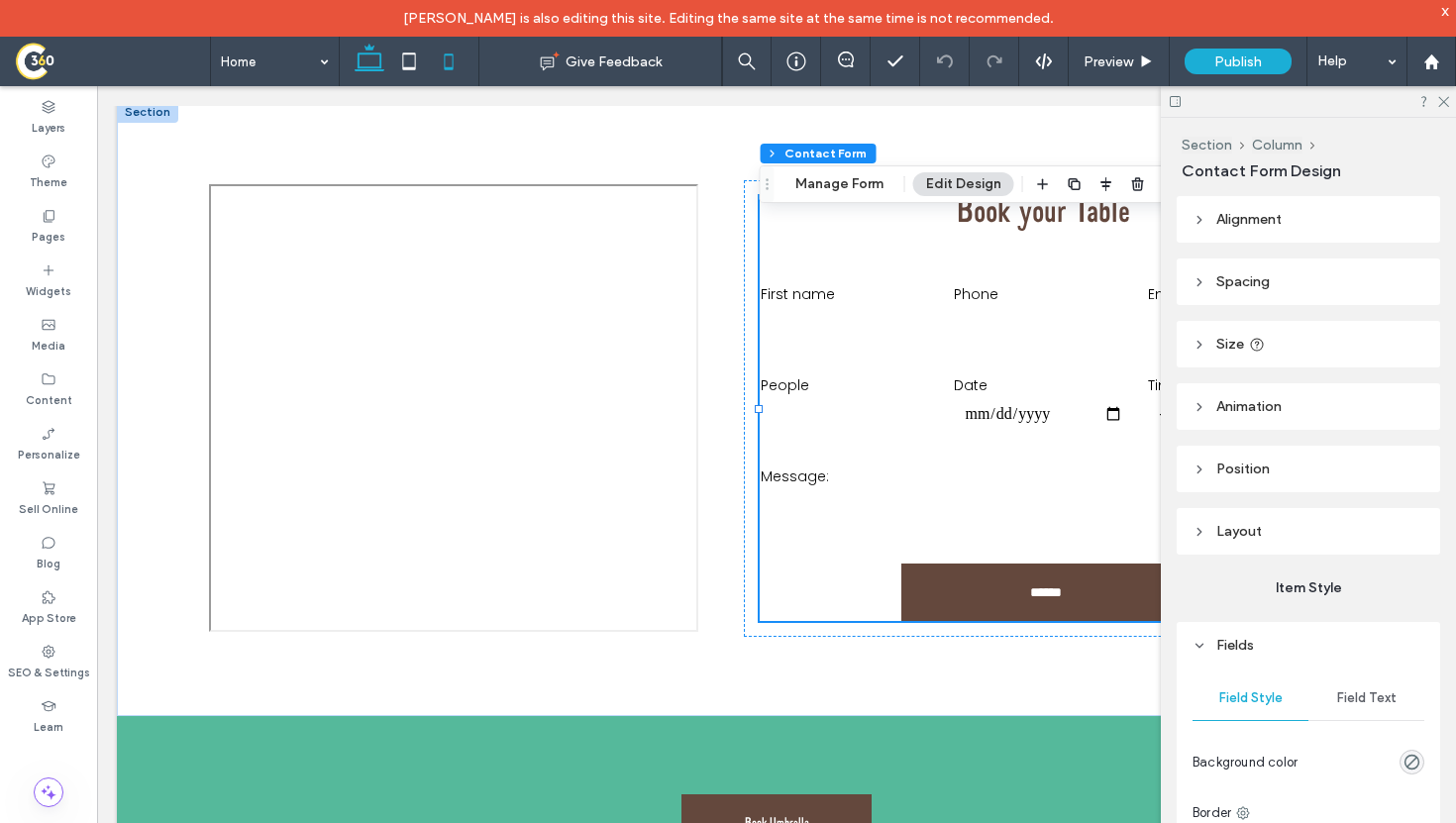 click 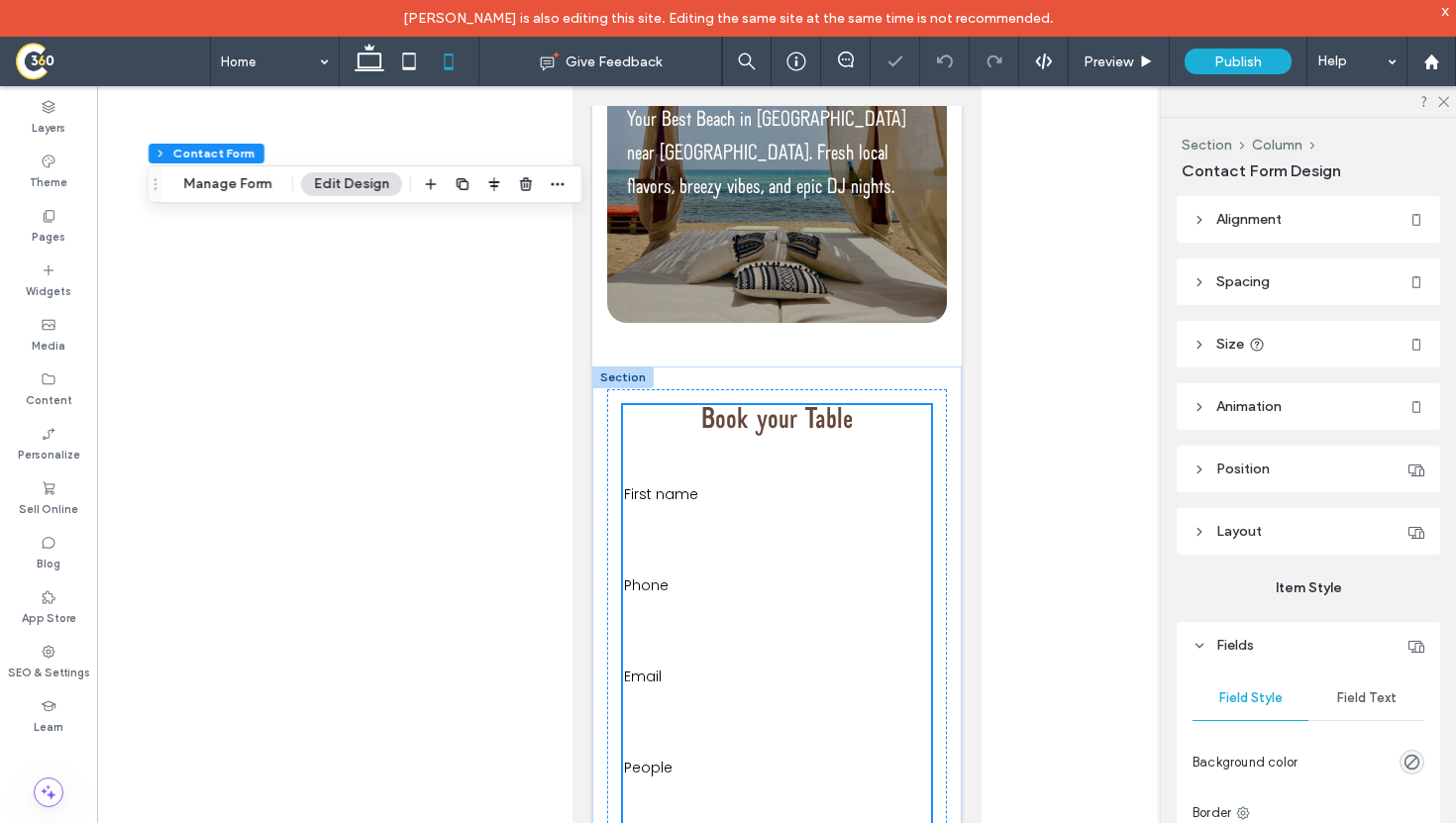 type on "***" 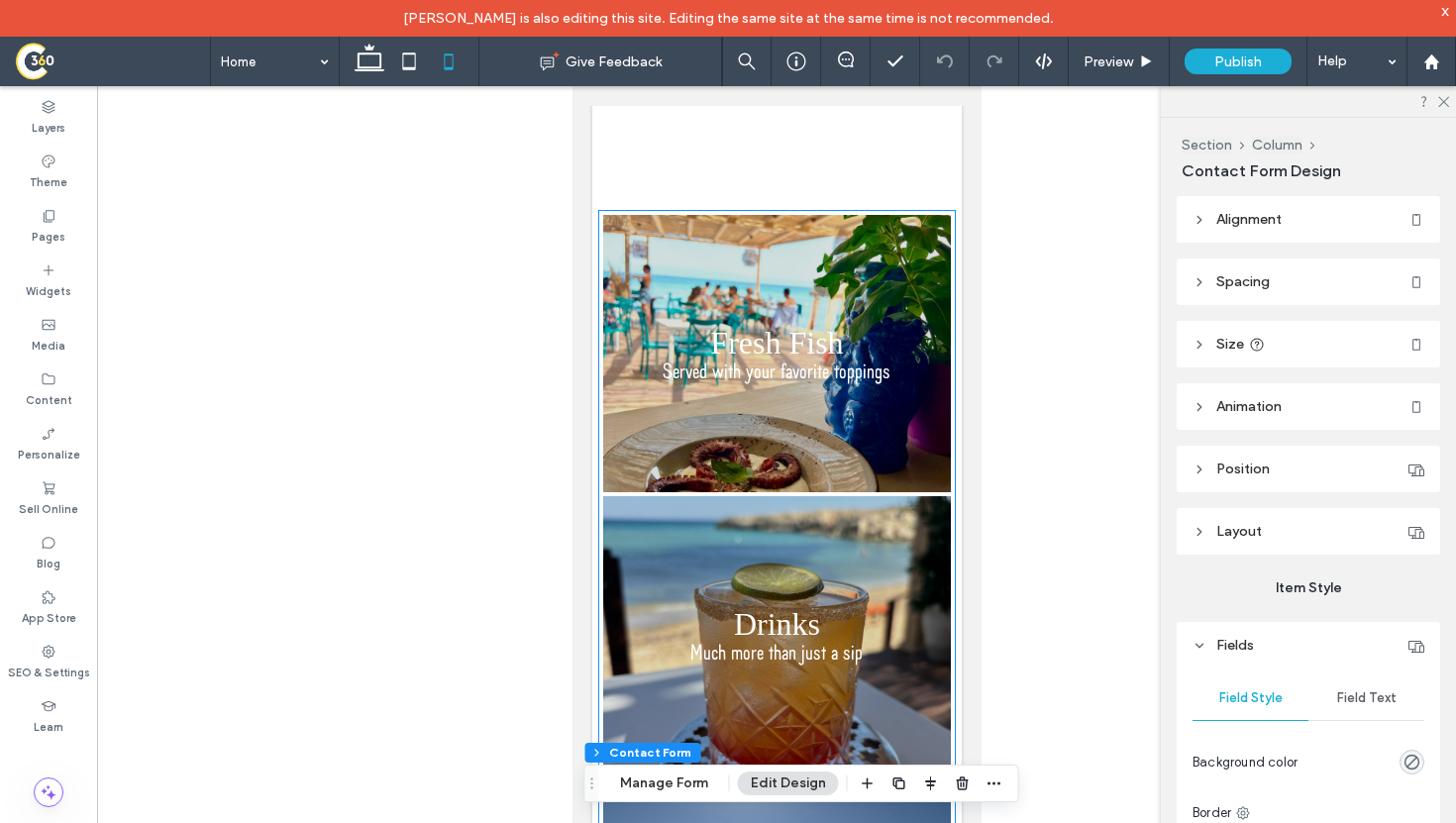 scroll, scrollTop: 2645, scrollLeft: 0, axis: vertical 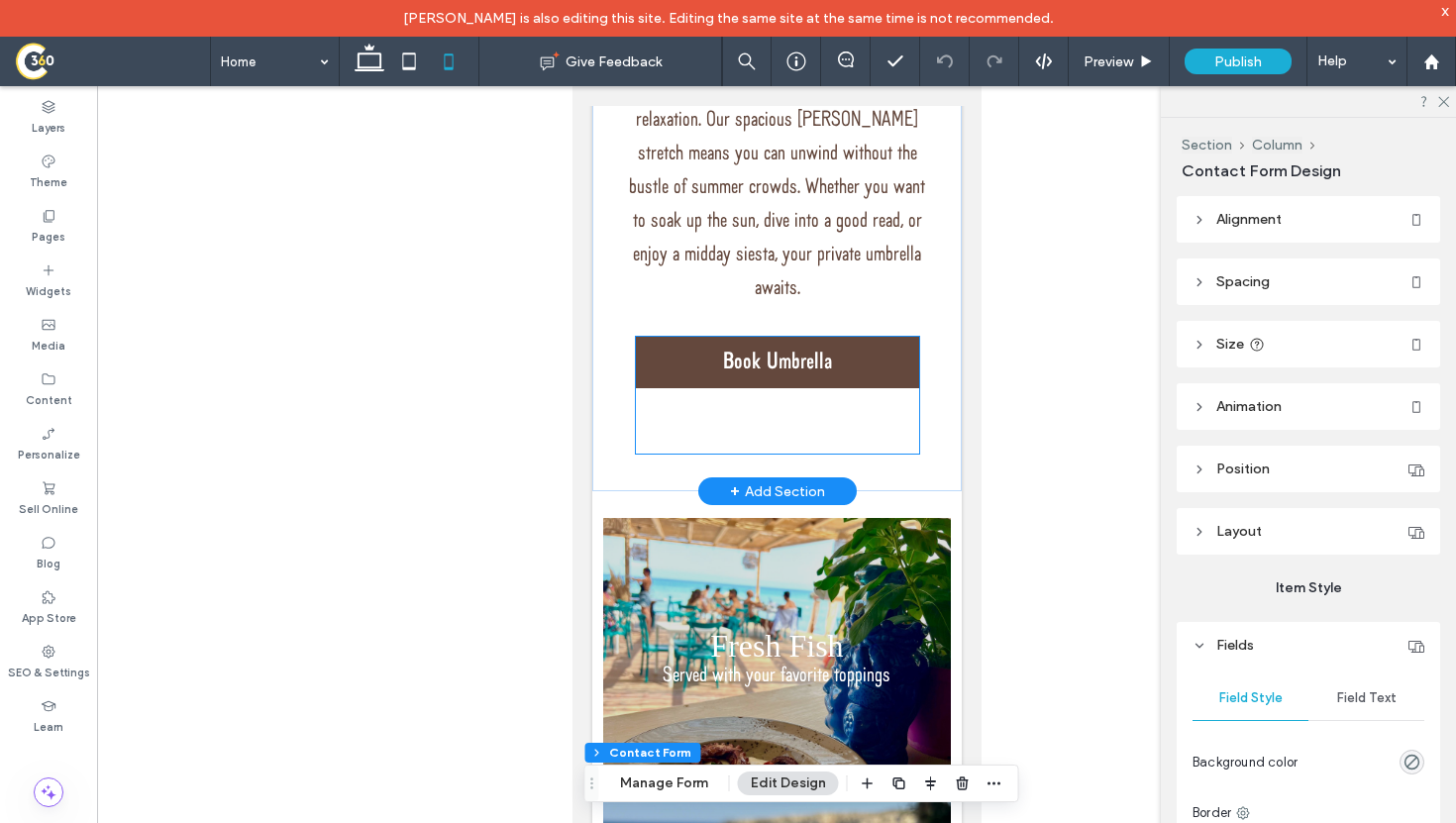 click on "Book Umbrella" at bounding box center (777, 395) 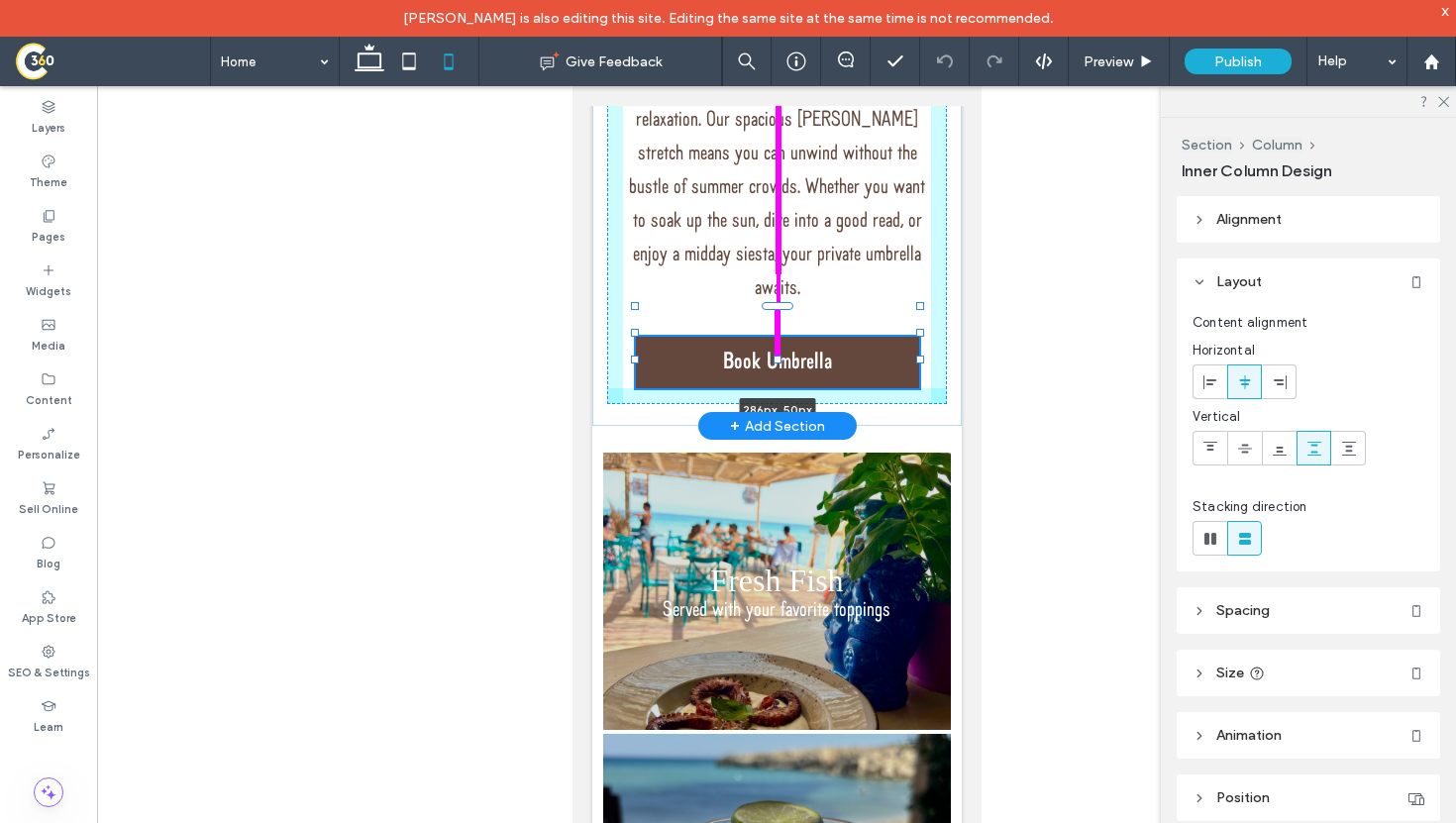 drag, startPoint x: 778, startPoint y: 426, endPoint x: 777, endPoint y: 388, distance: 38.013156 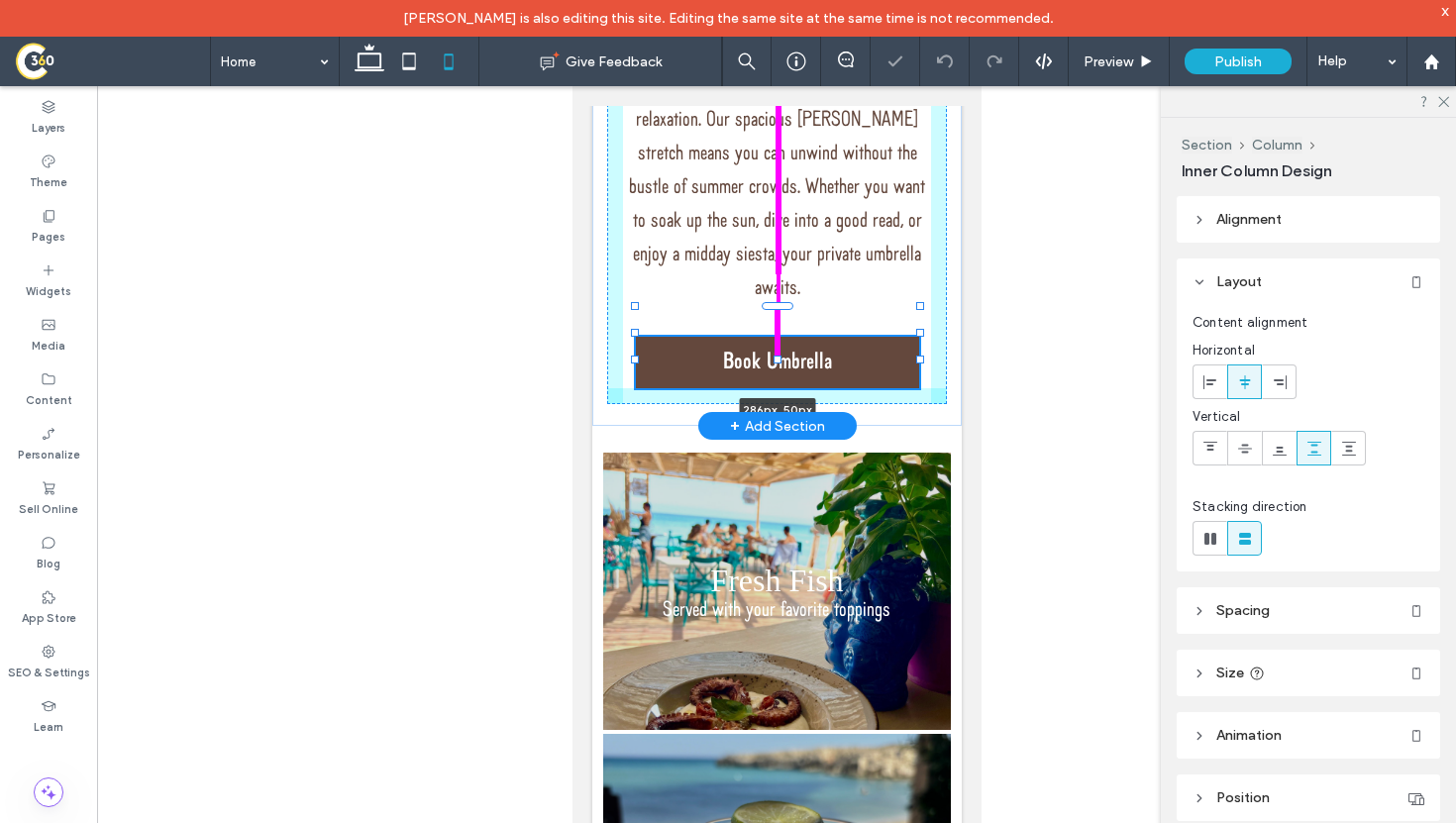 type on "**" 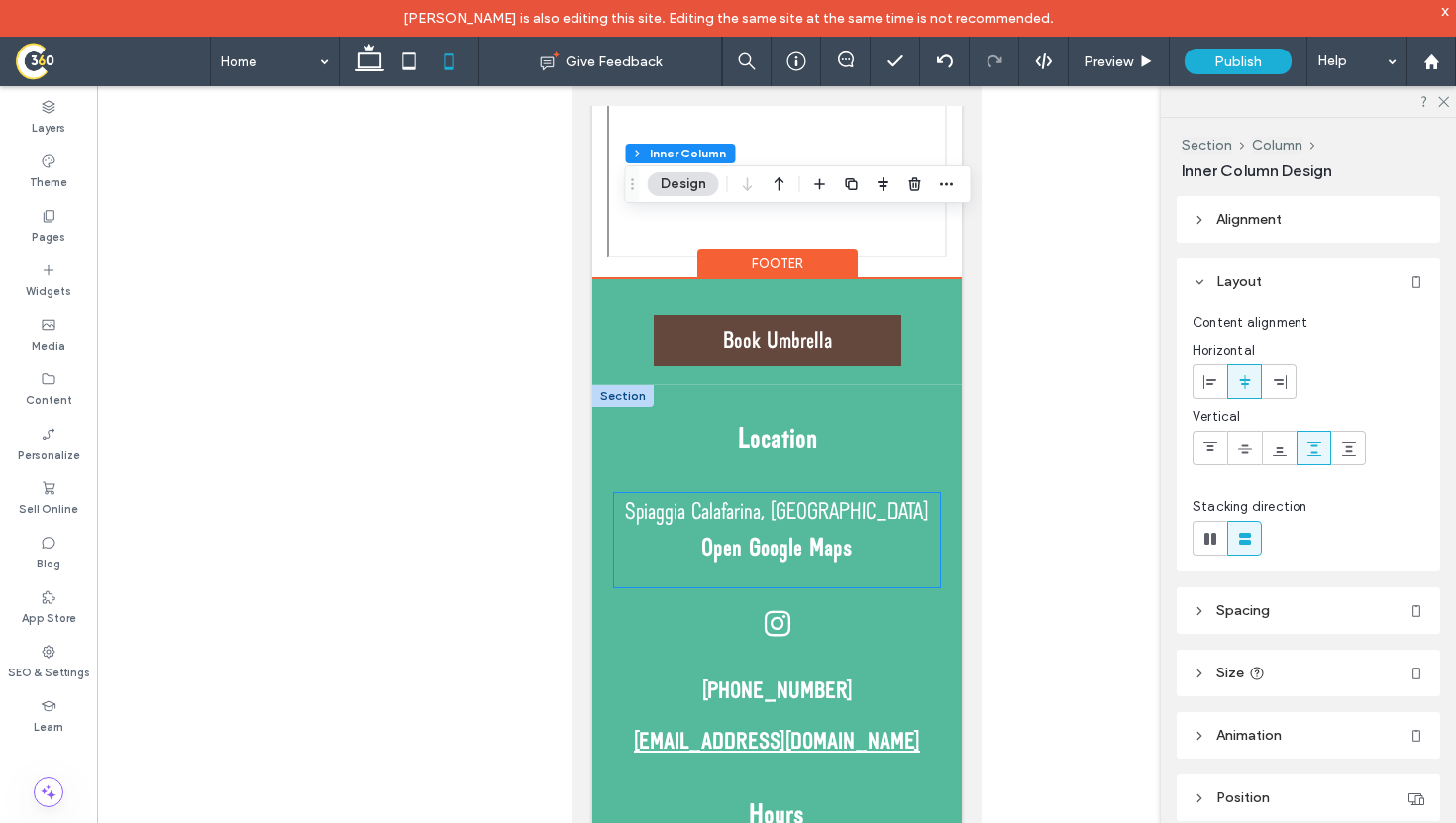 scroll, scrollTop: 8142, scrollLeft: 0, axis: vertical 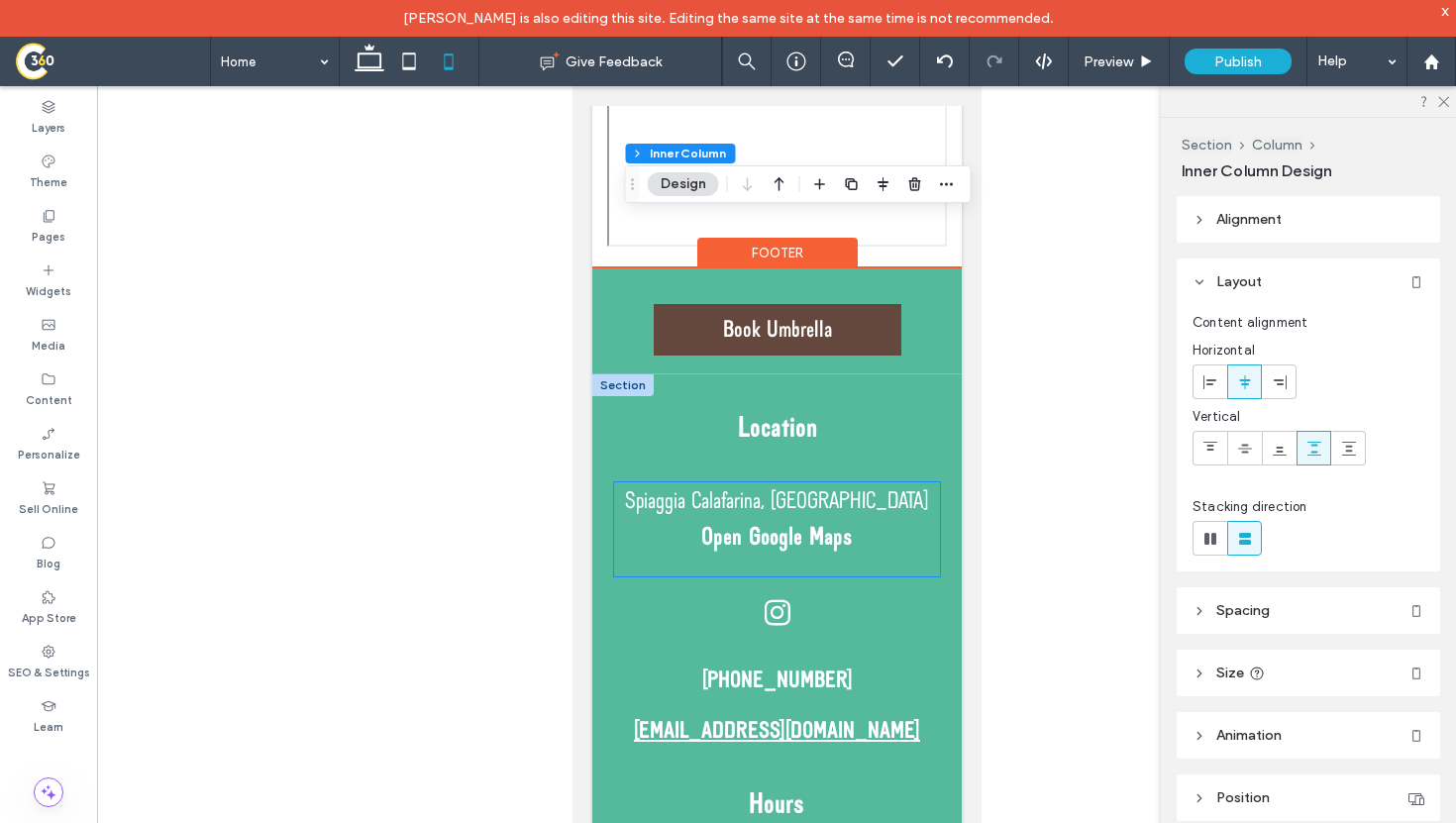 click on "Open Google Maps" at bounding box center (776, 536) 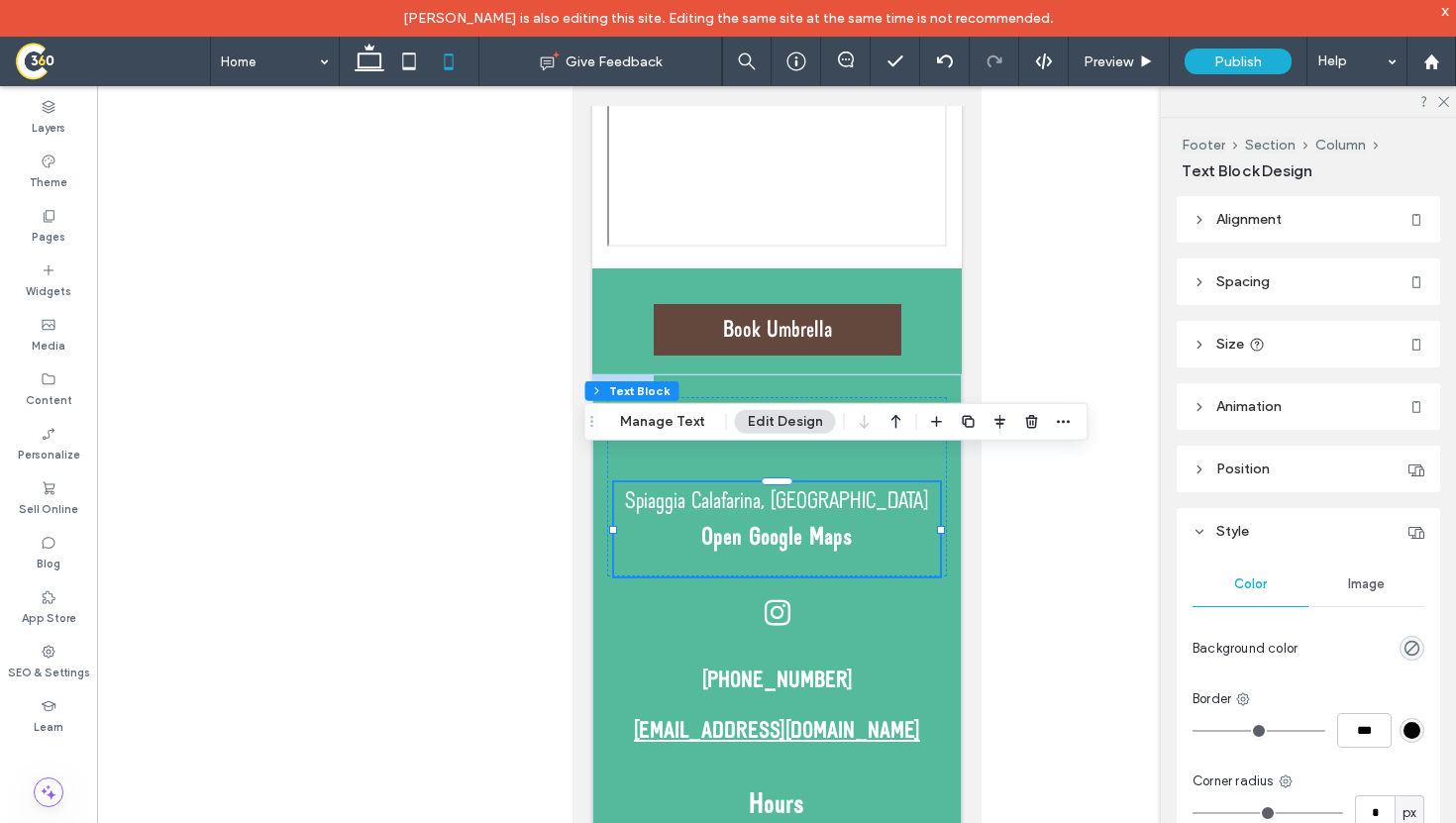 click at bounding box center (777, 470) 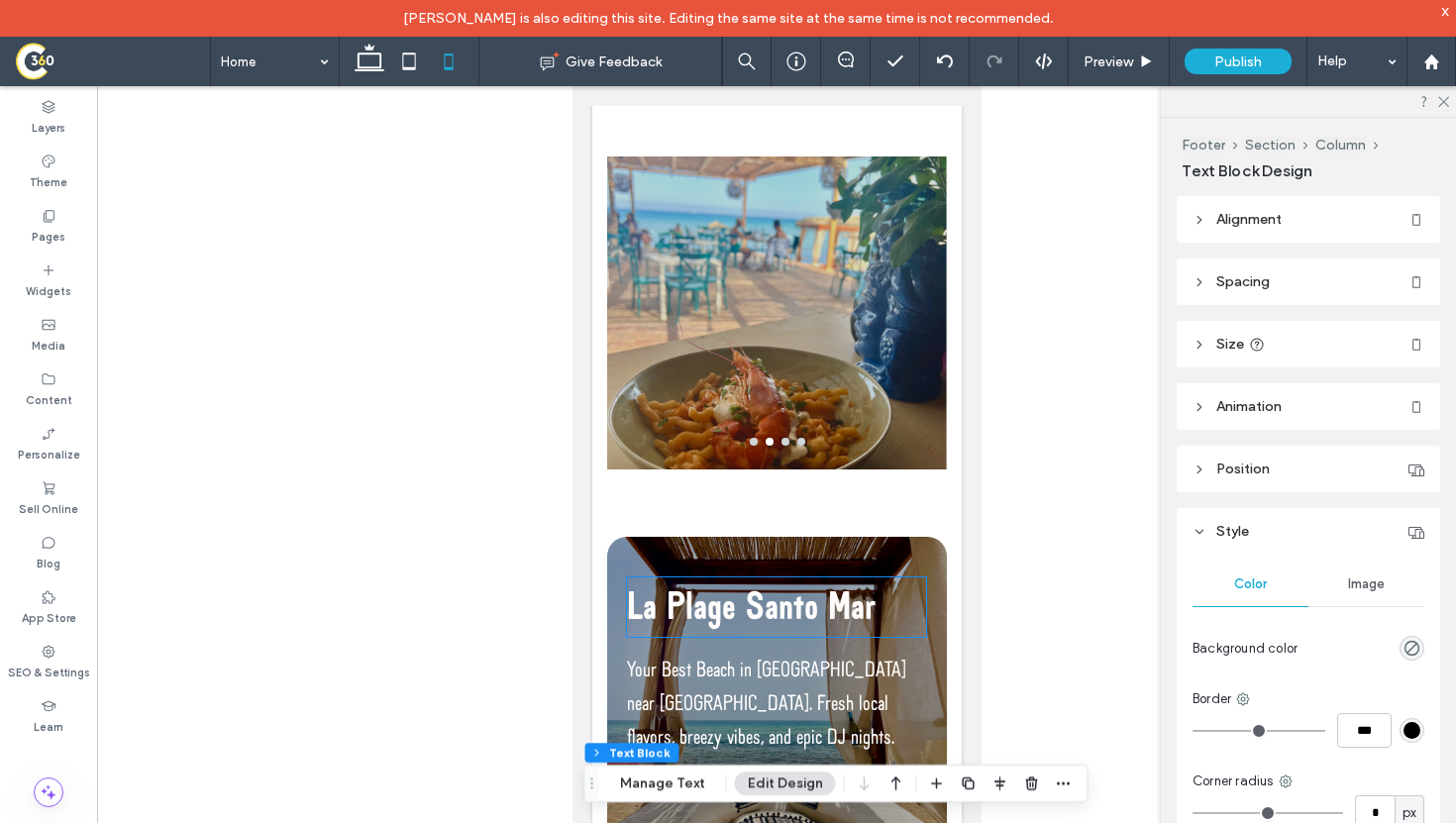 scroll, scrollTop: 6256, scrollLeft: 0, axis: vertical 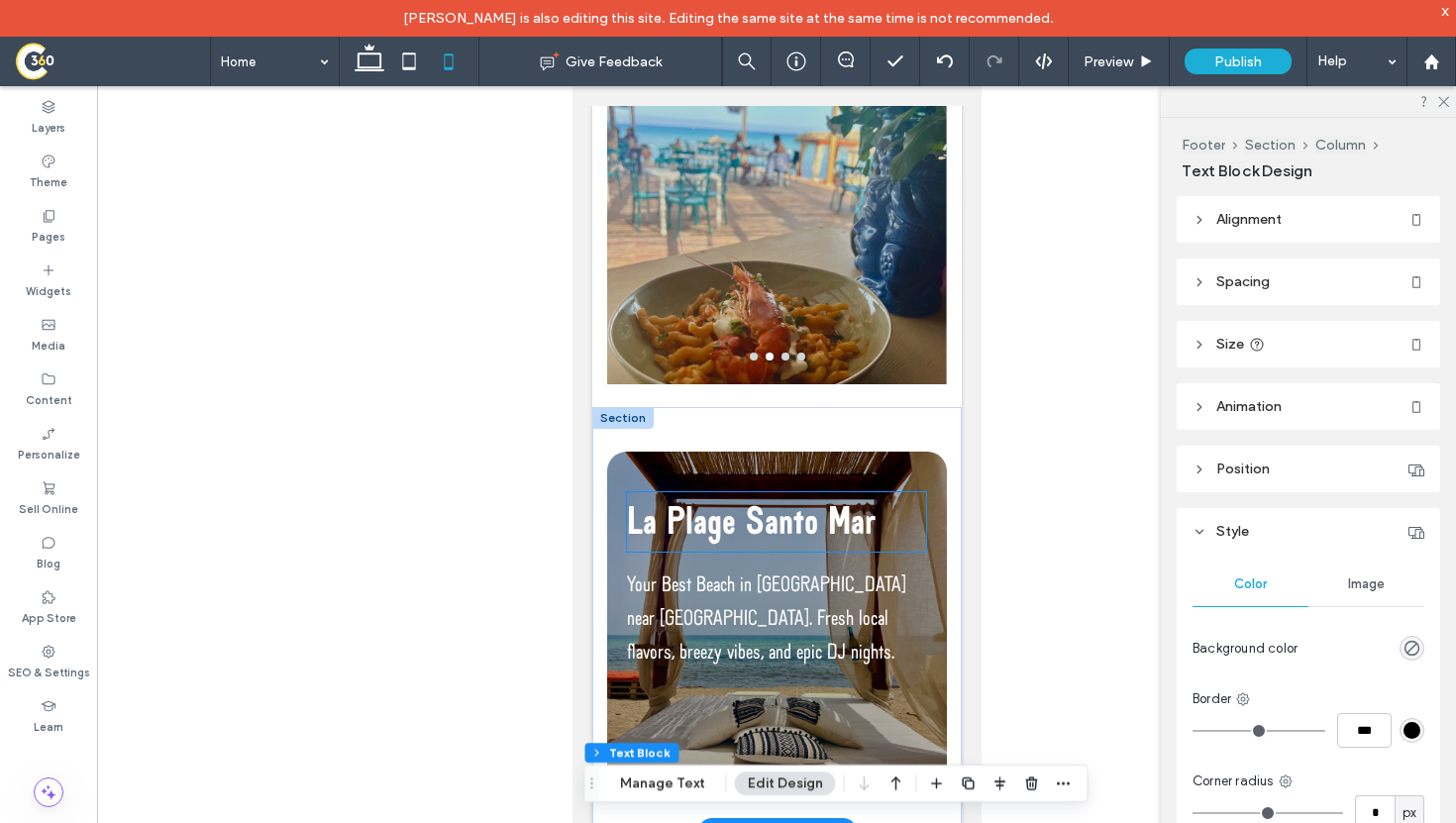 click on "La Plage Santo Mar" at bounding box center (750, 523) 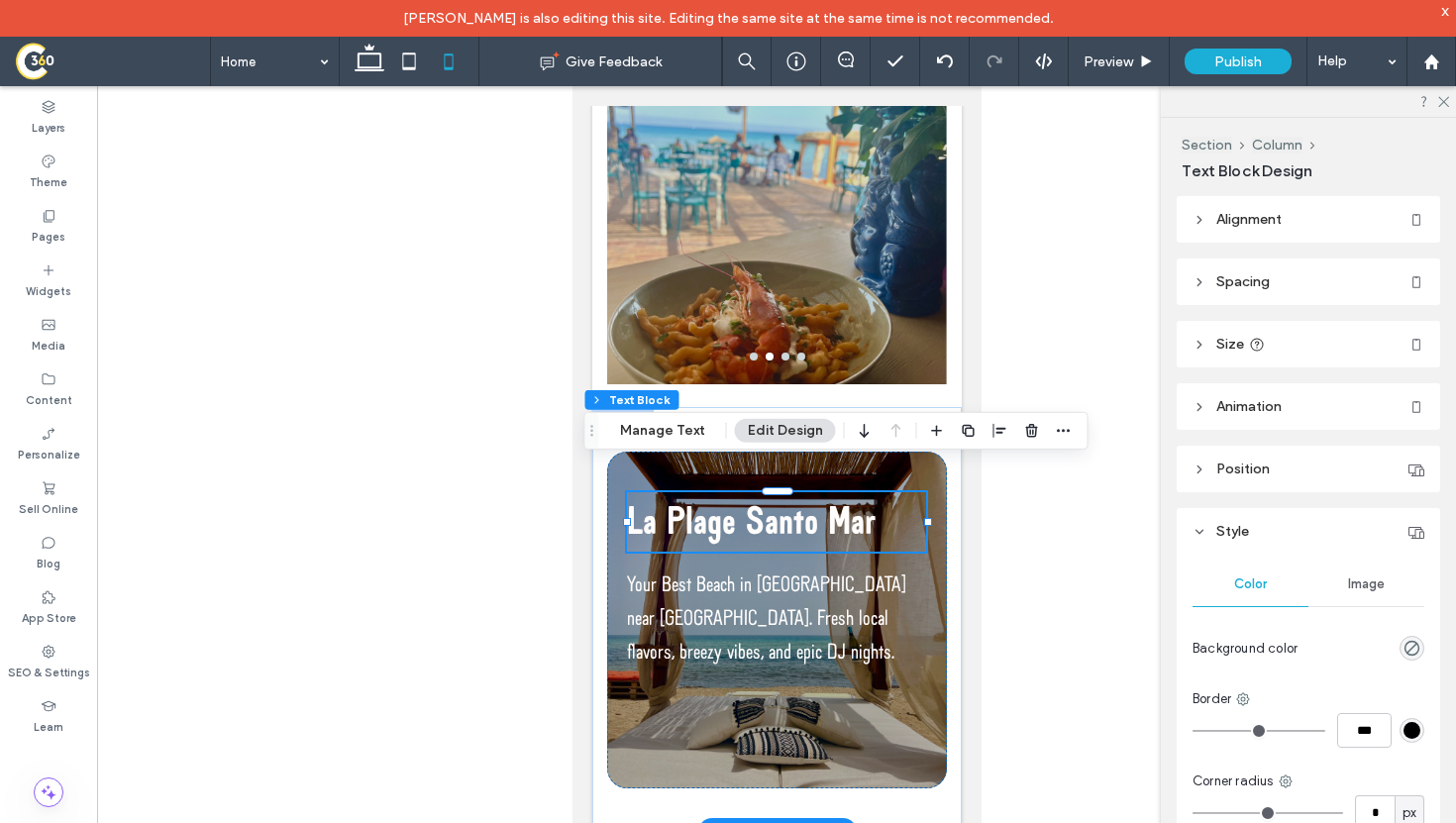 click on "La Plage Santo Mar" at bounding box center [750, 523] 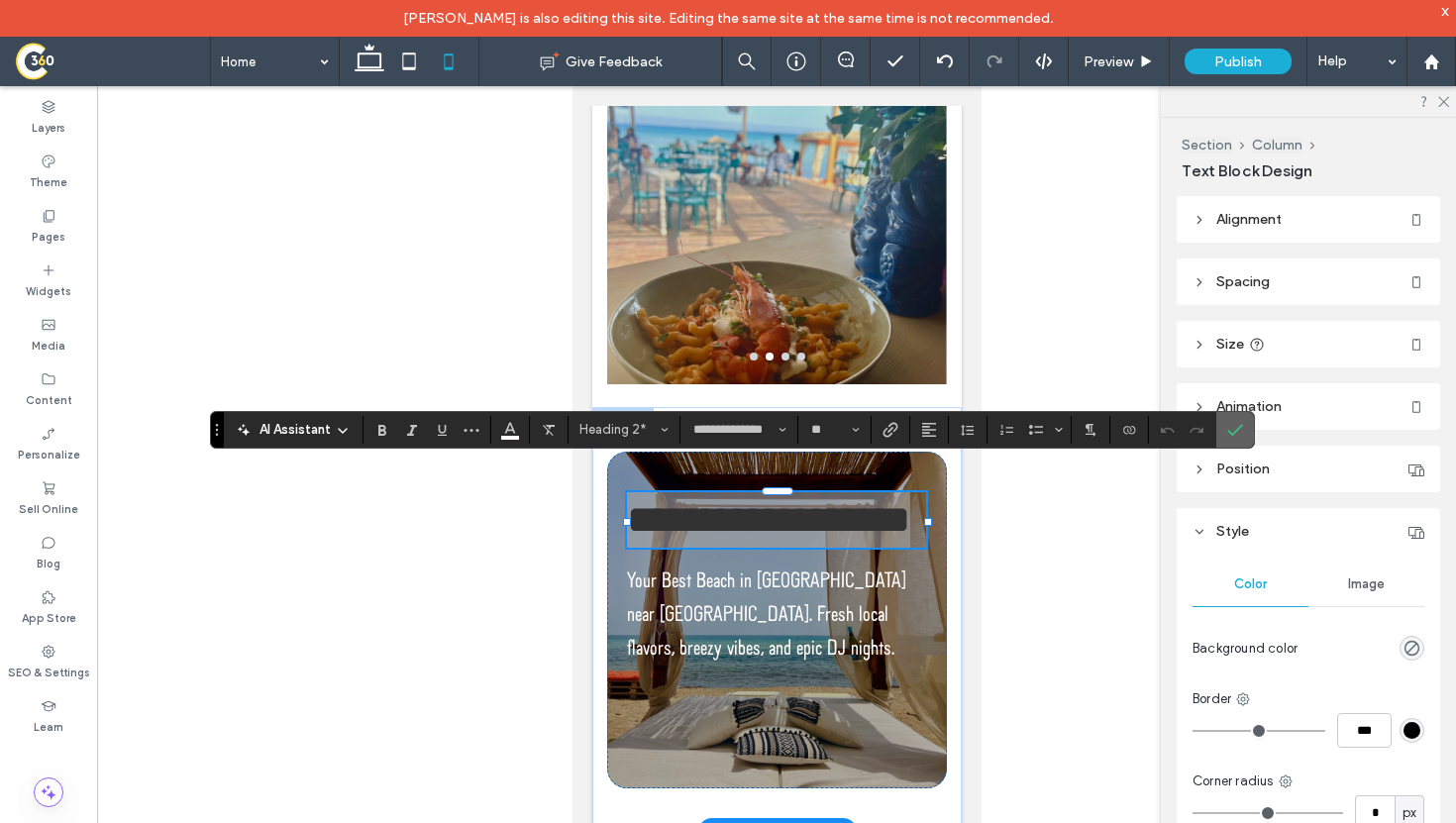 click 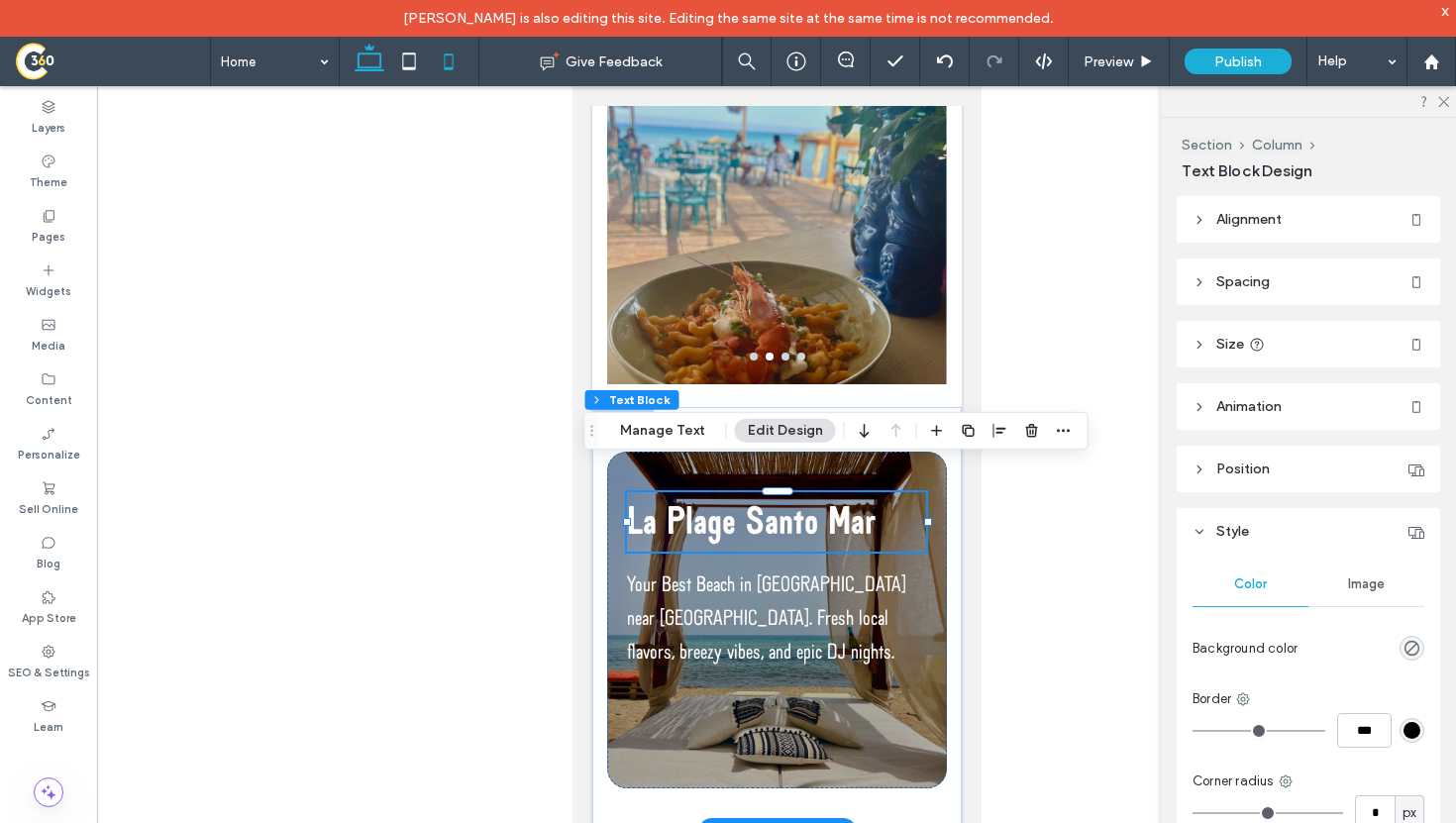 click 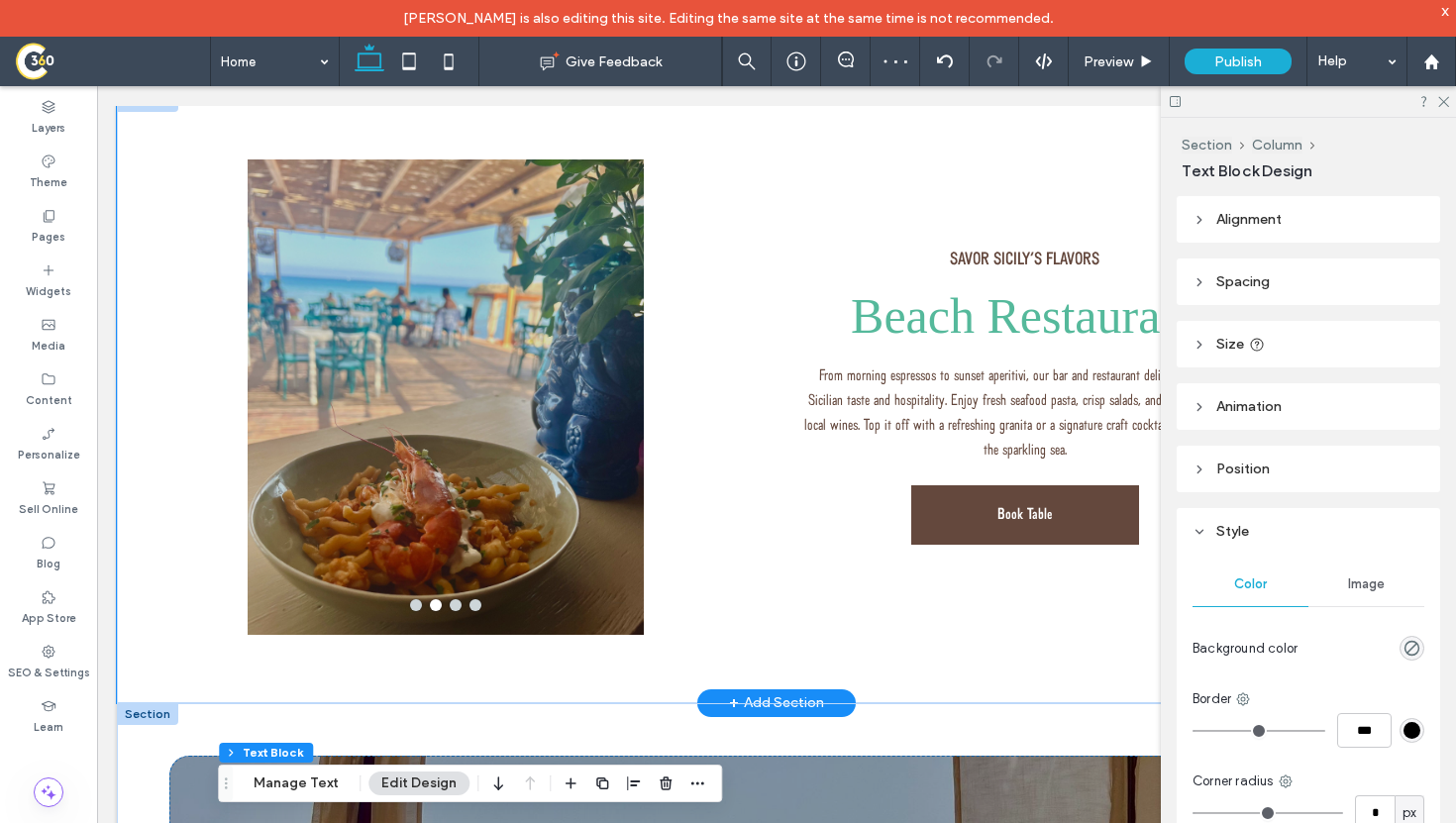 scroll, scrollTop: 4881, scrollLeft: 0, axis: vertical 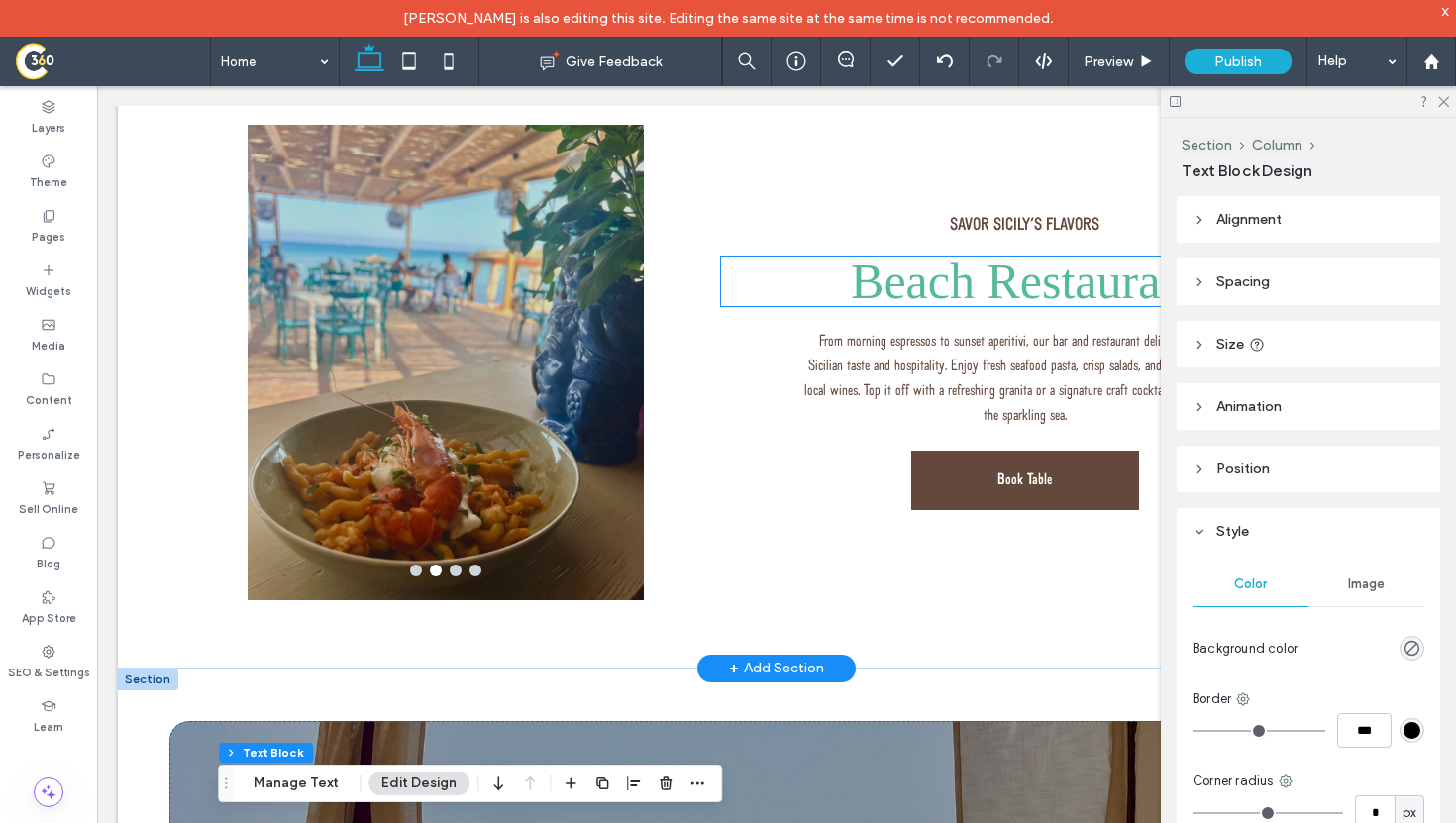 click on "Beach Restaurant" at bounding box center [1024, 281] 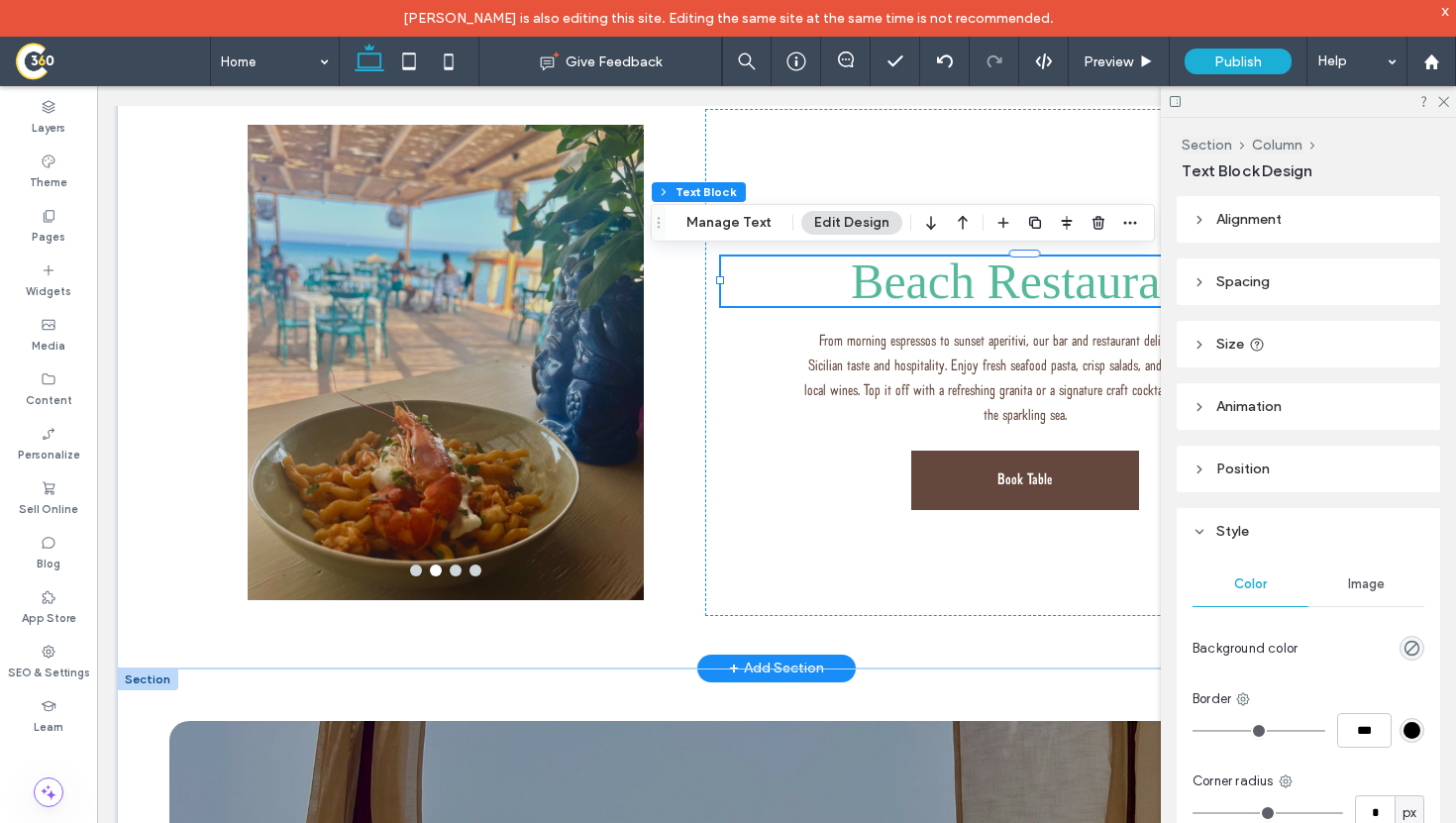 click on "Beach Restaurant" at bounding box center [1024, 281] 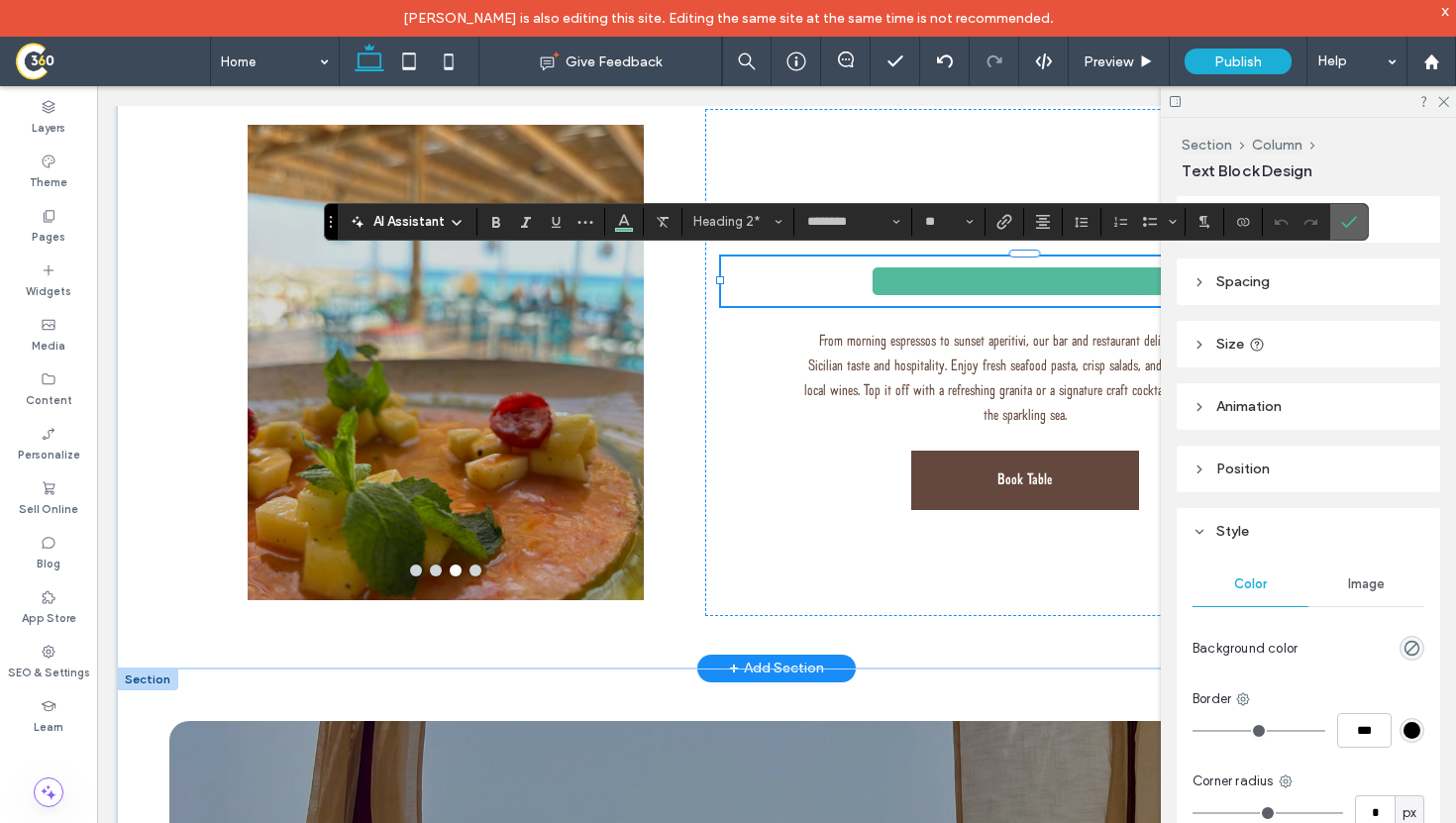 click 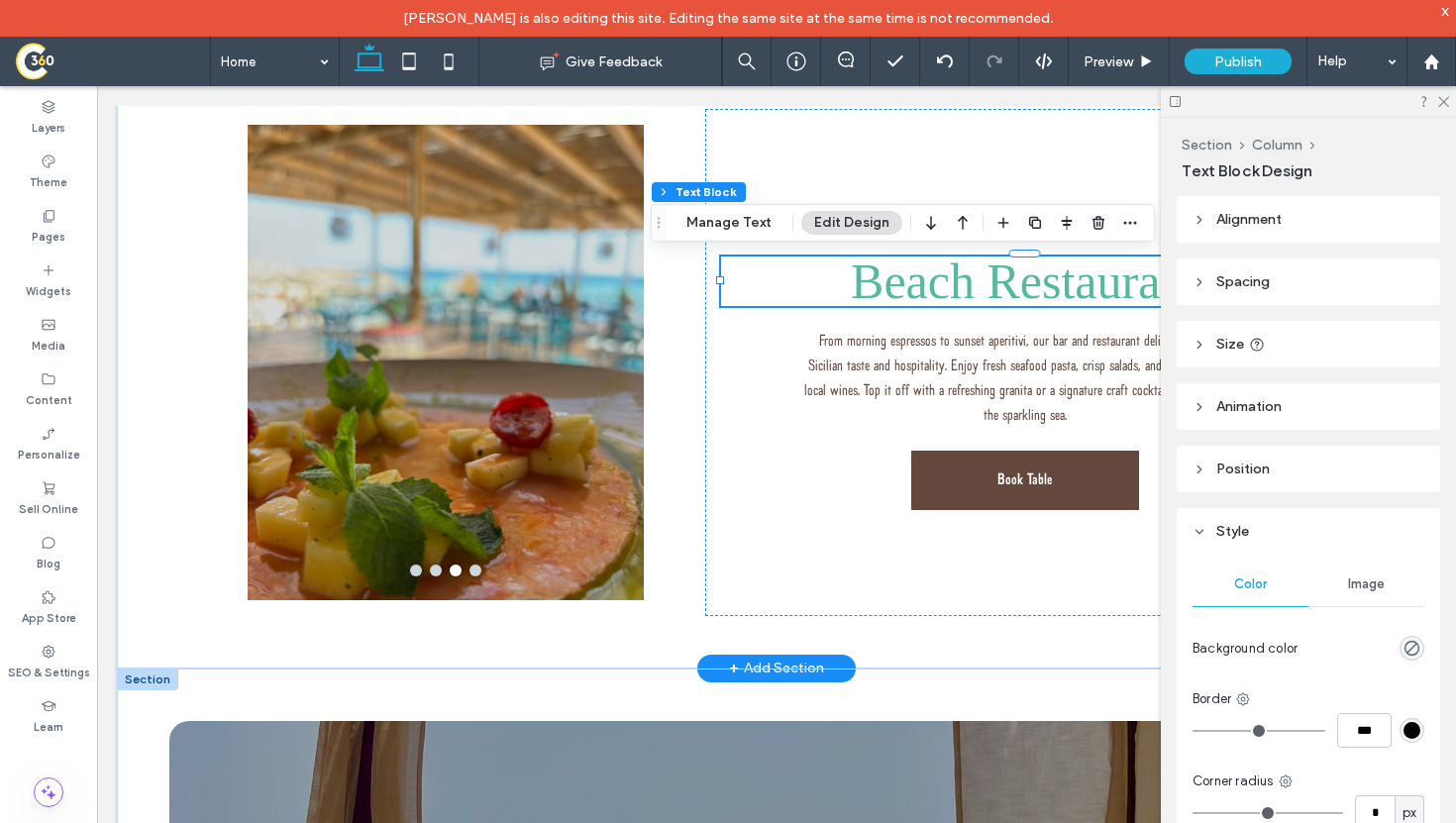 click at bounding box center (1308, 101) 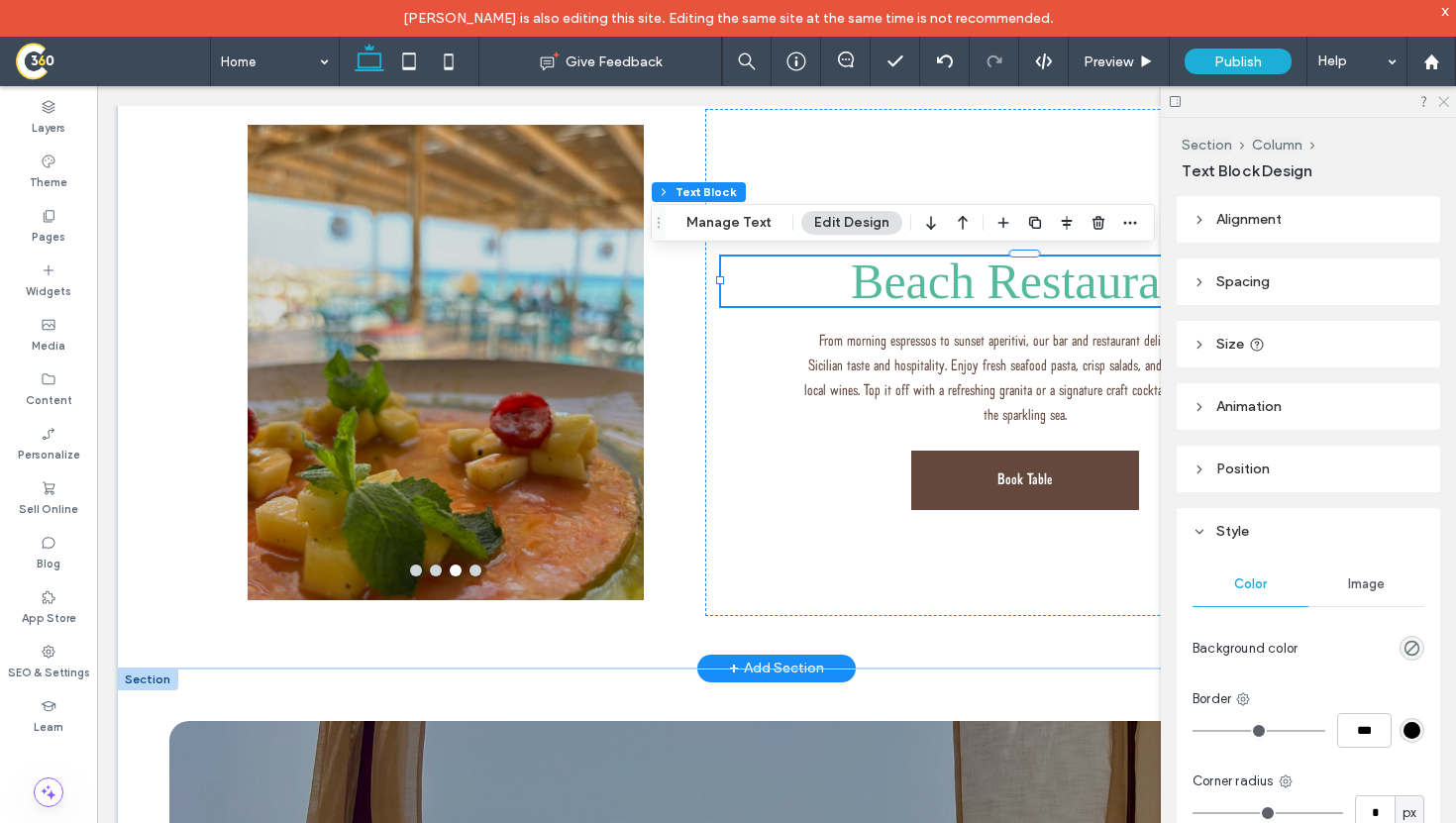 click 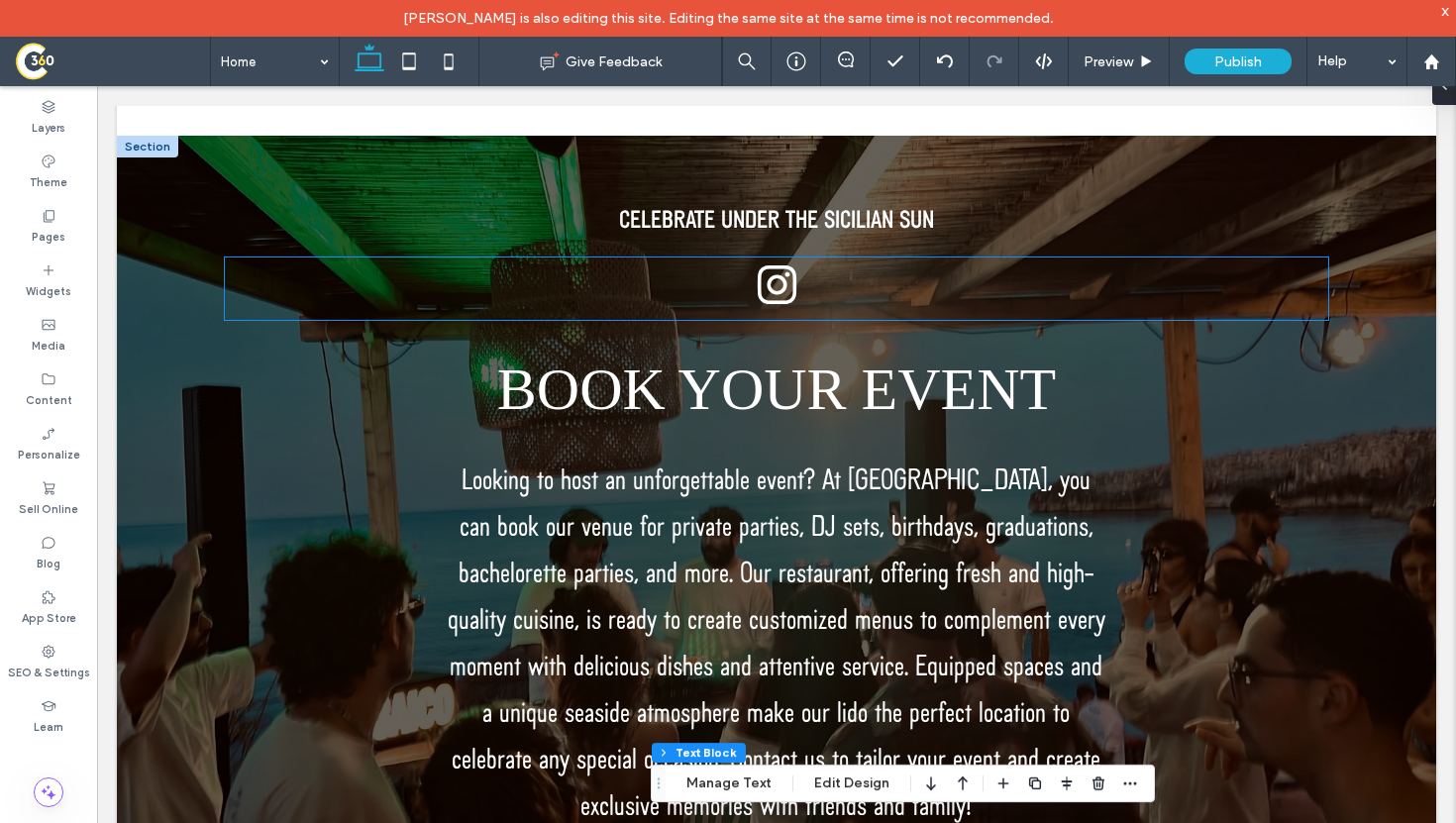 scroll, scrollTop: 4012, scrollLeft: 0, axis: vertical 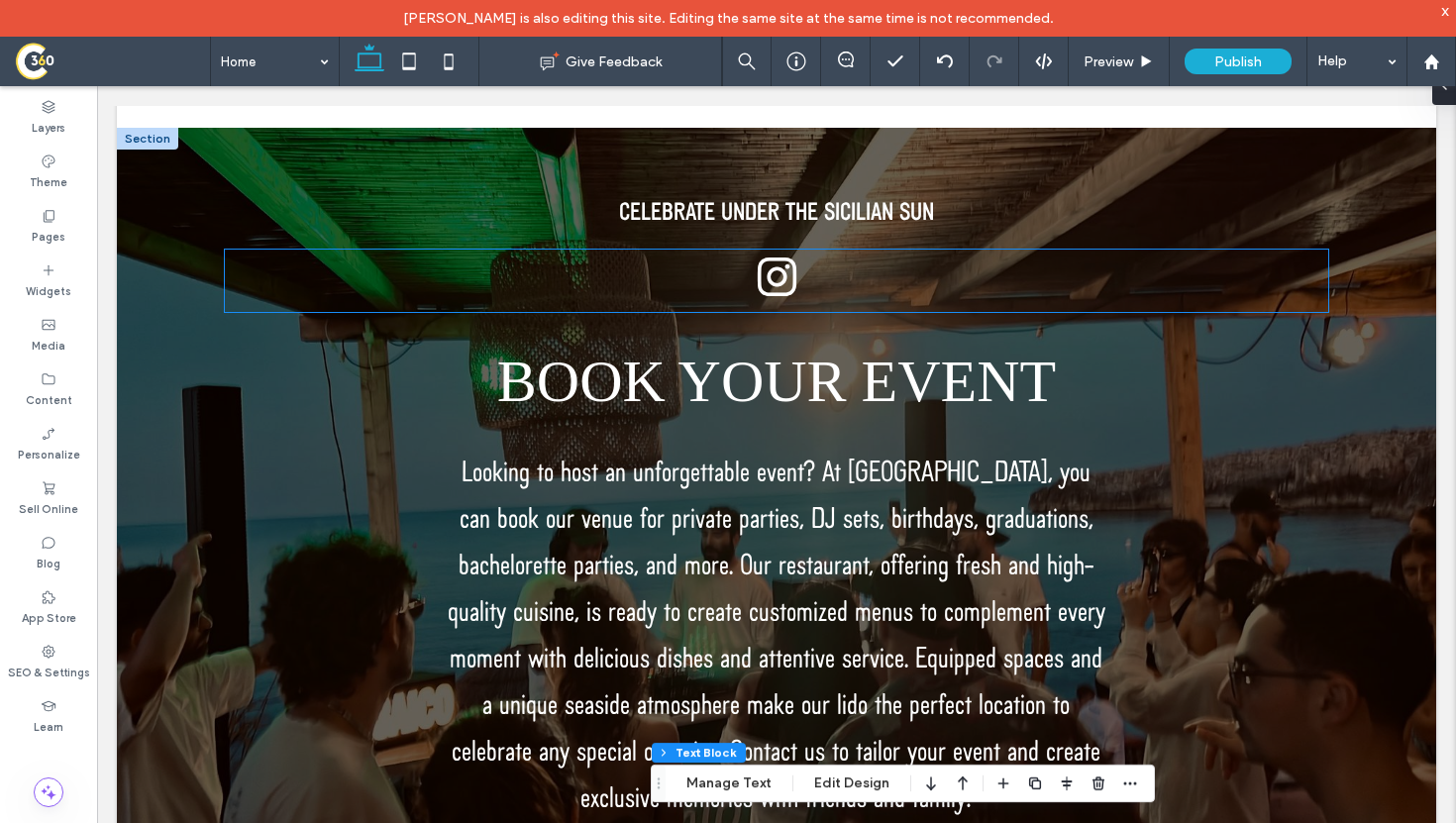 click at bounding box center [777, 278] 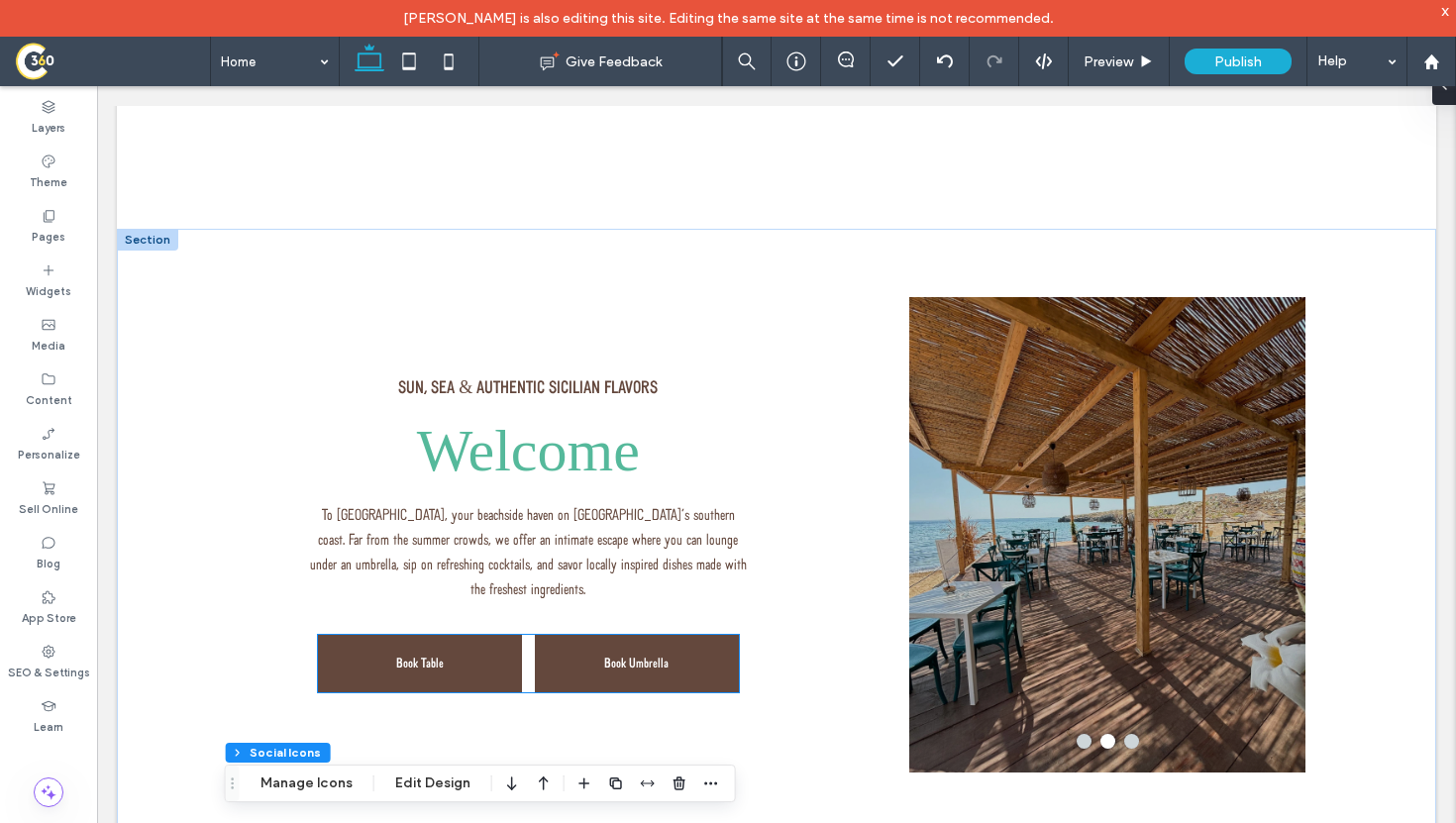 scroll, scrollTop: 1664, scrollLeft: 0, axis: vertical 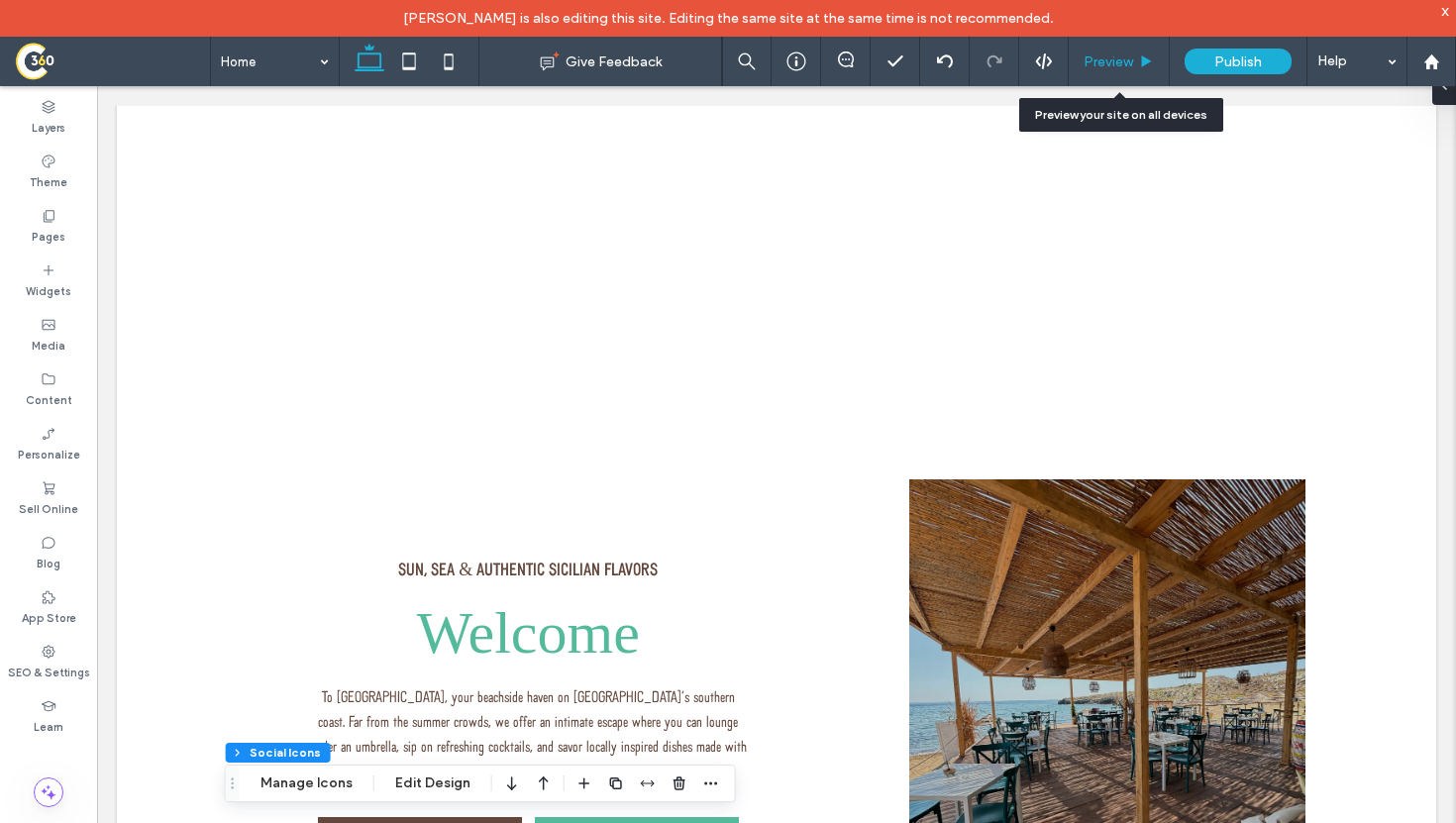 click on "Preview" at bounding box center (1119, 61) 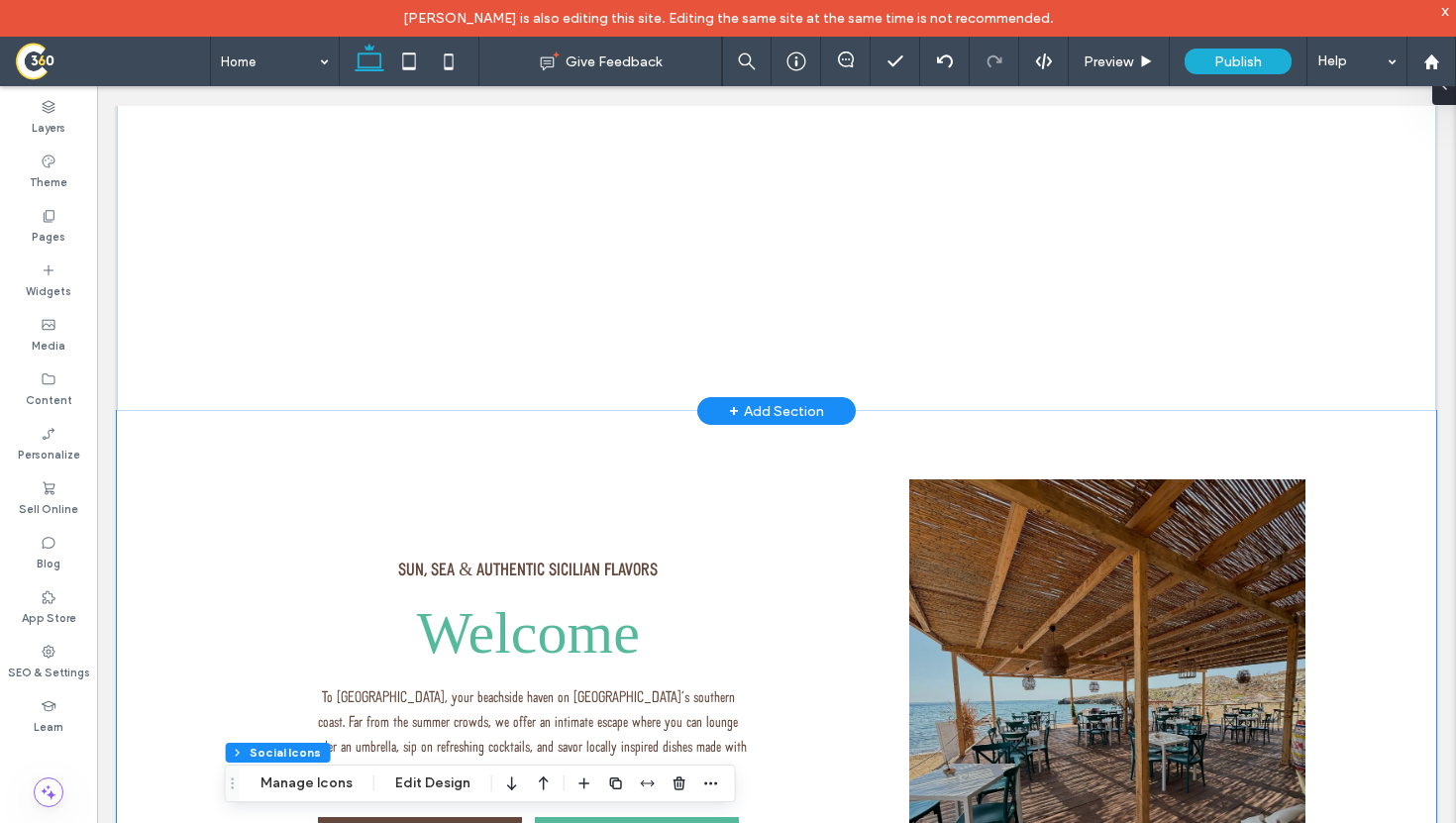 scroll, scrollTop: 2196, scrollLeft: 0, axis: vertical 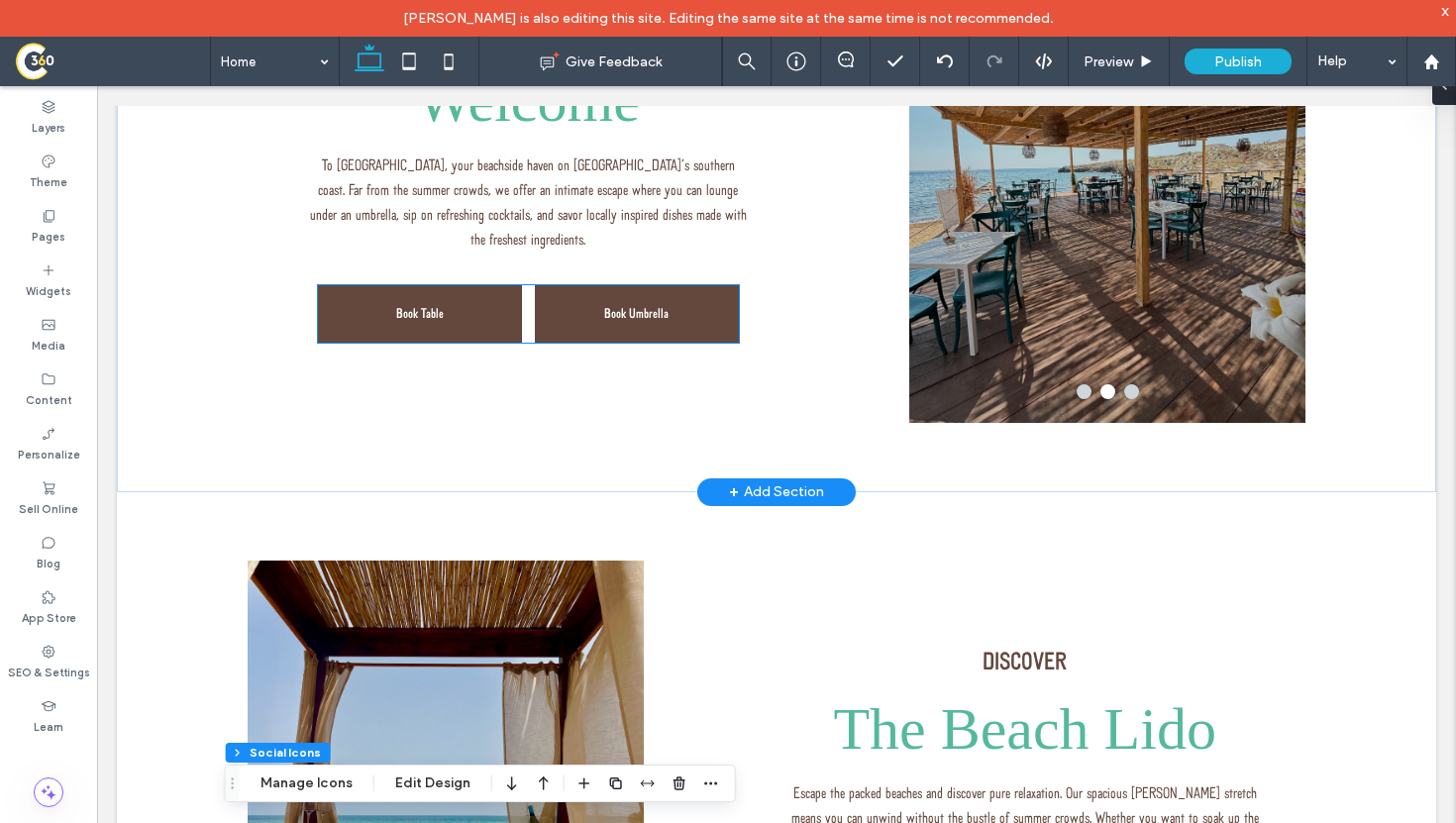 click on "Book Umbrella" at bounding box center (636, 314) 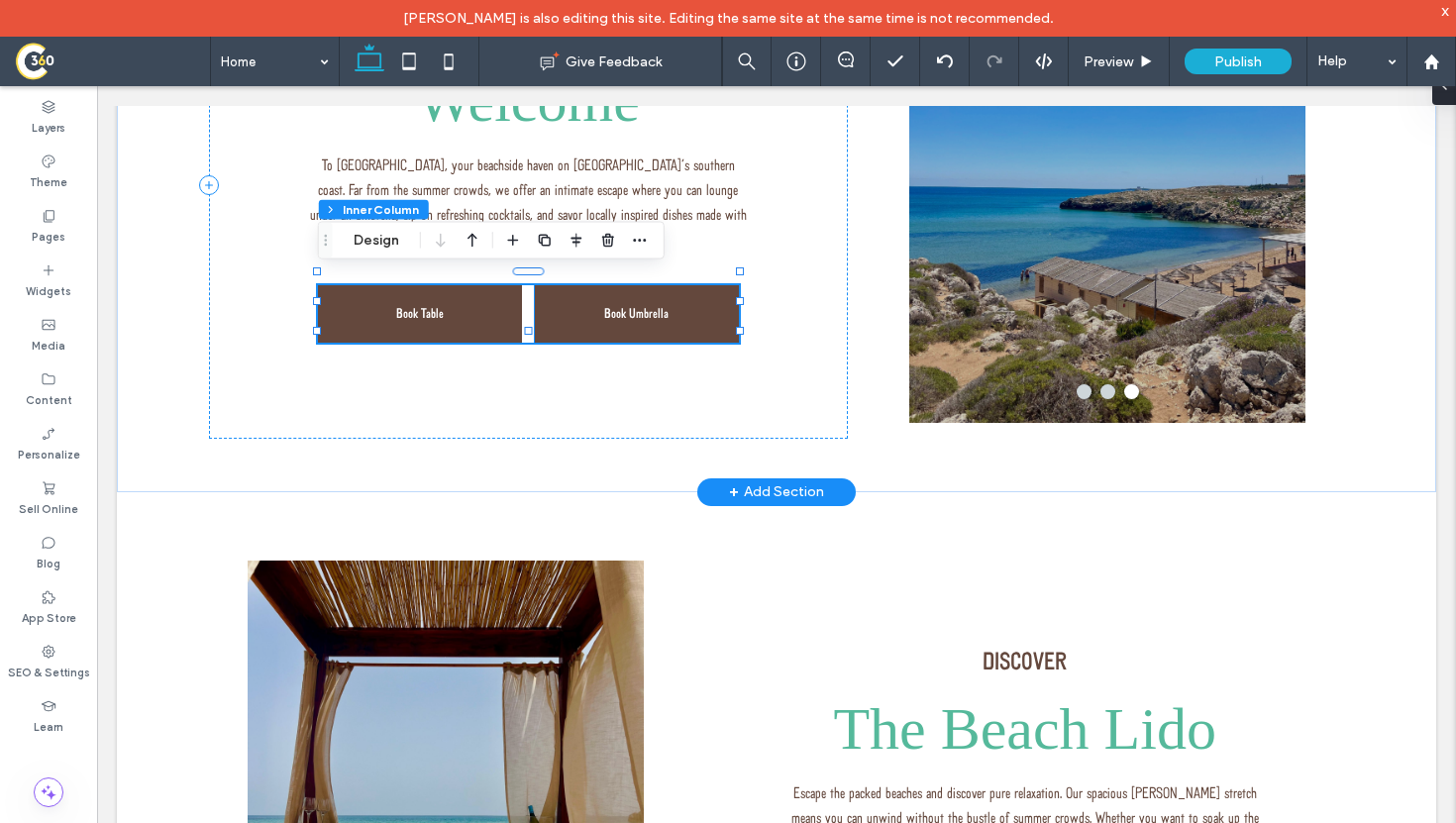 click on "Book Umbrella" at bounding box center (636, 314) 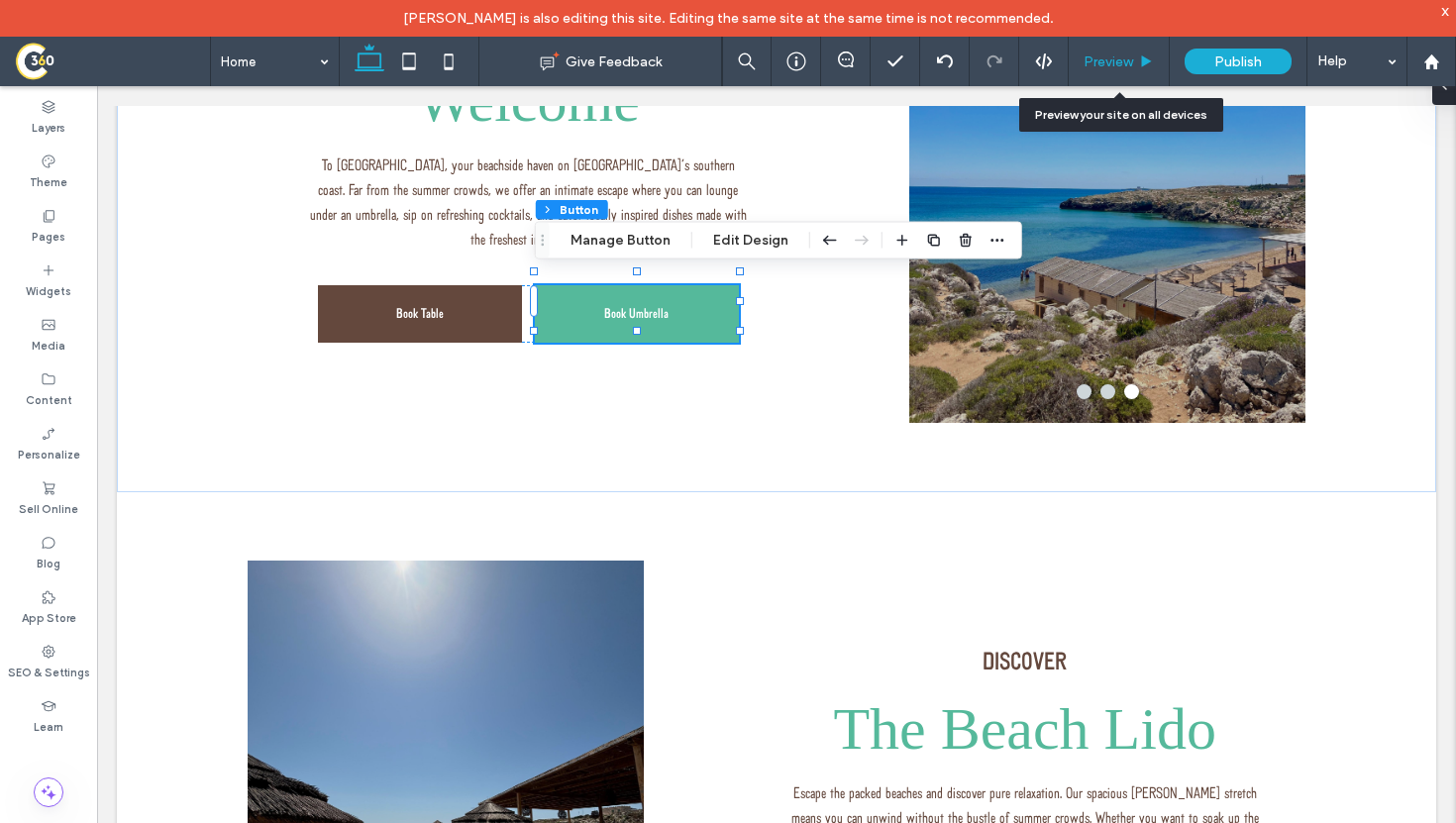 click on "Preview" at bounding box center (1108, 61) 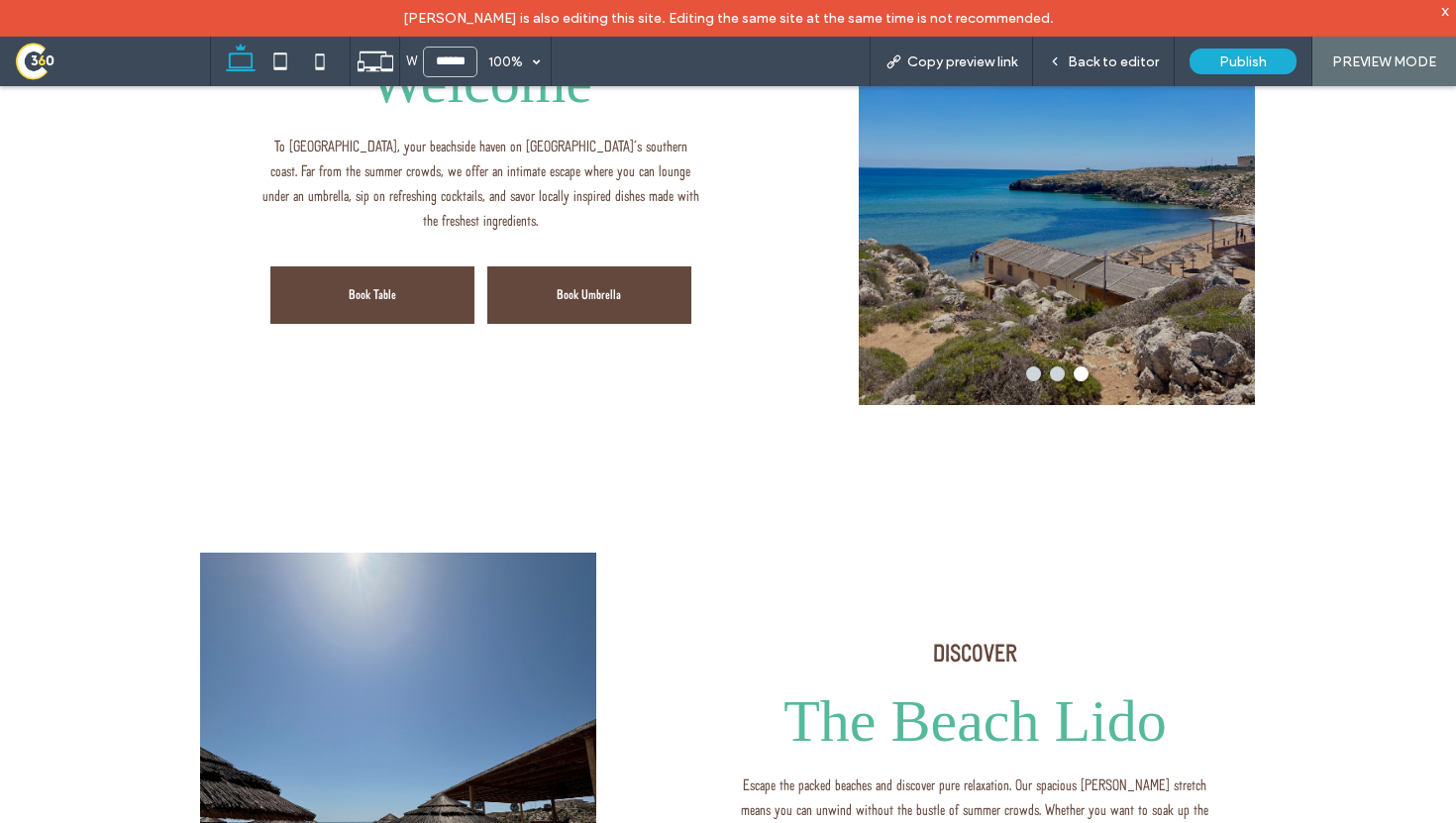 click on "Book Umbrella" at bounding box center [589, 295] 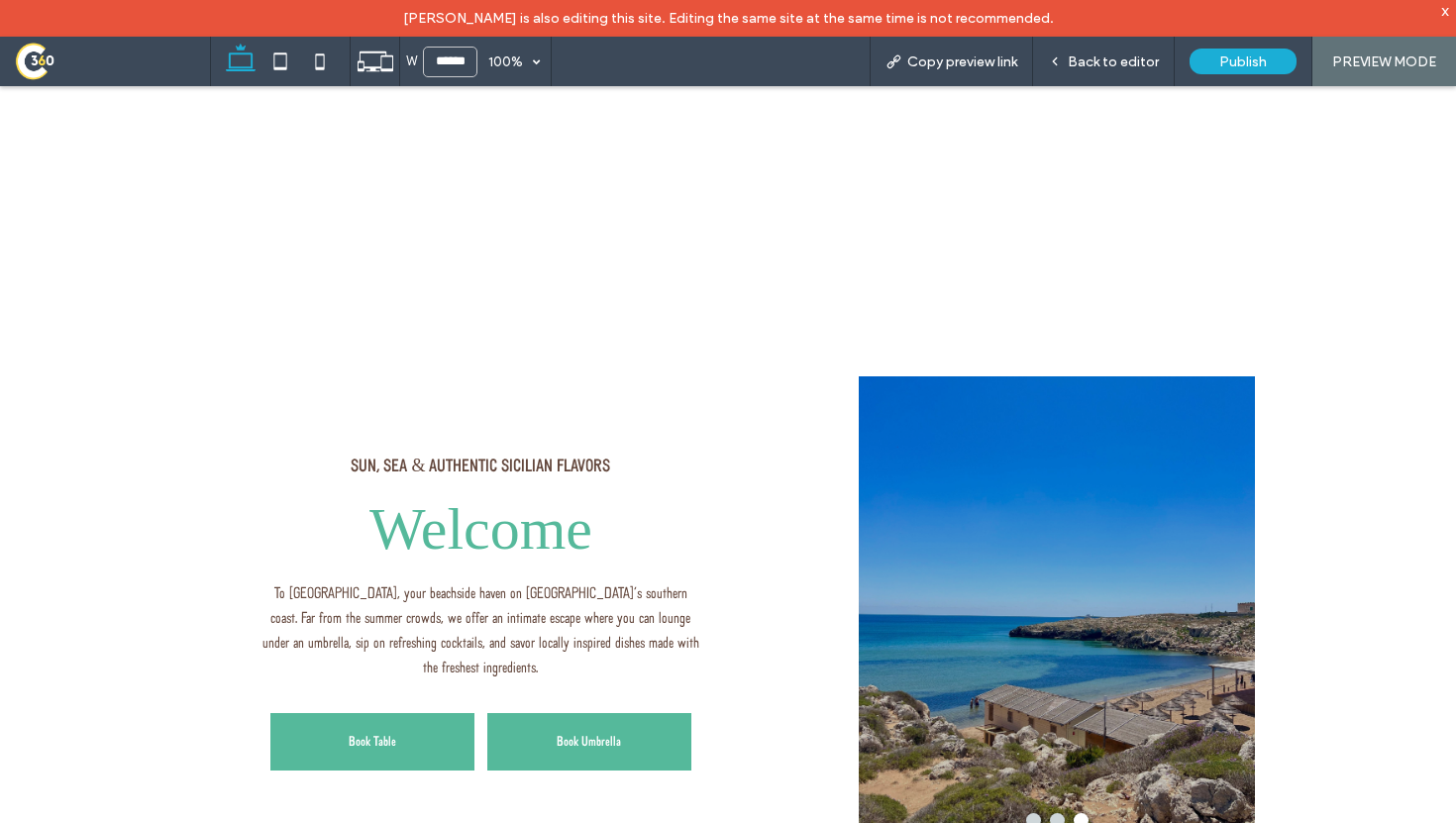 click on "Book Table" at bounding box center [372, 742] 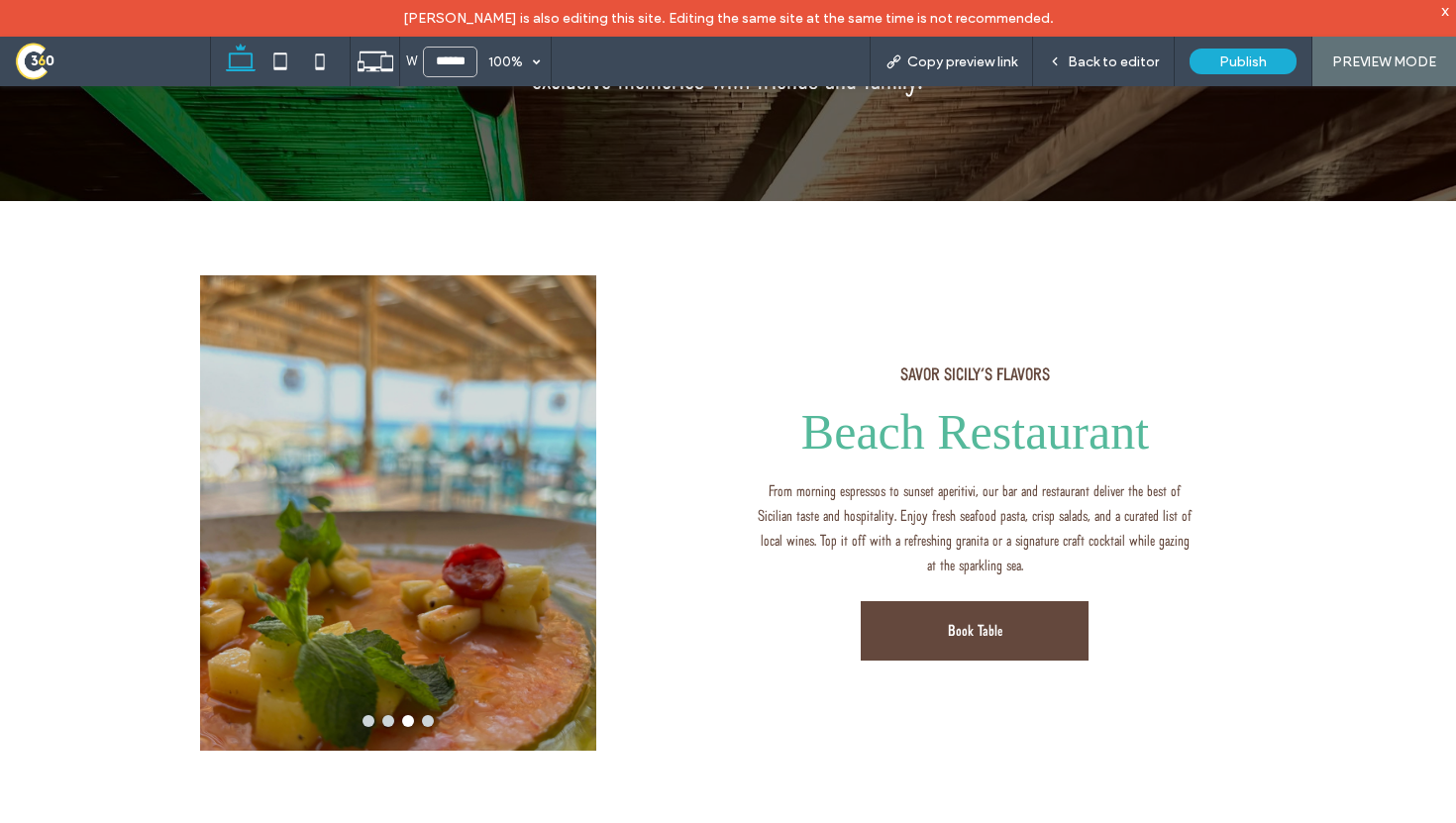 scroll, scrollTop: 4923, scrollLeft: 0, axis: vertical 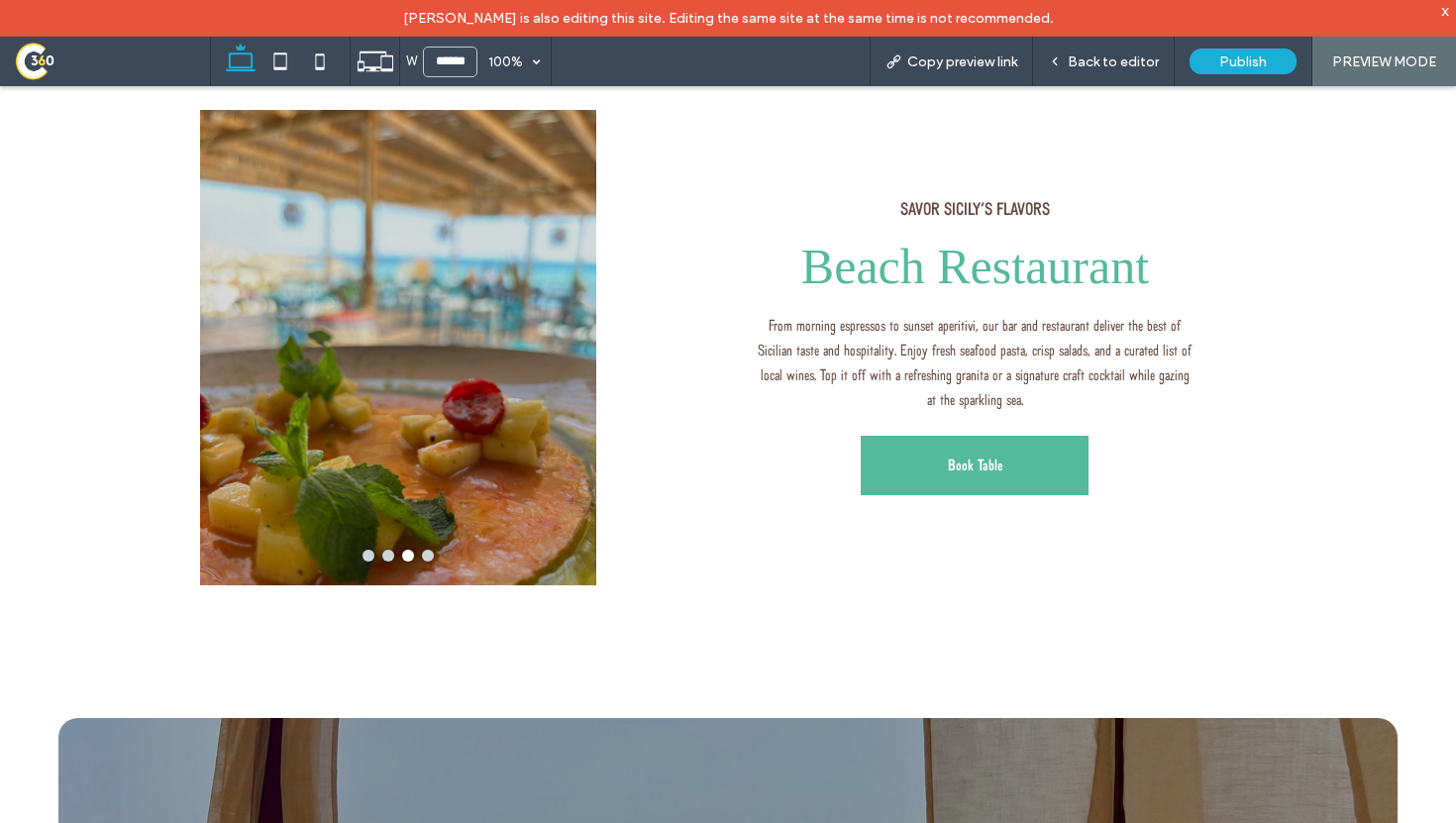 click on "Book Table" at bounding box center [975, 465] 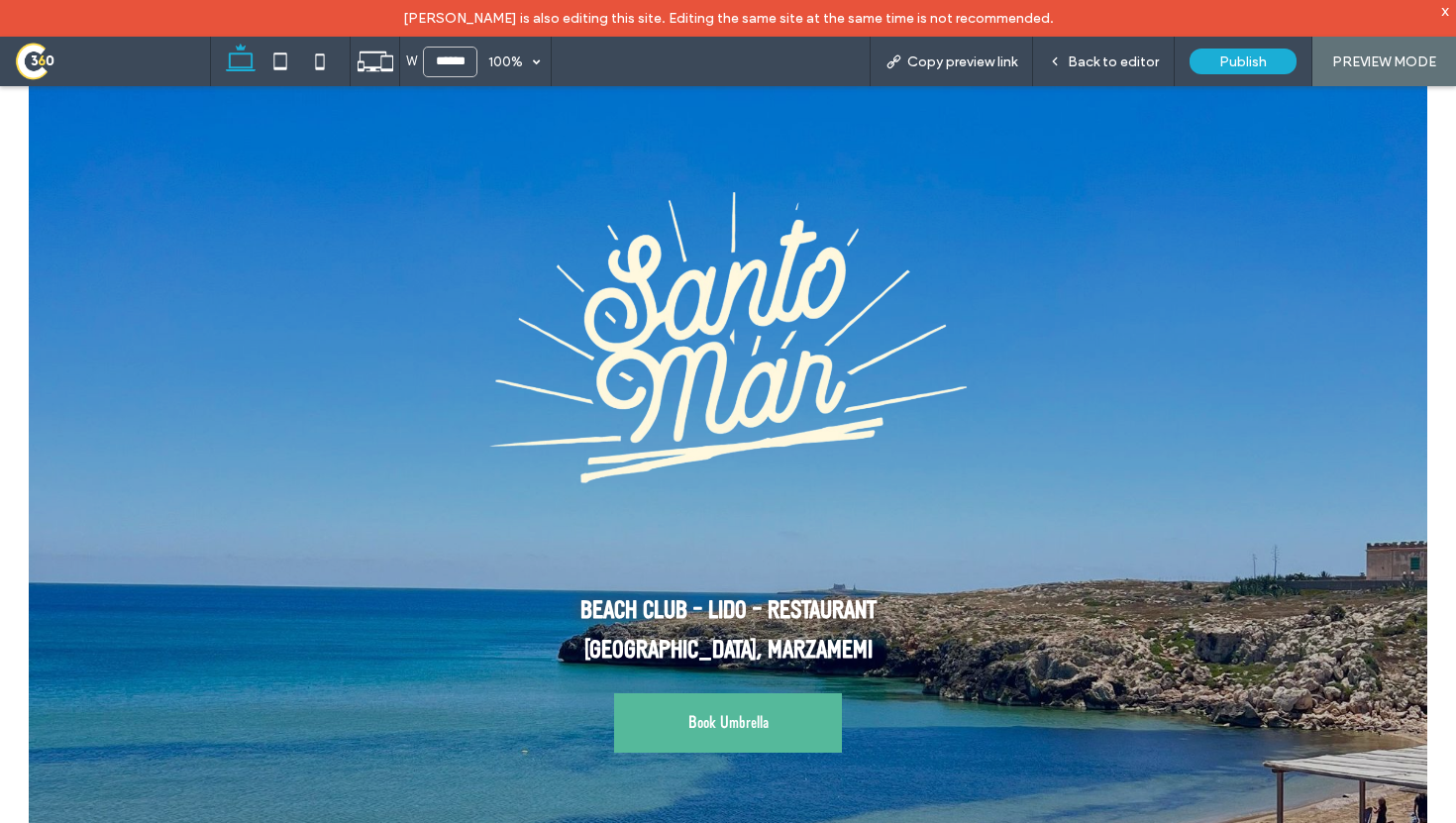 scroll, scrollTop: 0, scrollLeft: 0, axis: both 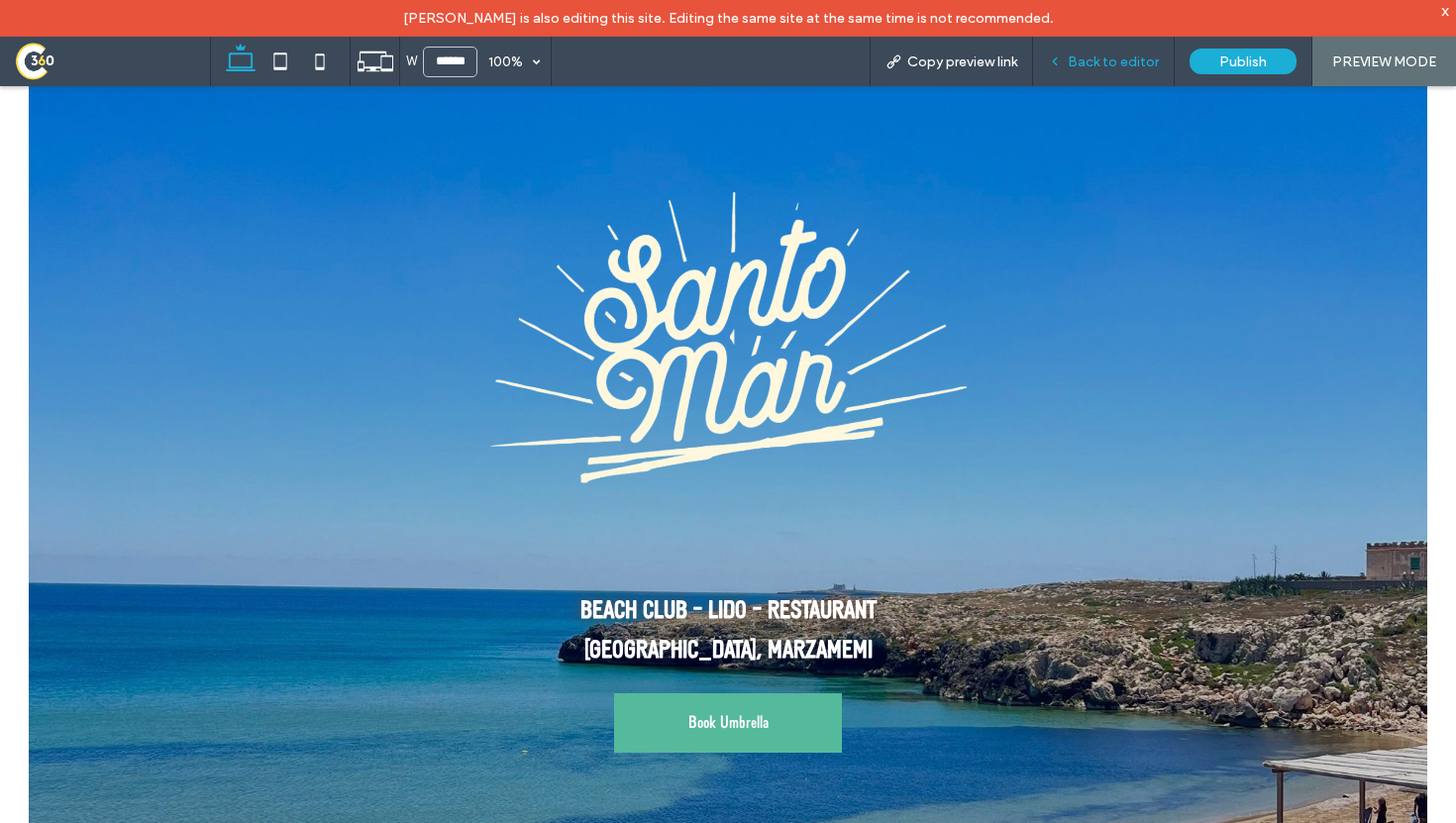 click on "Back to editor" at bounding box center (1103, 61) 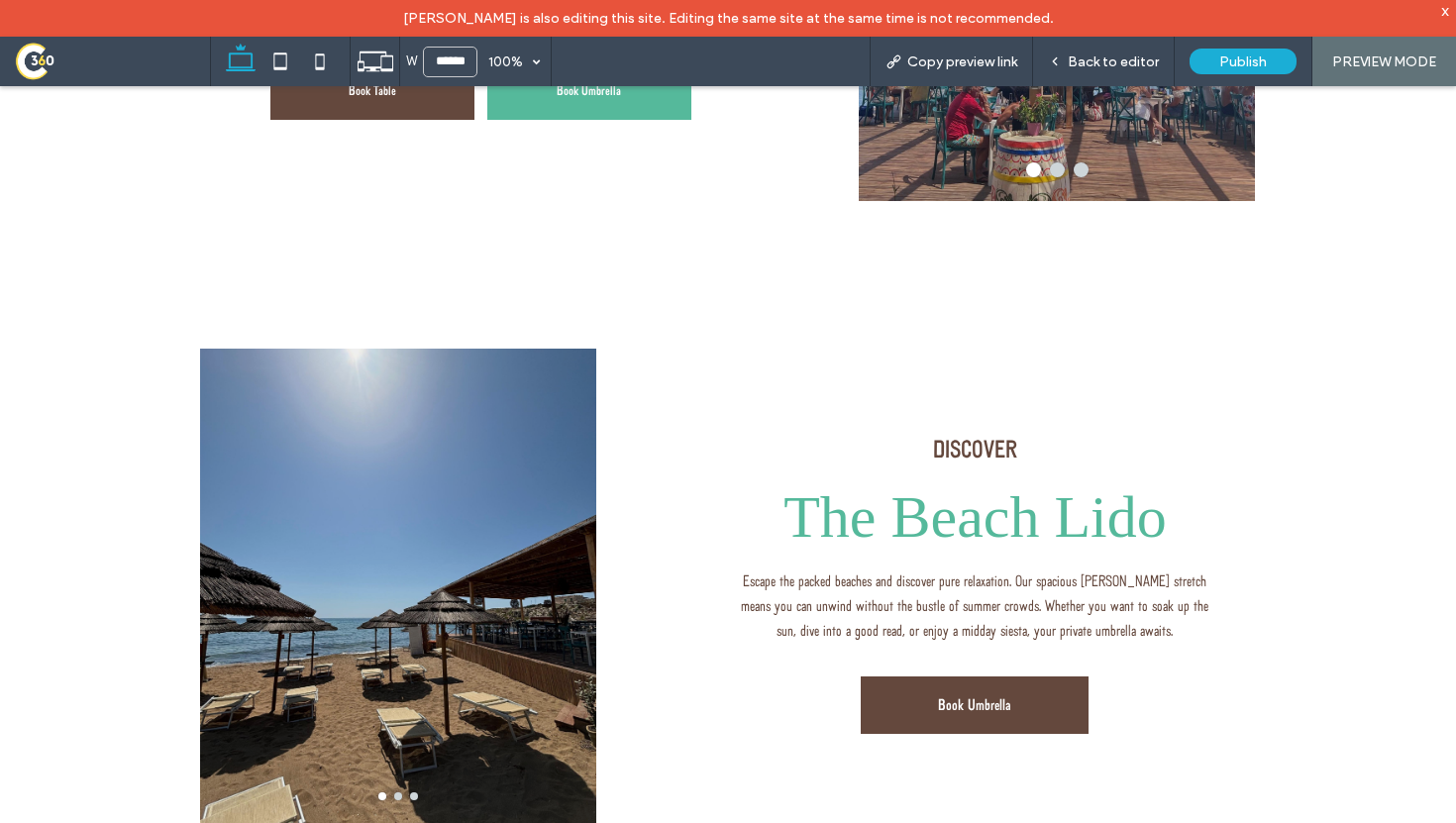 scroll, scrollTop: 2582, scrollLeft: 0, axis: vertical 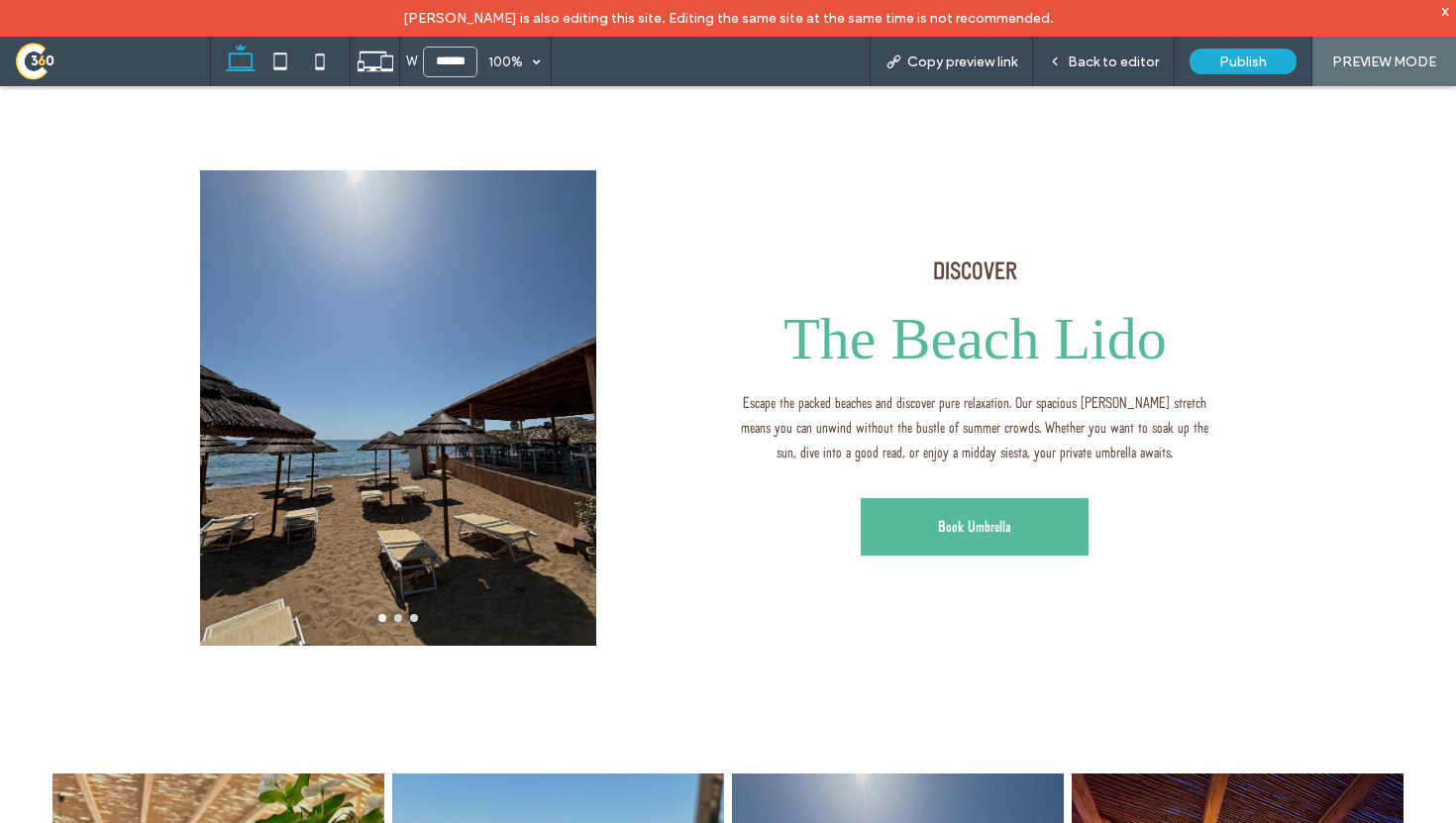 click on "Book Umbrella" at bounding box center (975, 527) 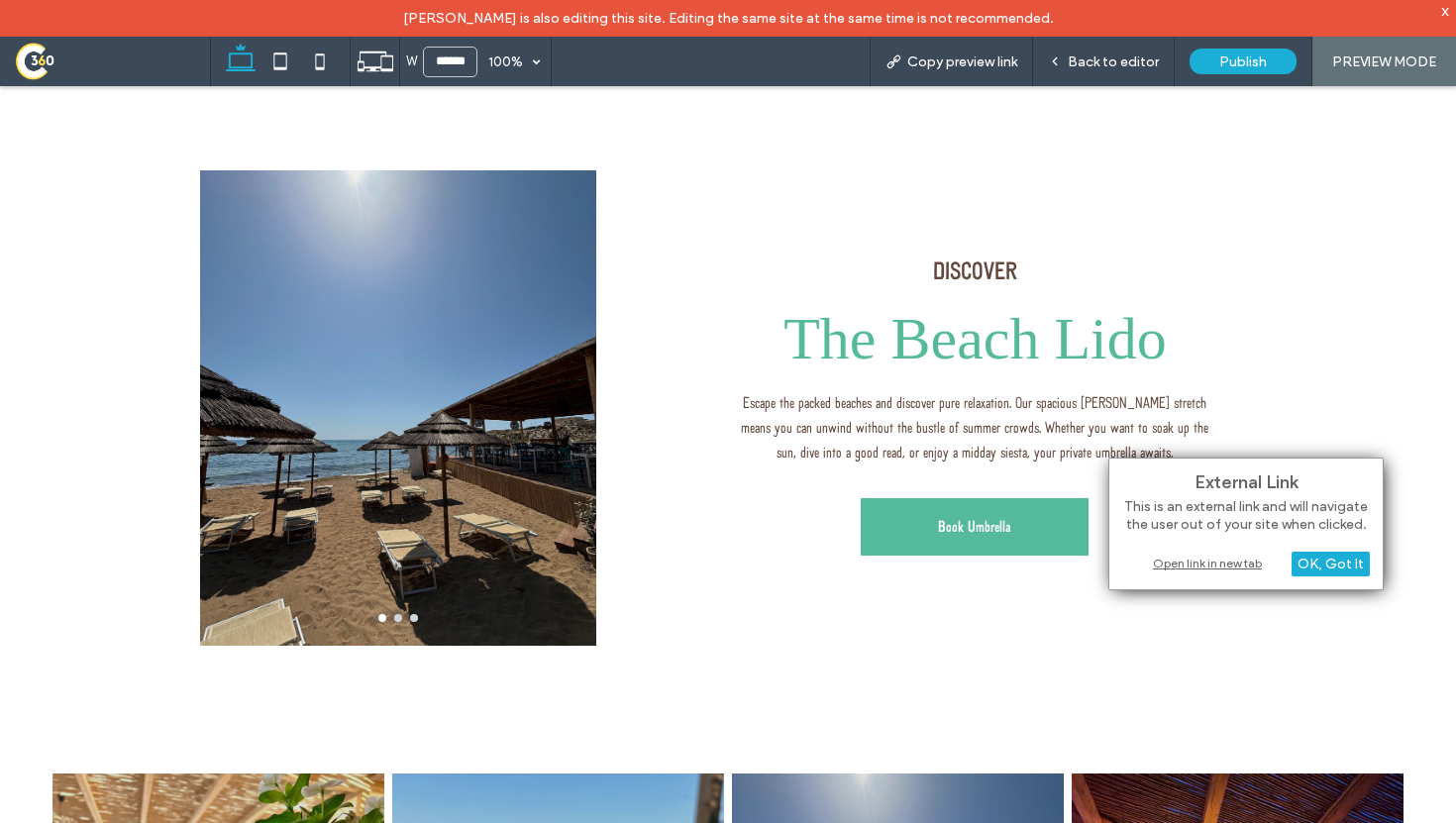 scroll, scrollTop: 2596, scrollLeft: 0, axis: vertical 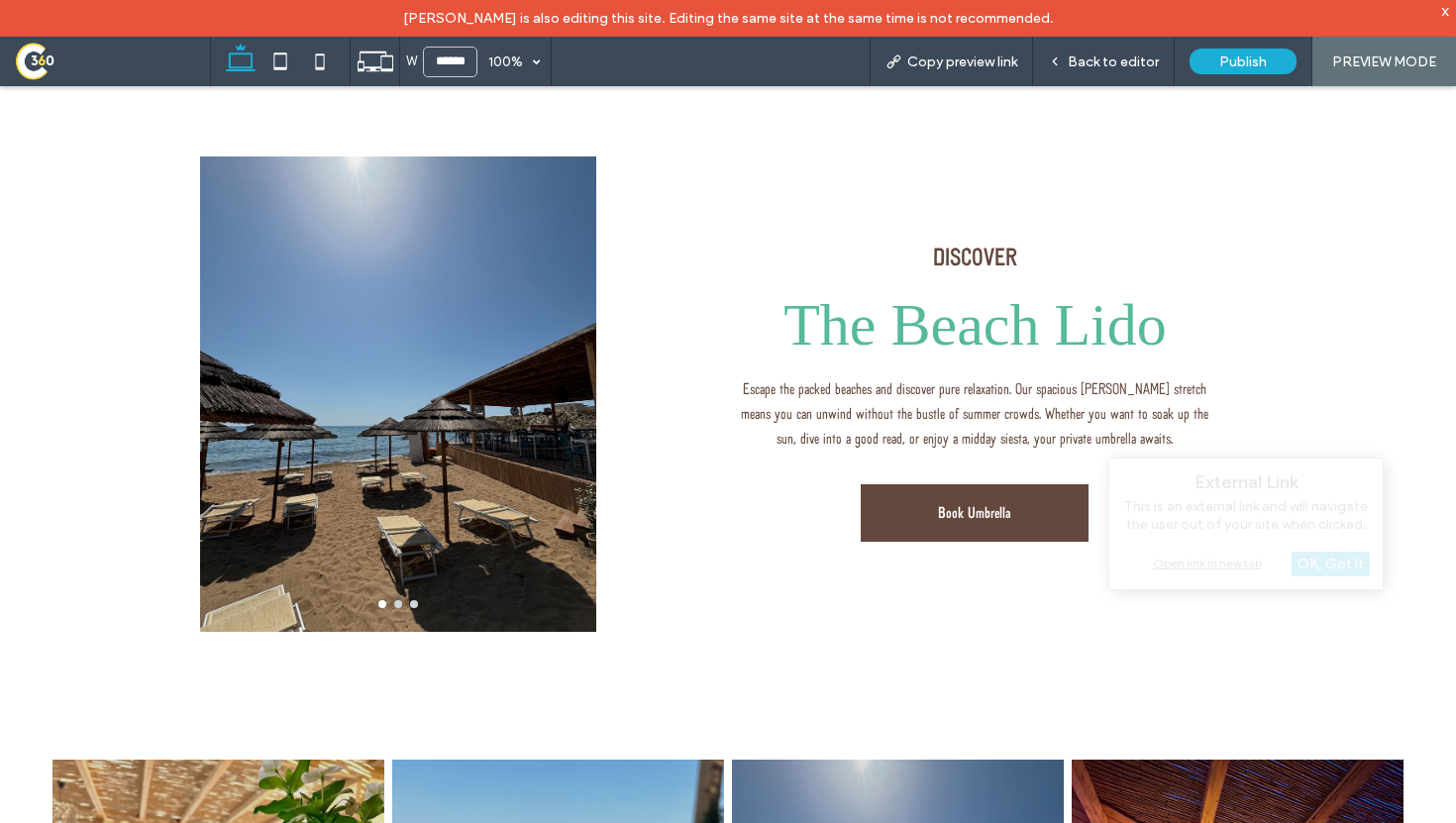 click on "DISCOVER
The Beach Lido
Escape the packed beaches and discover pure relaxation. Our spacious sandy stretch means you can unwind without the bustle of summer crowds. Whether you want to soak up the sun, dive into a good read, or enjoy a midday siesta, your private umbrella awaits.
Book Umbrella" at bounding box center [728, 395] 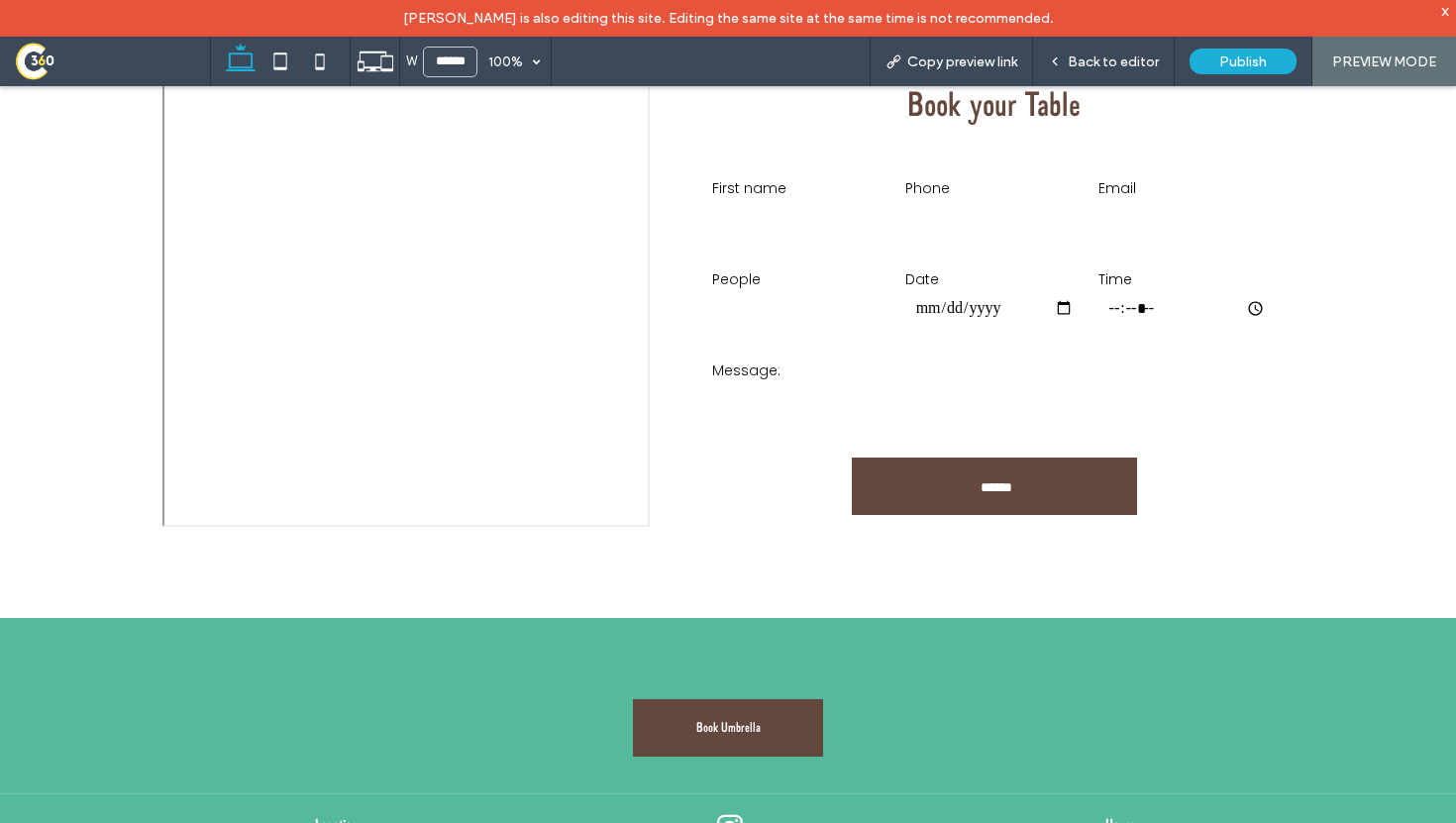 scroll, scrollTop: 6231, scrollLeft: 0, axis: vertical 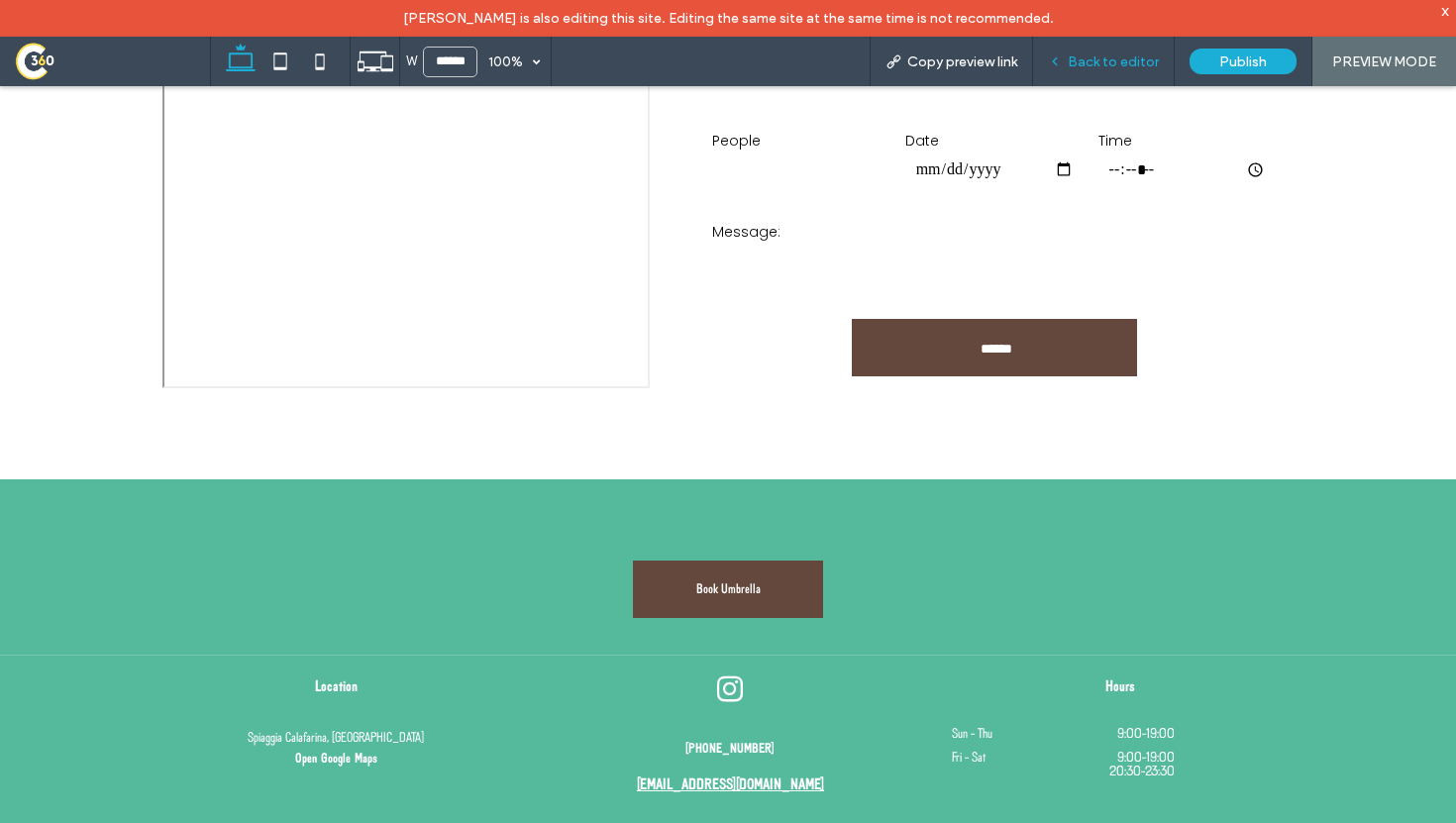 click on "Back to editor" at bounding box center (1113, 61) 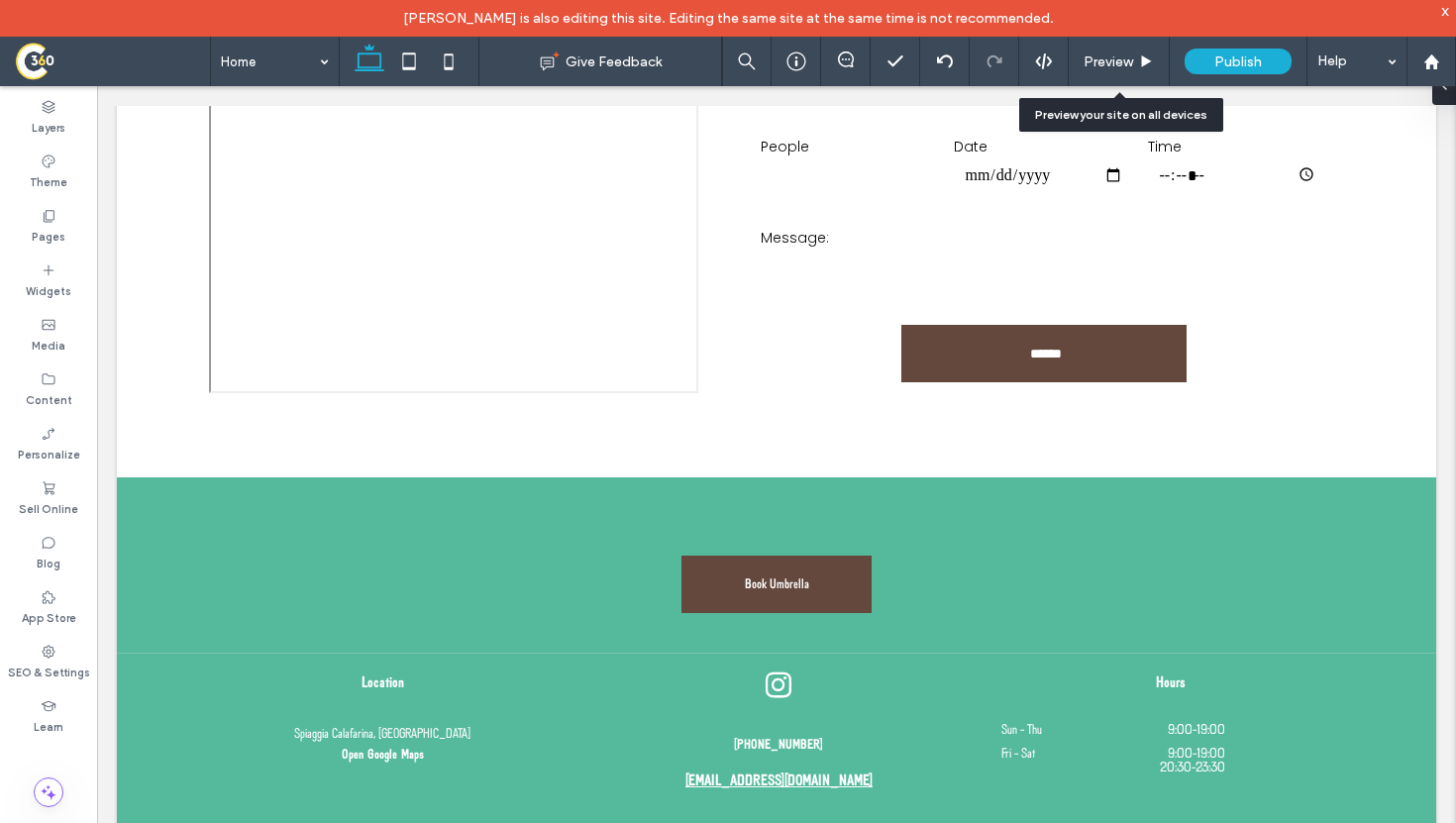 scroll, scrollTop: 6183, scrollLeft: 0, axis: vertical 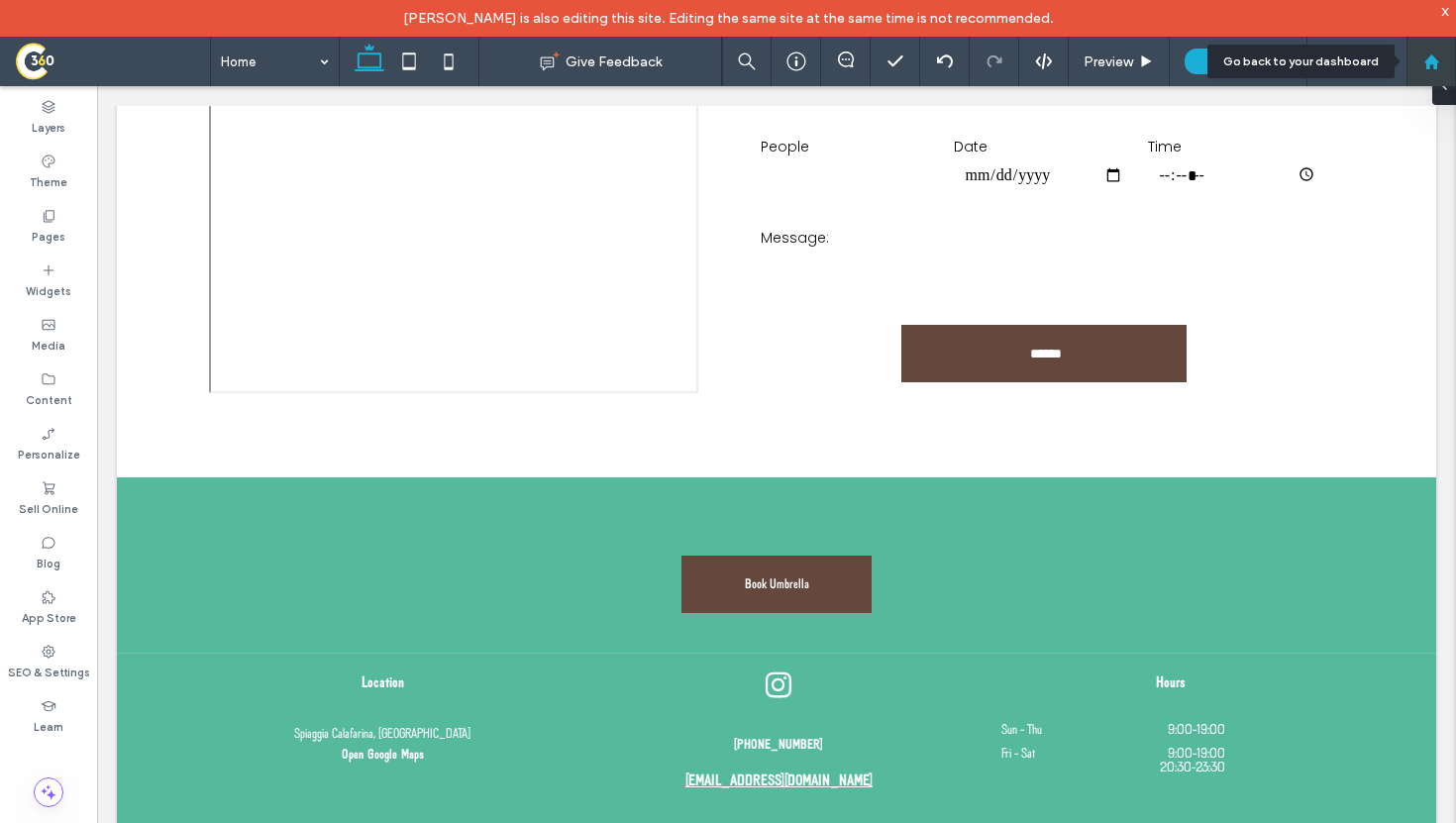 click at bounding box center (1431, 61) 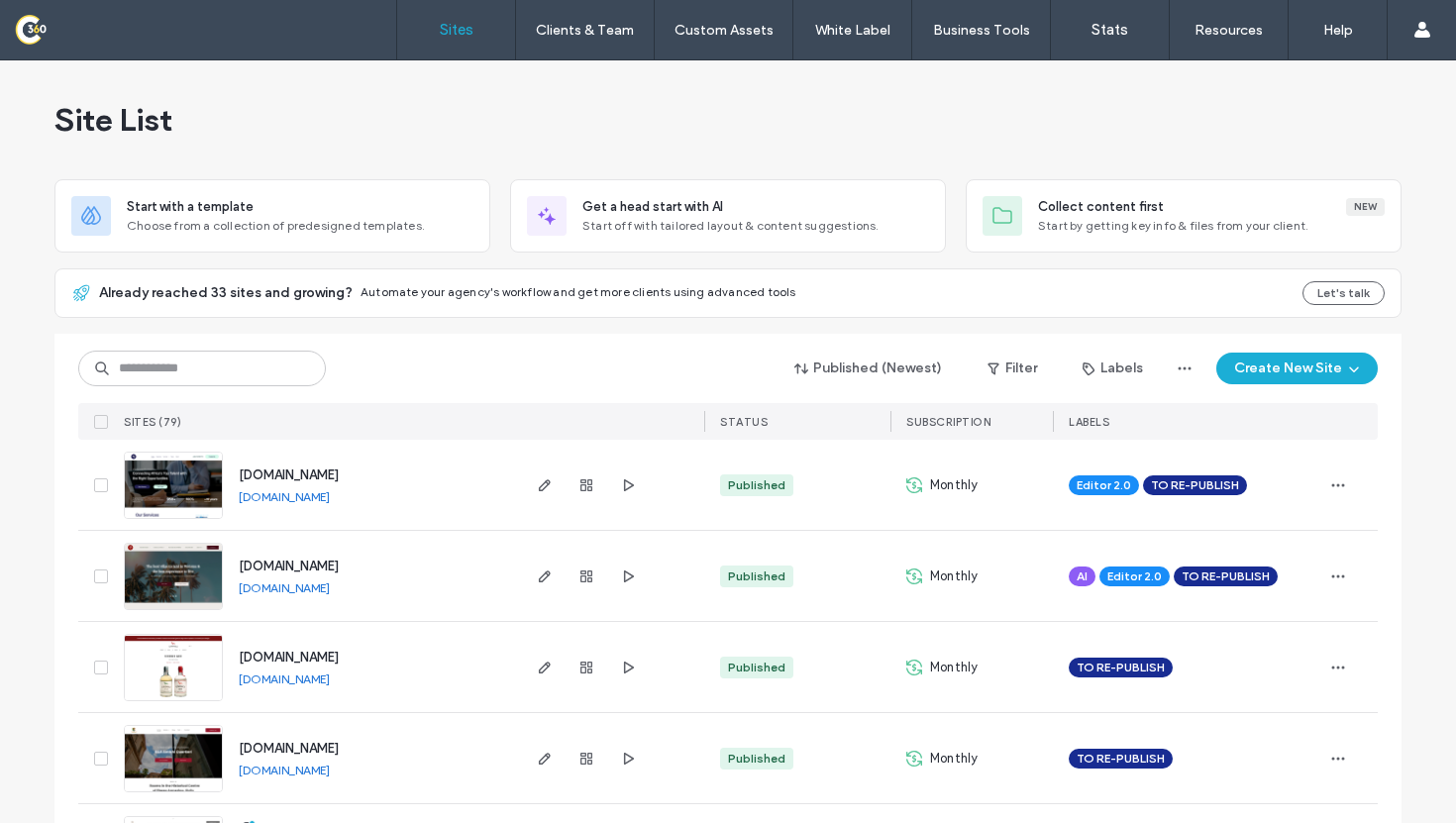scroll, scrollTop: 0, scrollLeft: 0, axis: both 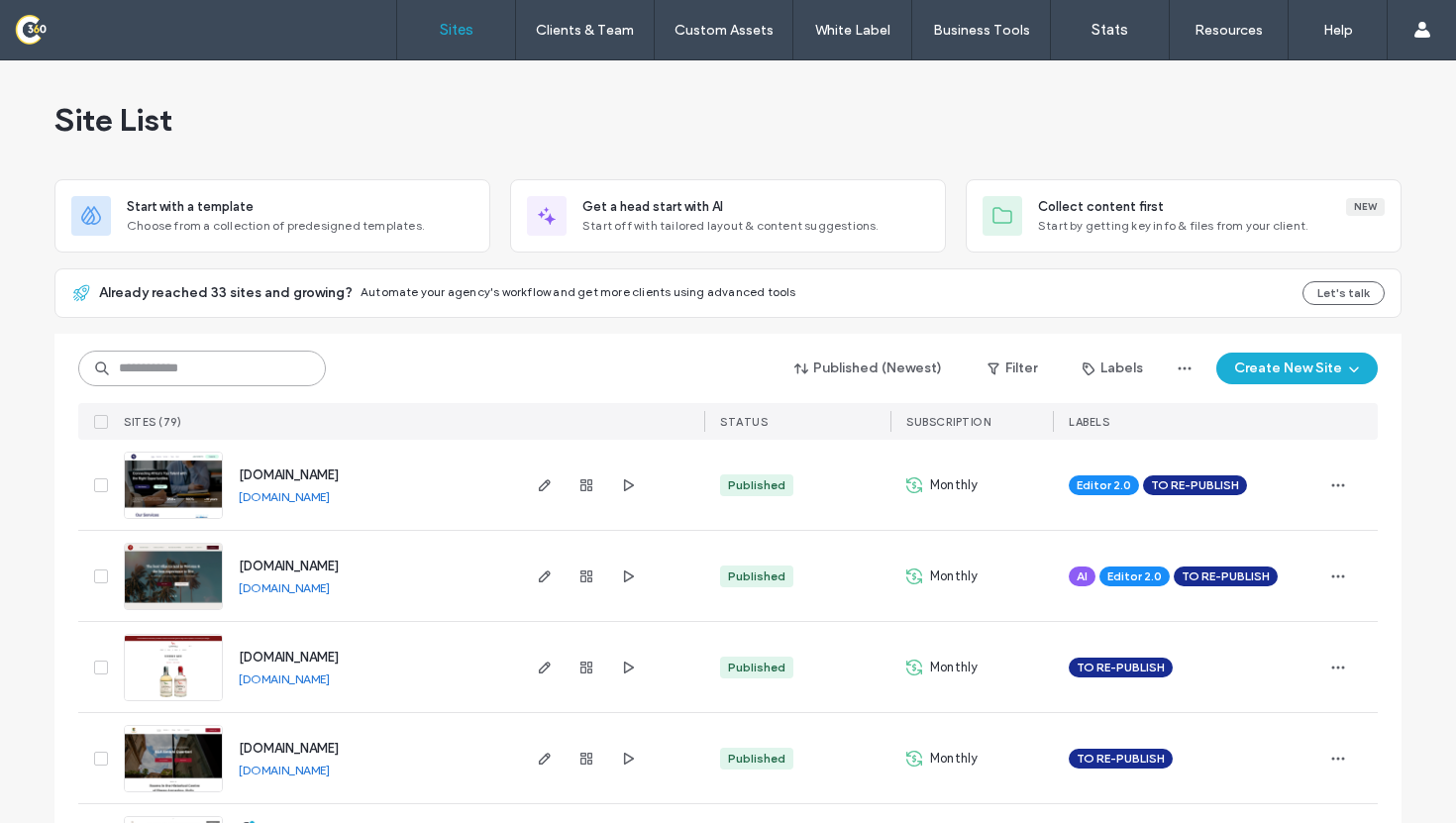 click at bounding box center [202, 368] 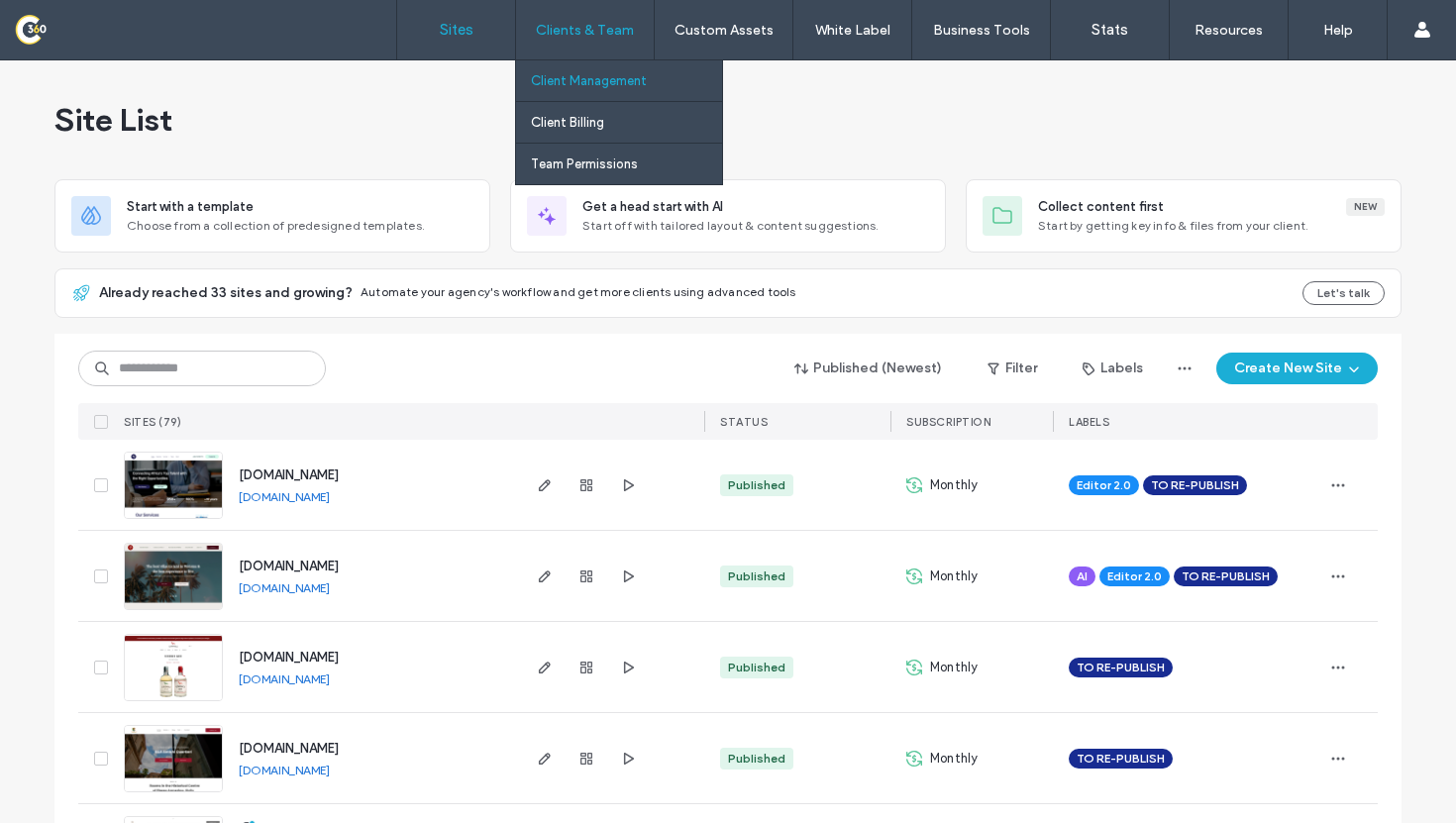 click on "Client Management" at bounding box center [588, 80] 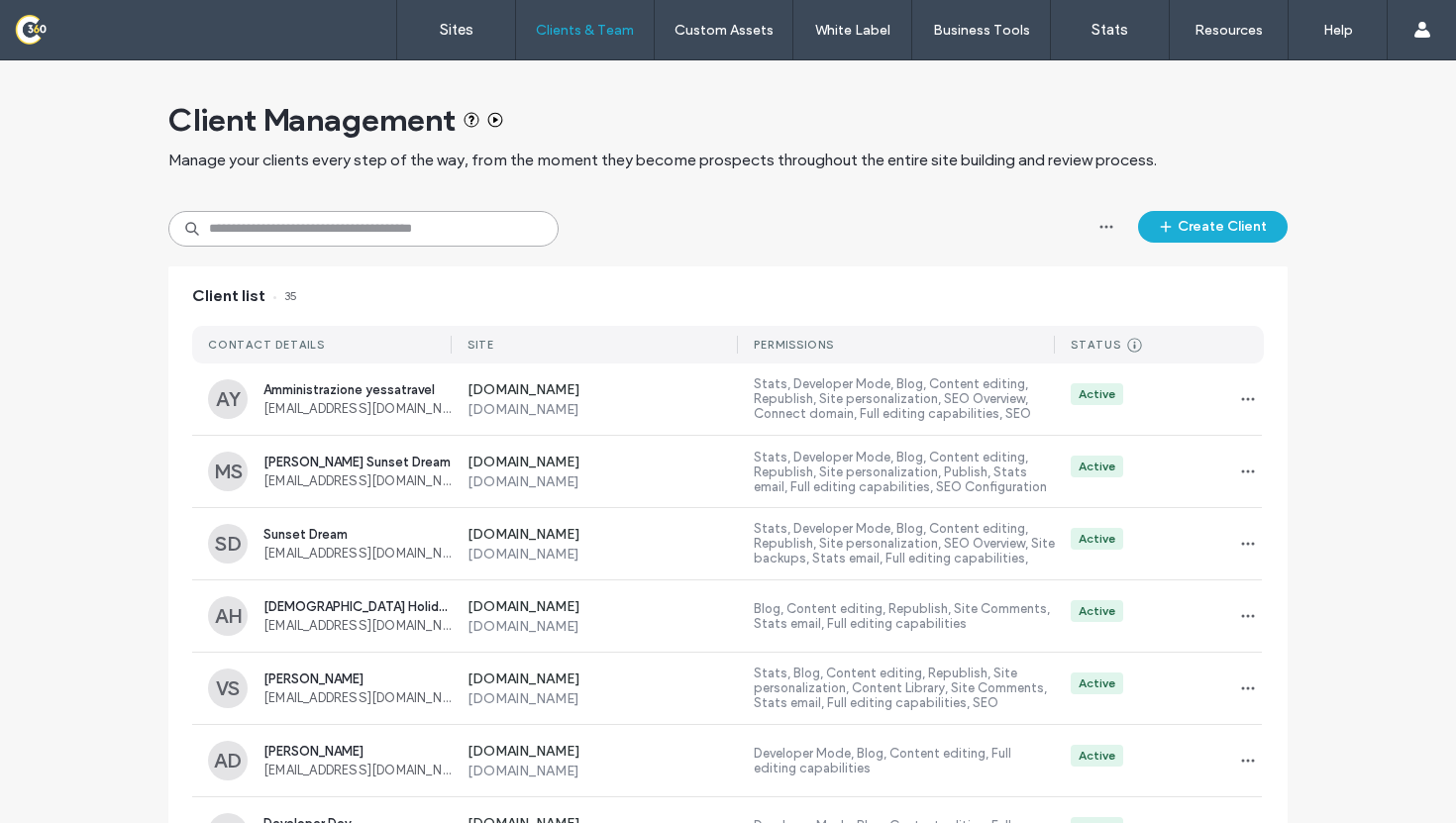 click at bounding box center (364, 229) 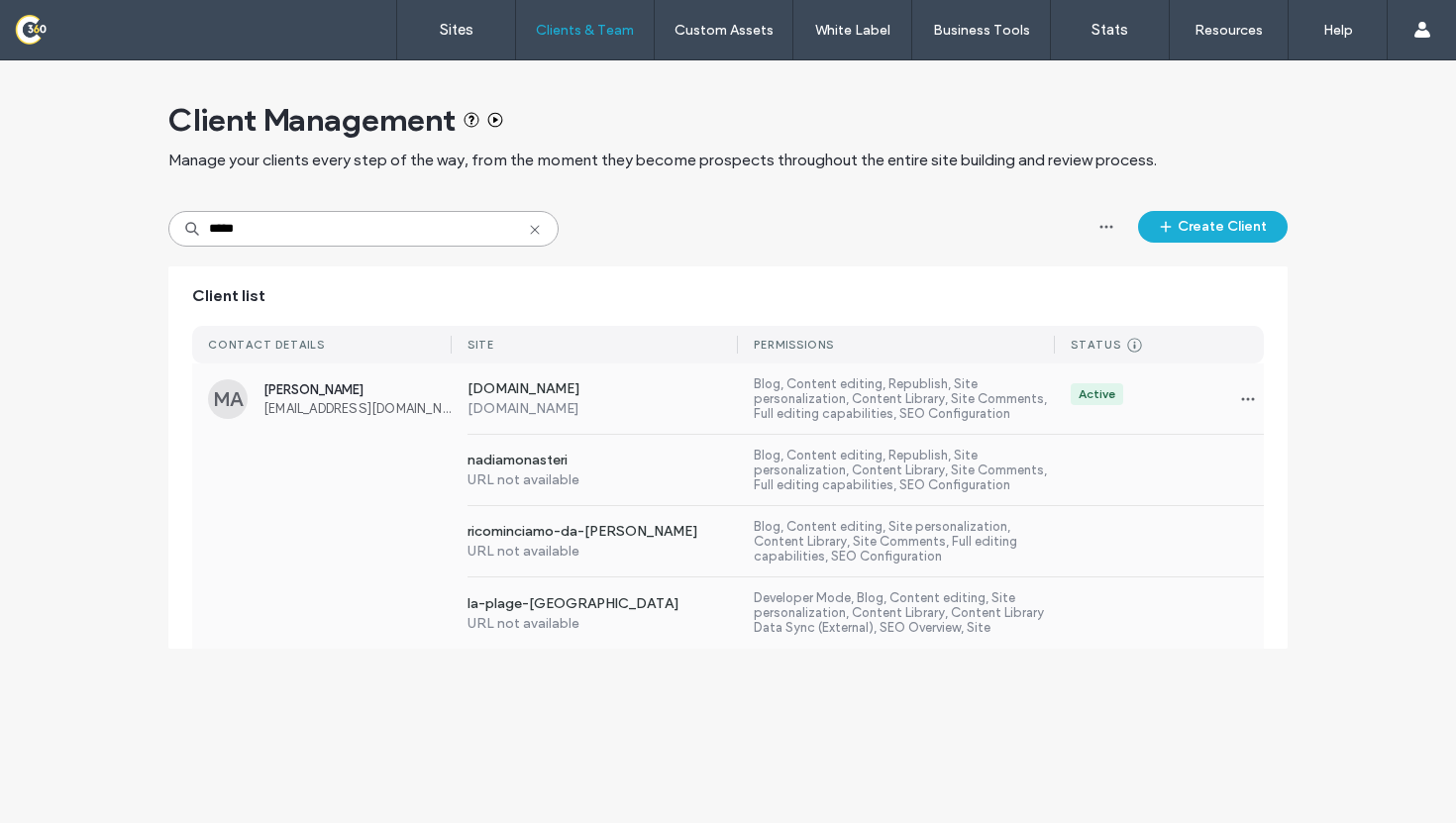 type on "*****" 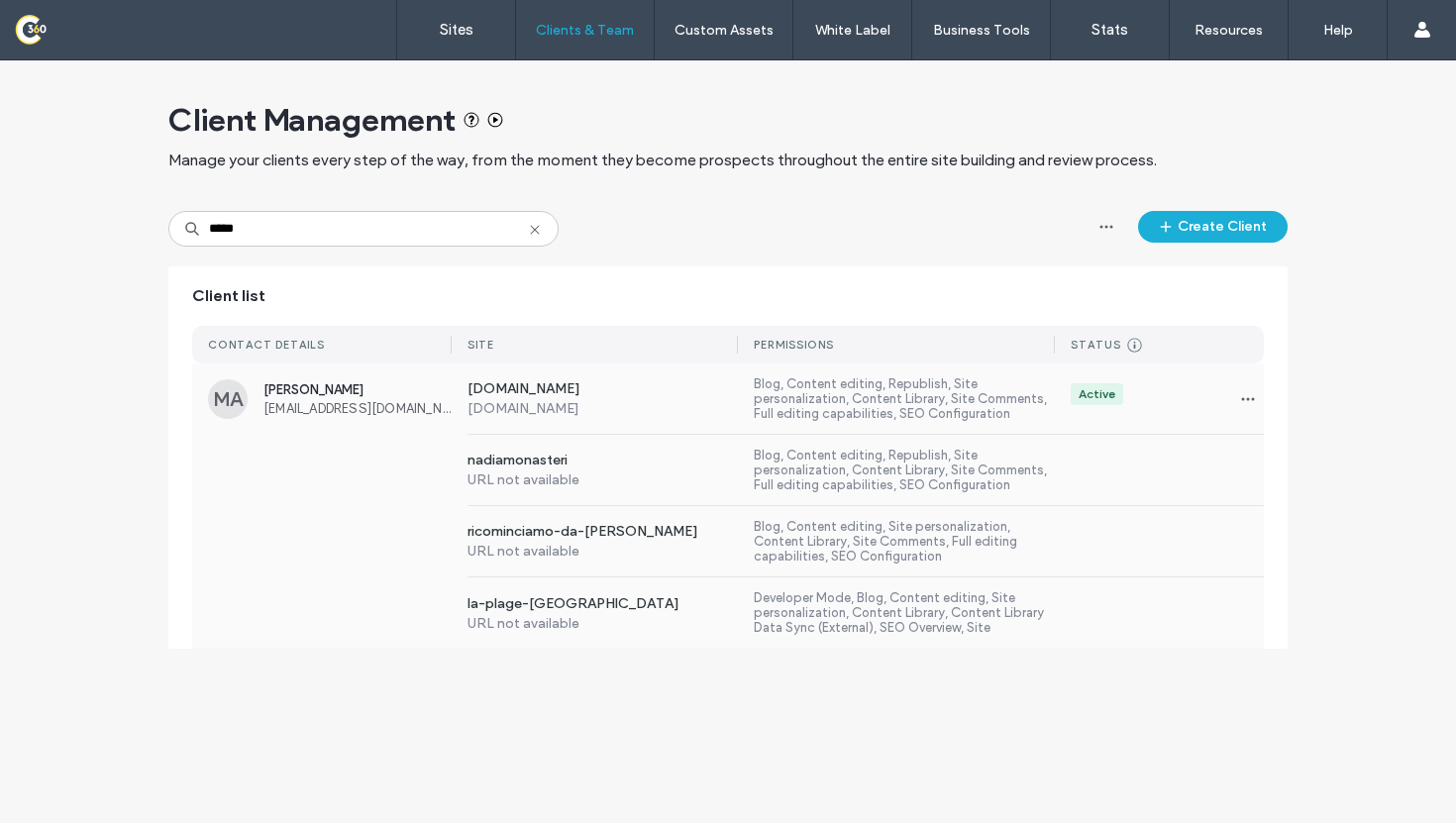 click on "la-plage-[GEOGRAPHIC_DATA]" at bounding box center (603, 605) 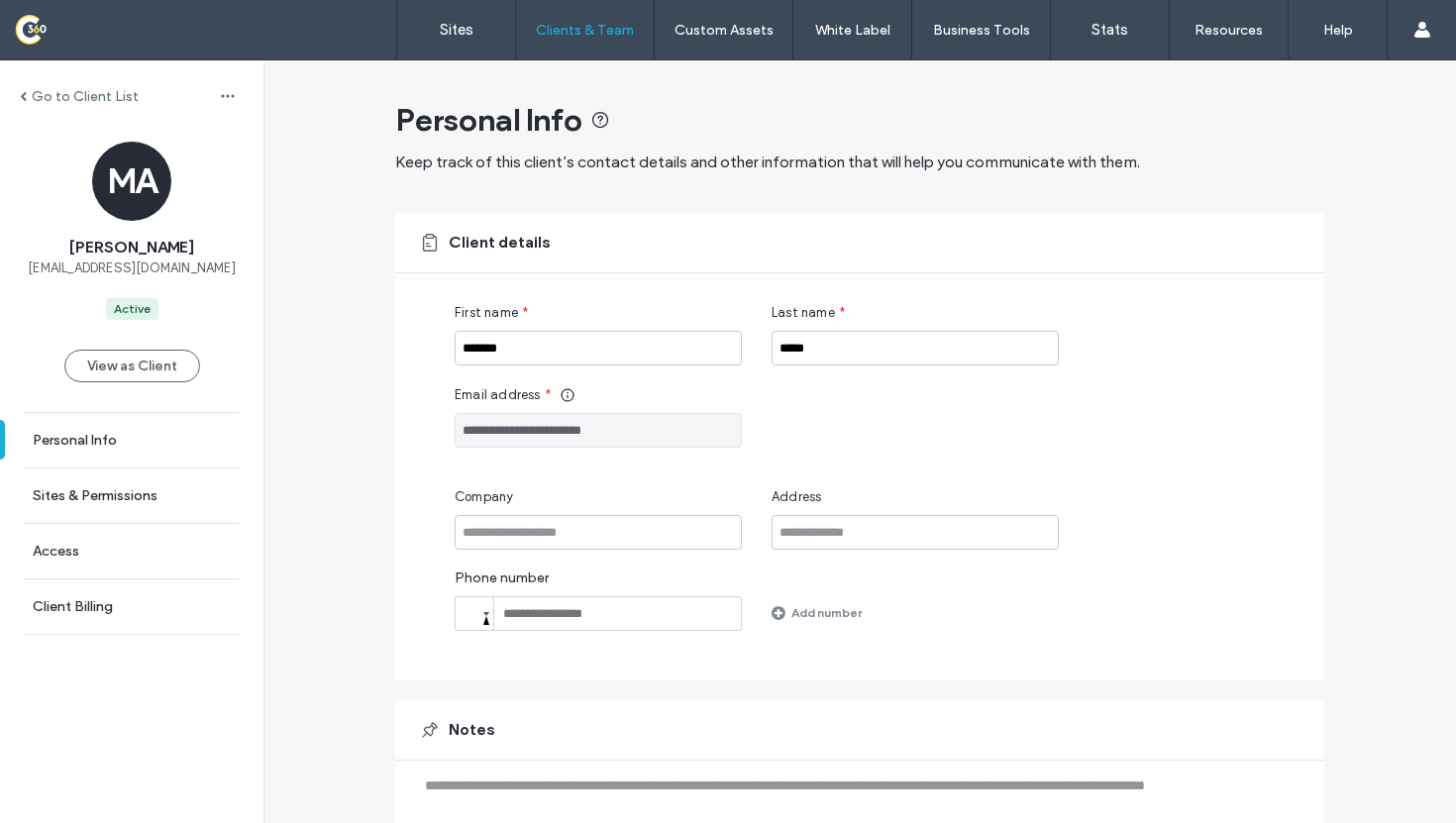 scroll, scrollTop: 99, scrollLeft: 0, axis: vertical 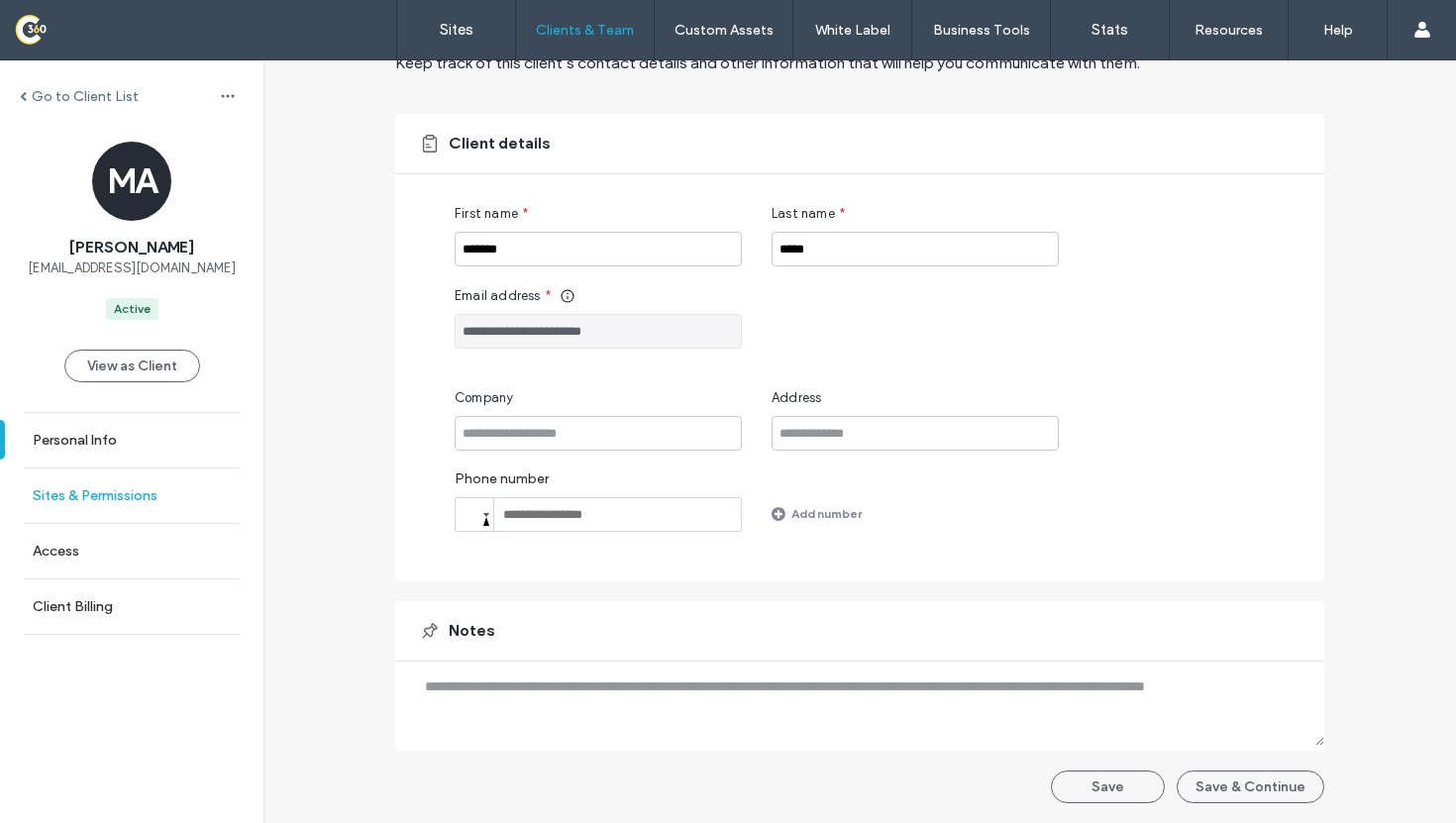 click on "Sites & Permissions" at bounding box center [132, 495] 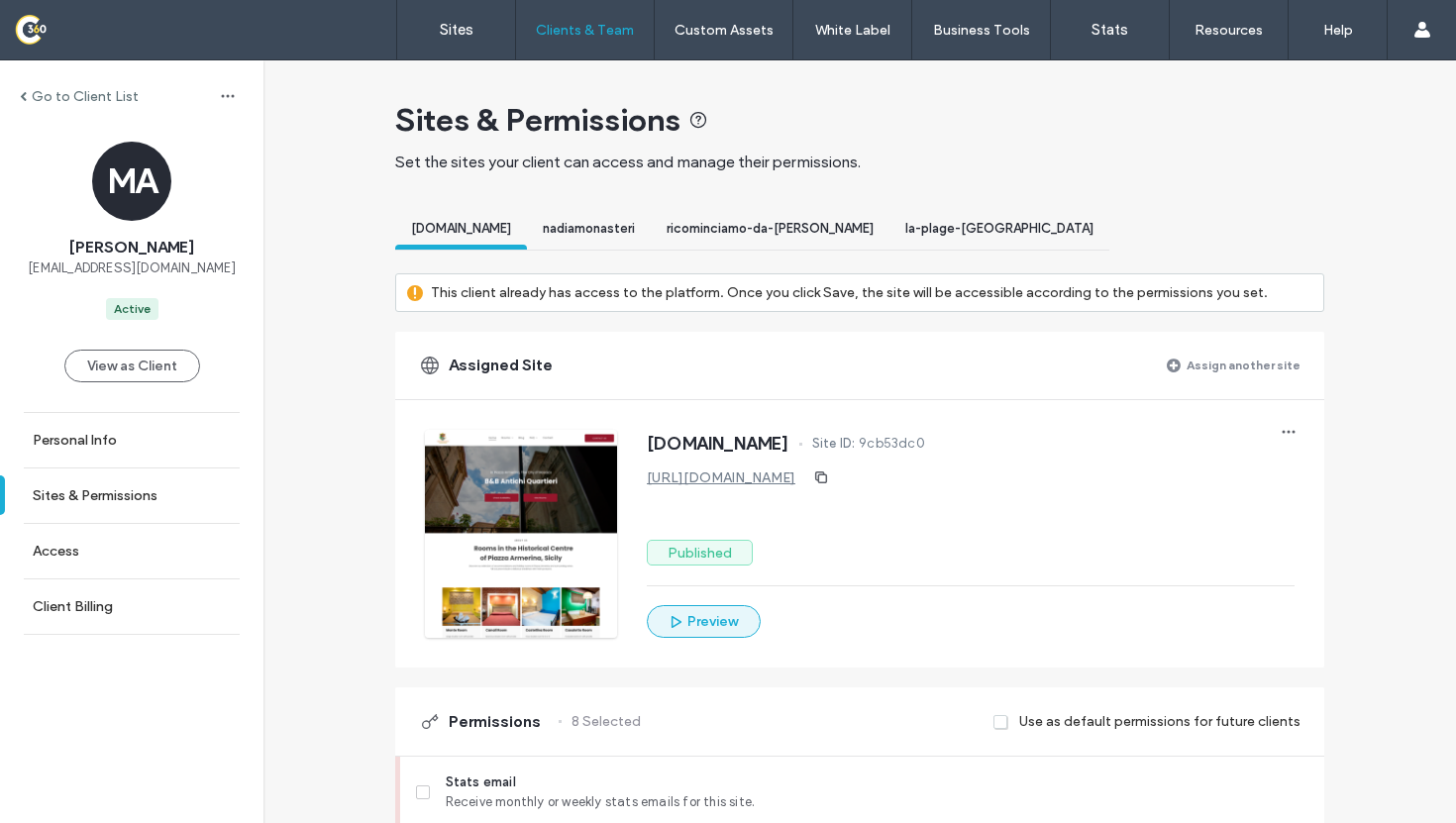 scroll, scrollTop: 52, scrollLeft: 0, axis: vertical 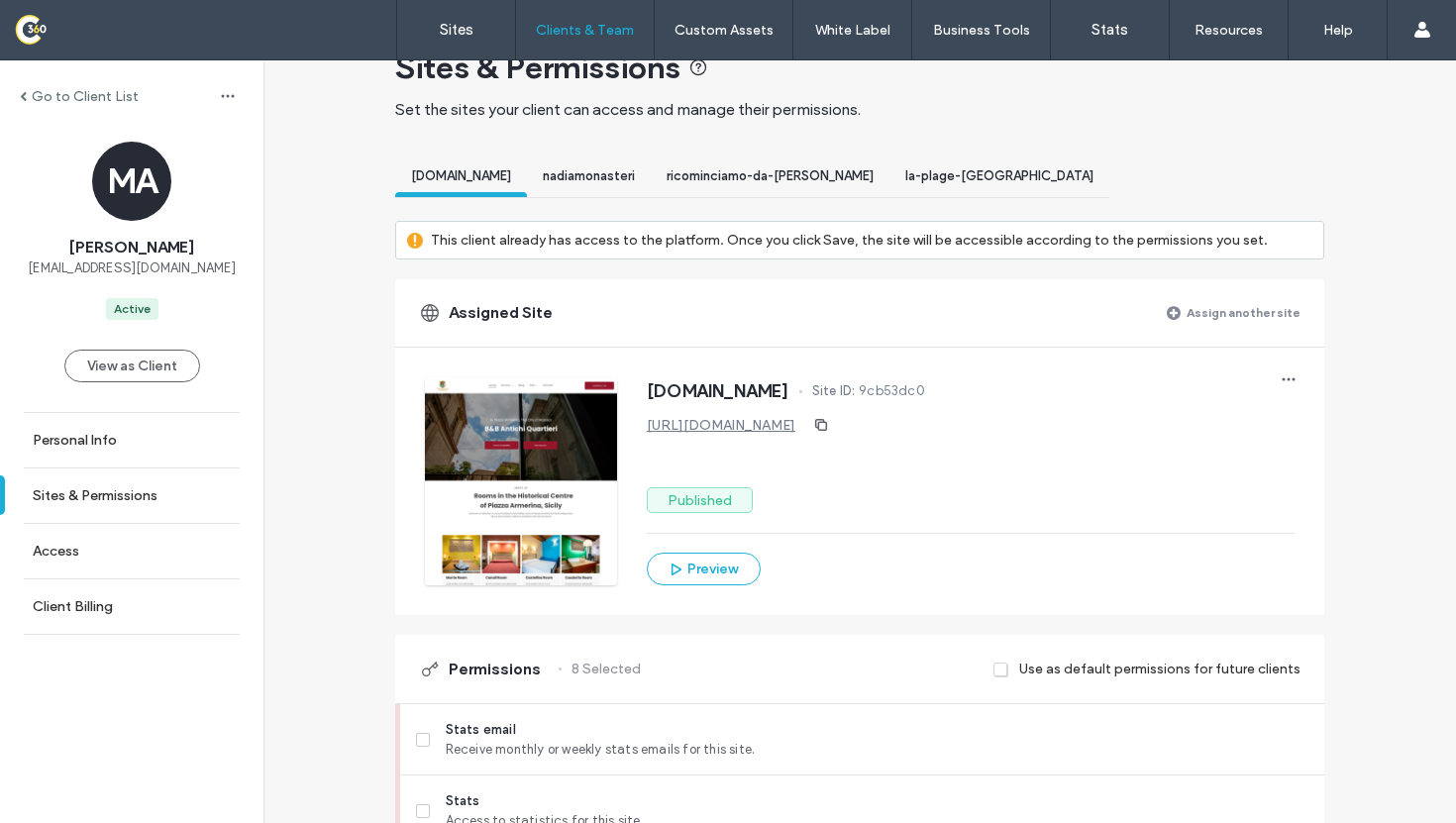 click on "la-plage-santomar" at bounding box center [999, 175] 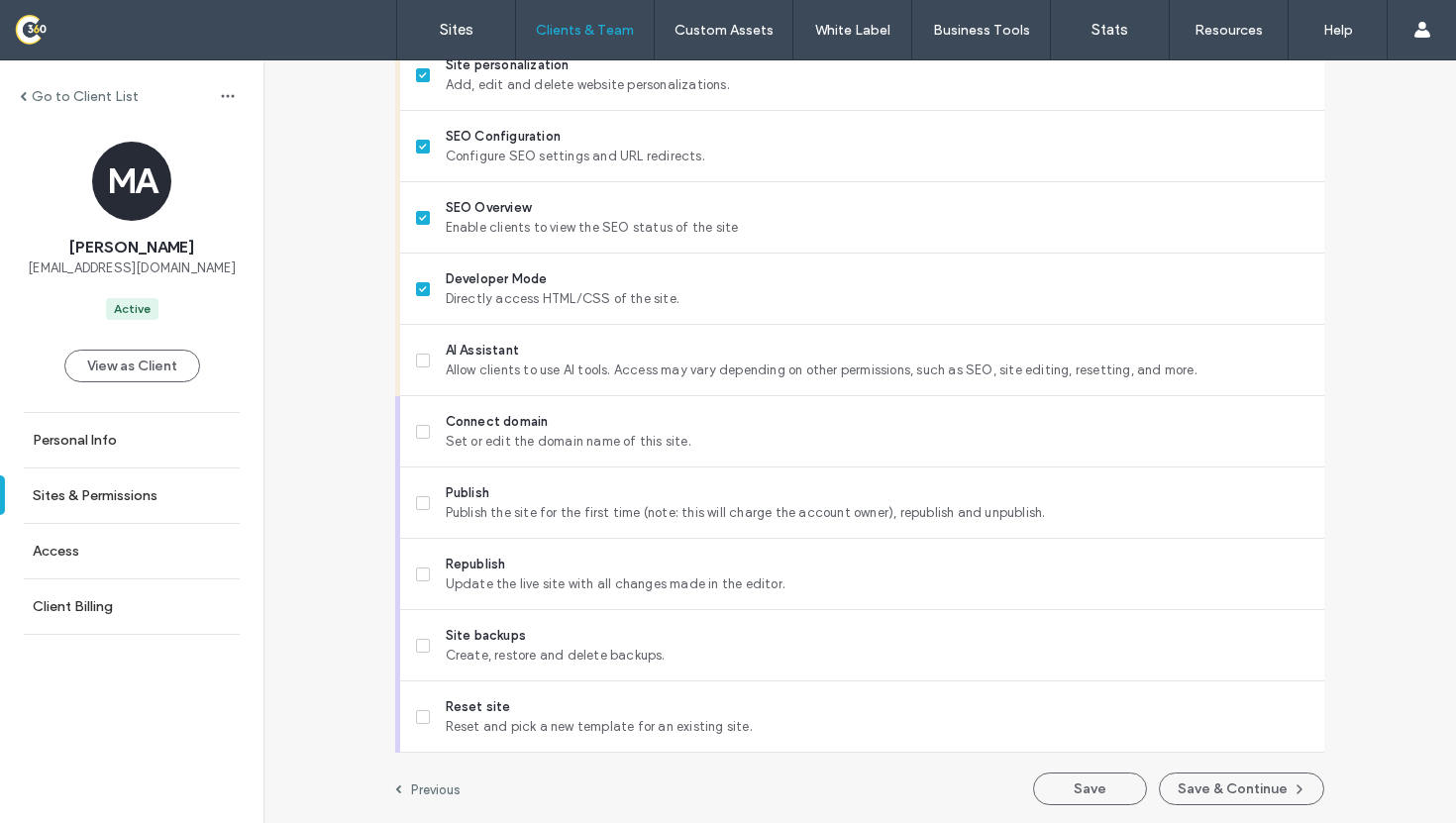 scroll, scrollTop: 1717, scrollLeft: 0, axis: vertical 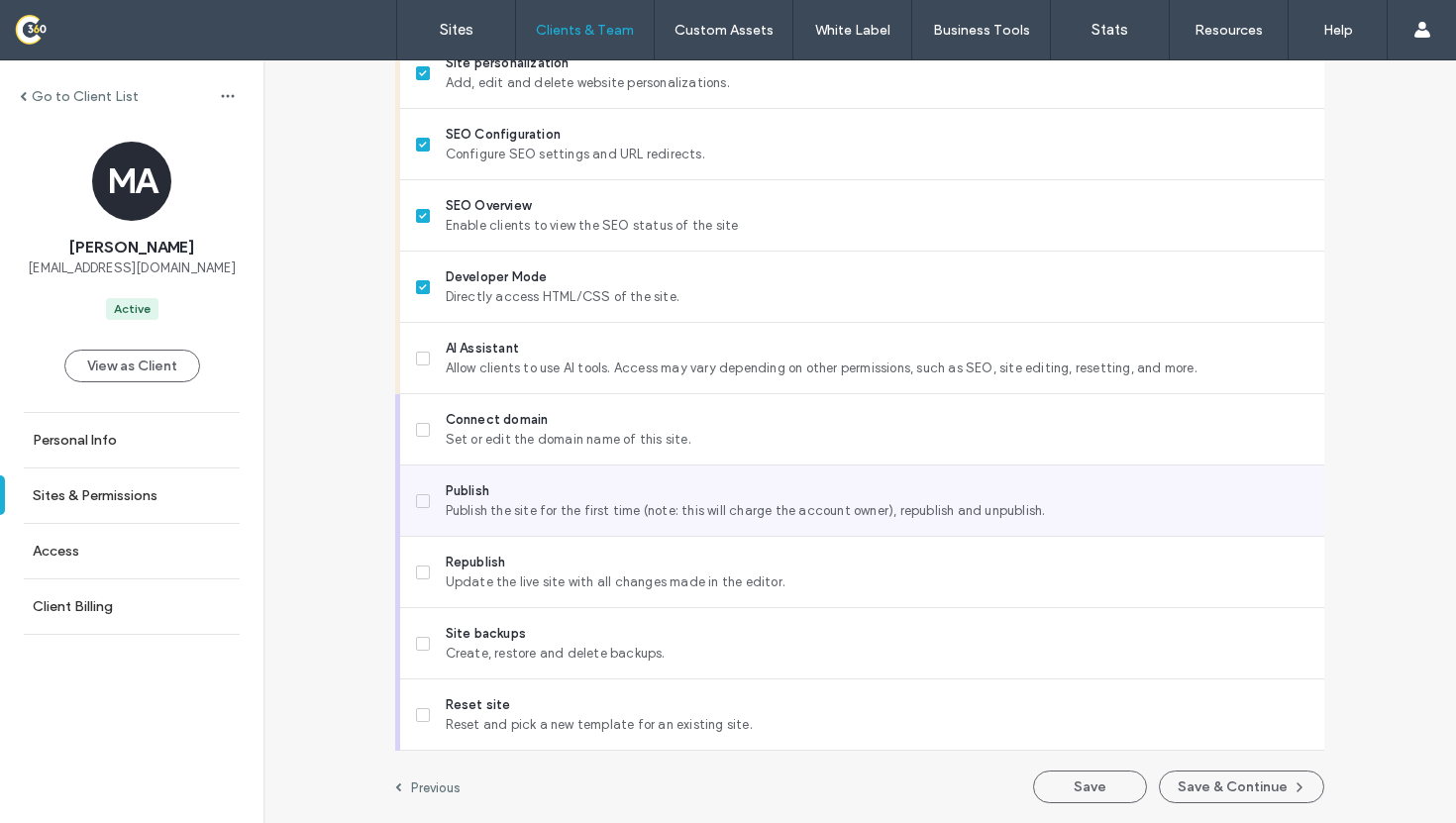 click on "Publish the site for the first time (note: this will charge the account owner), republish and unpublish." at bounding box center [877, 511] 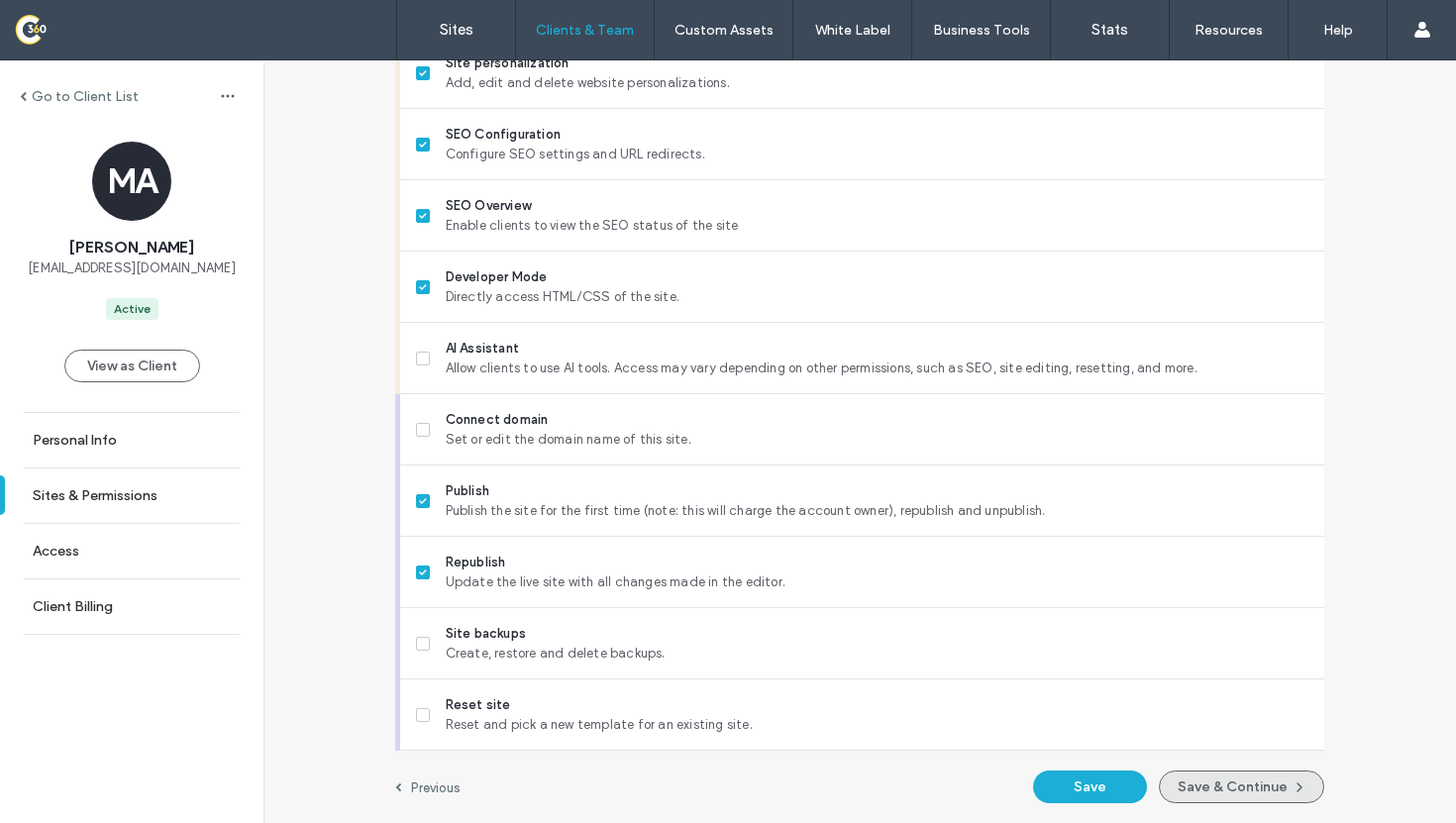 click on "Save & Continue" at bounding box center (1241, 786) 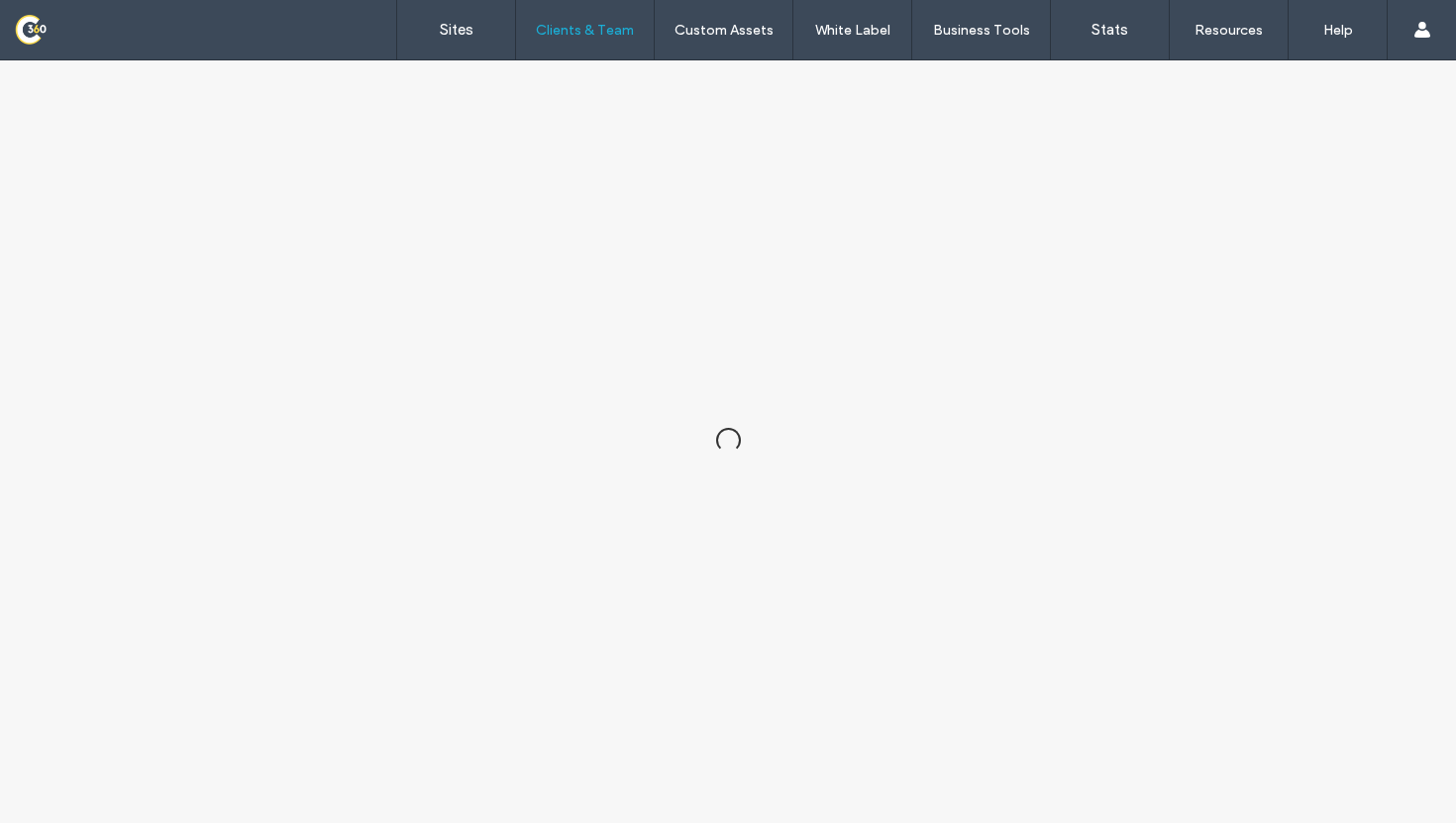 scroll, scrollTop: 0, scrollLeft: 0, axis: both 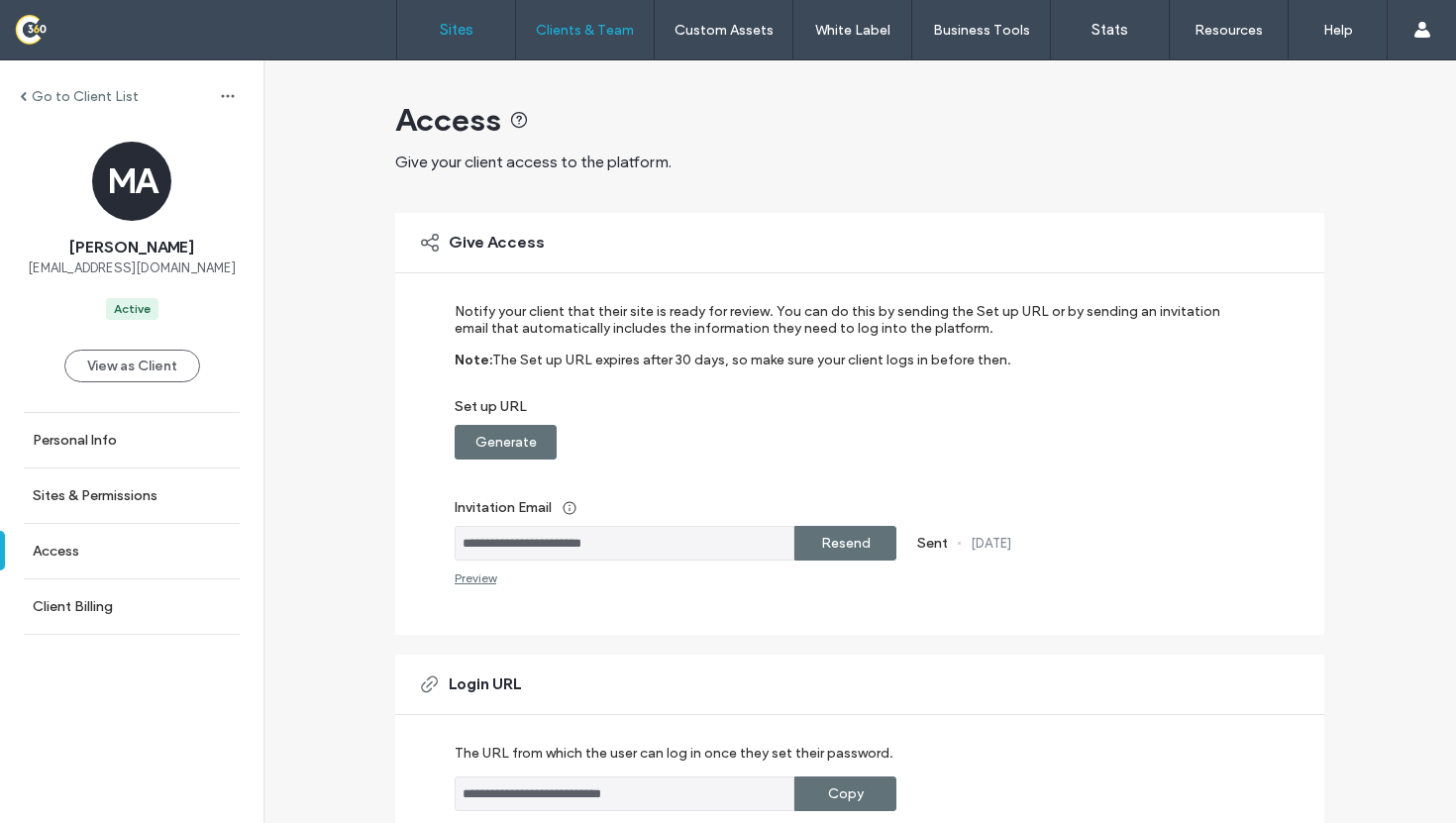 click on "Sites" at bounding box center (456, 30) 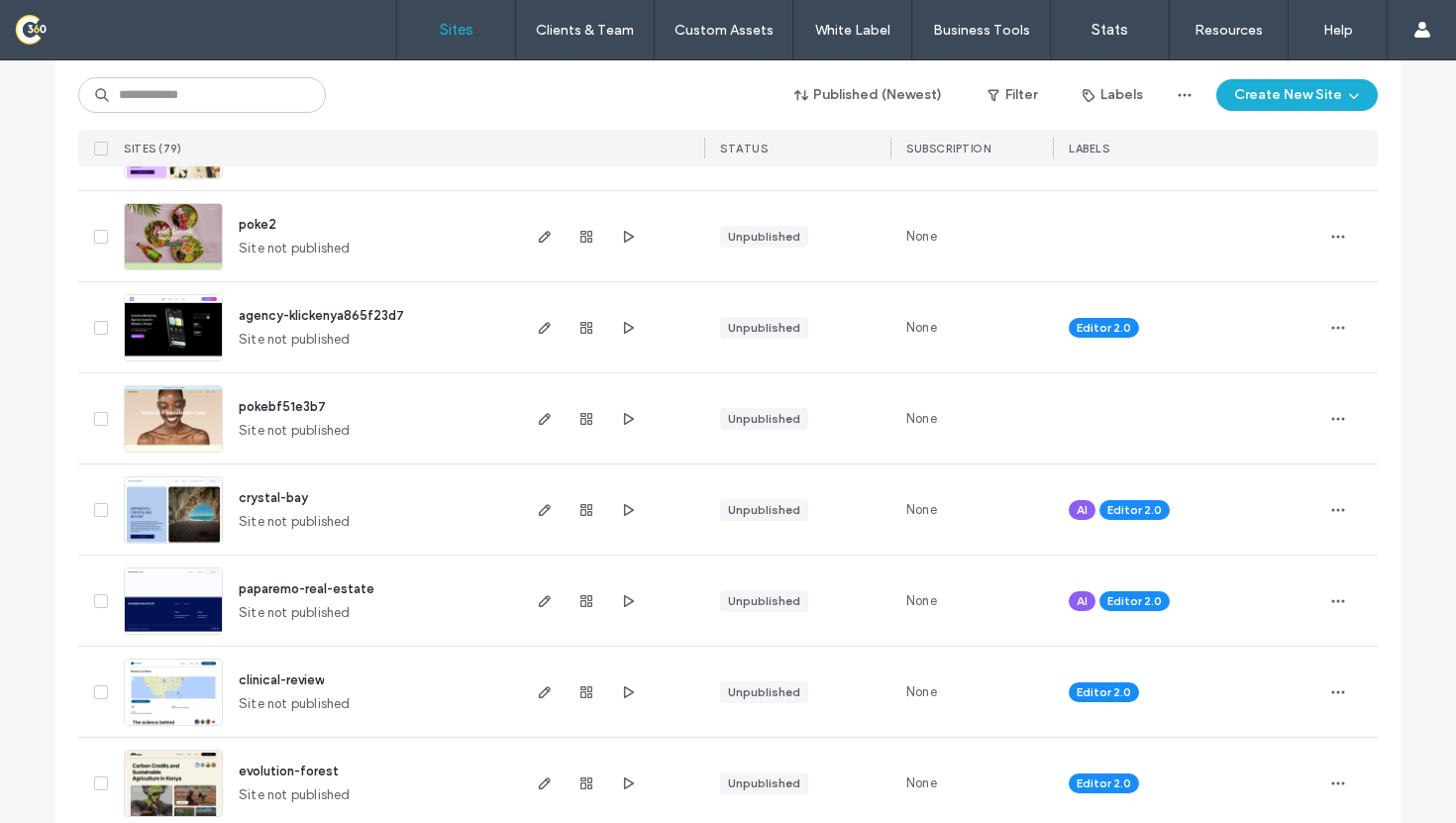 scroll, scrollTop: 4353, scrollLeft: 0, axis: vertical 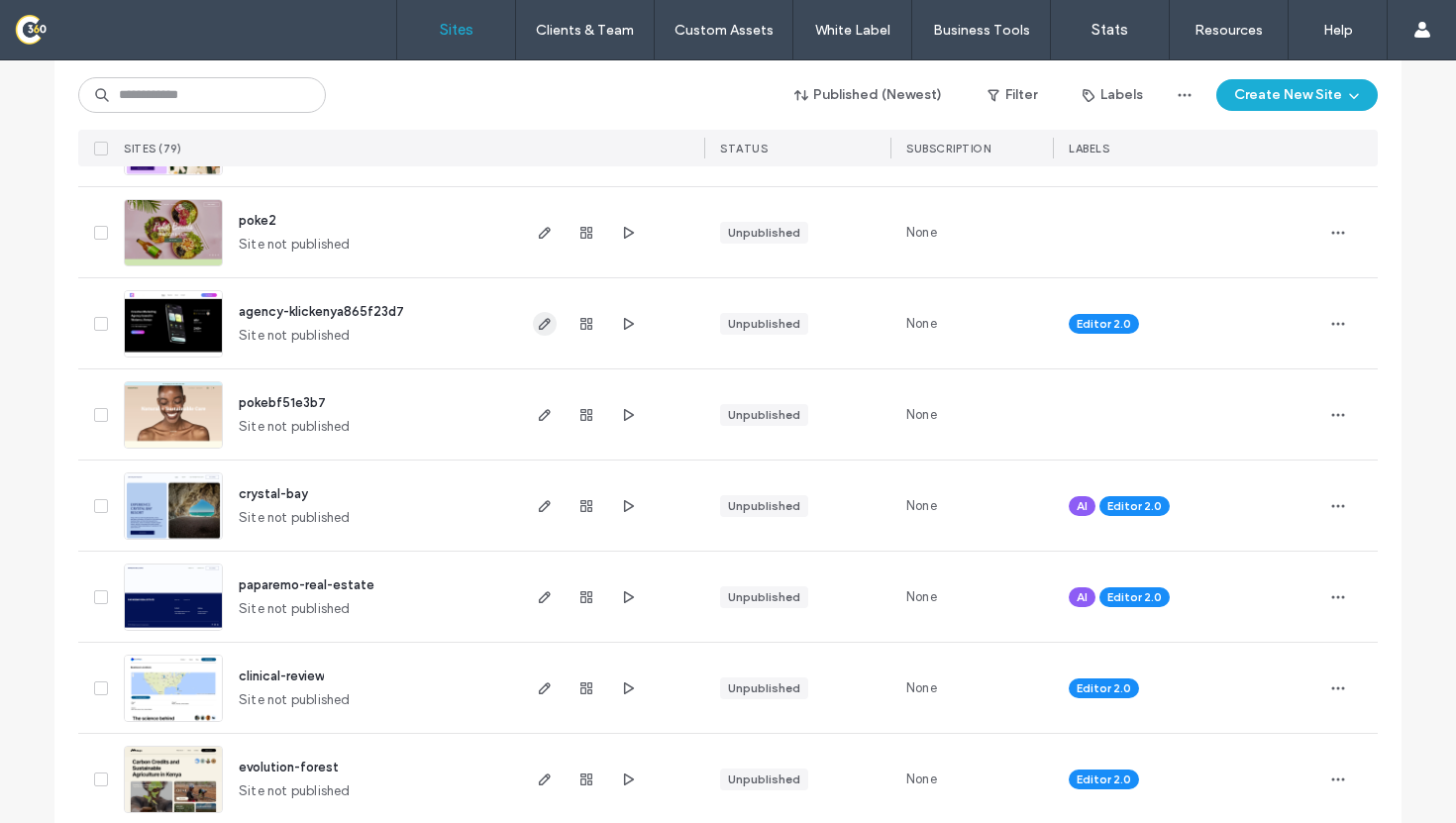 click 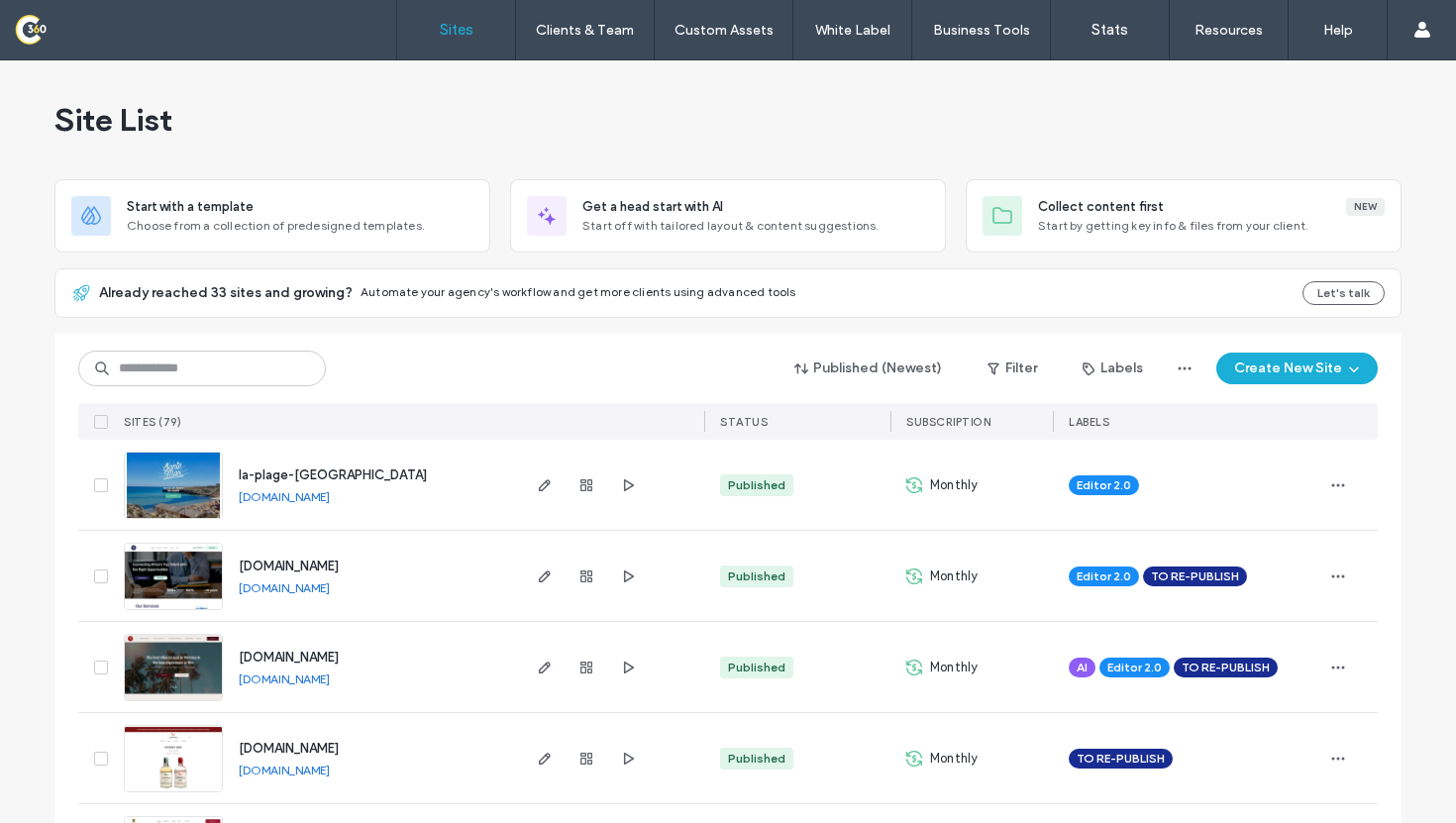 scroll, scrollTop: 0, scrollLeft: 0, axis: both 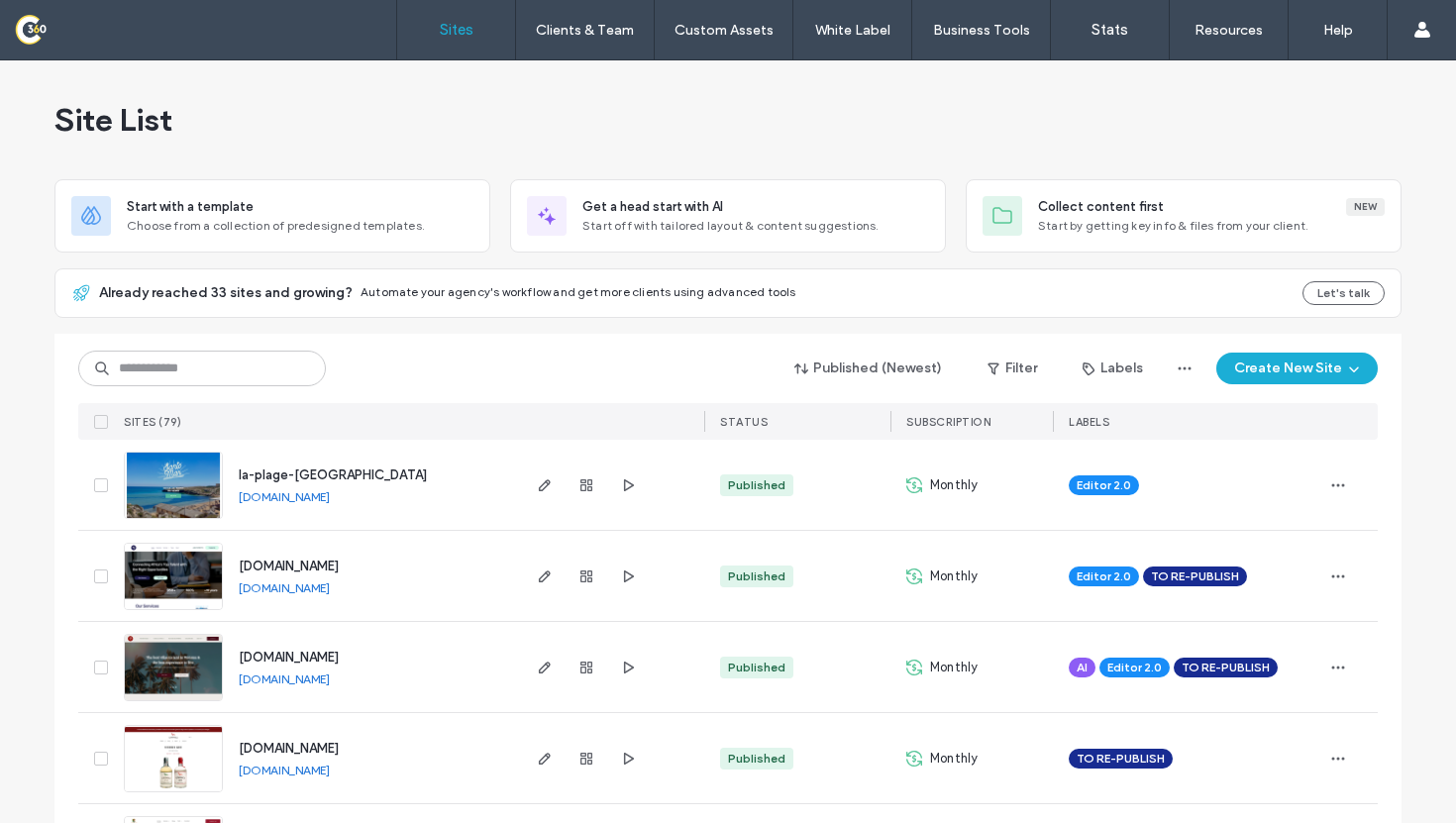 click on "[DOMAIN_NAME]" at bounding box center (284, 496) 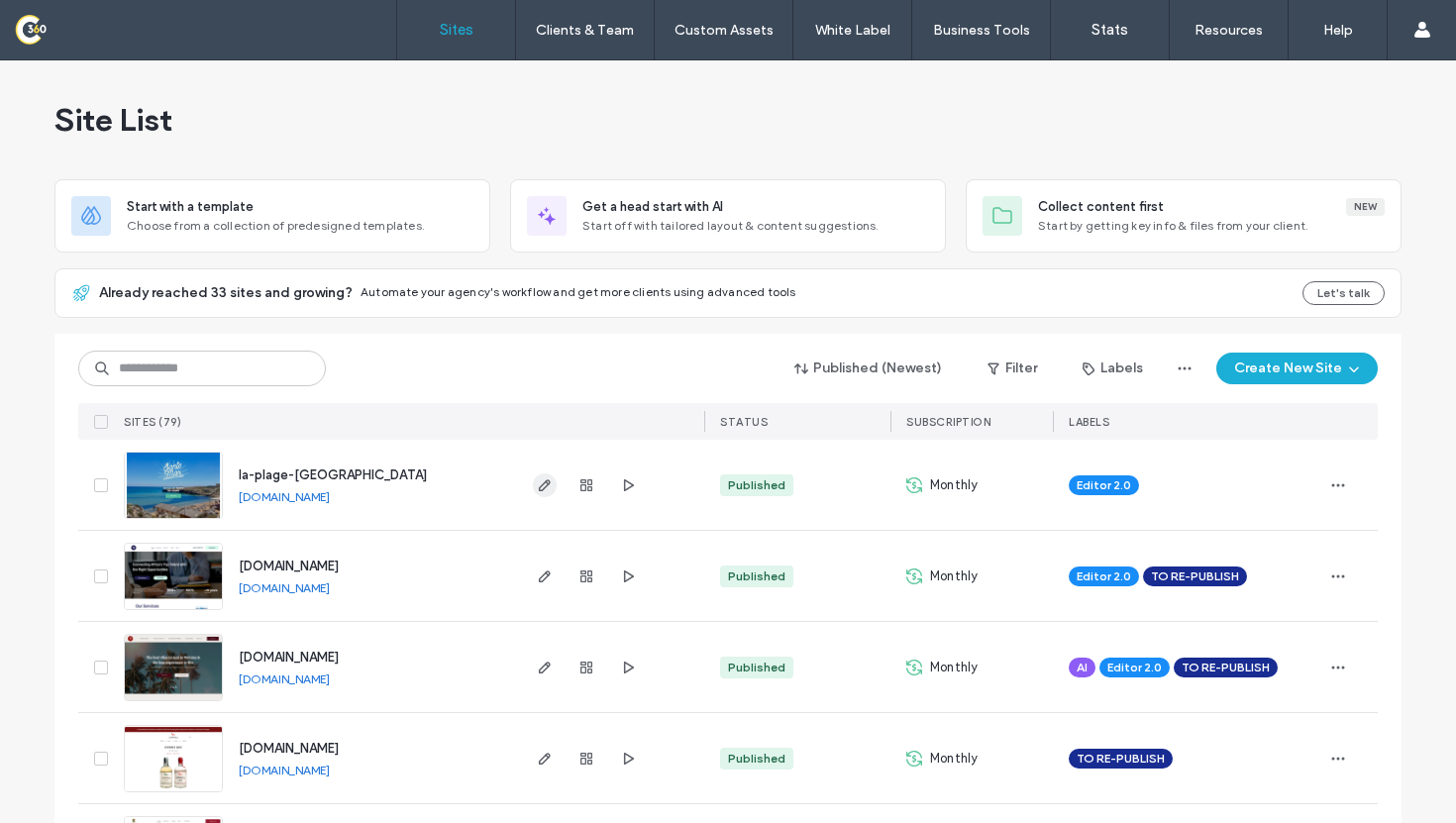 click 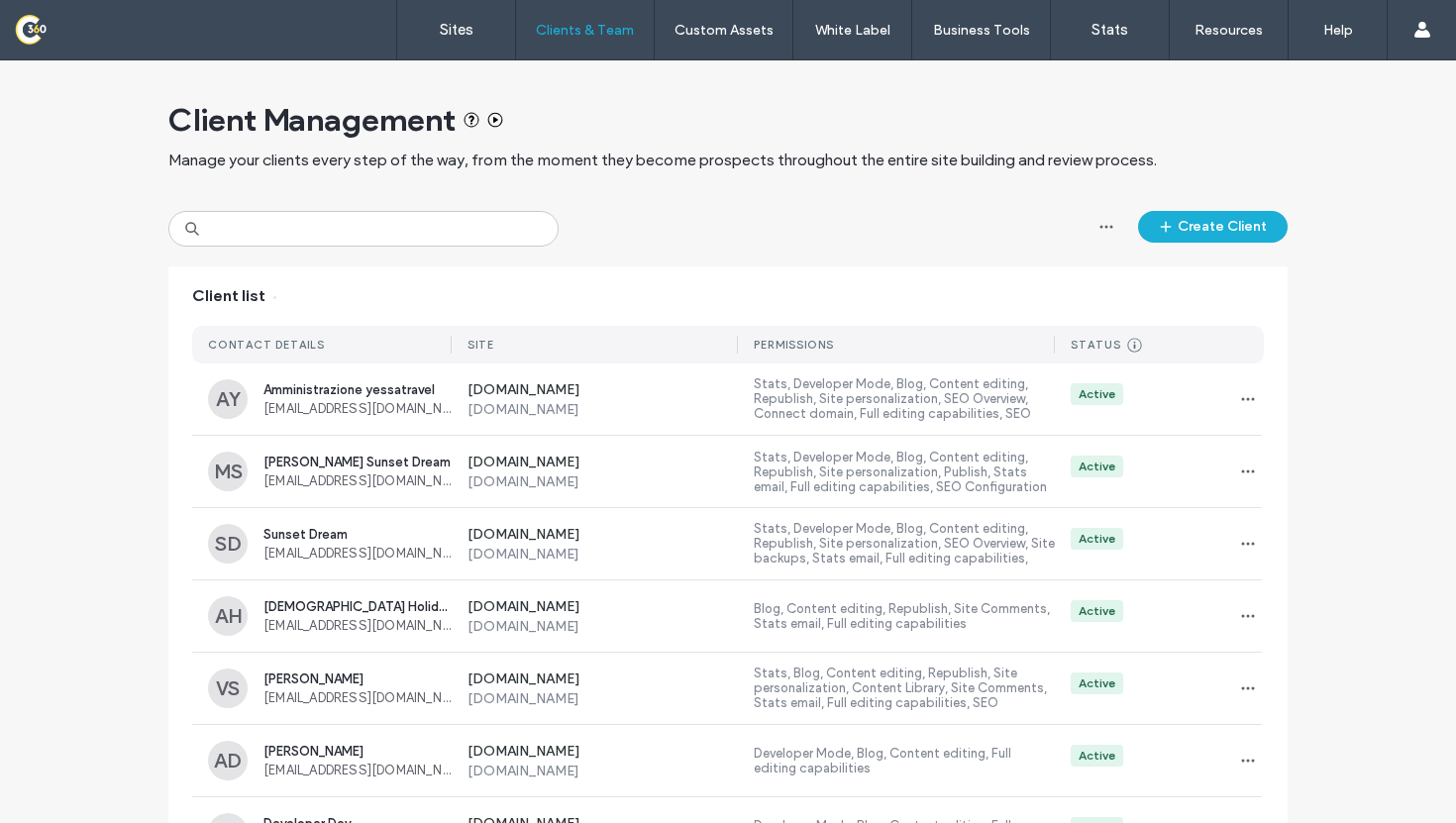 scroll, scrollTop: 0, scrollLeft: 0, axis: both 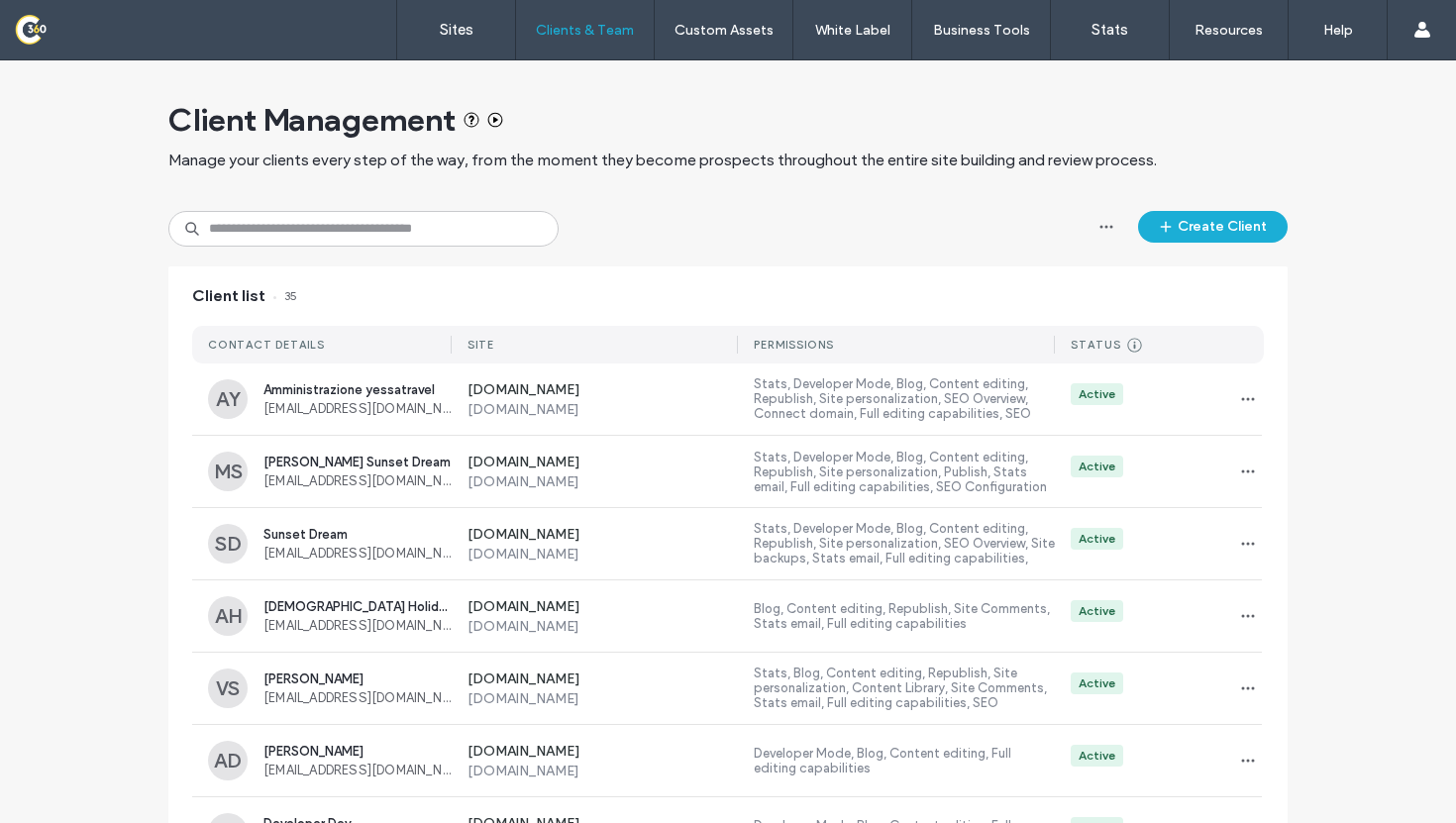 click on "Client Management Manage your clients every step of the way, from the moment they become prospects
throughout the entire site building and review process.  Create Client Client list 35 CONTACT DETAILS SITE PERMISSIONS STATUS Prospect Client created  Site Assigned A site has been assigned to the client but they don’t have access to it. Invited A set up URL has been generated/sent but the client hasn’t used it.  Active Client has activated their account and logged in to the platform.  Suspended Client can't access the platform  AY Amministrazione yessatravel amministrazione@yessatravel.com www.visiwawatamu.com www.visiwawatamu.com Stats, Developer Mode, Blog, Content editing, Republish, Site personalization, SEO Overview, Connect domain, Full editing capabilities, SEO Configuration Active MS Manuela Sunset Dream manuelamazzocco@yahoo.com www.sunsetdreamwatamu.com www.sunsetdreamwatamu.com Active SD Sunset Dream info@uniqodesign.com www.sunsetdreamwatamu.com www.sunsetdreamwatamu.com Active AH Active VS AD" at bounding box center [728, 1051] 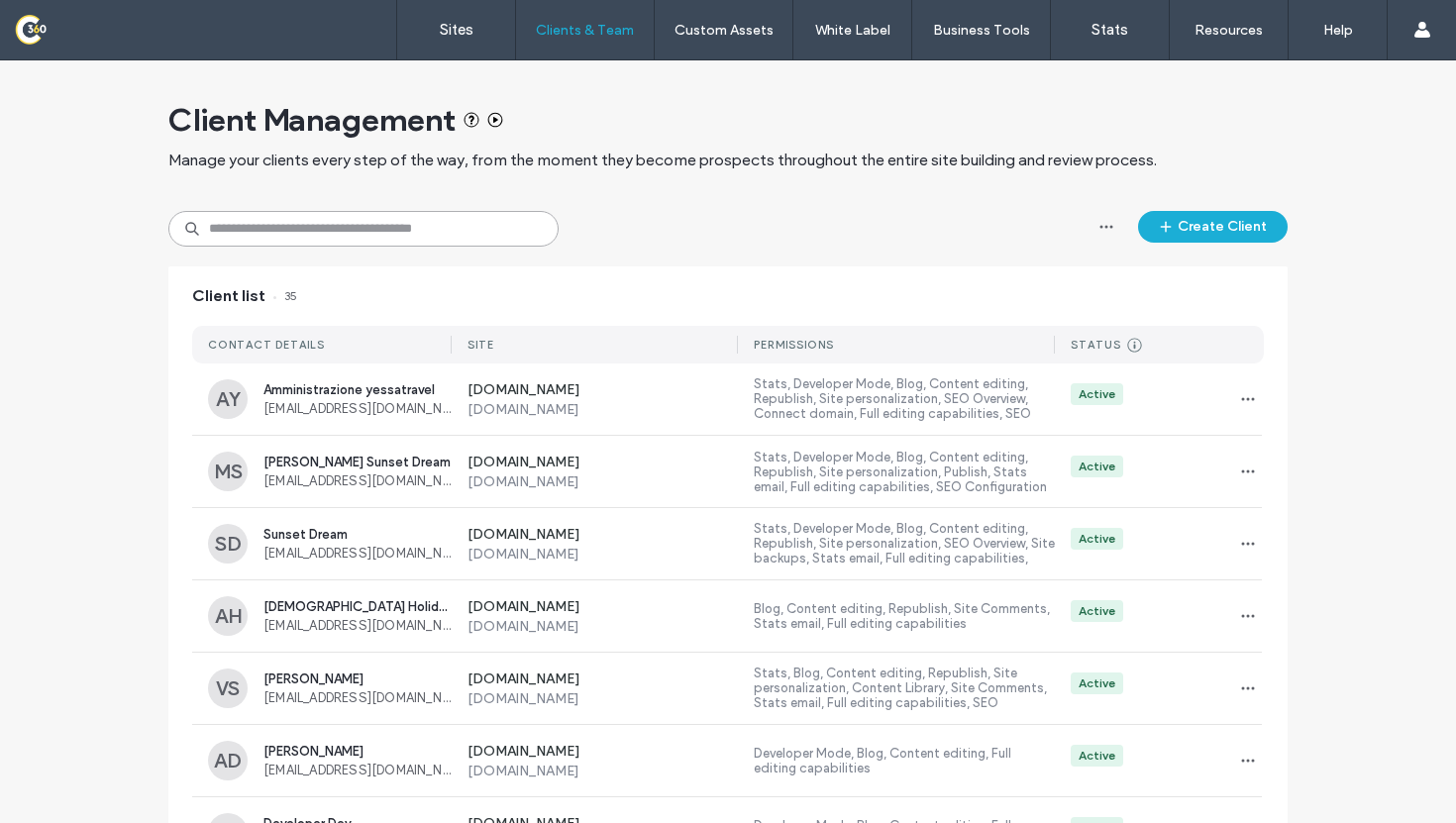 click at bounding box center [364, 229] 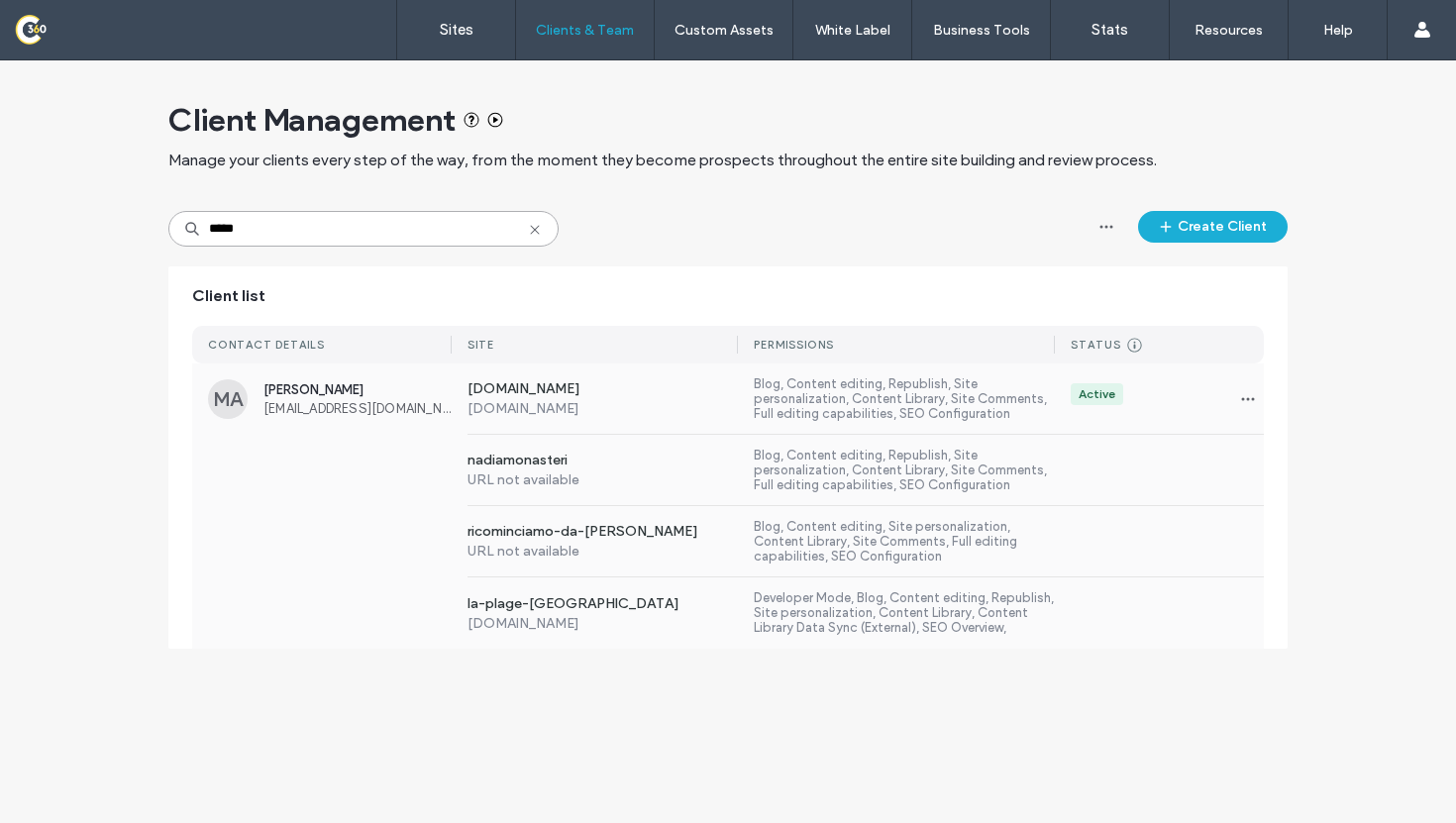 type on "*****" 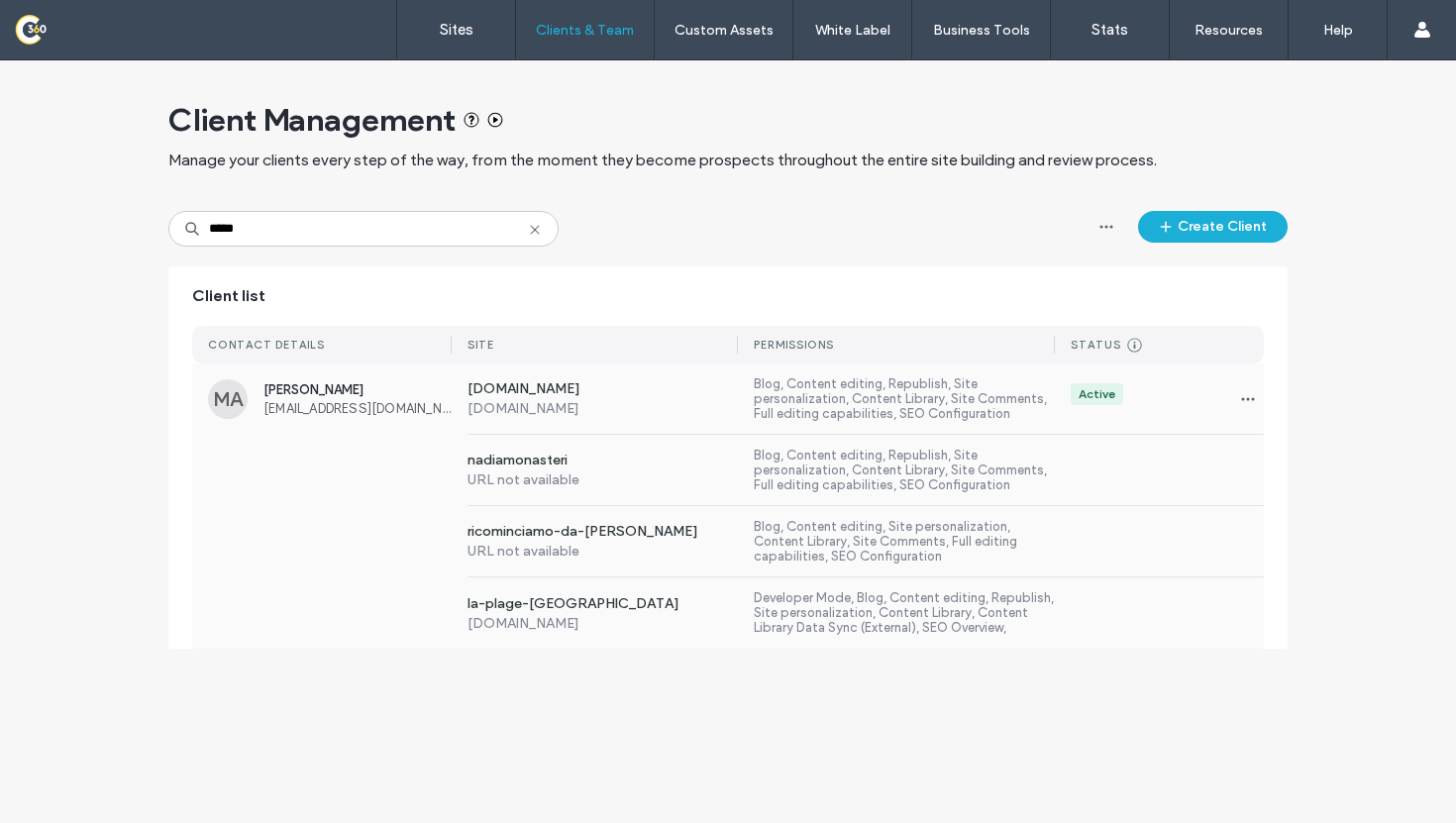 click on "la-plage-santomar.multiscreensite.com" at bounding box center [603, 623] 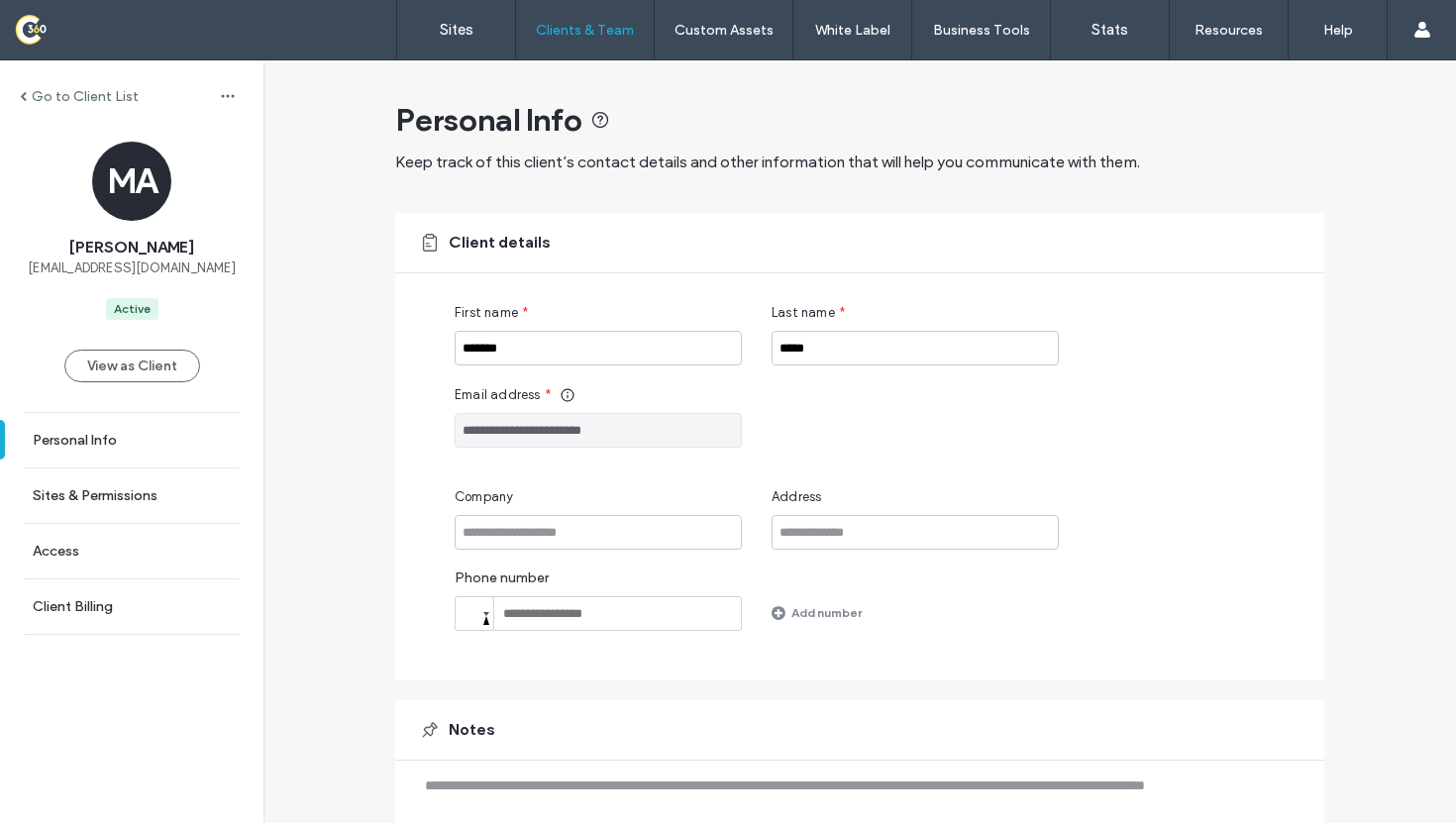 scroll, scrollTop: 99, scrollLeft: 0, axis: vertical 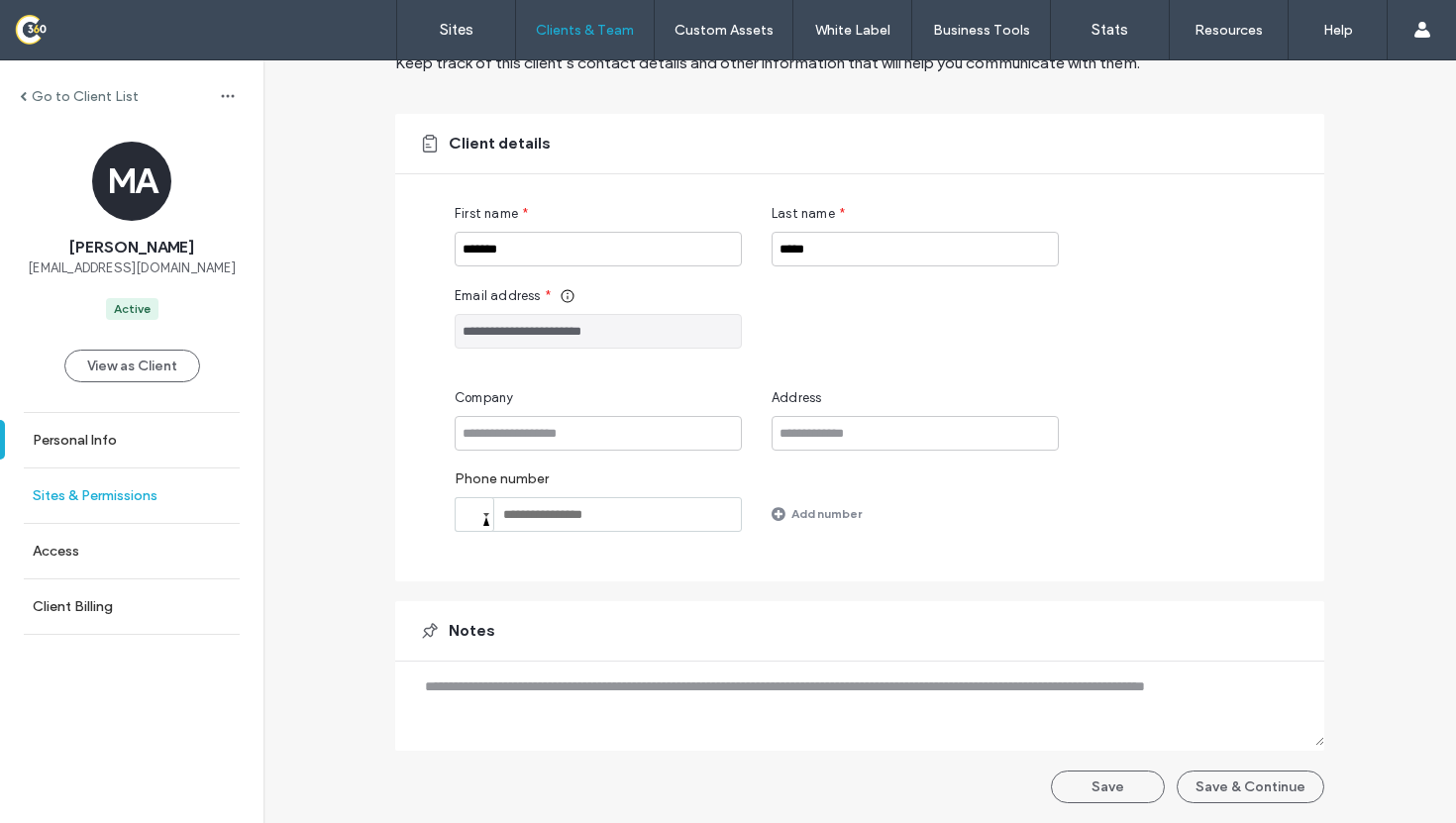 click on "Sites & Permissions" at bounding box center [95, 495] 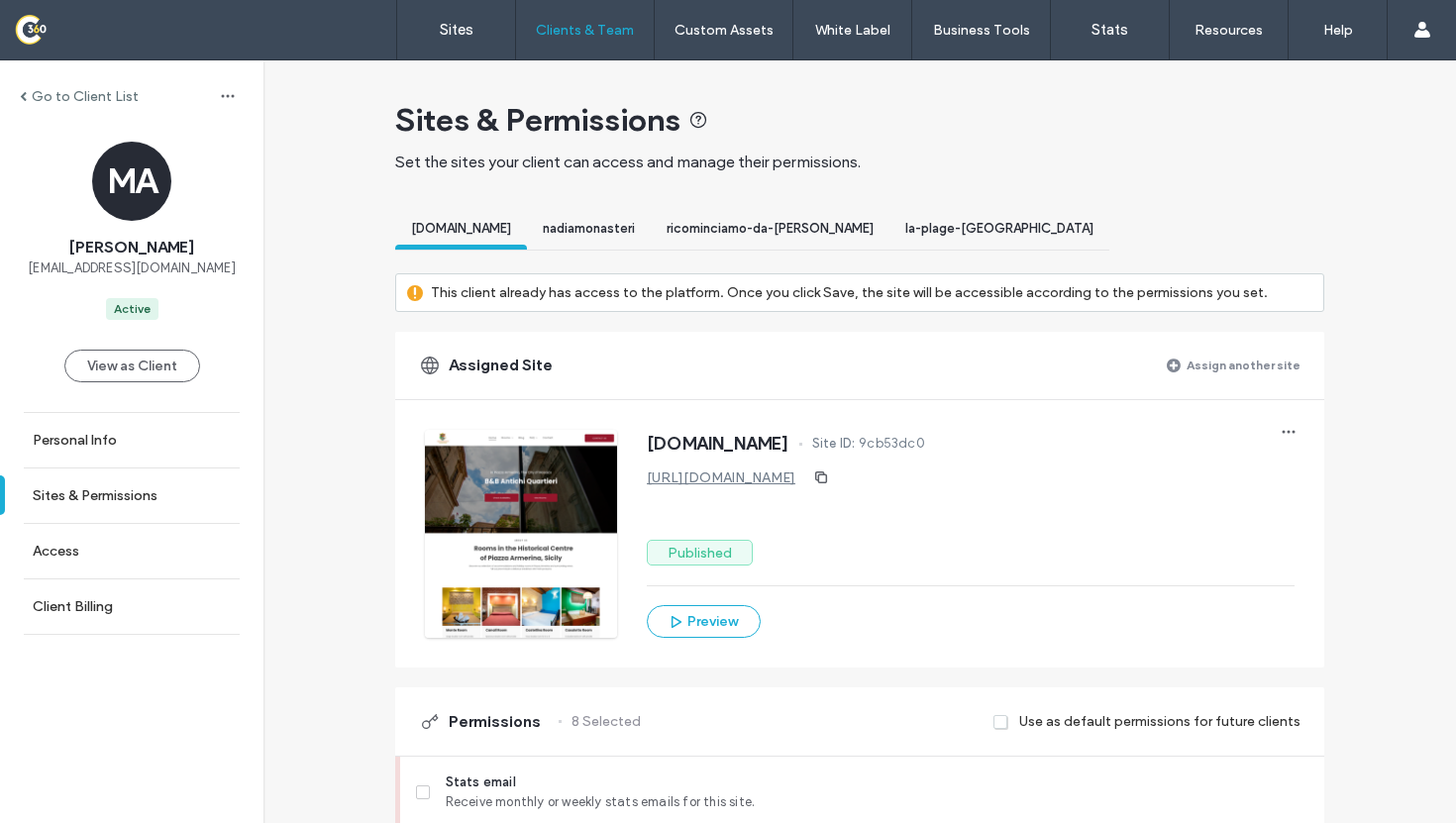 click on "la-plage-santomar" at bounding box center (999, 228) 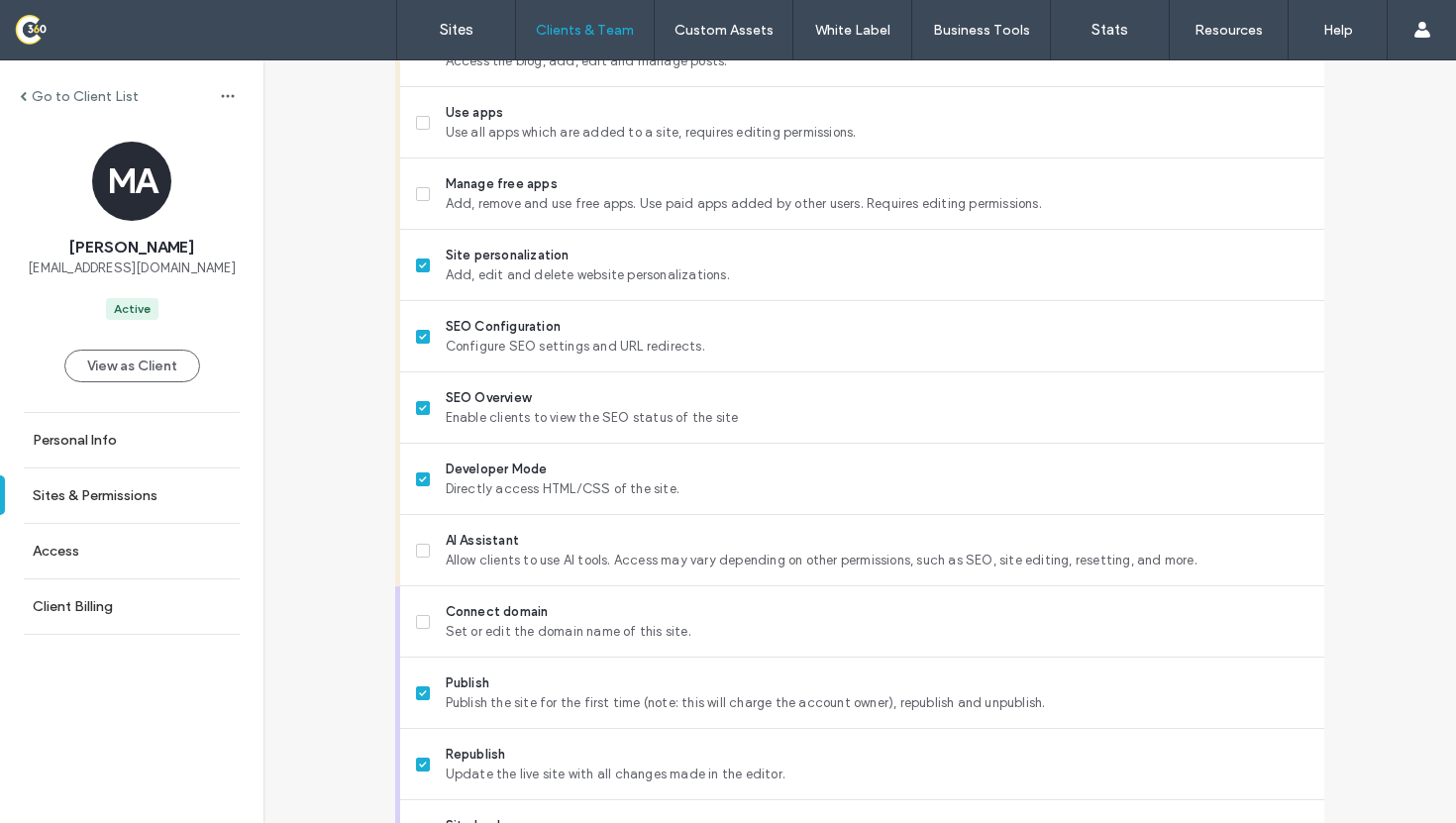 scroll, scrollTop: 1540, scrollLeft: 0, axis: vertical 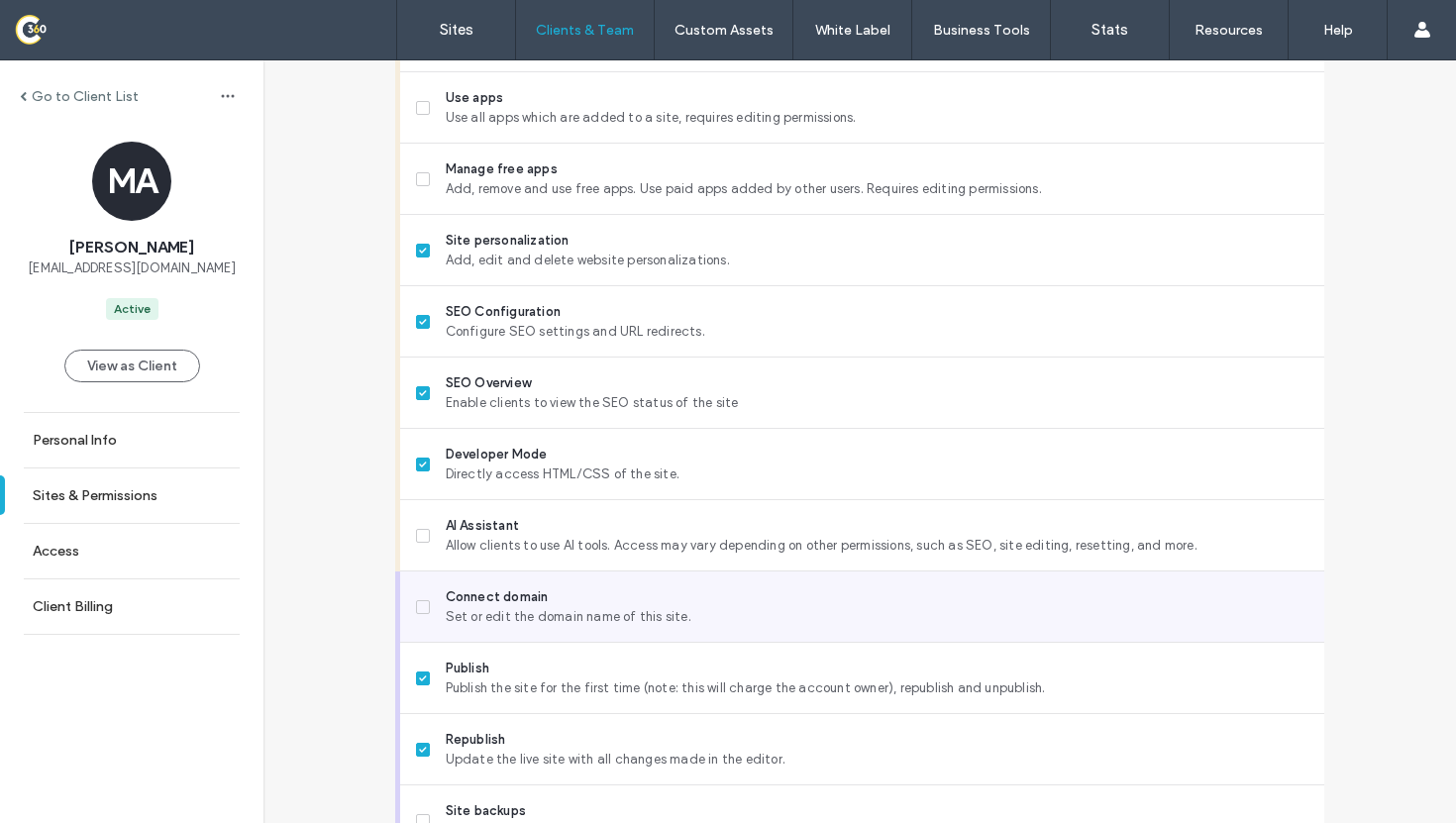 click on "Connect domain" at bounding box center (877, 597) 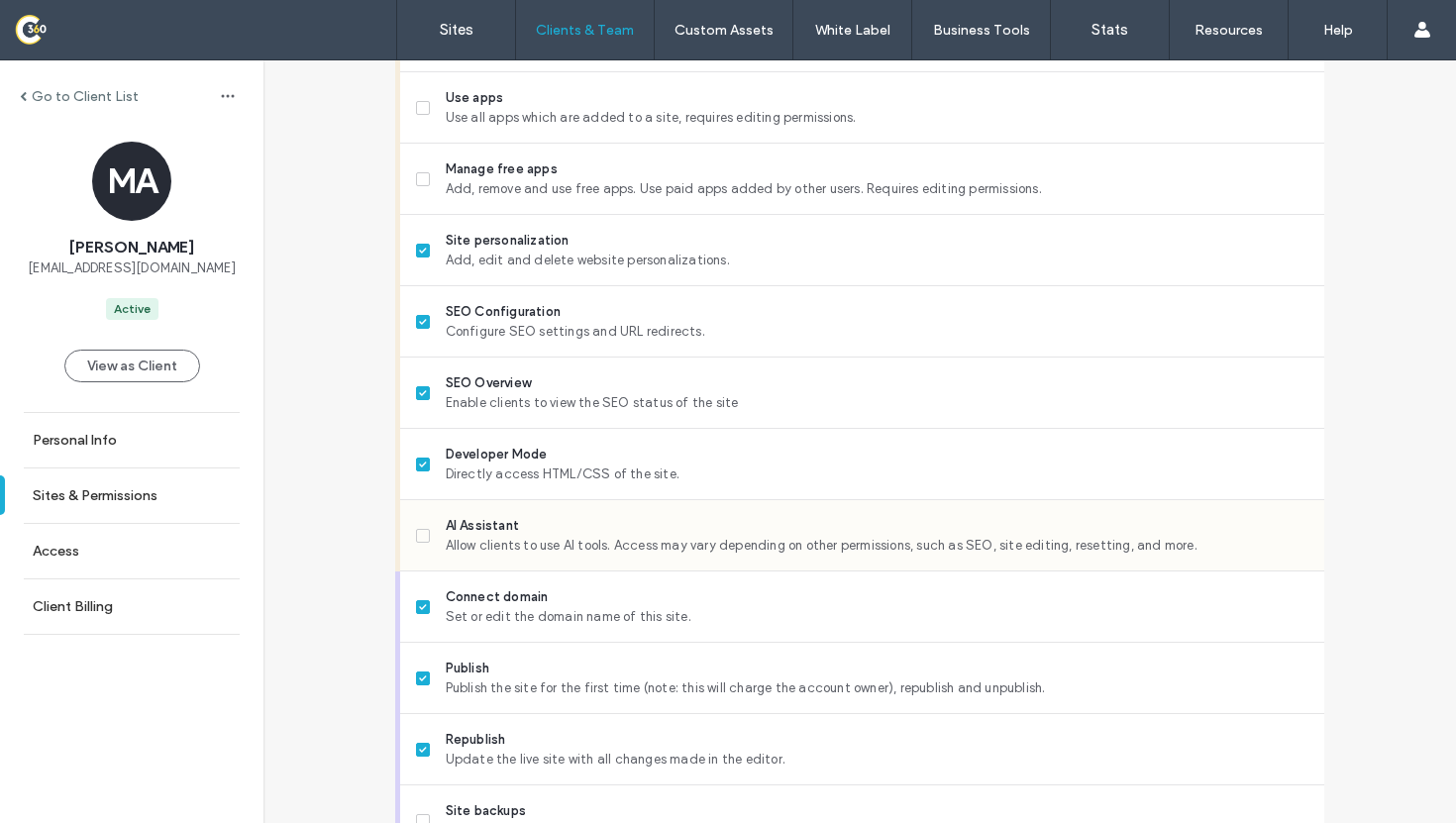 scroll, scrollTop: 1717, scrollLeft: 0, axis: vertical 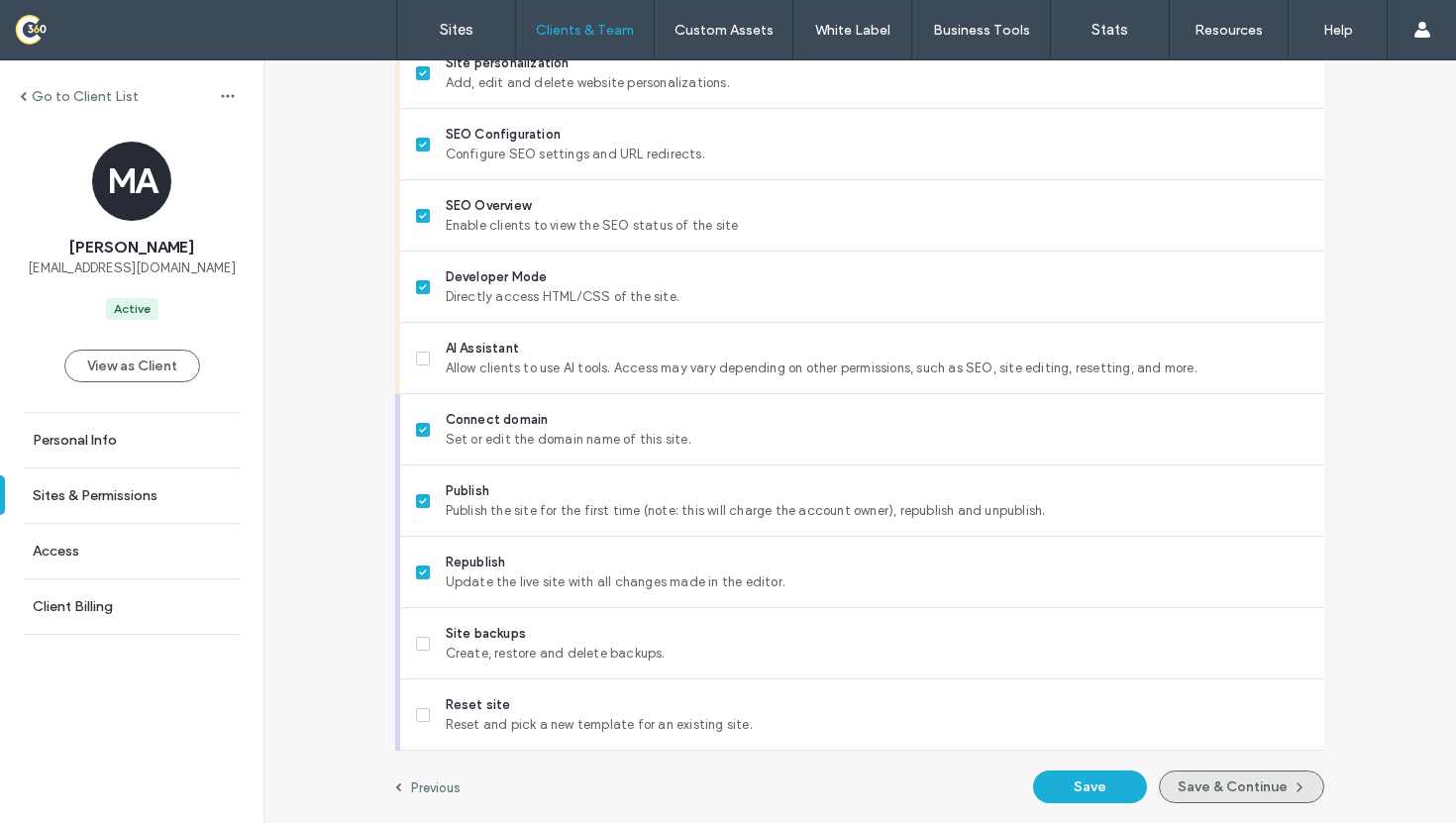click on "Save & Continue" at bounding box center [1241, 786] 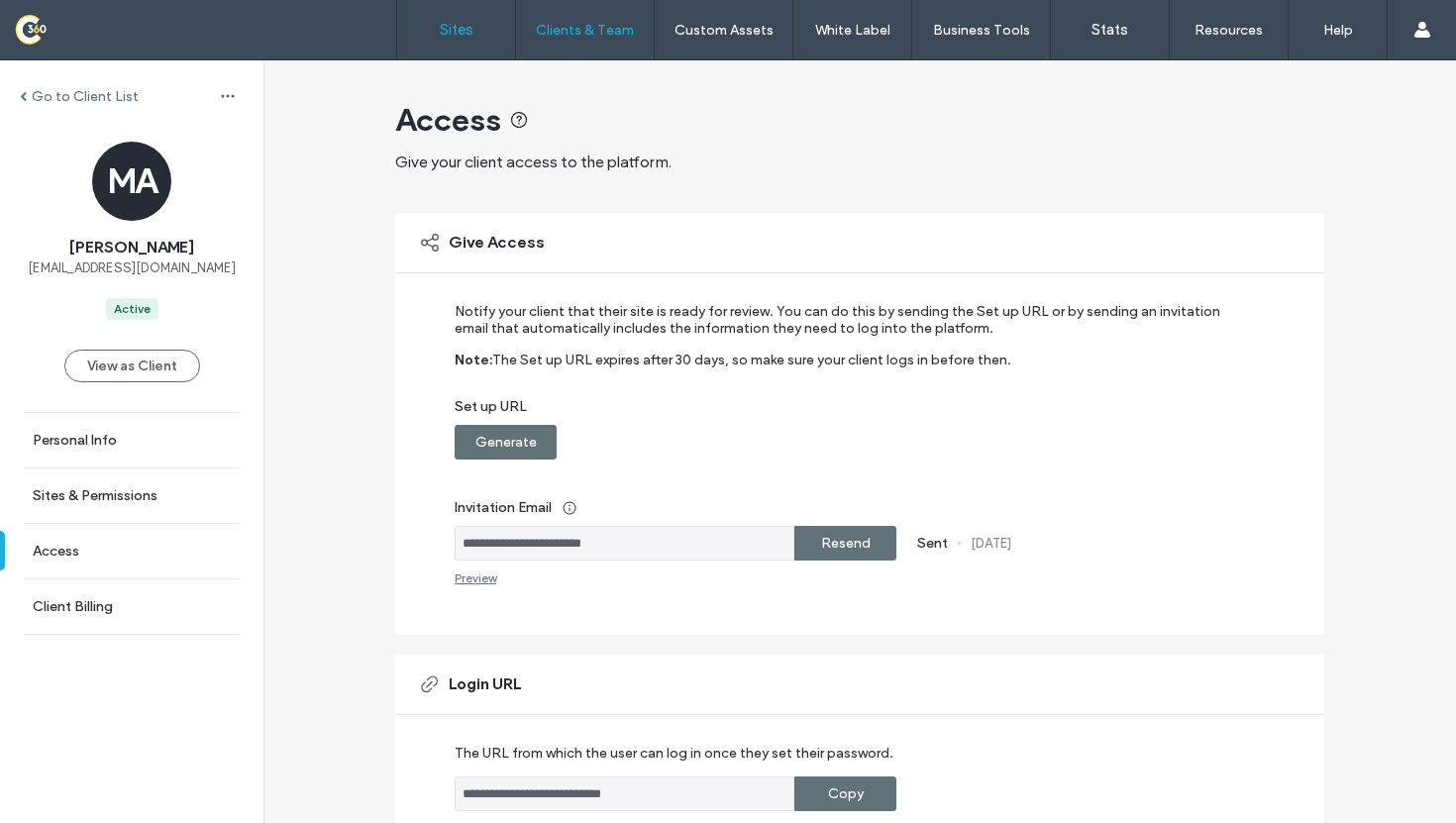 click on "Sites" at bounding box center (456, 30) 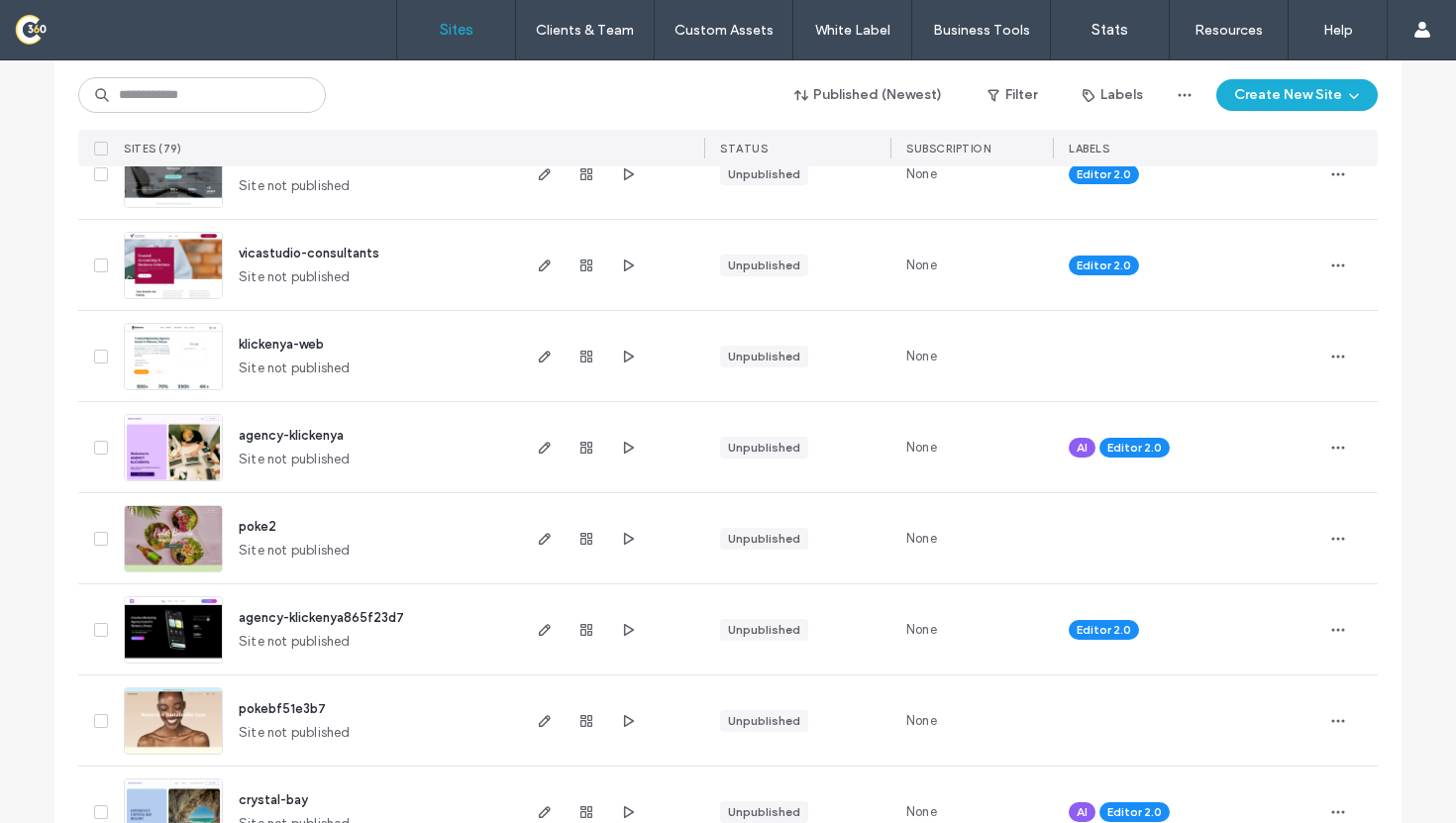 scroll, scrollTop: 4052, scrollLeft: 0, axis: vertical 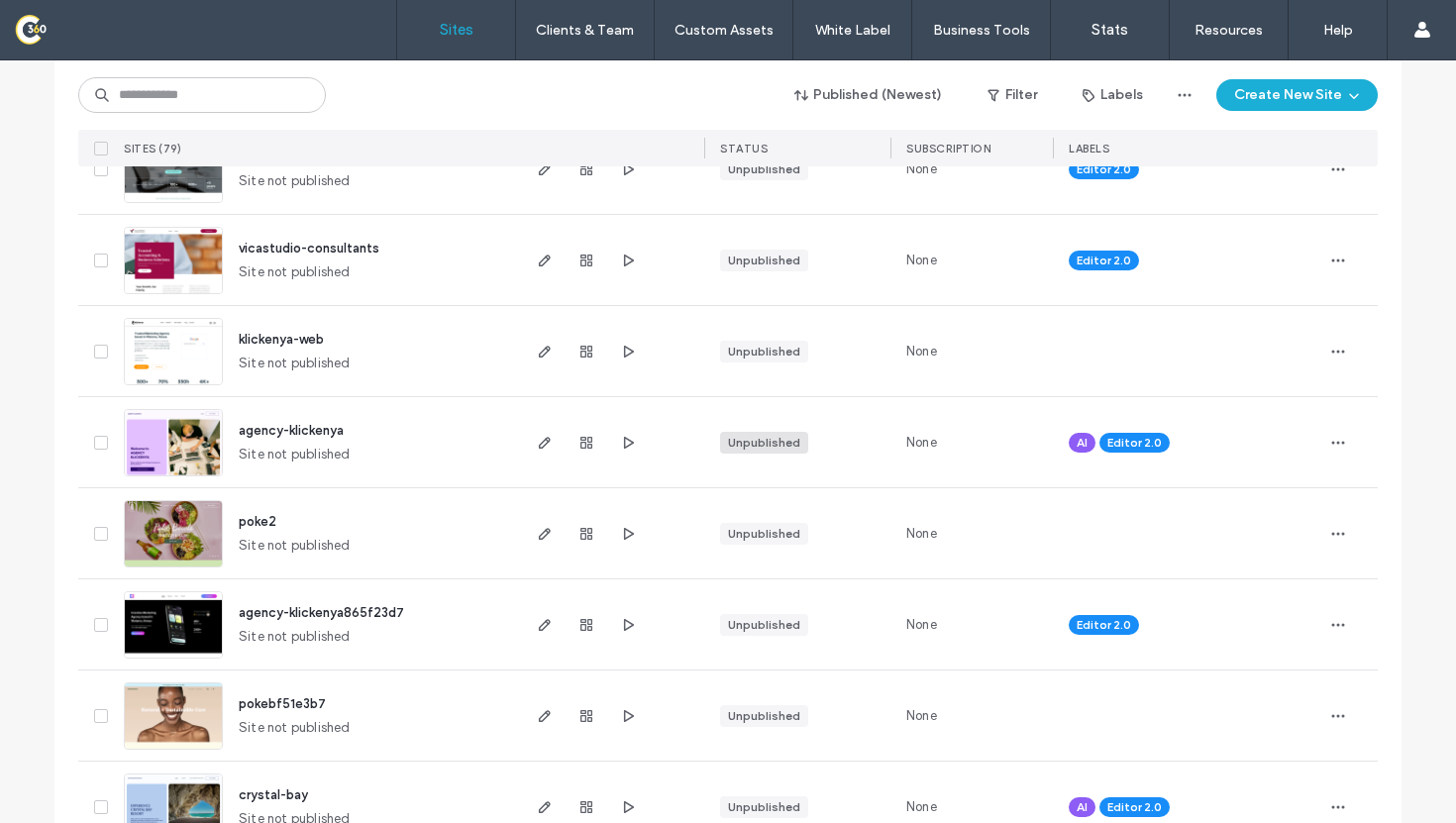 click on "Unpublished" at bounding box center [764, 443] 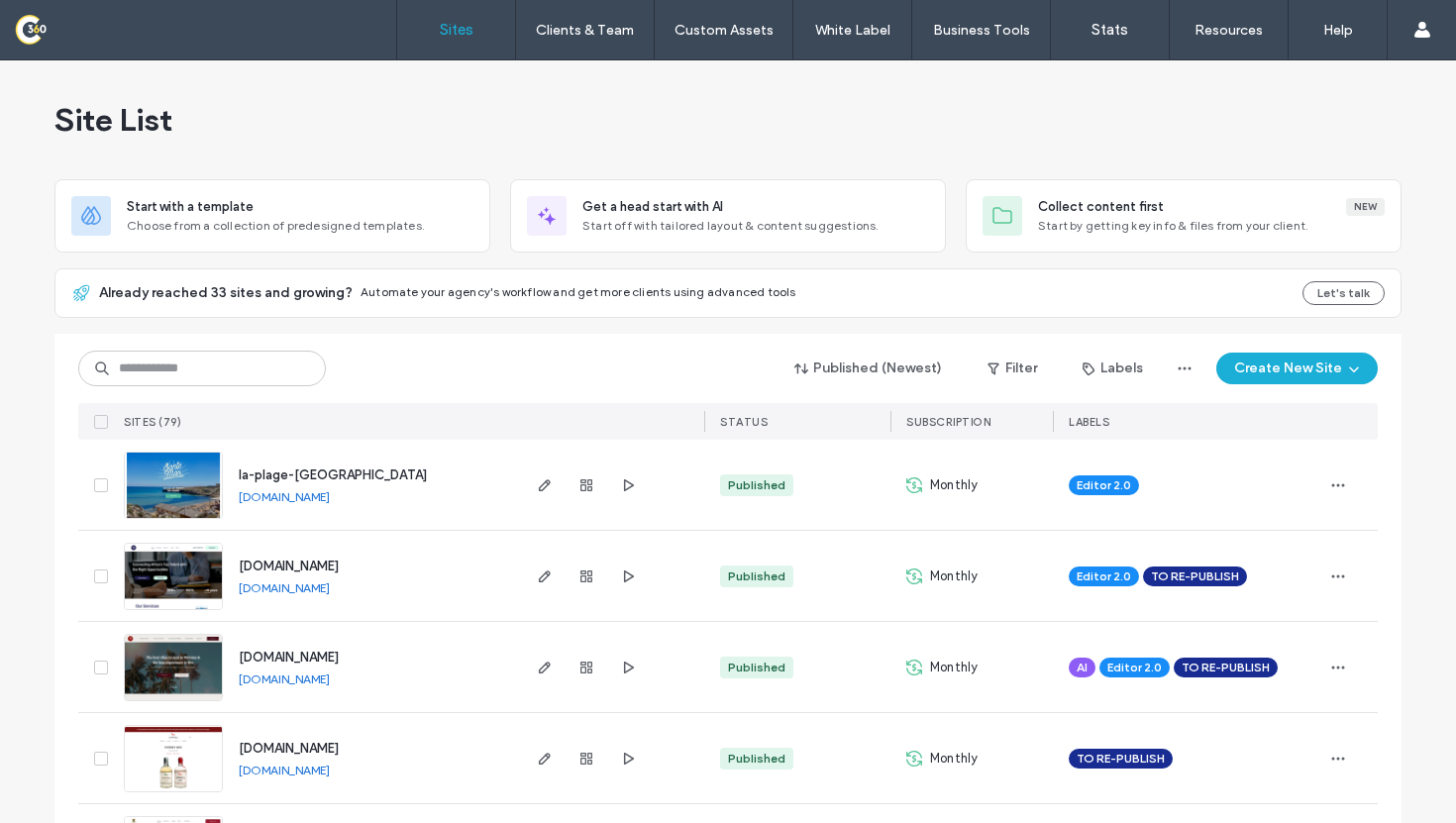 scroll, scrollTop: 0, scrollLeft: 0, axis: both 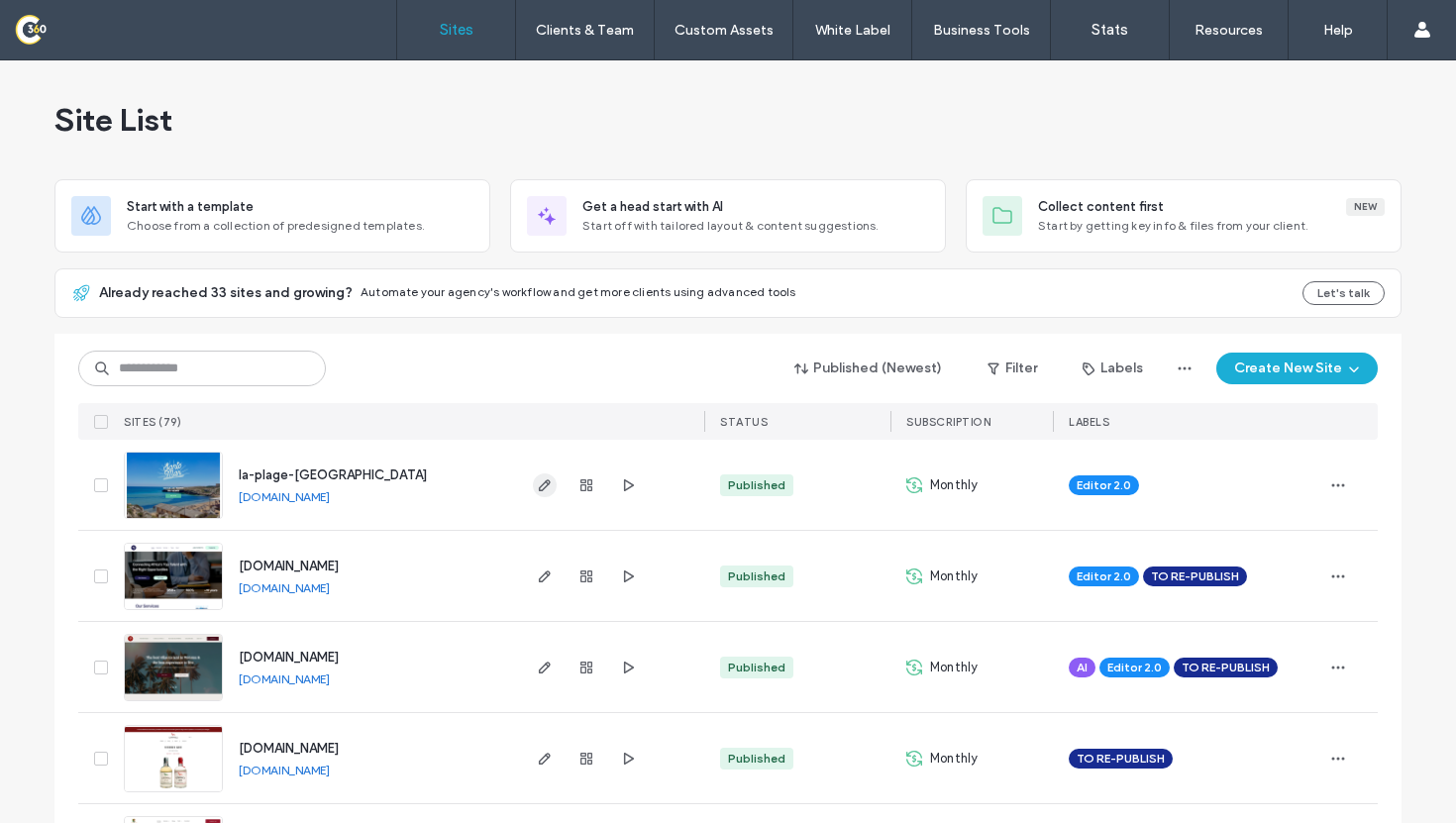 click 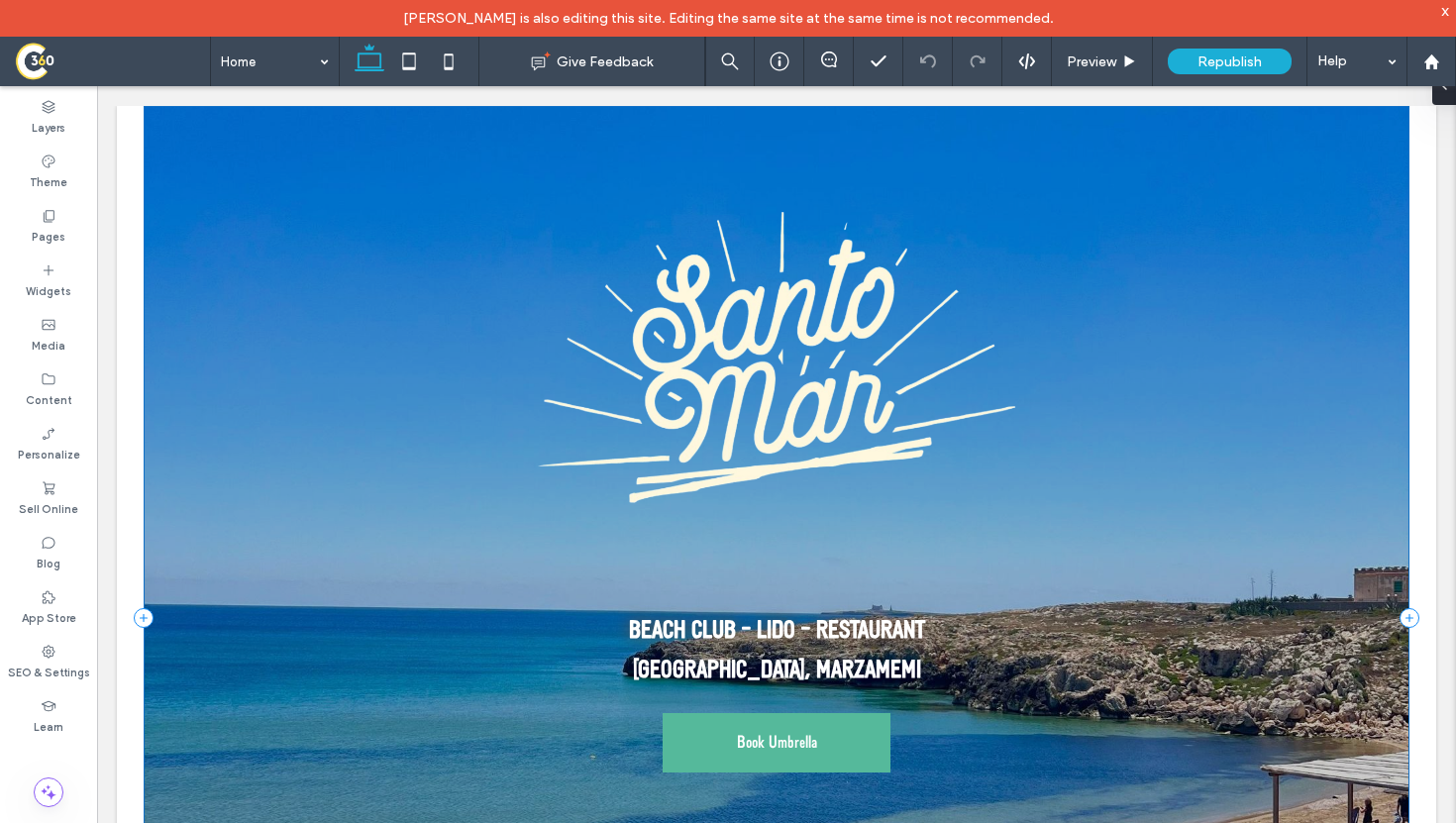 scroll, scrollTop: 592, scrollLeft: 0, axis: vertical 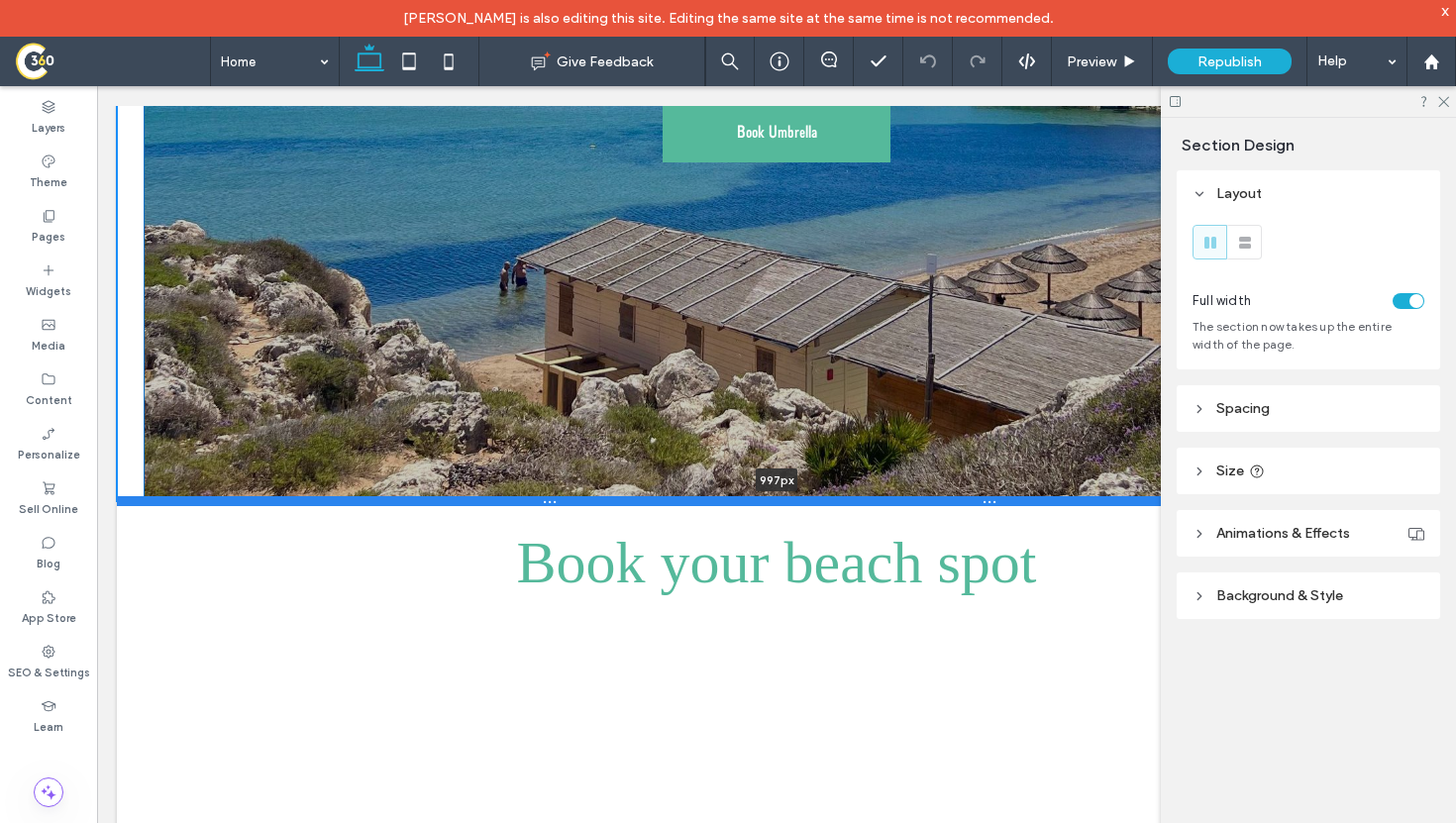 drag, startPoint x: 97, startPoint y: 86, endPoint x: 535, endPoint y: 501, distance: 603.38131 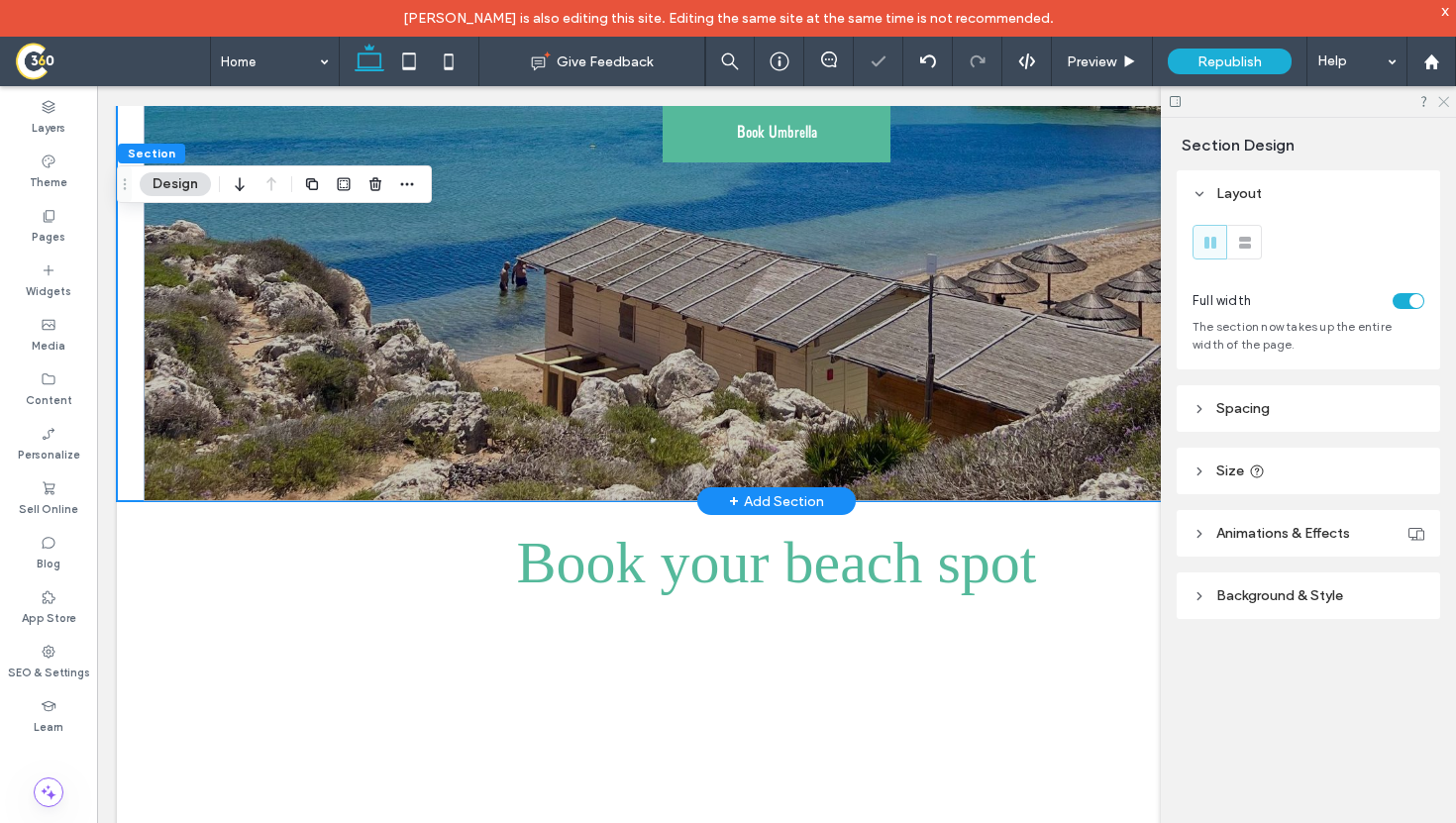 click 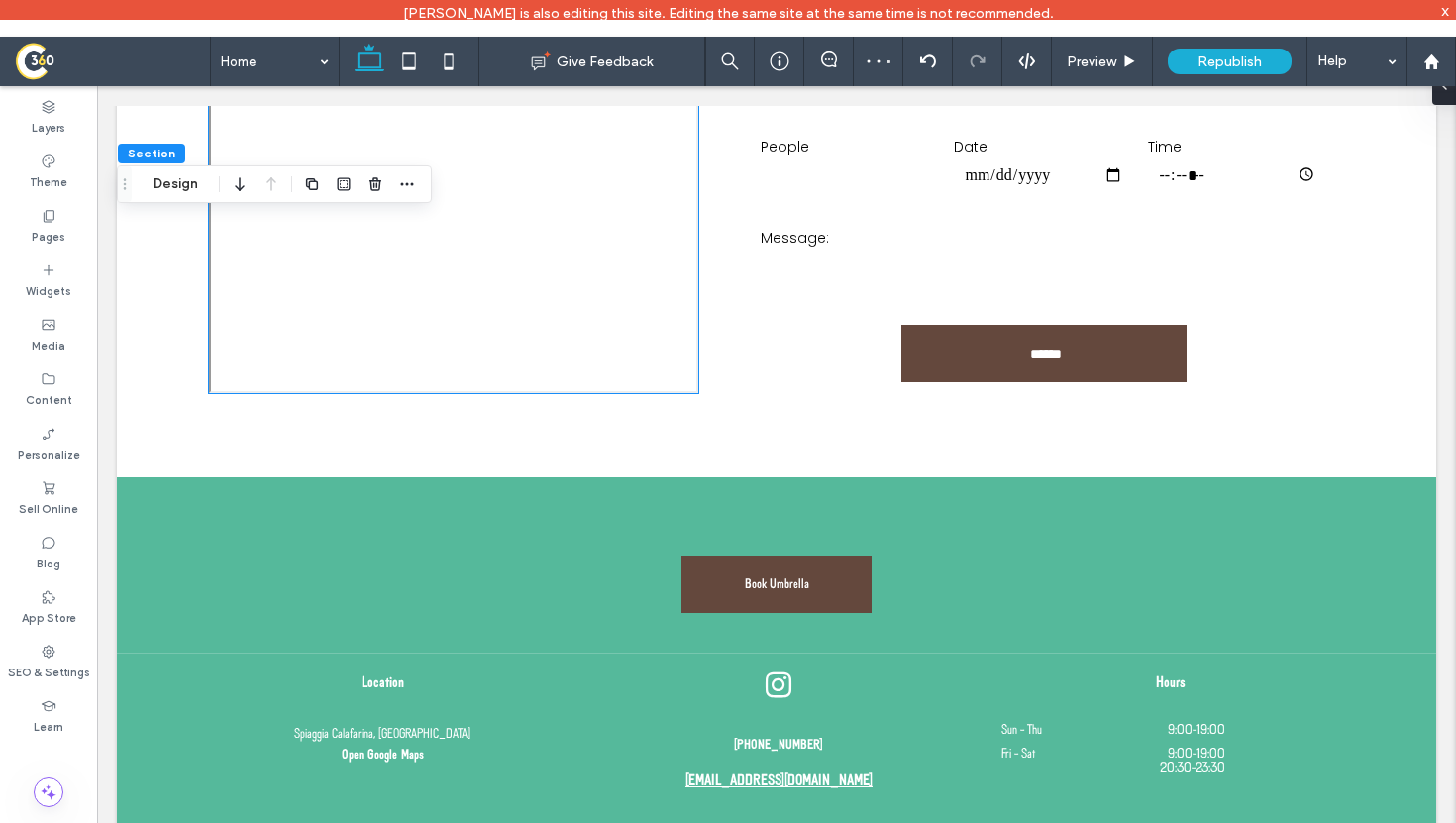 scroll, scrollTop: 6146, scrollLeft: 0, axis: vertical 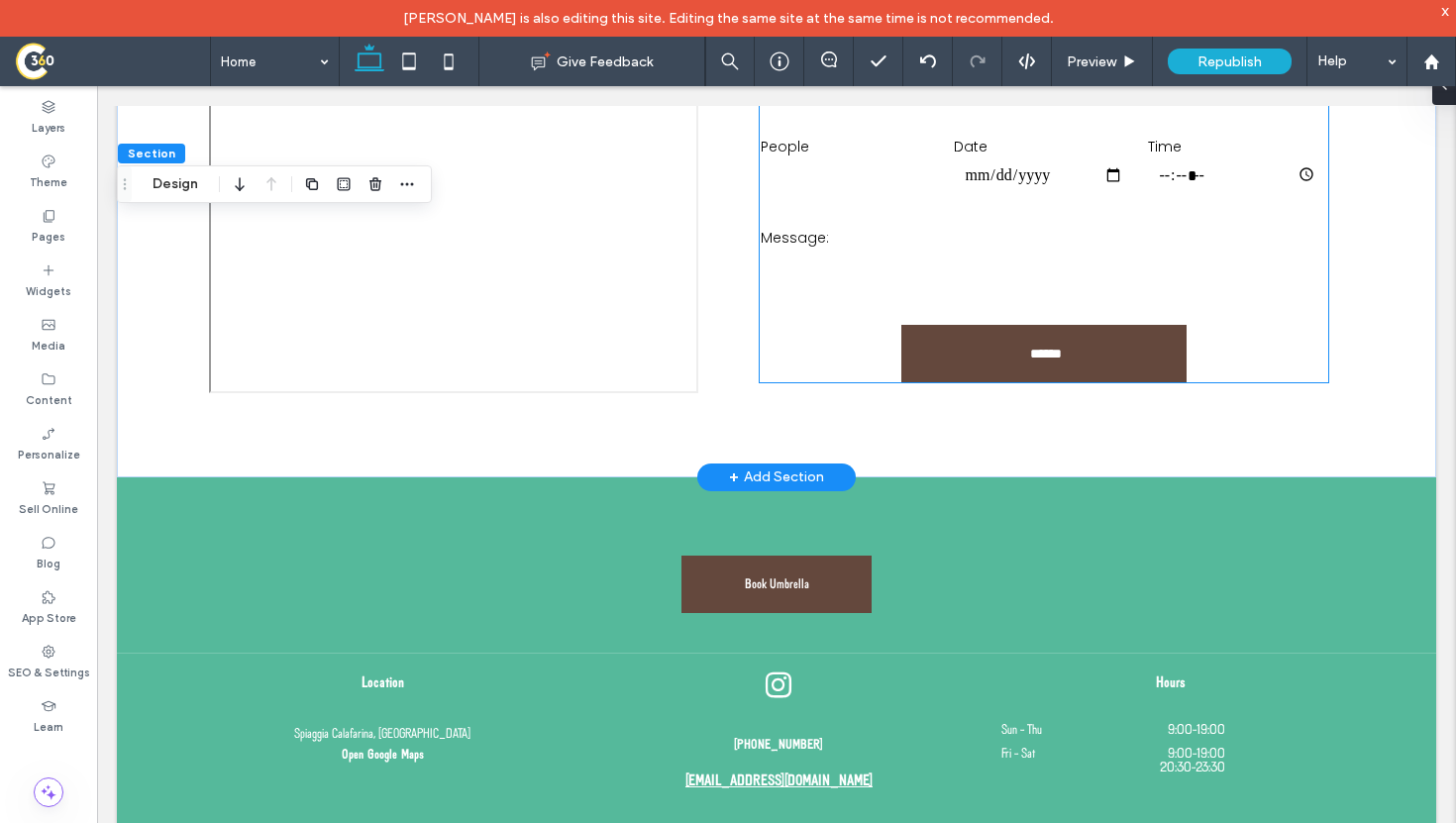 click on "First name
Phone
Email
People
Date
Time
Message:" at bounding box center [1044, 164] 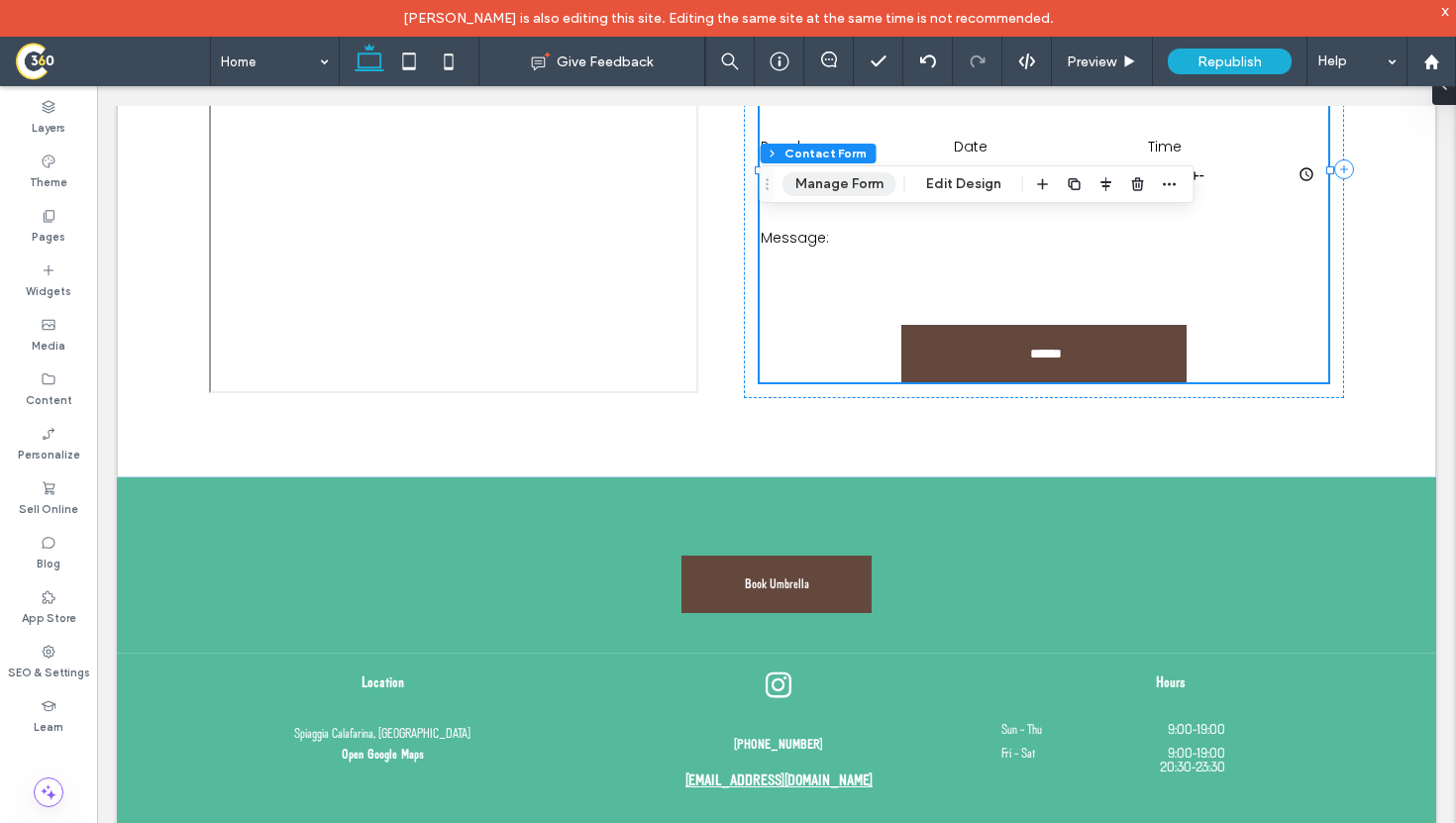 click on "Manage Form" at bounding box center [839, 184] 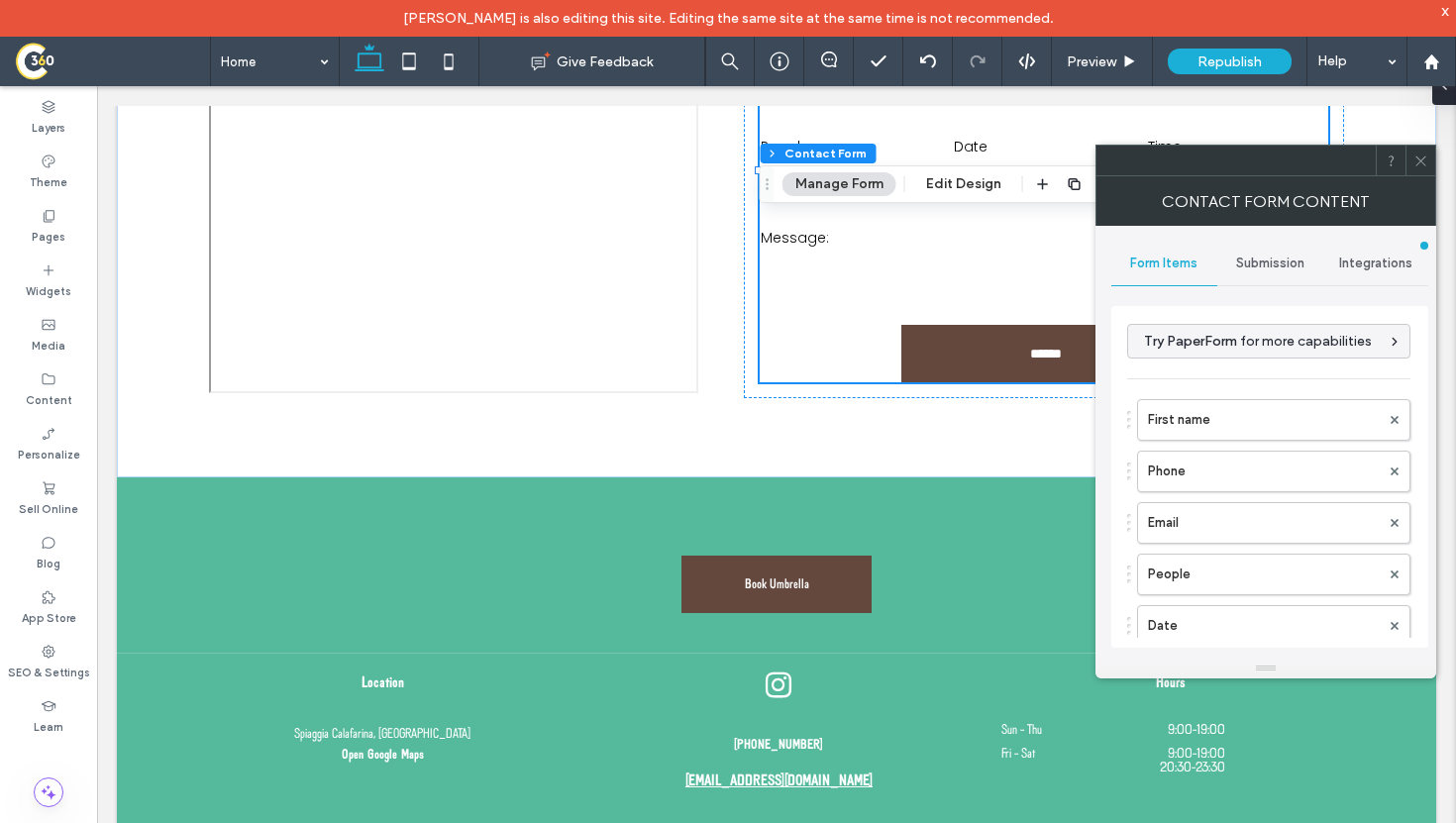 click on "Submission" at bounding box center (1270, 263) 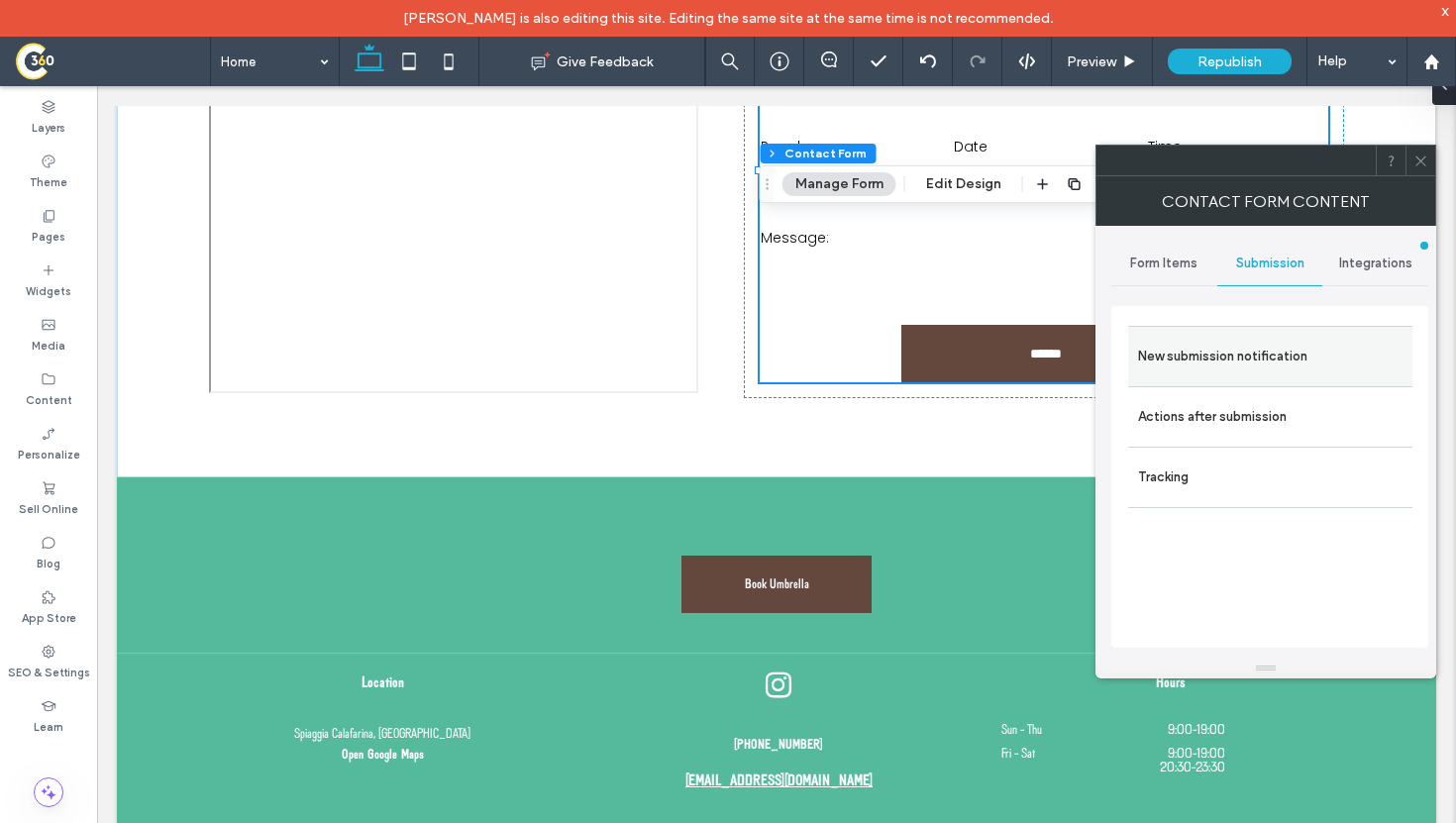 click on "New submission notification" at bounding box center [1270, 357] 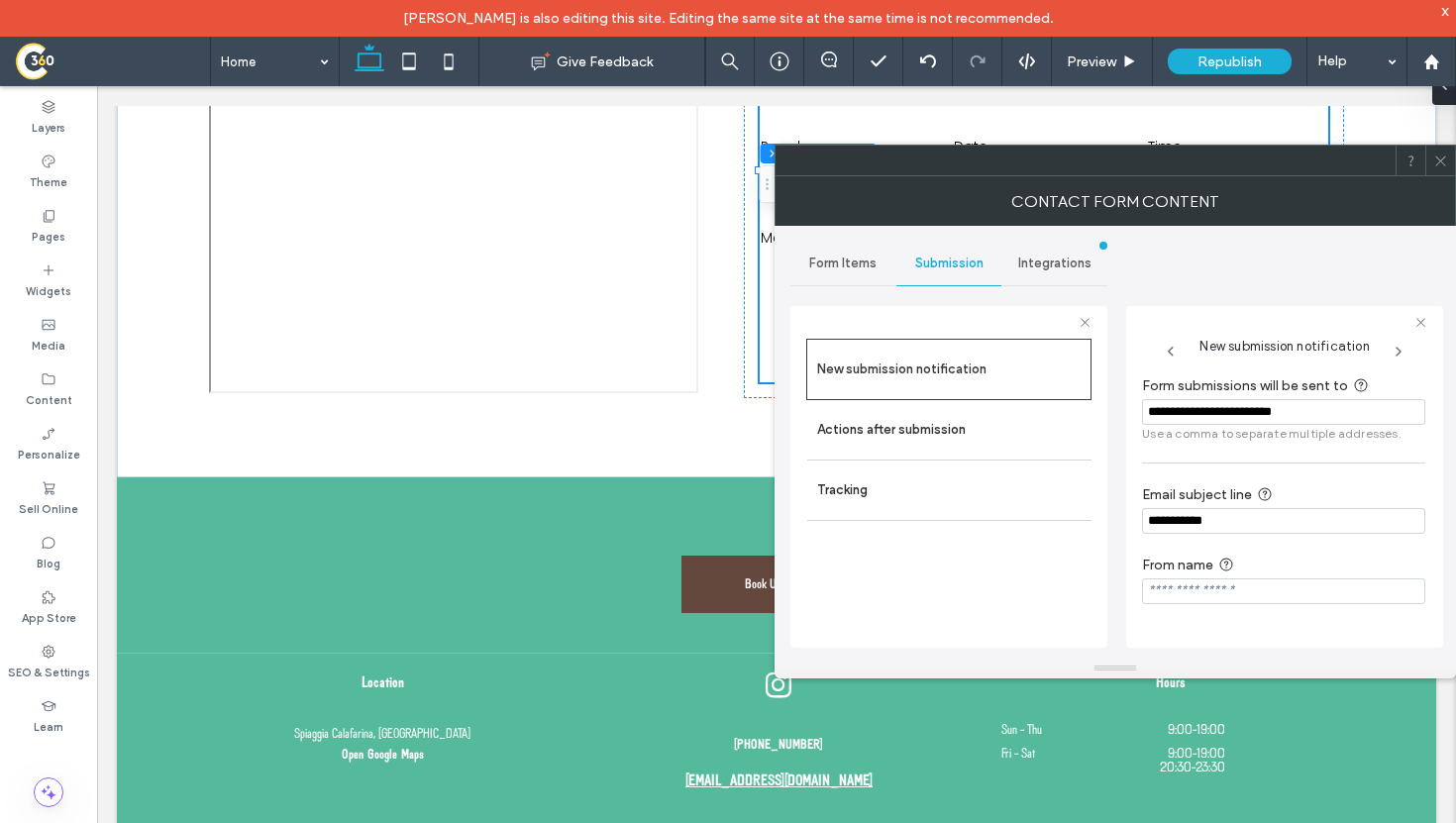 click at bounding box center [1284, 591] 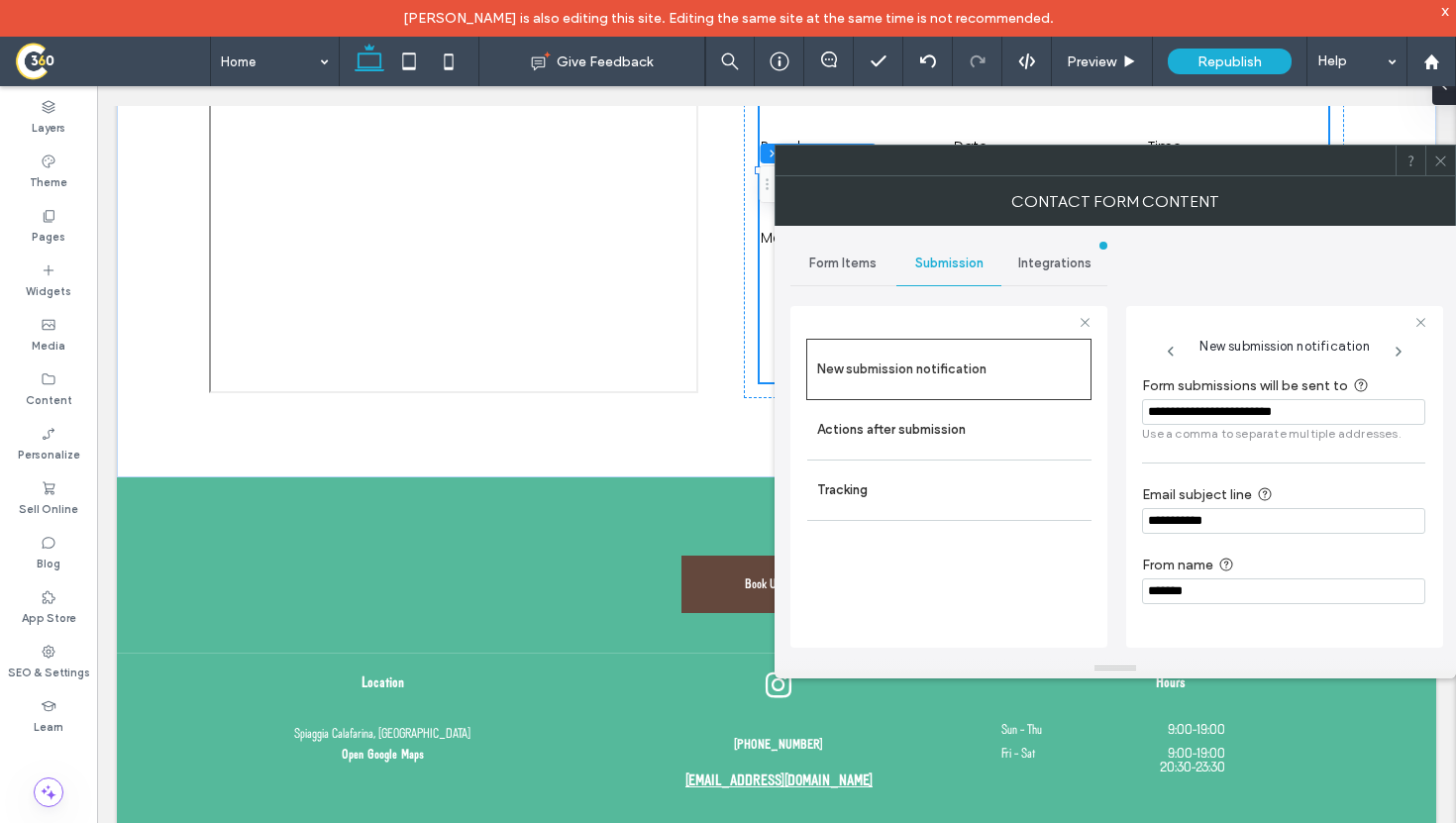 type on "*******" 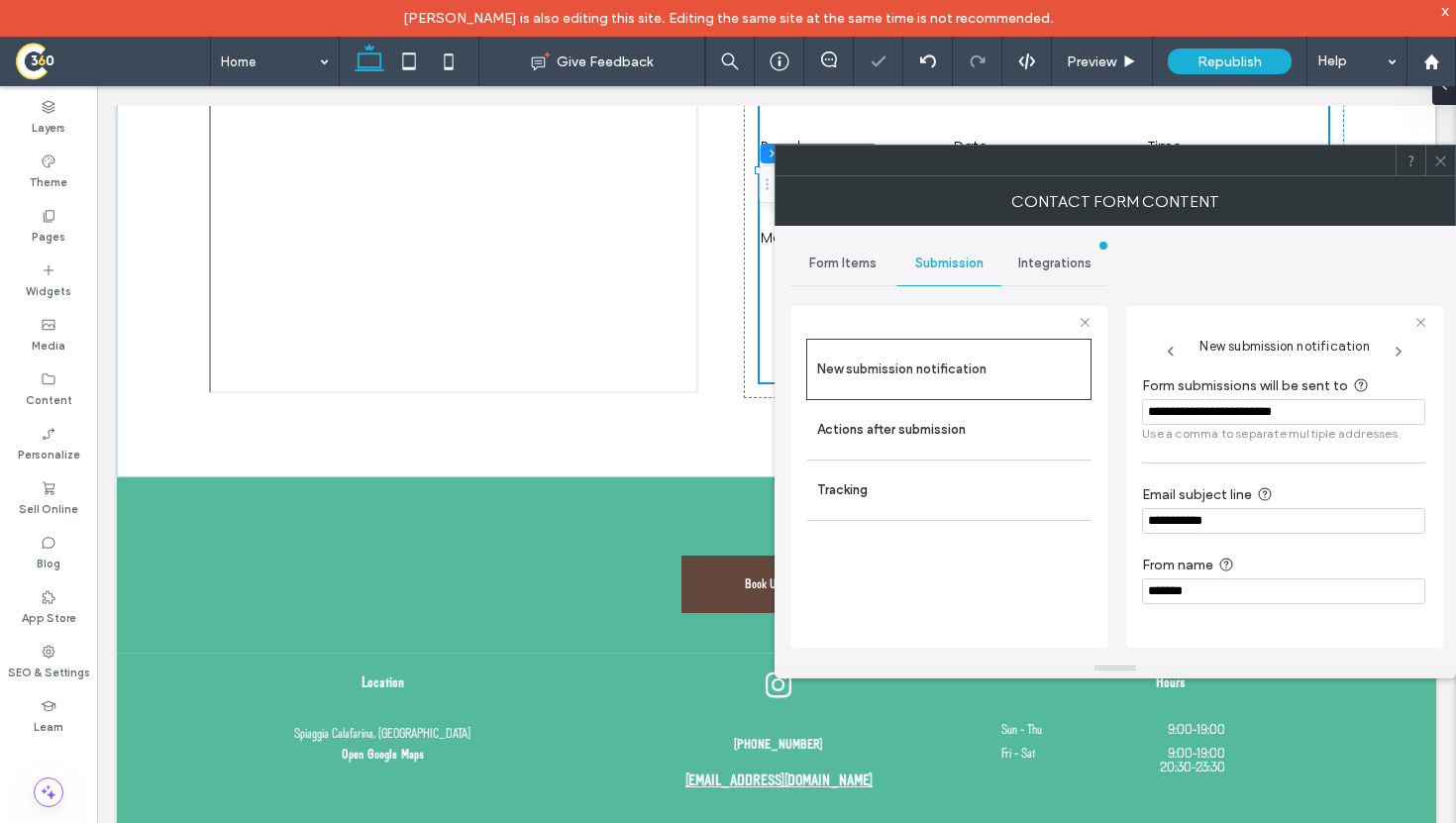 click 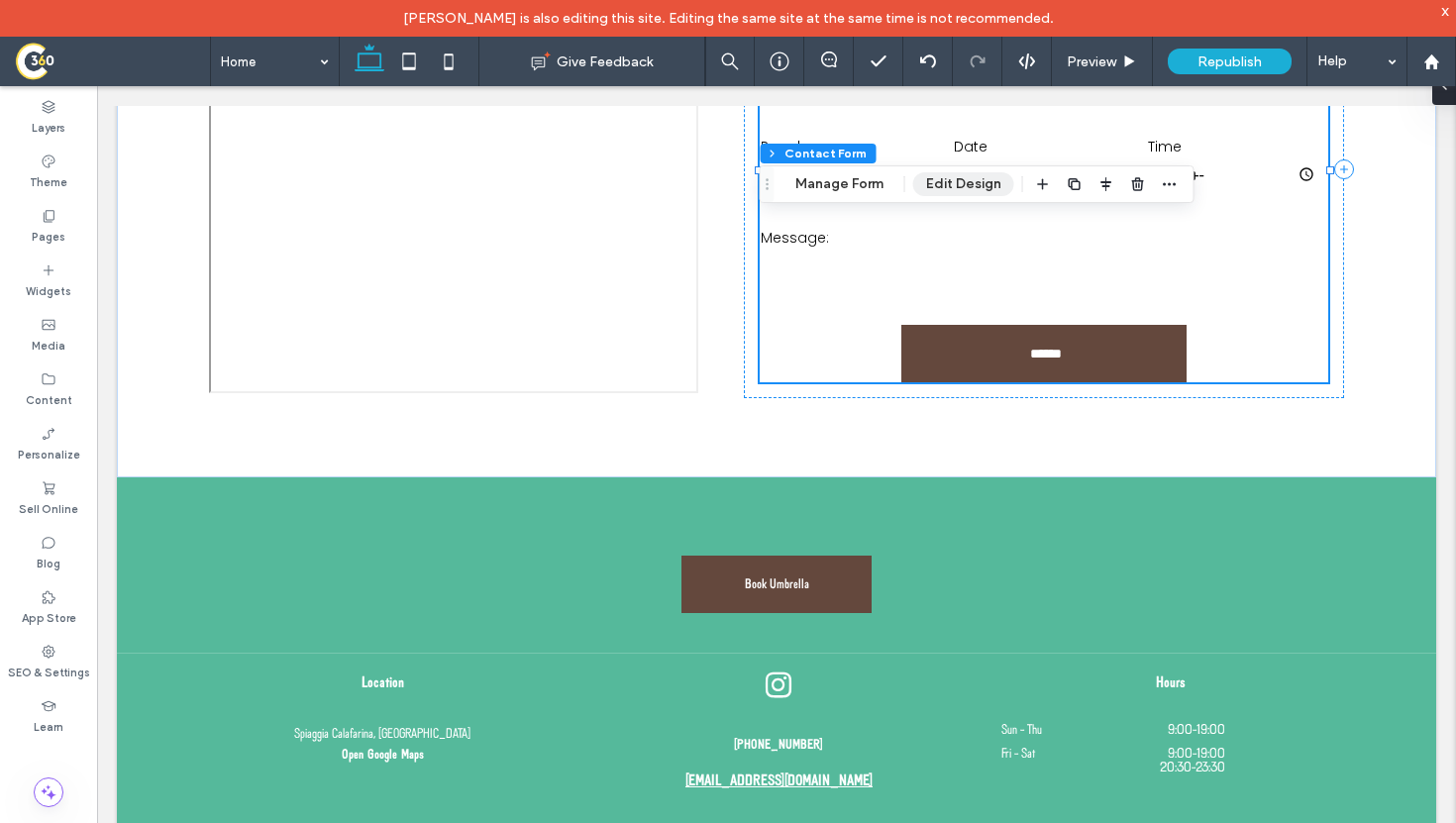 click on "Edit Design" at bounding box center [964, 184] 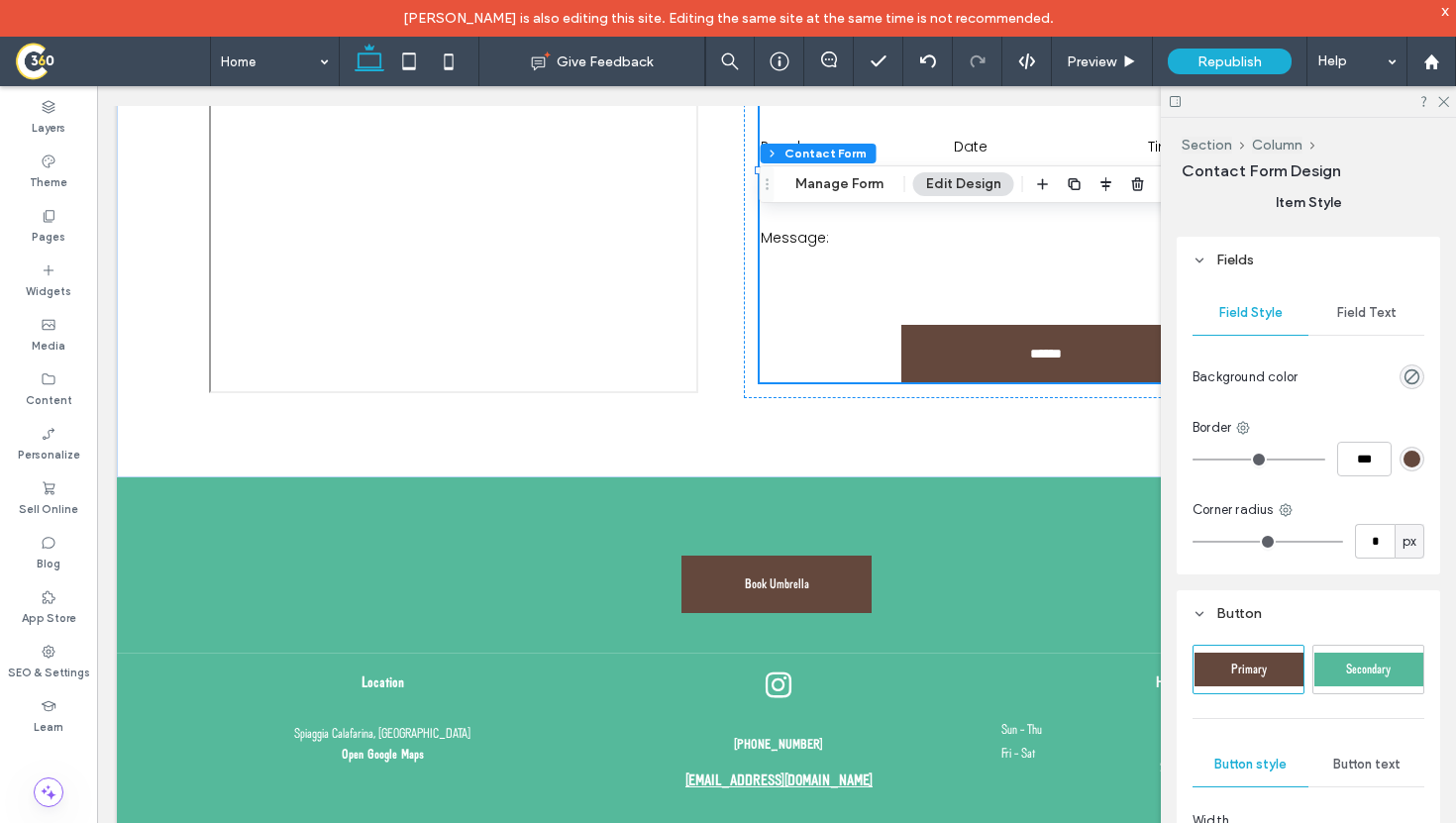 scroll, scrollTop: 413, scrollLeft: 0, axis: vertical 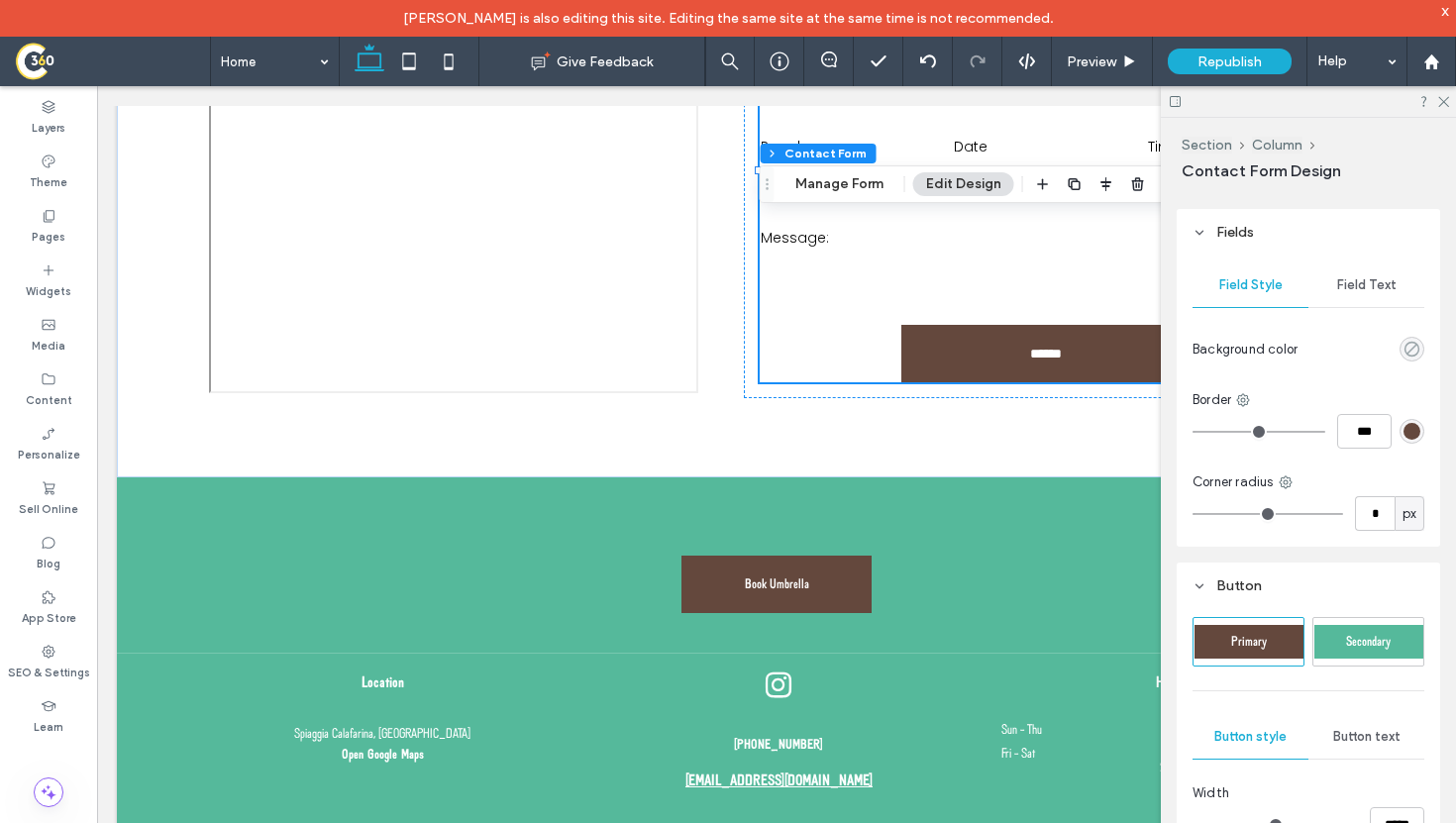 click 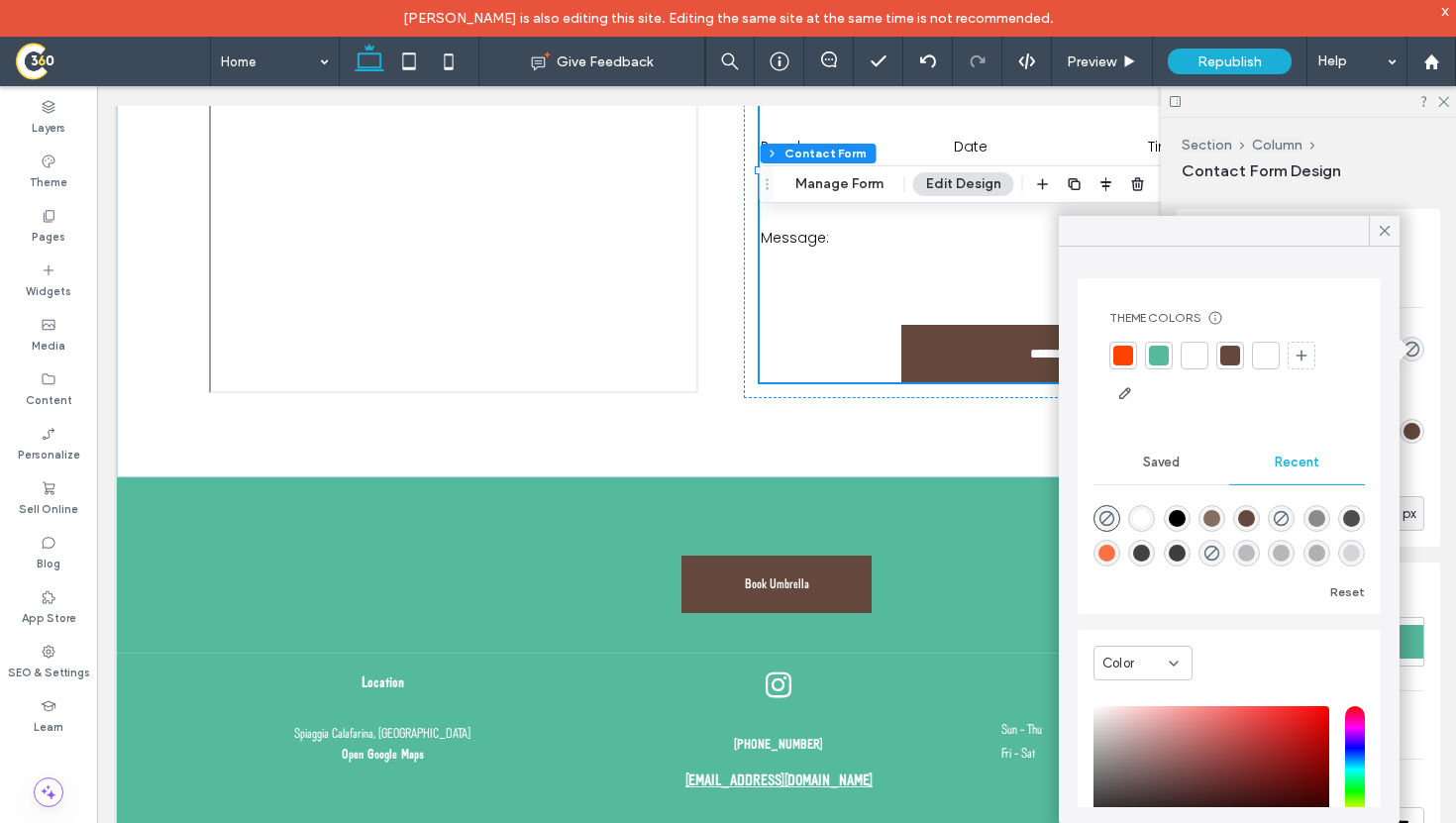 click at bounding box center (1141, 518) 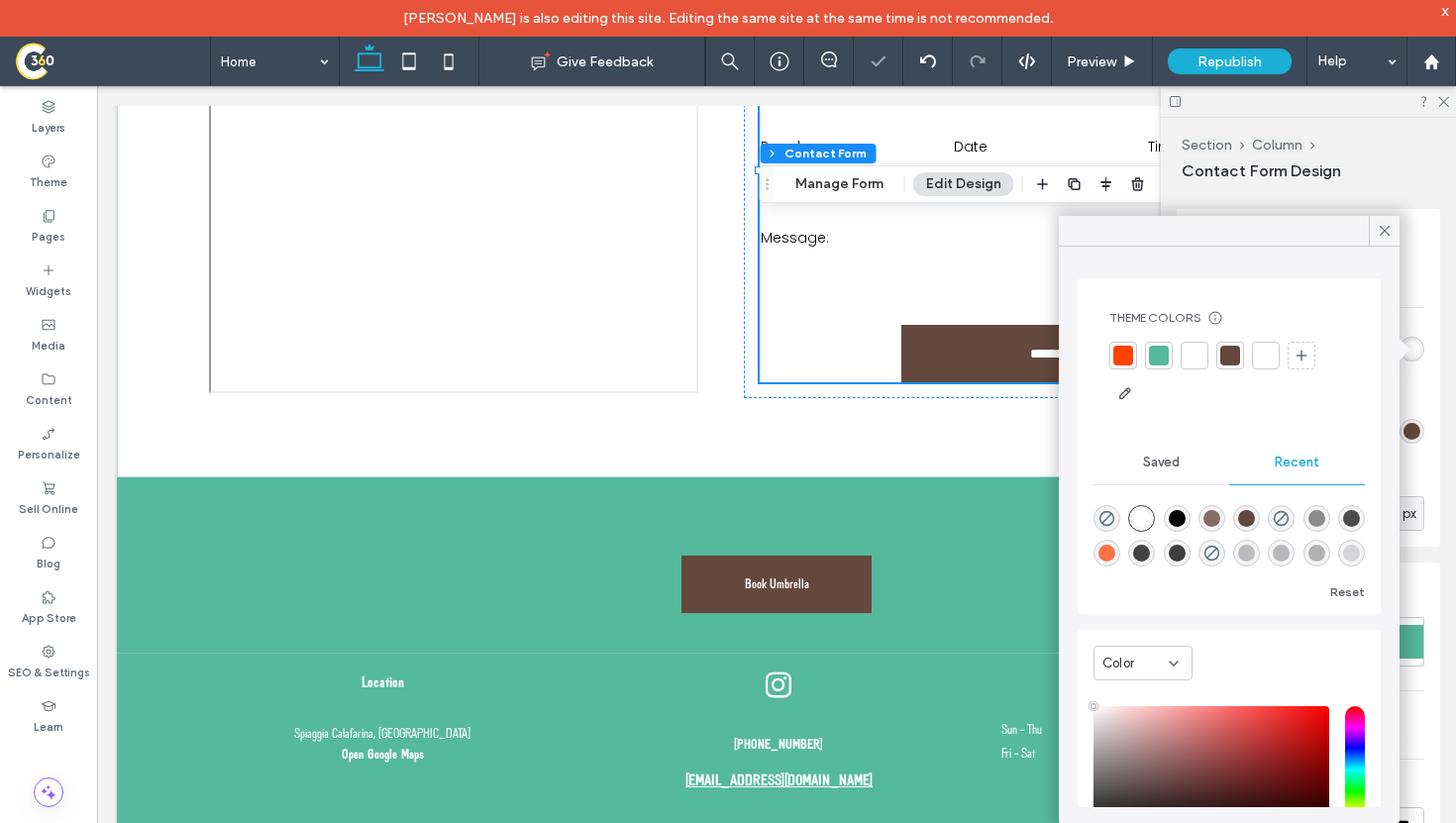 click at bounding box center [1195, 356] 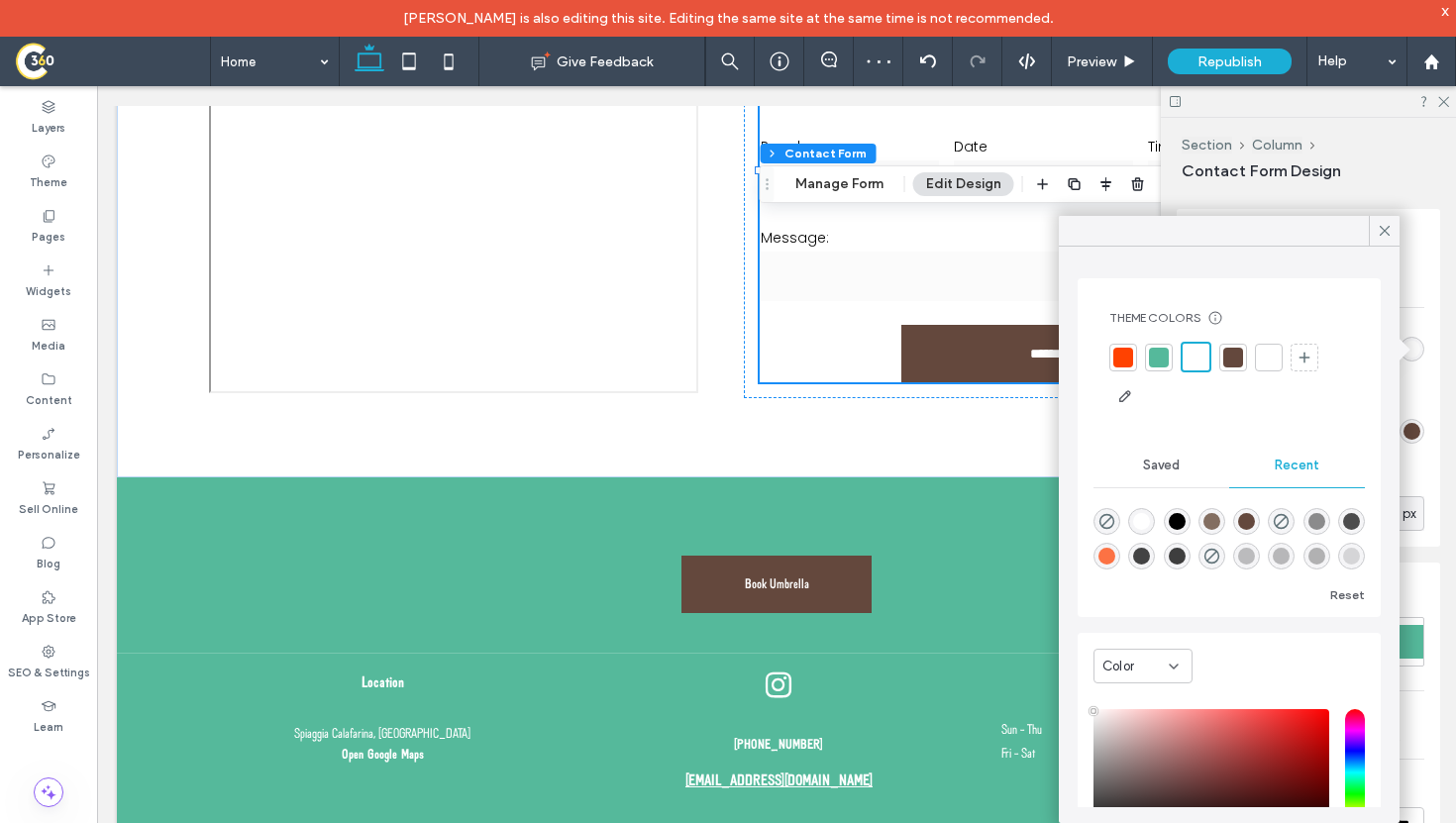 type on "*******" 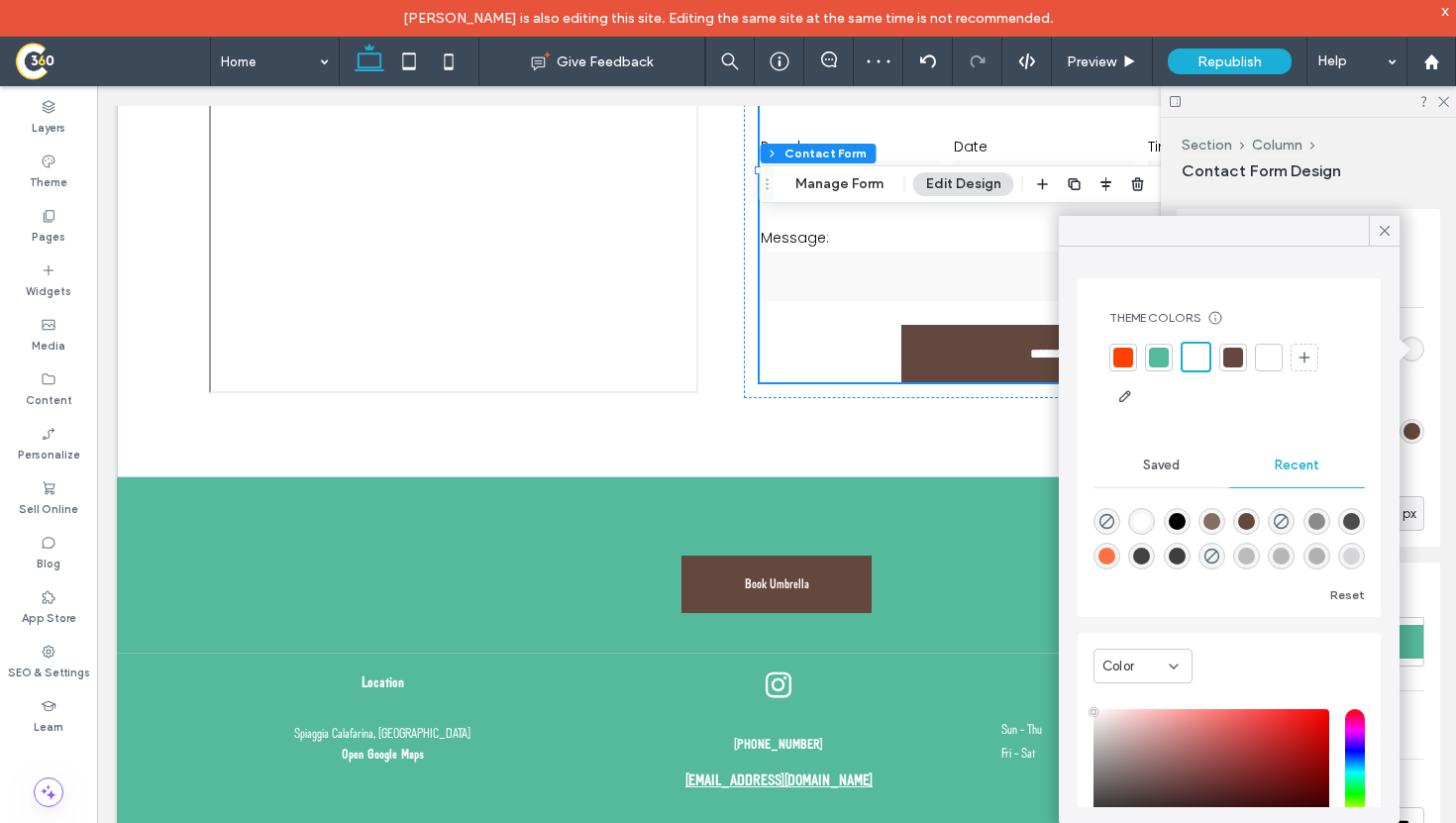 drag, startPoint x: 1099, startPoint y: 715, endPoint x: 1076, endPoint y: 712, distance: 23.194827 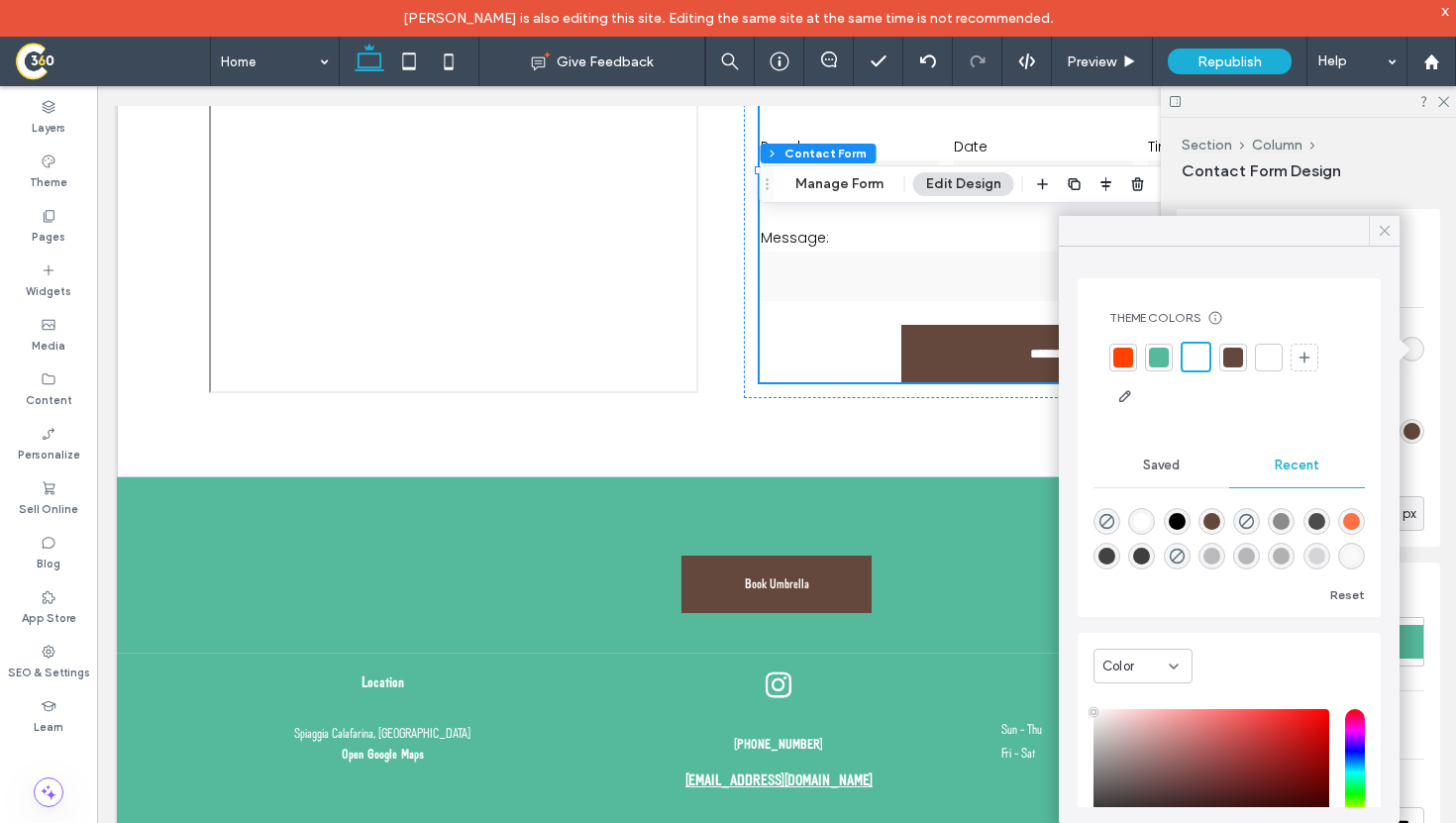 click 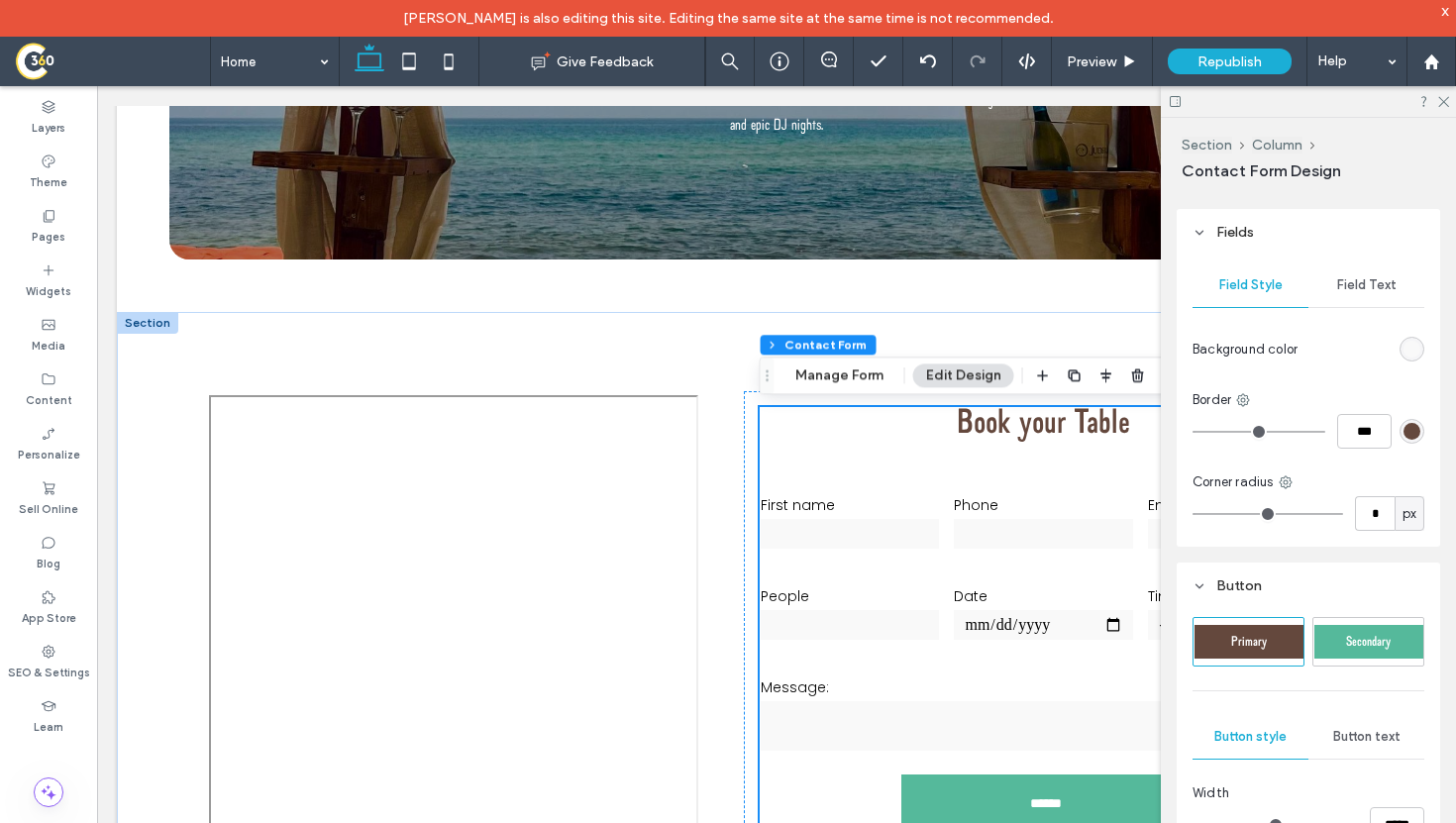 scroll, scrollTop: 5693, scrollLeft: 0, axis: vertical 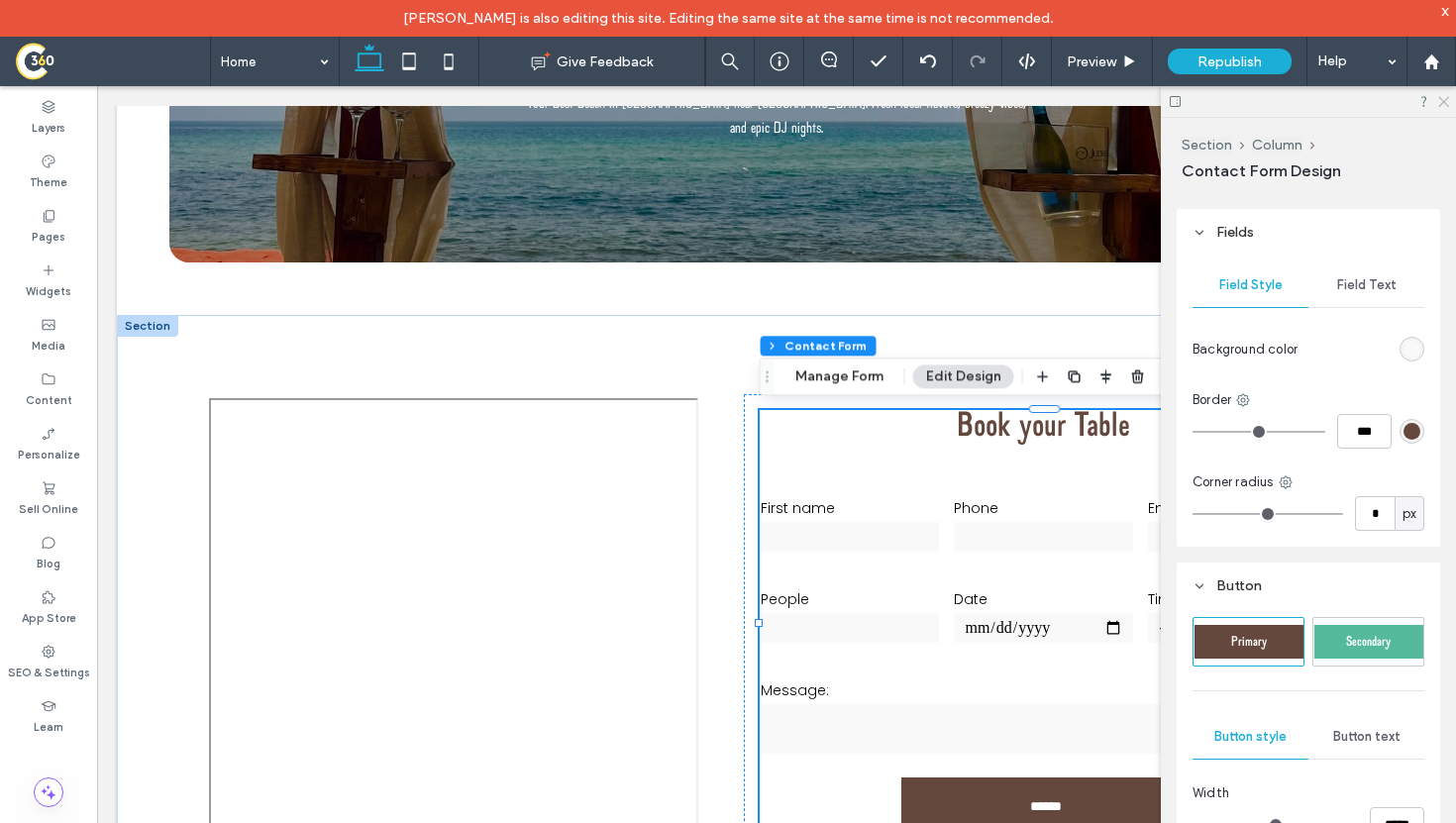 click 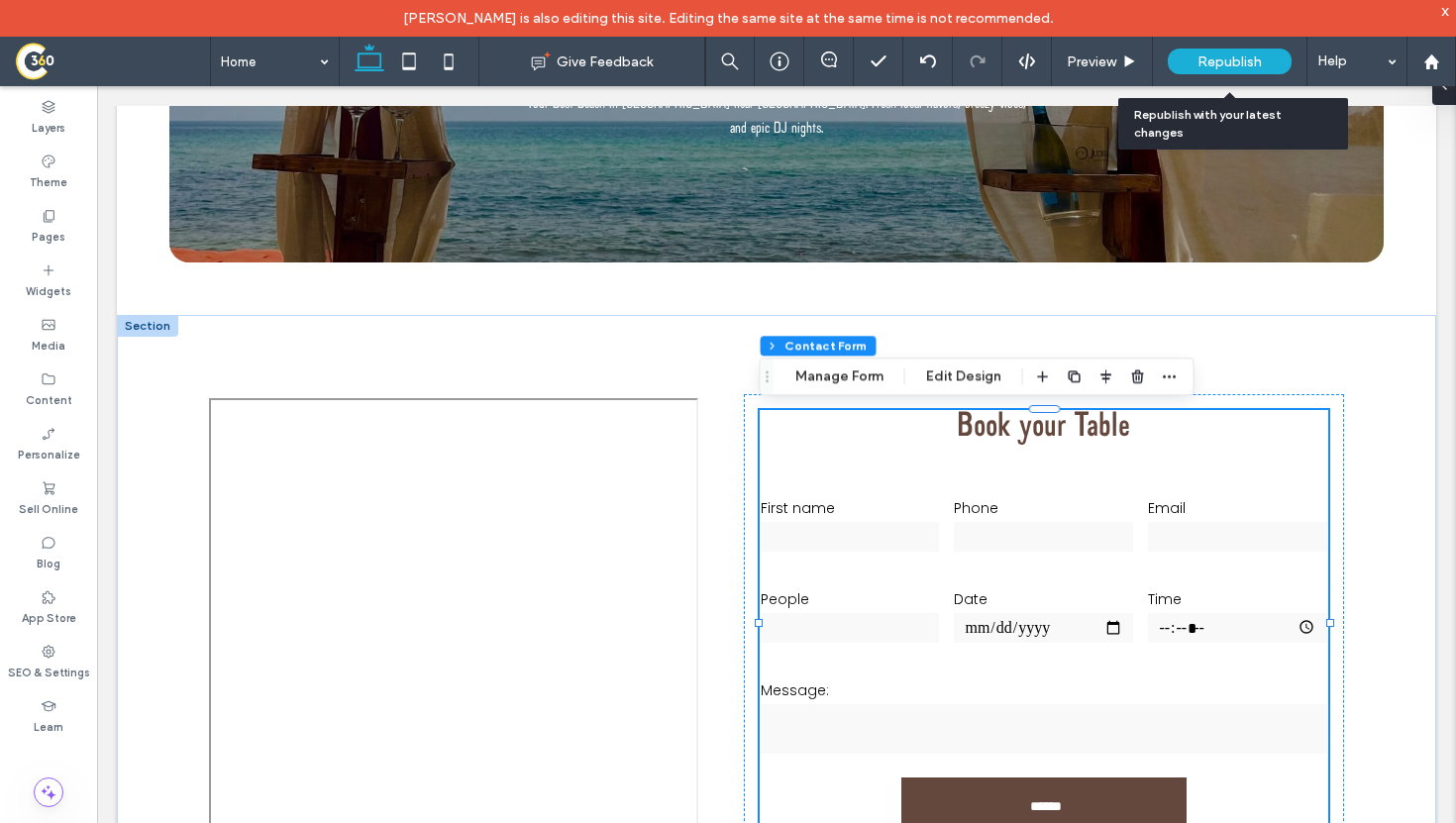 click on "Republish" at bounding box center (1229, 61) 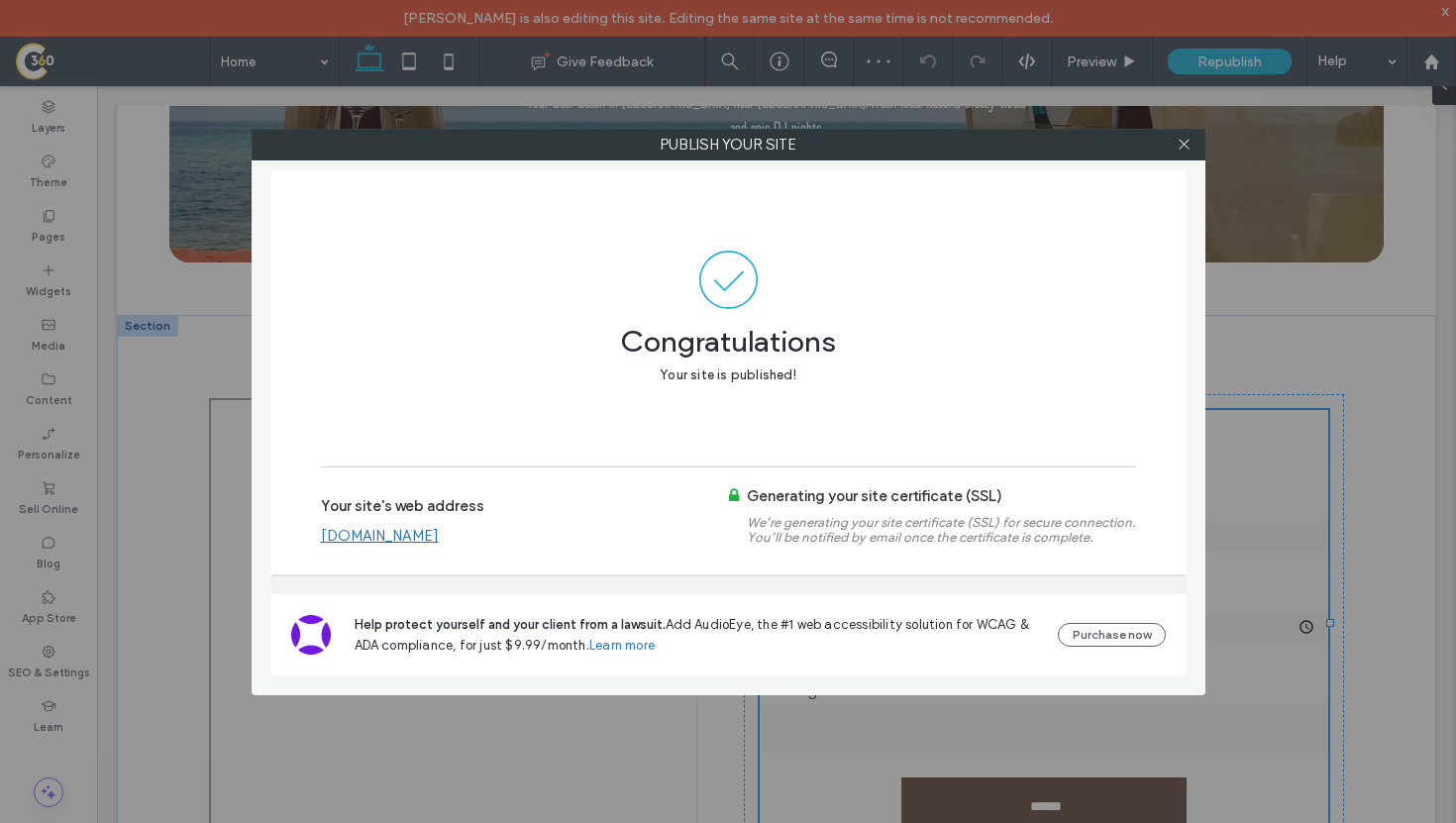 click on "[DOMAIN_NAME]" at bounding box center (379, 536) 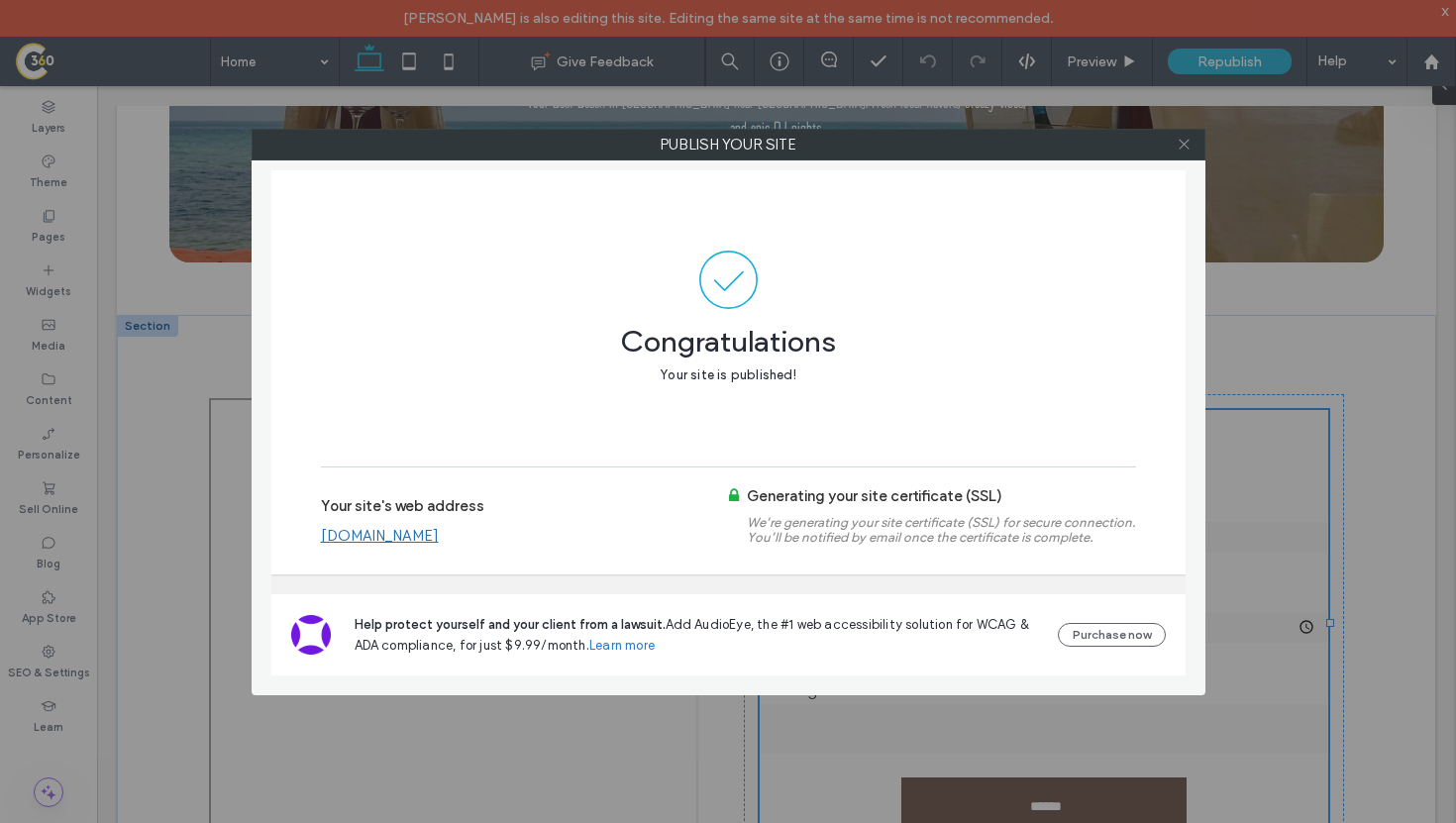 click 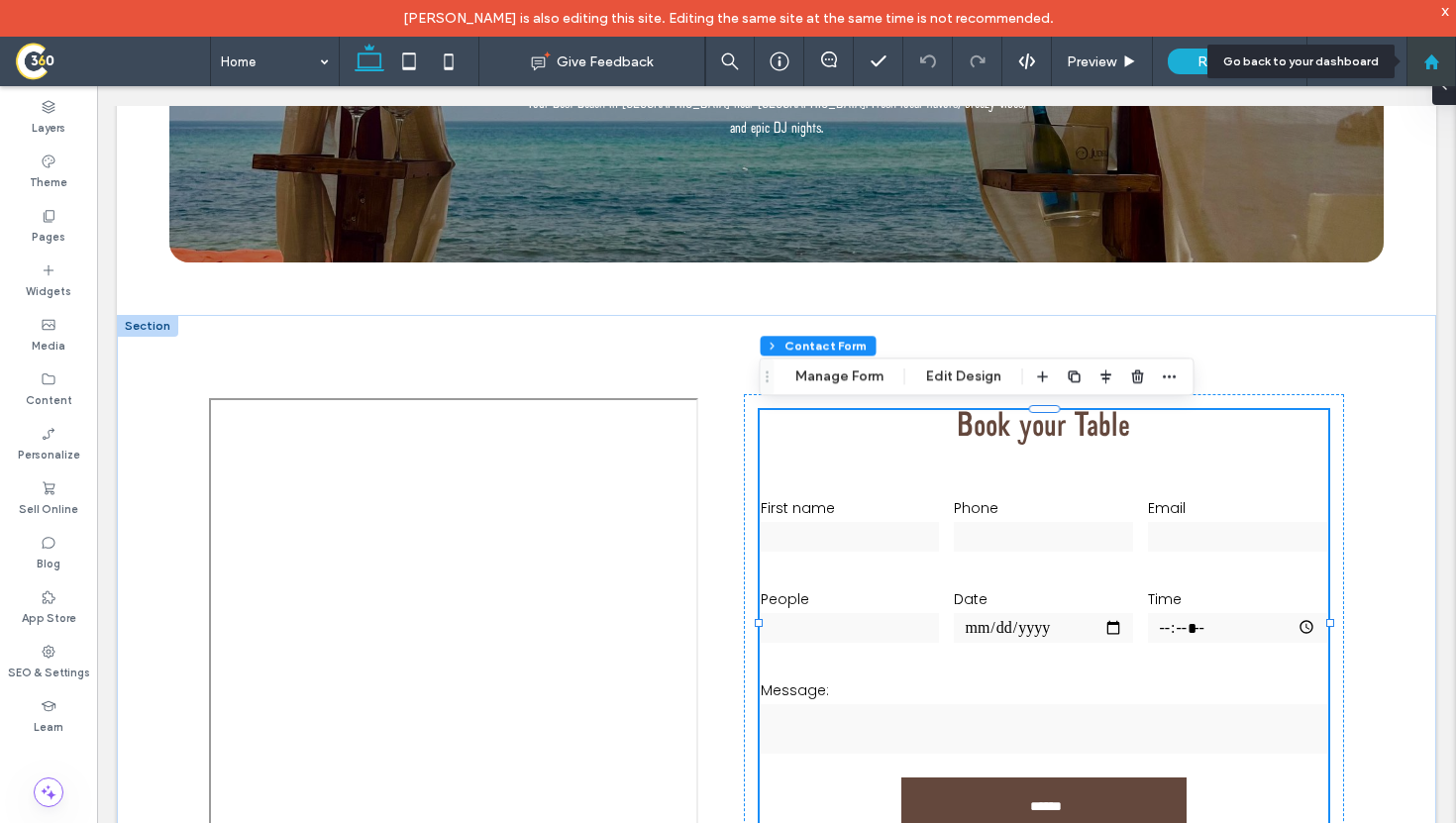 click at bounding box center [1431, 61] 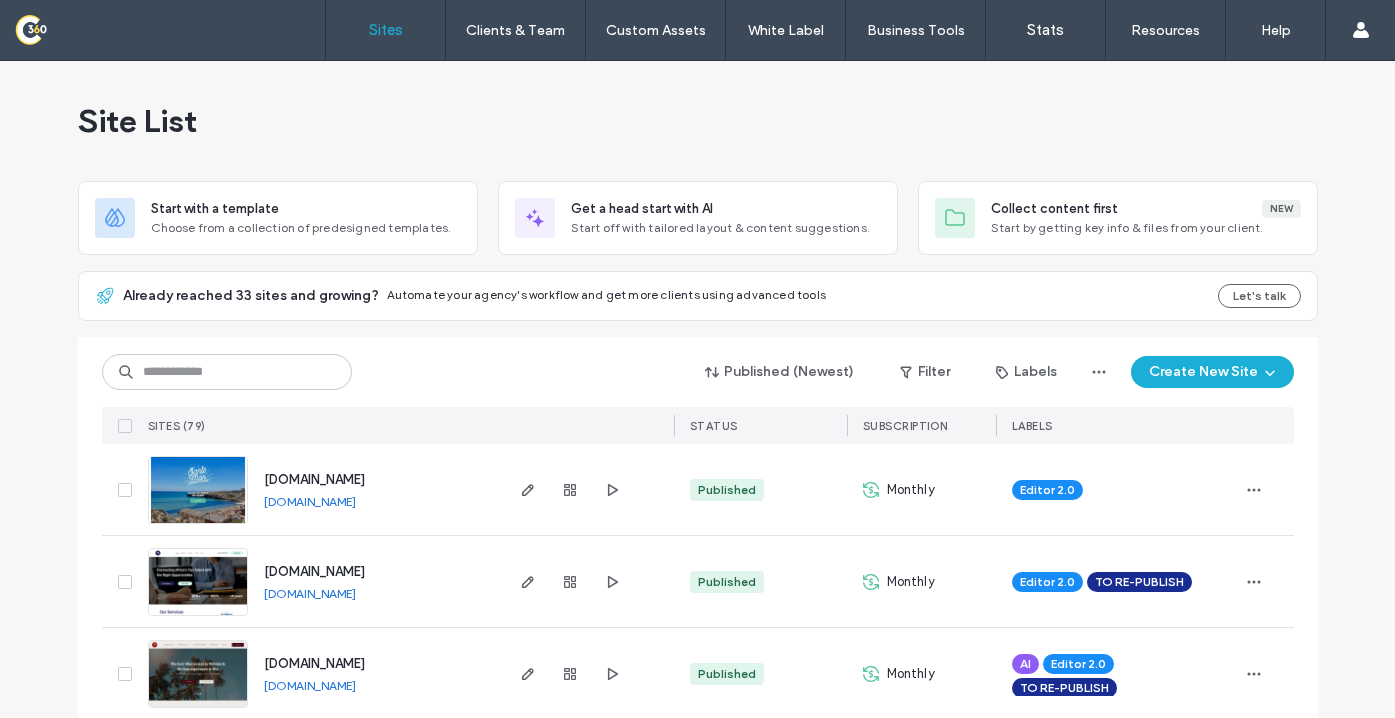 scroll, scrollTop: 0, scrollLeft: 0, axis: both 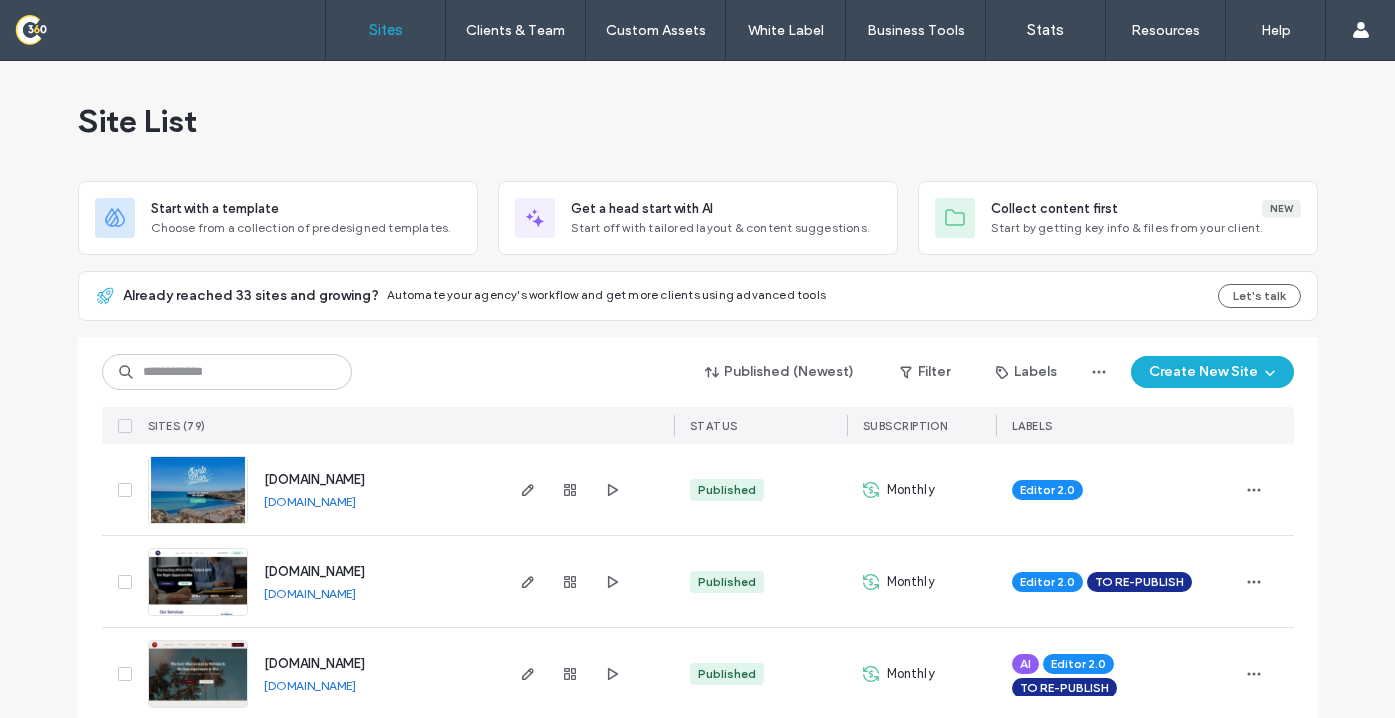 click on "[DOMAIN_NAME]" at bounding box center [310, 501] 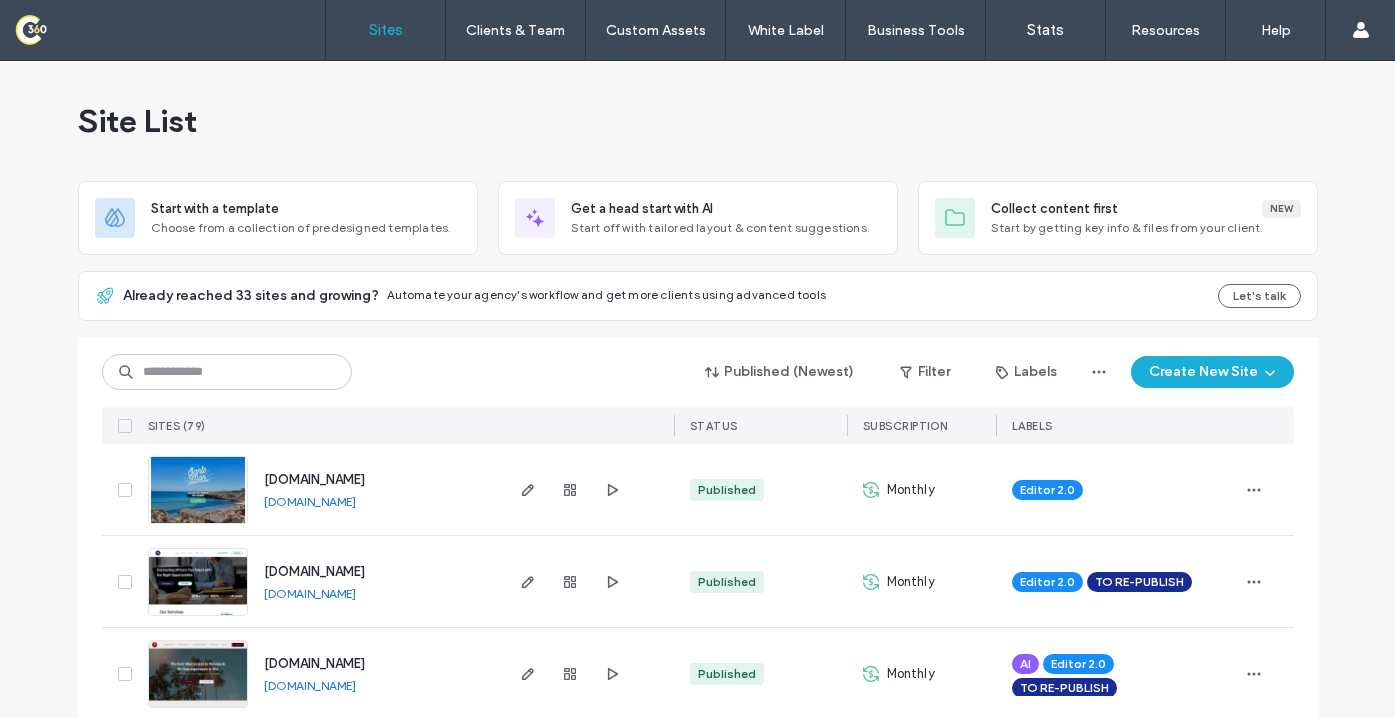 scroll, scrollTop: 0, scrollLeft: 0, axis: both 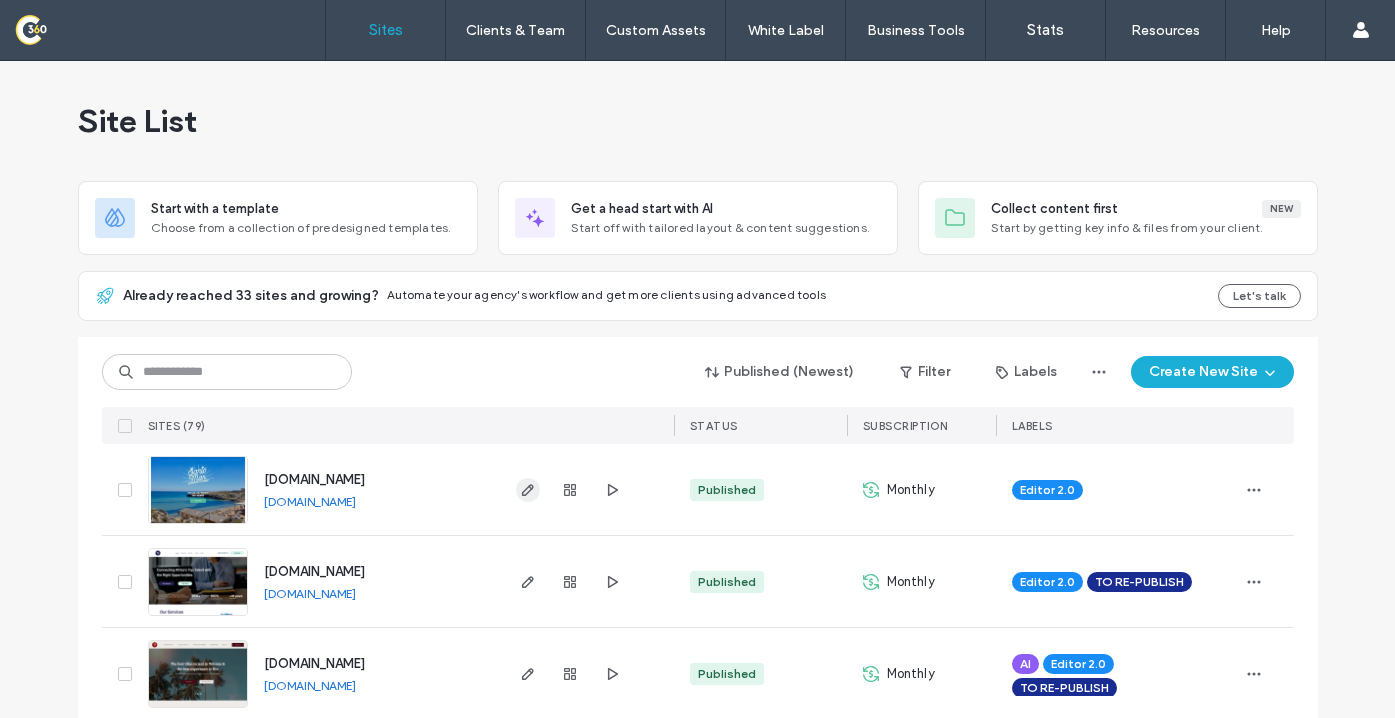 click 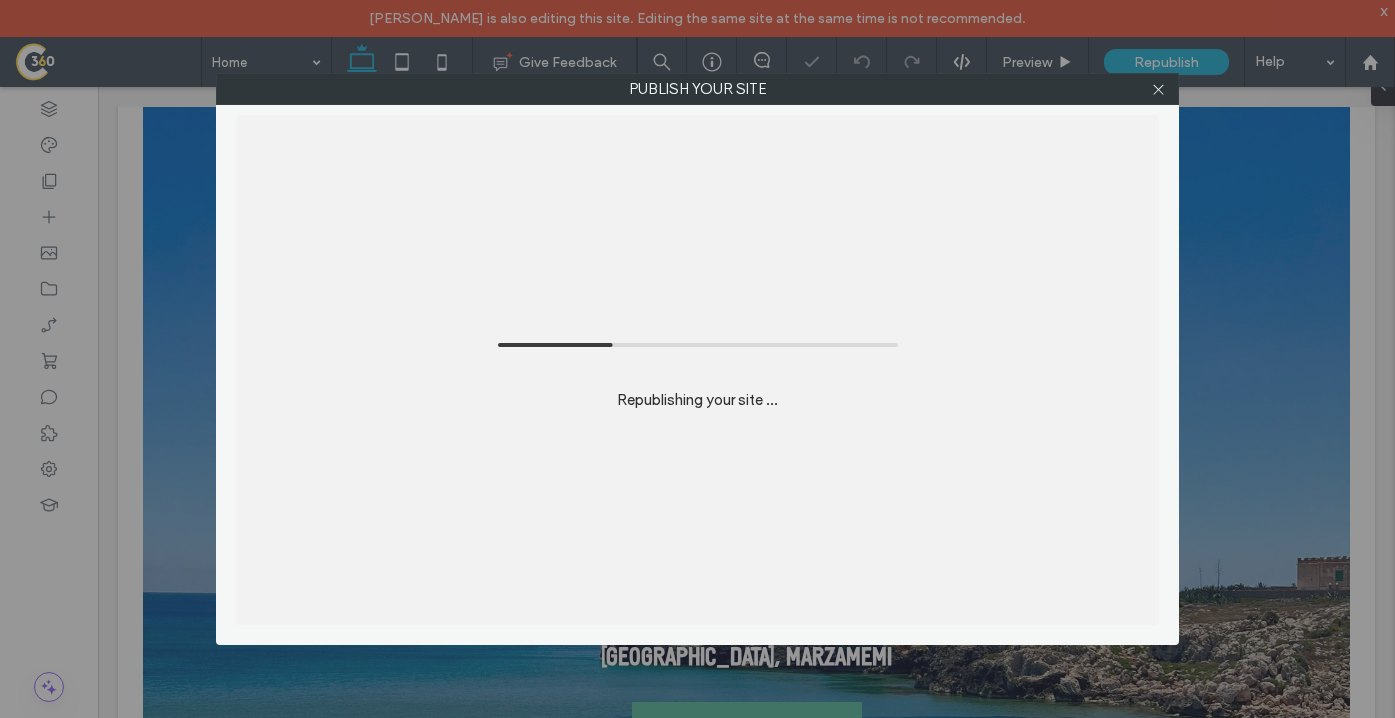 scroll, scrollTop: 0, scrollLeft: 0, axis: both 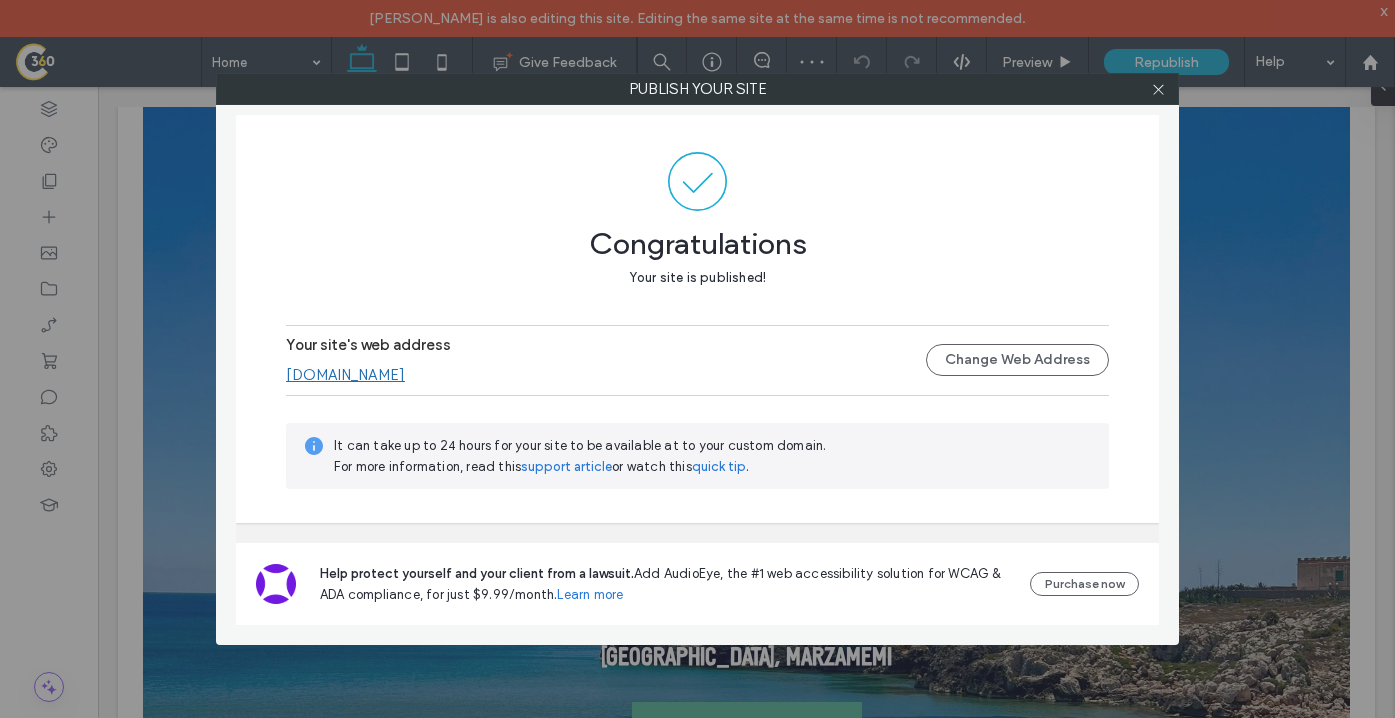 click on "[DOMAIN_NAME]" at bounding box center [345, 375] 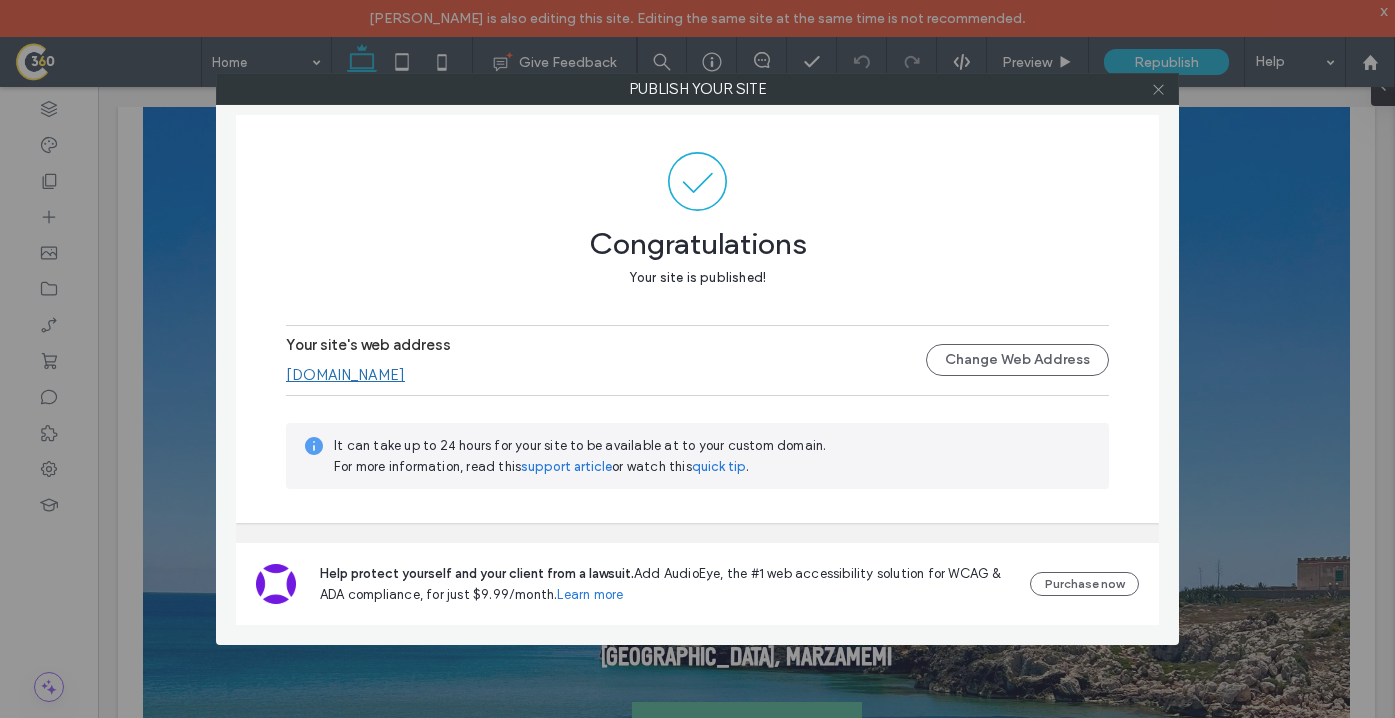 click 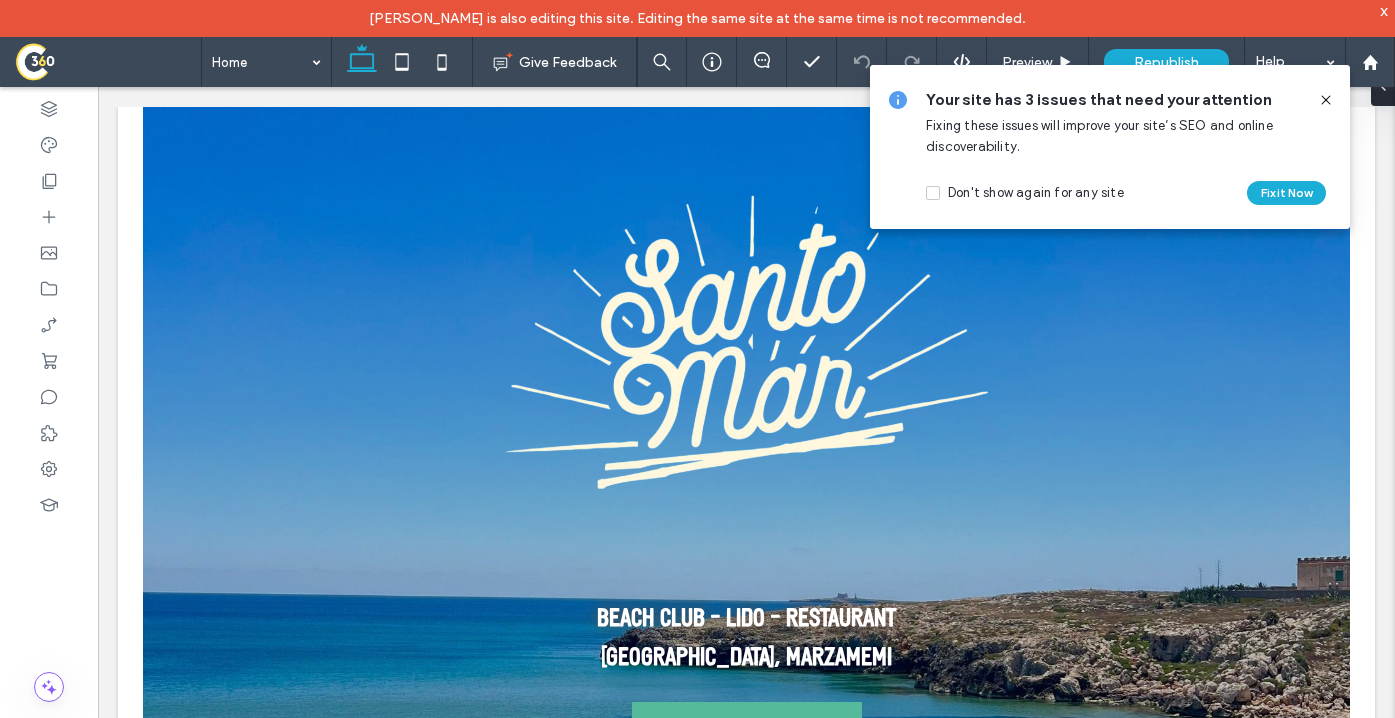 click 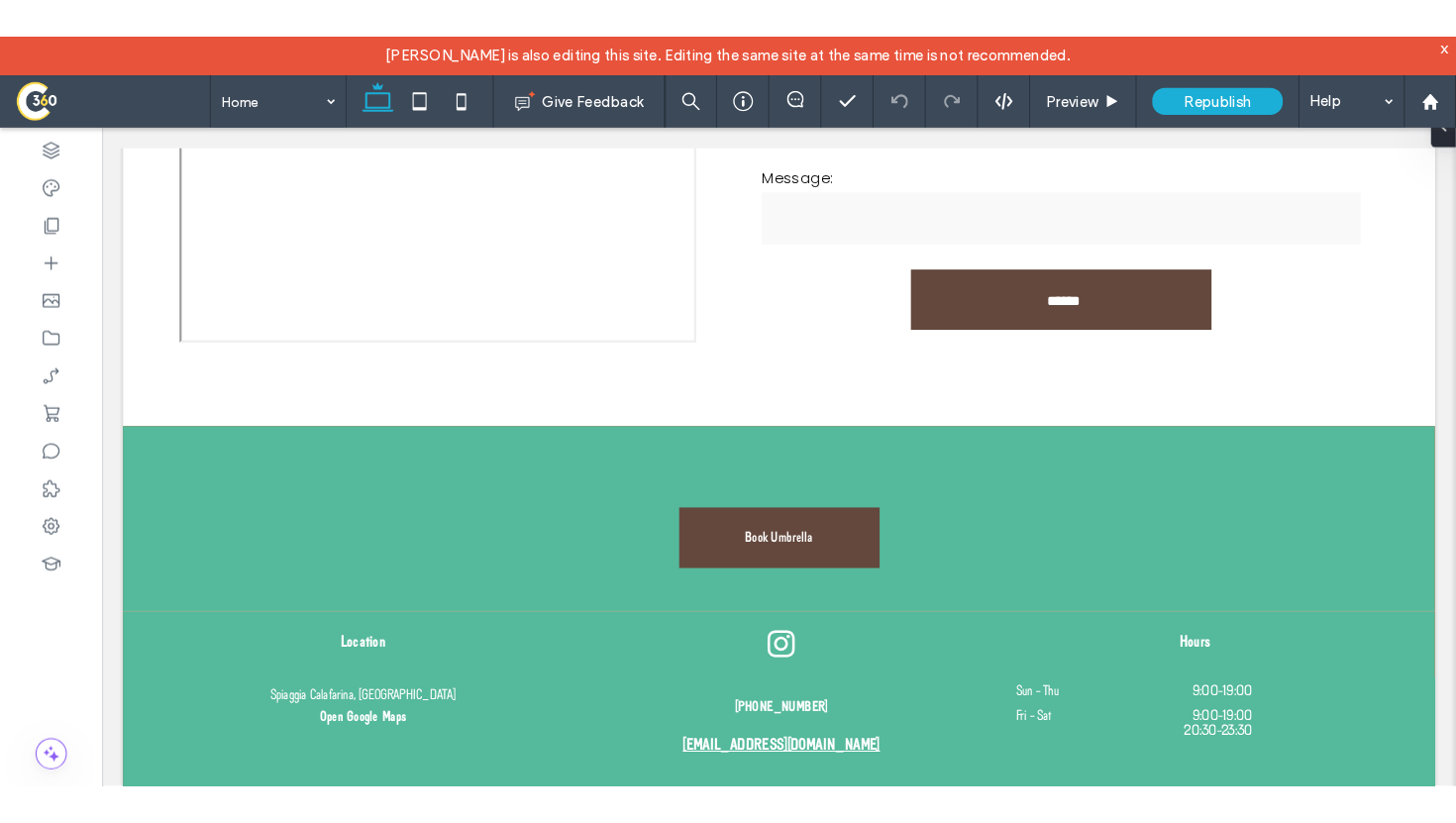 scroll, scrollTop: 6059, scrollLeft: 0, axis: vertical 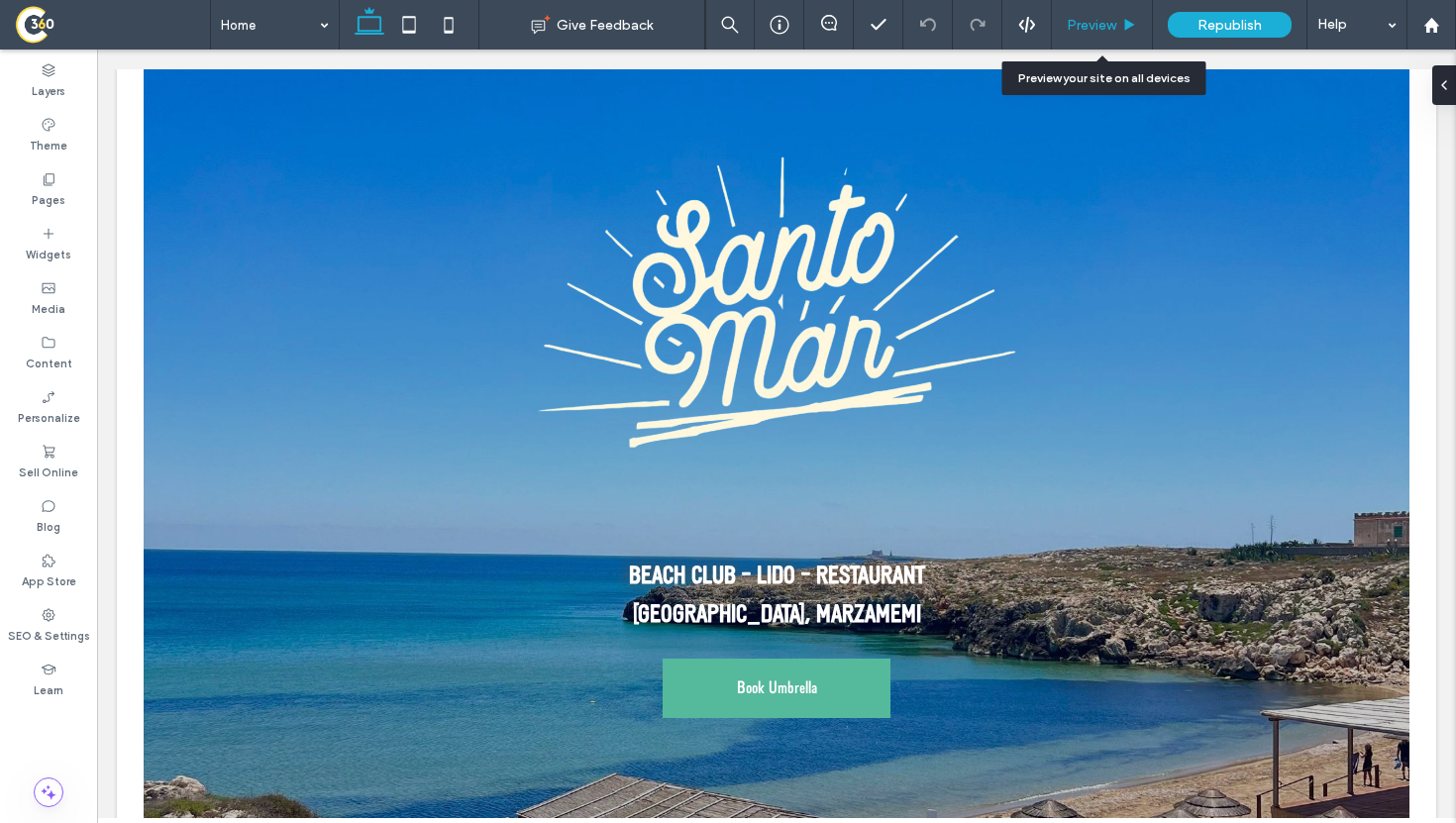 click on "Preview" at bounding box center [1092, 25] 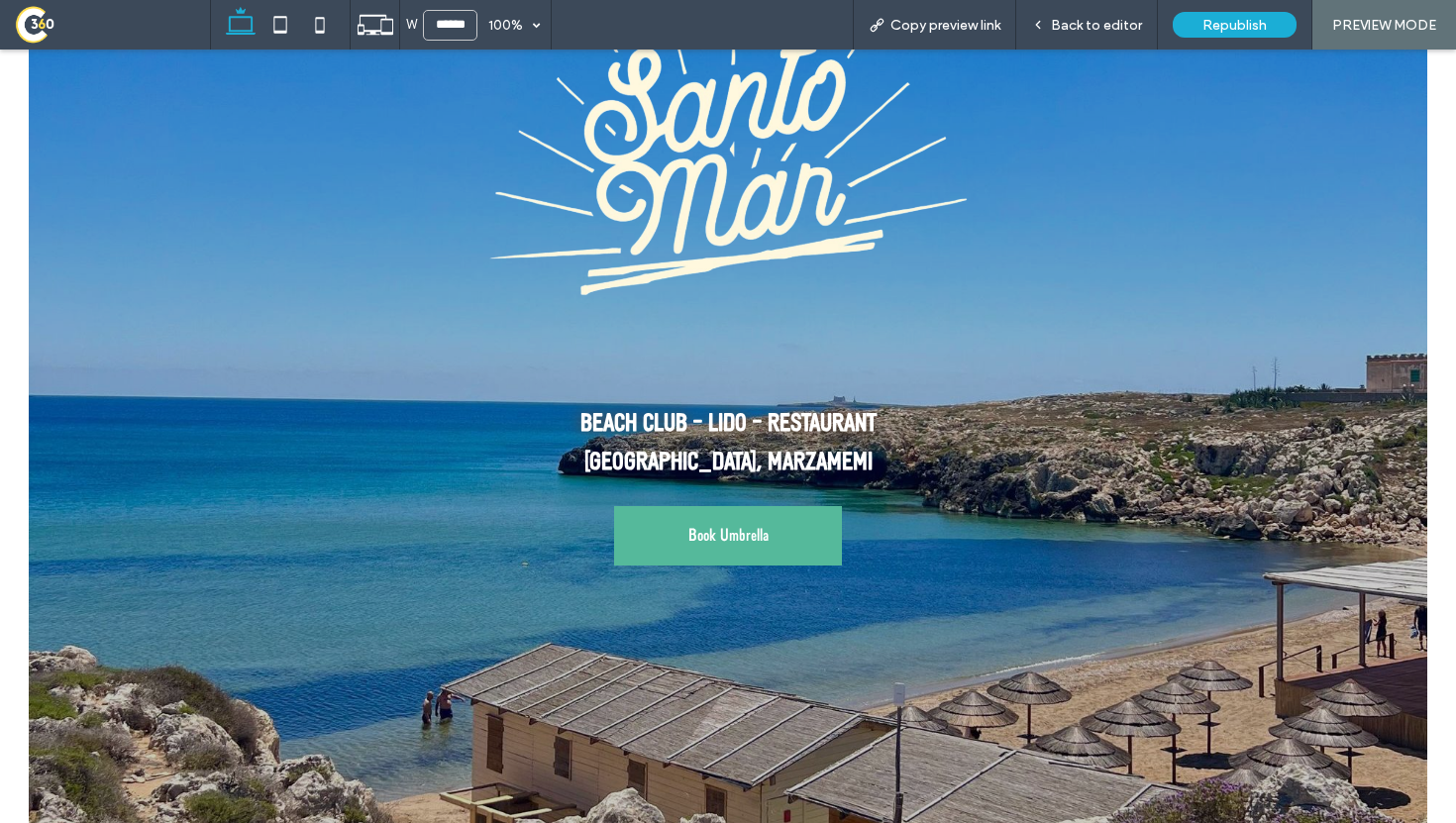 scroll, scrollTop: 0, scrollLeft: 0, axis: both 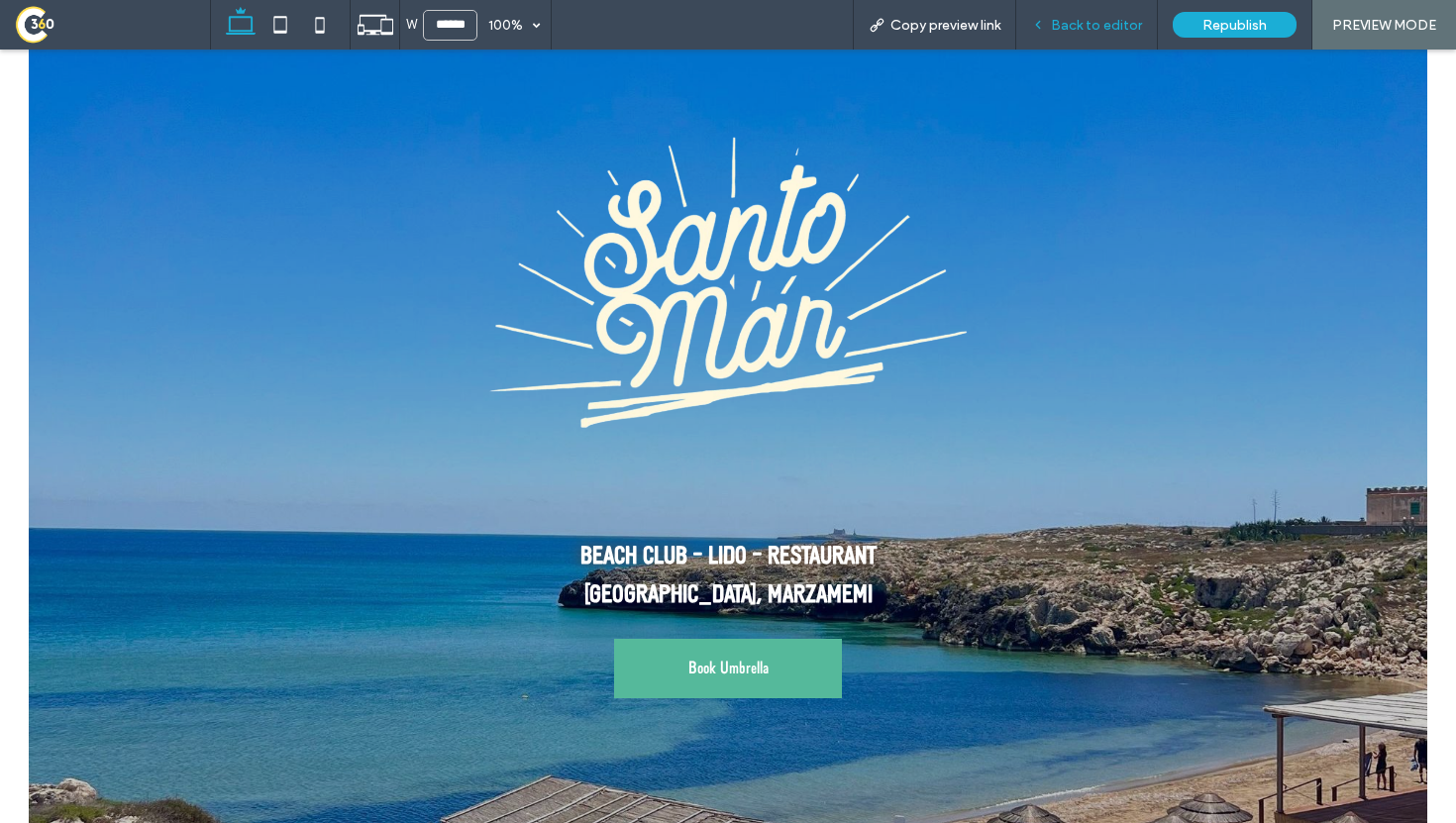 click on "Back to editor" at bounding box center [1087, 25] 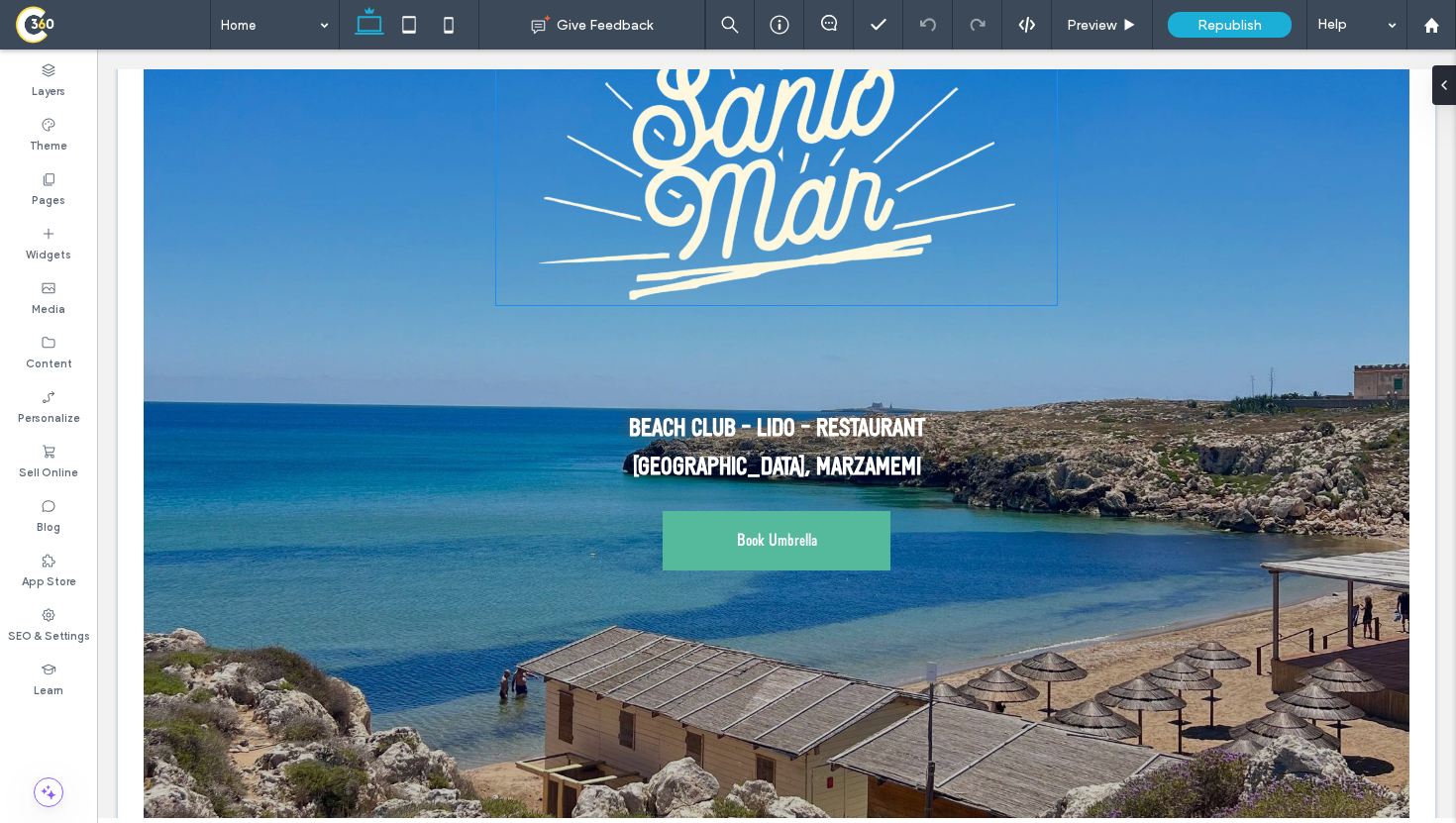 scroll, scrollTop: 377, scrollLeft: 0, axis: vertical 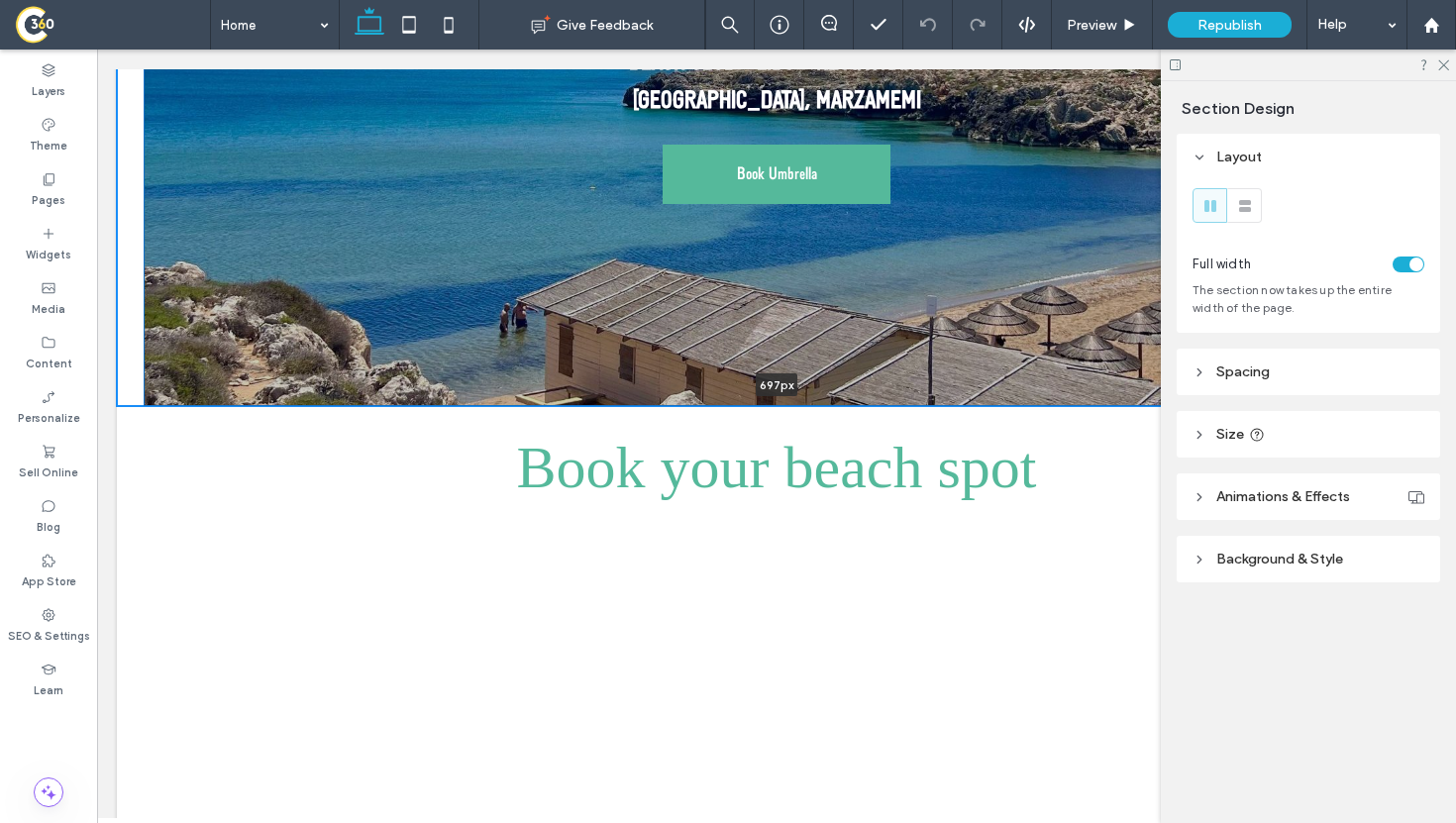 drag, startPoint x: 1033, startPoint y: 678, endPoint x: 1033, endPoint y: 376, distance: 302 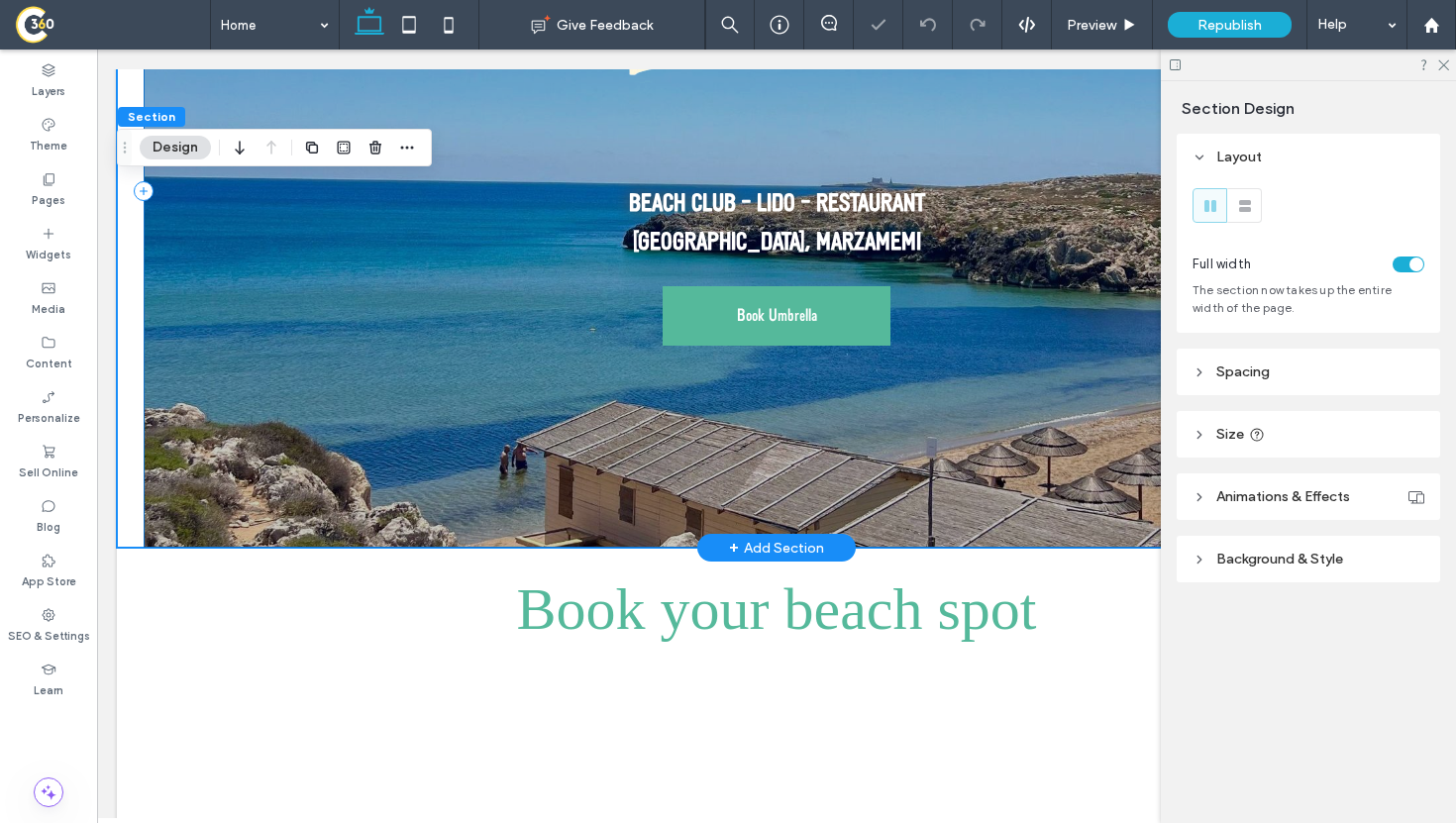 scroll, scrollTop: 0, scrollLeft: 0, axis: both 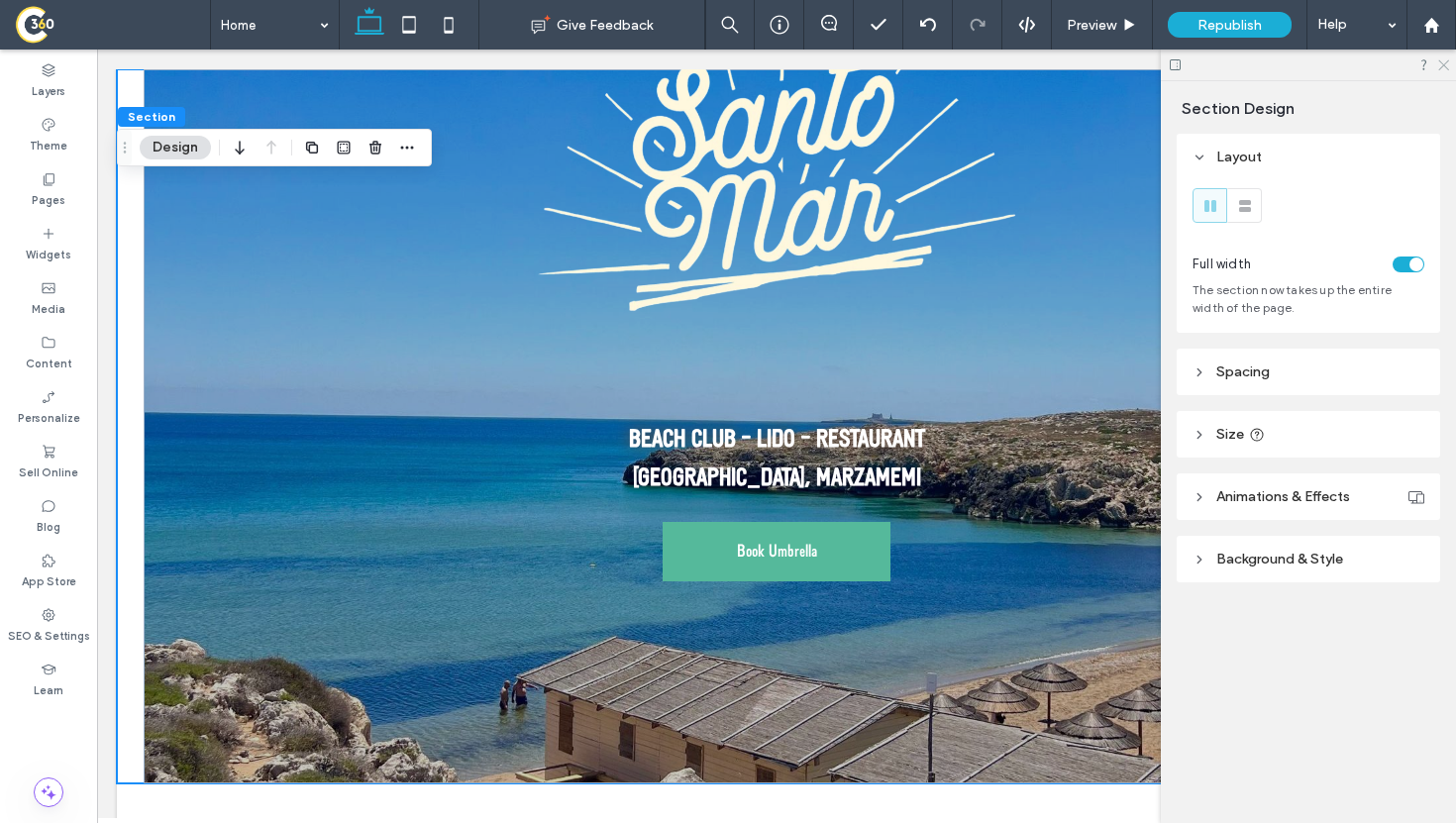 click 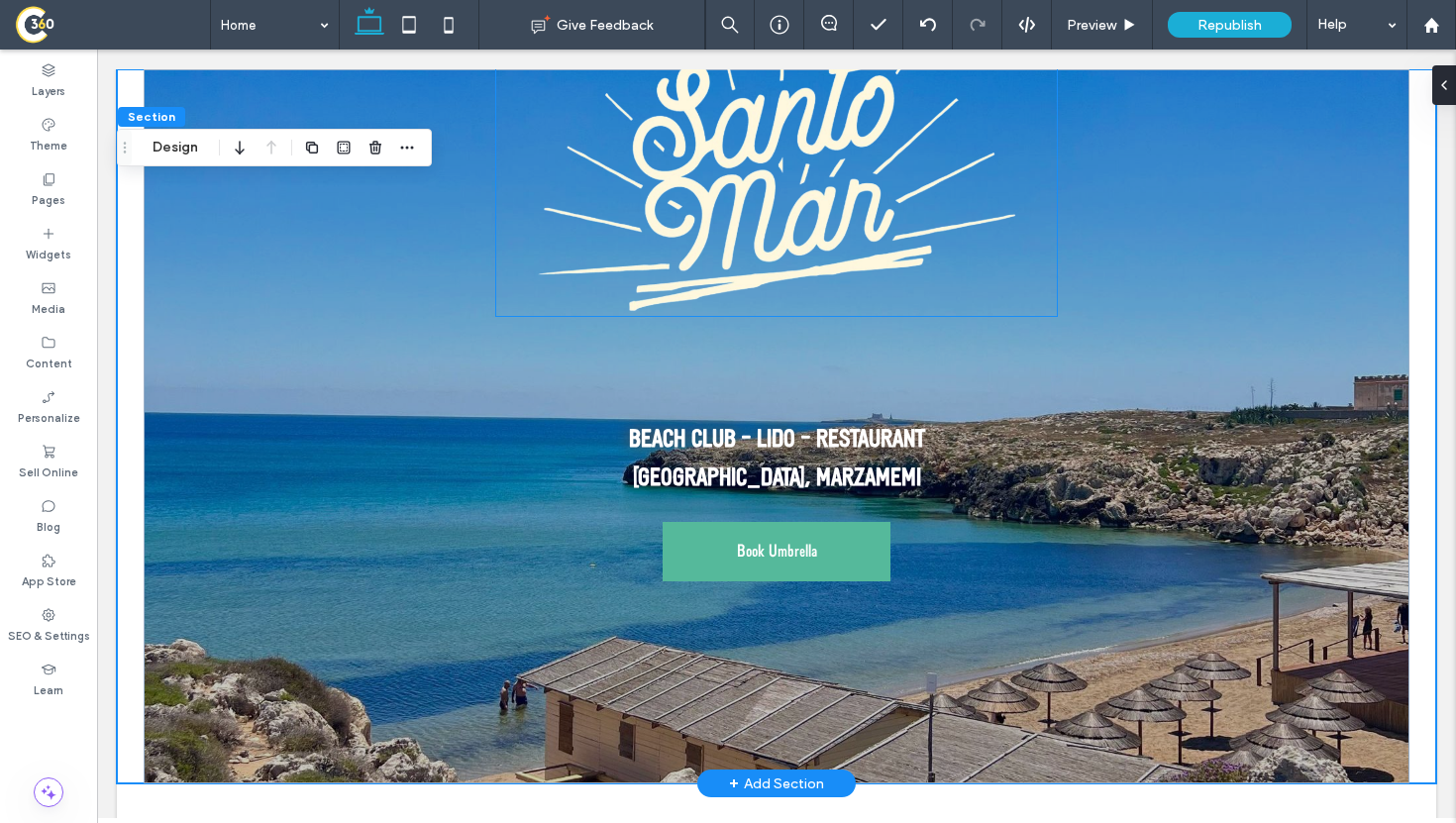 click at bounding box center [777, 165] 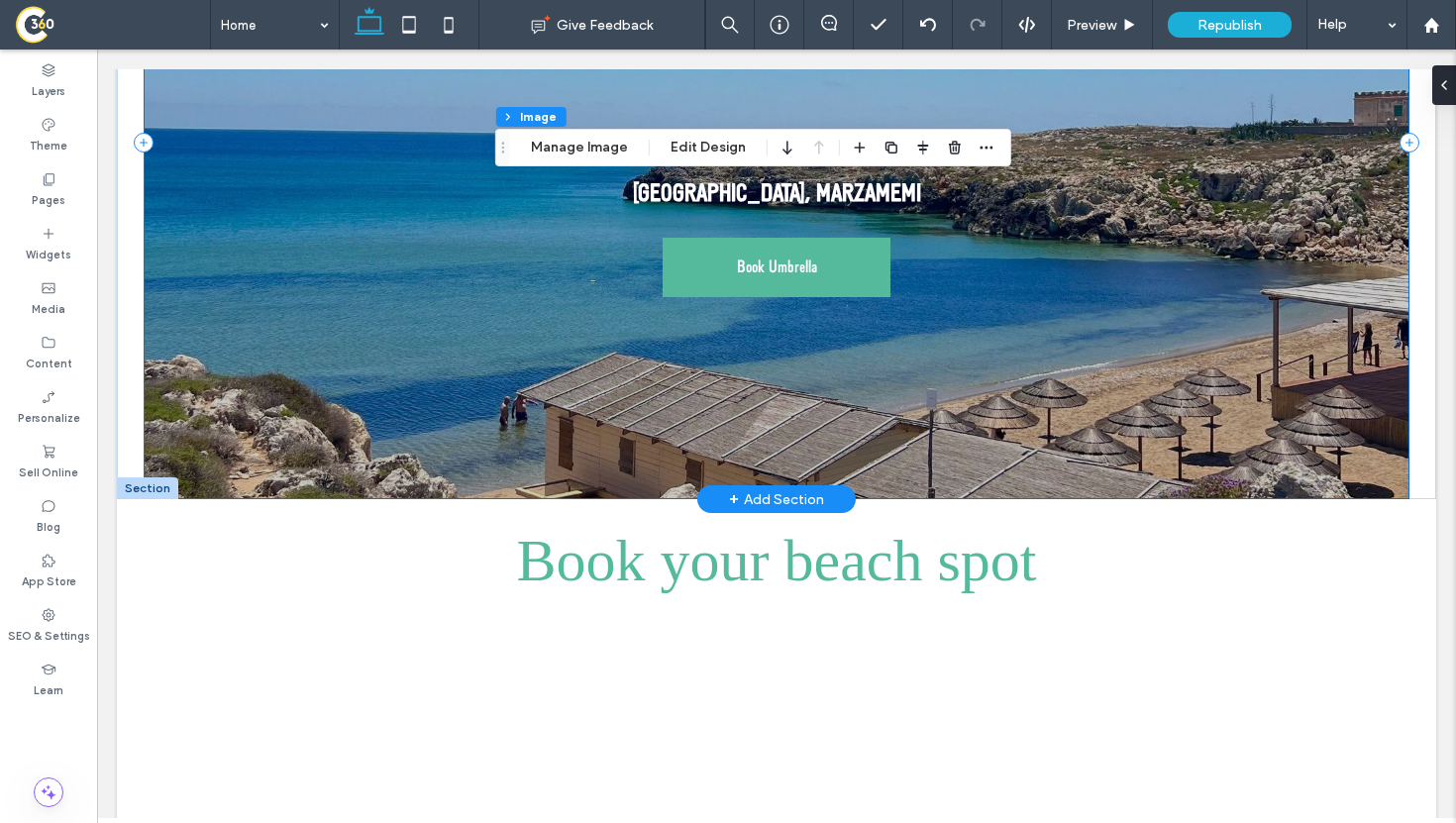 scroll, scrollTop: 306, scrollLeft: 0, axis: vertical 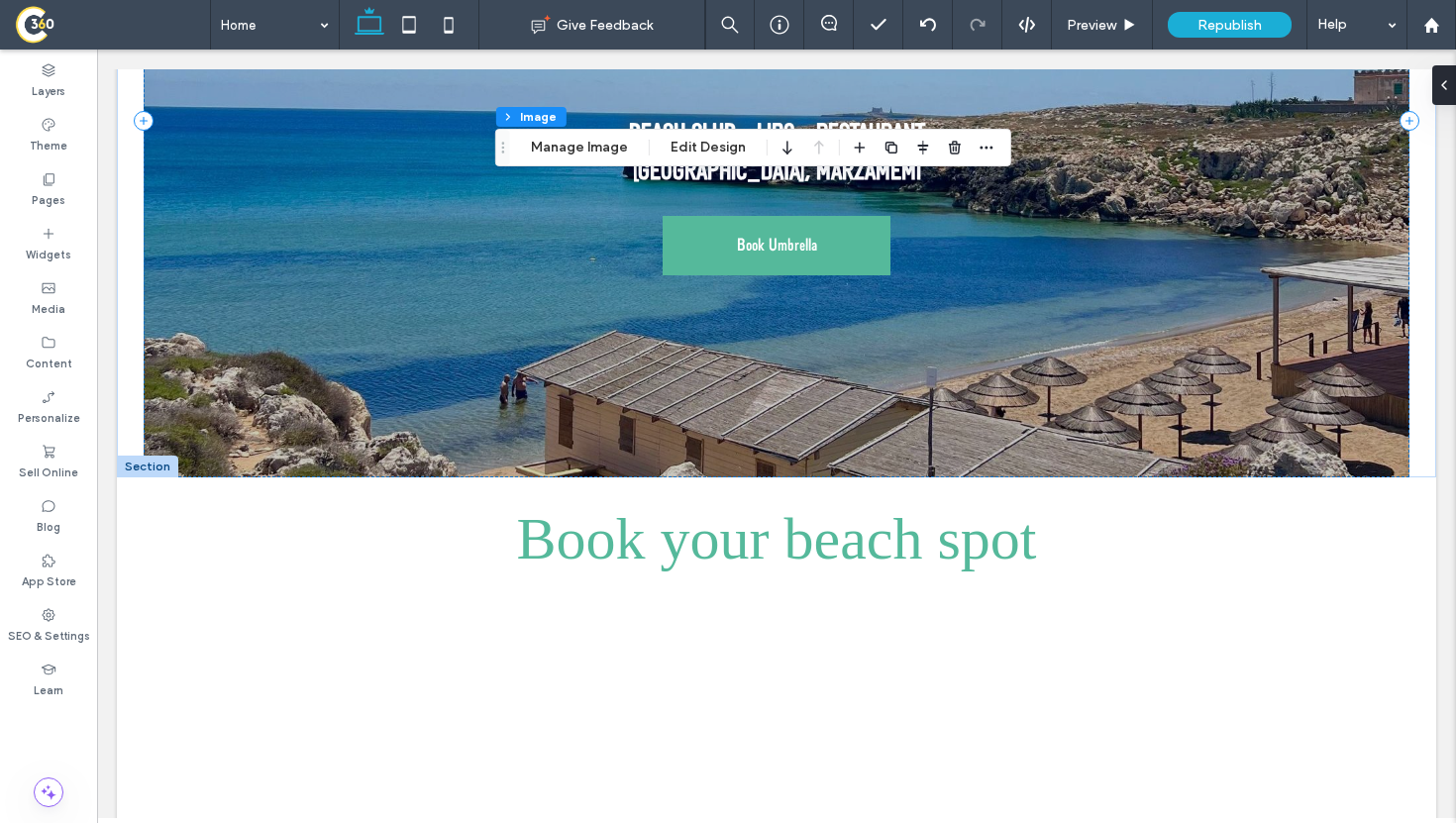 click 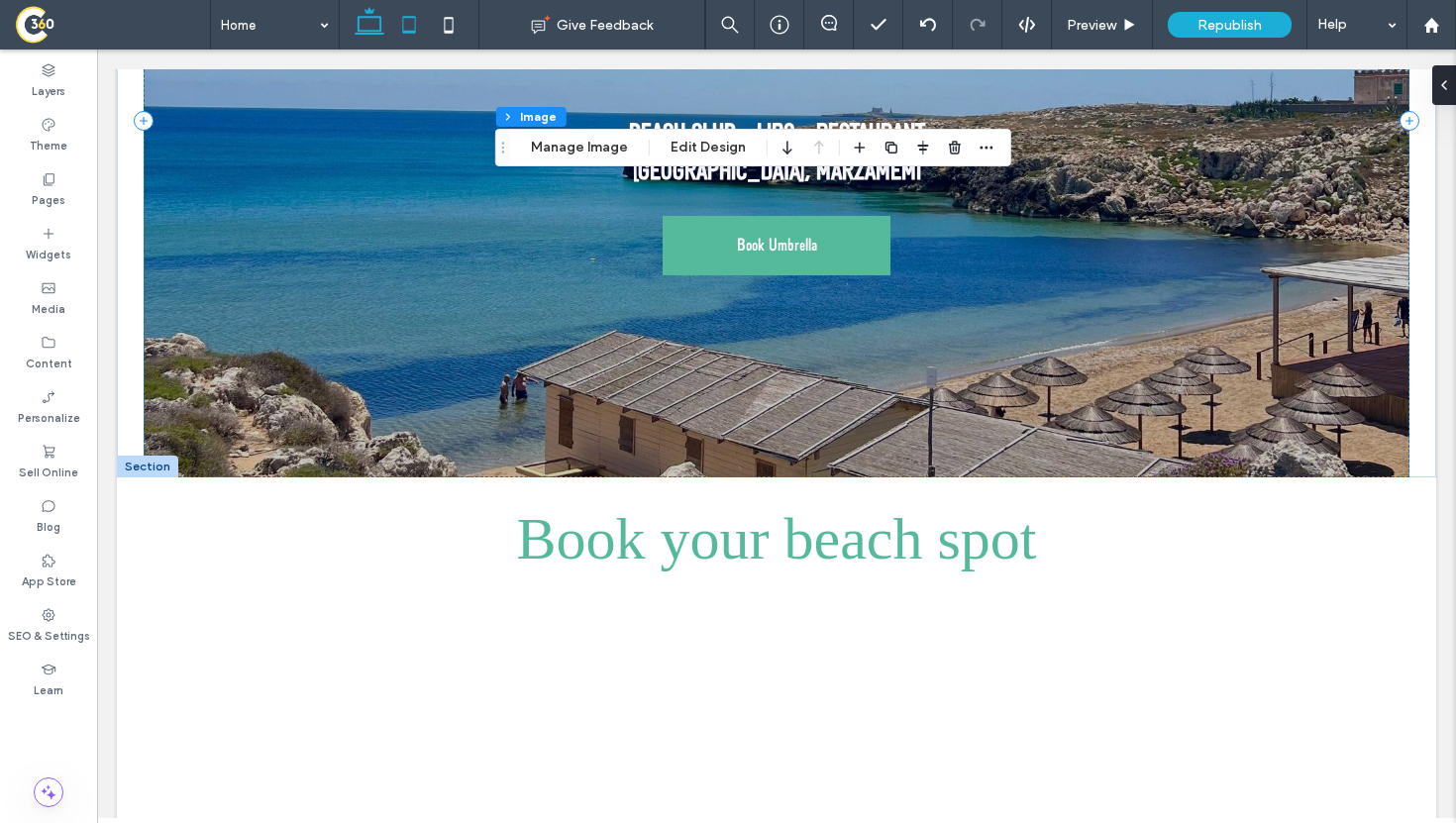 click 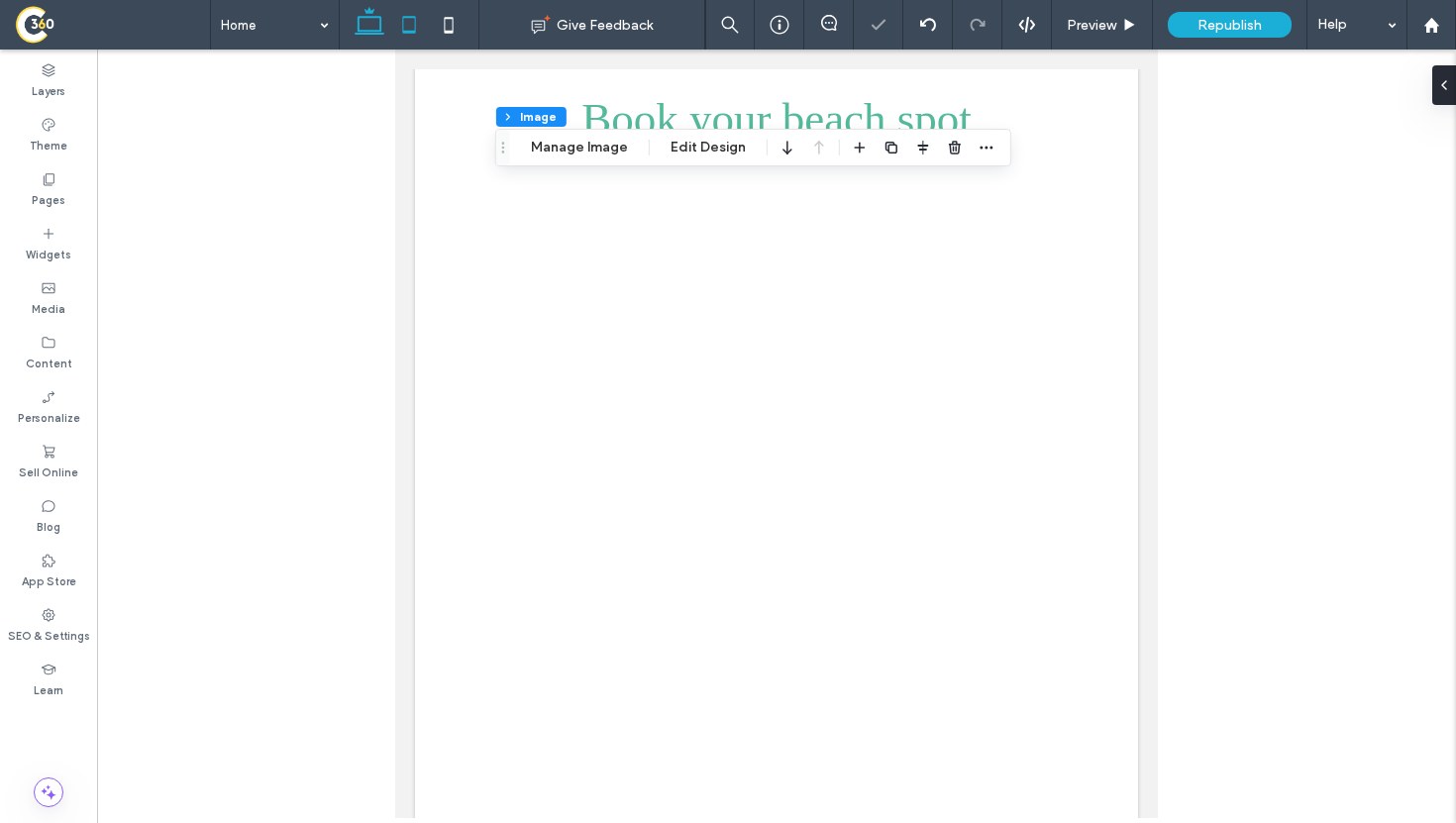 click 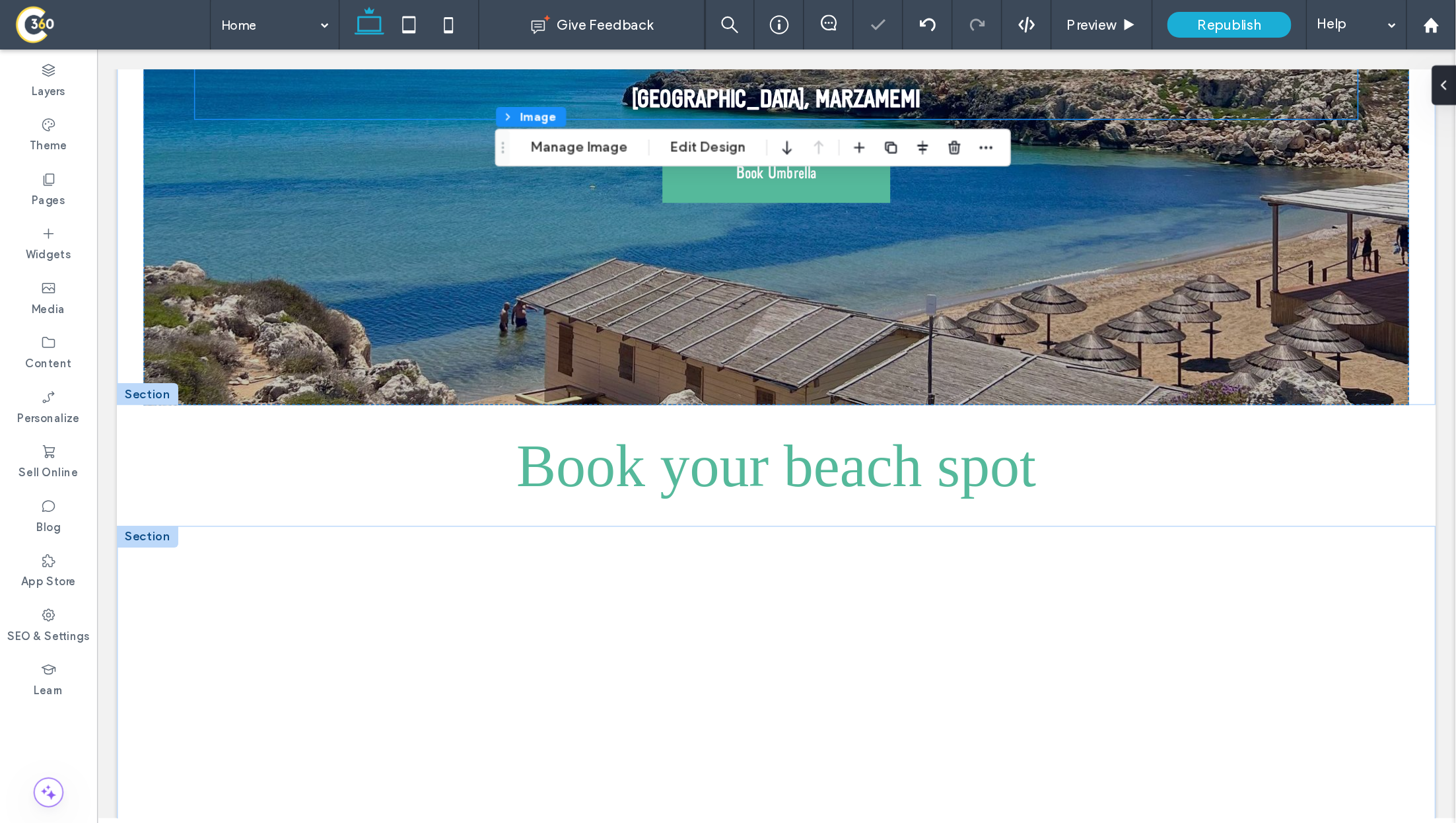 scroll, scrollTop: 0, scrollLeft: 0, axis: both 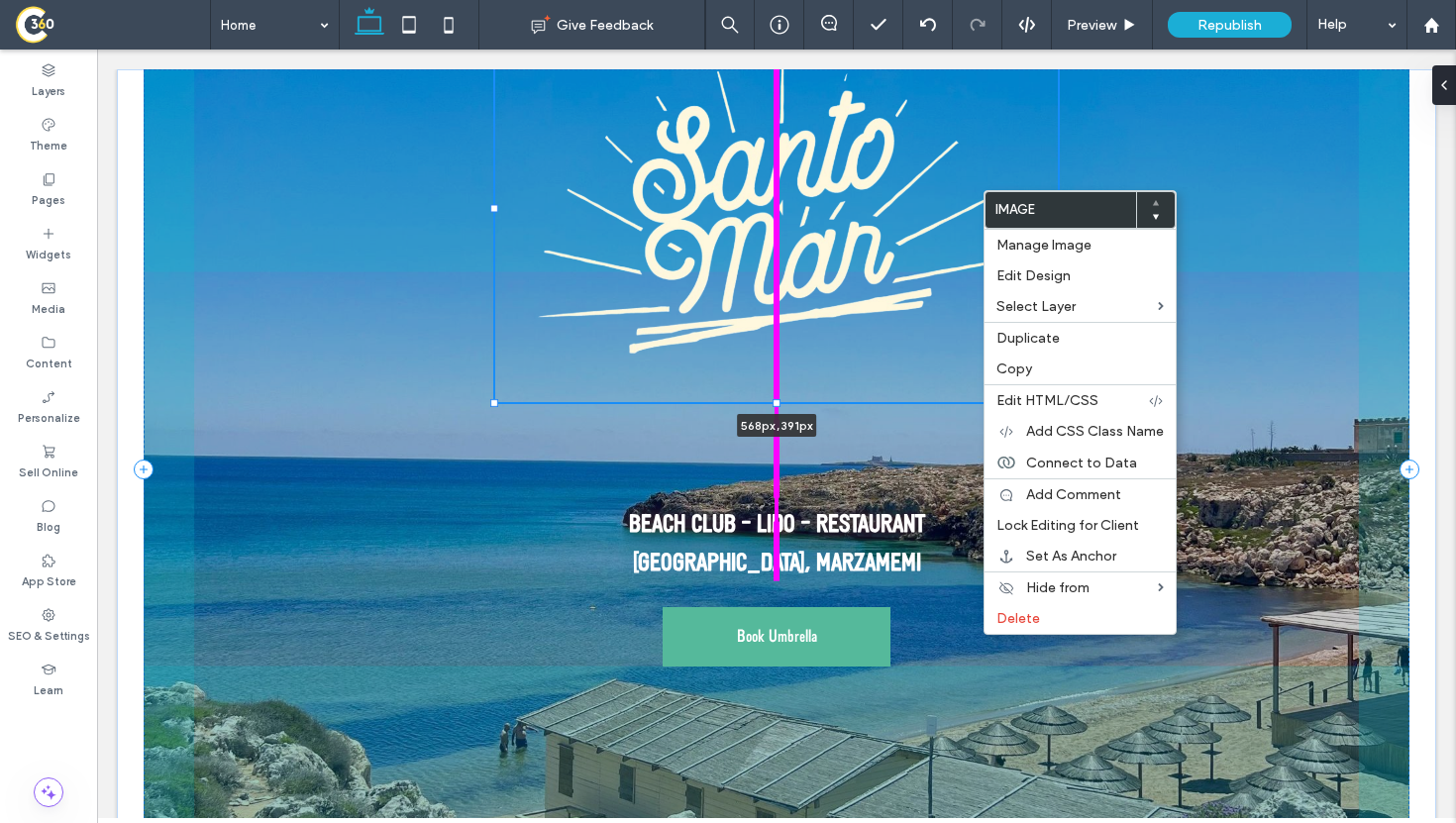 drag, startPoint x: 777, startPoint y: 319, endPoint x: 751, endPoint y: 361, distance: 49.39636 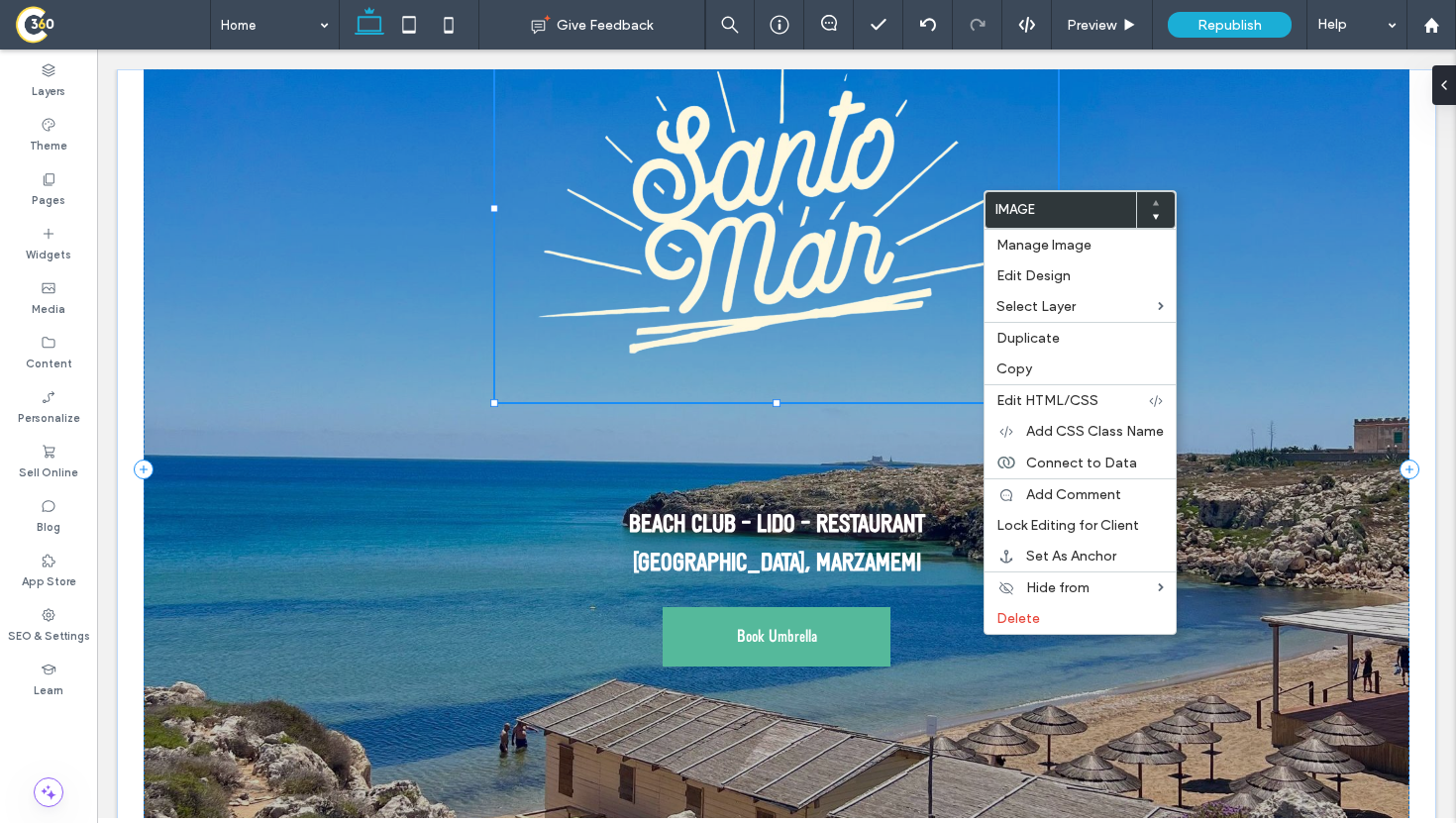type on "***" 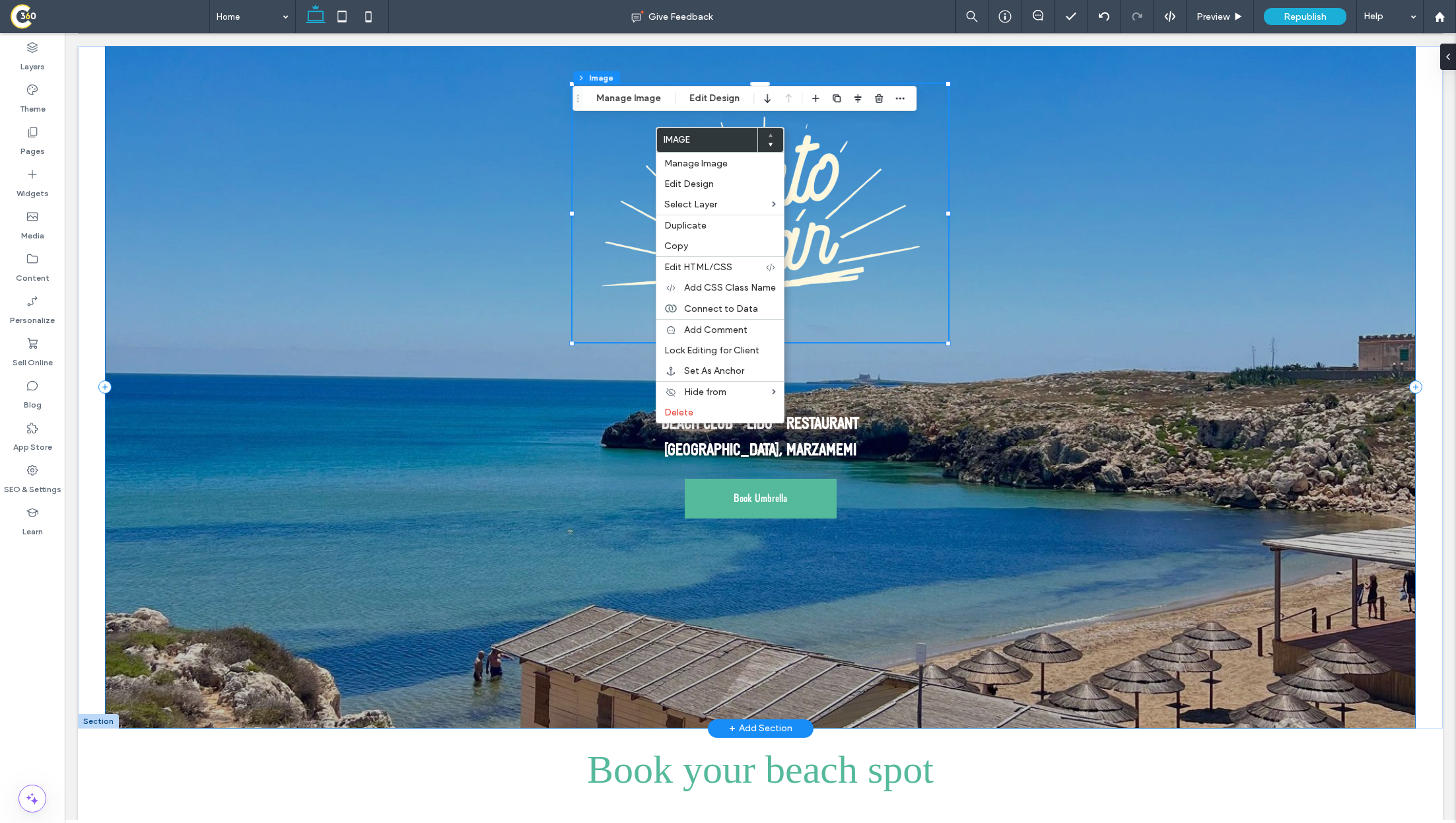 click on "568px , 391px
BEACH CLUB - LIDO - RESTAURANT
[GEOGRAPHIC_DATA], [GEOGRAPHIC_DATA]
Book Umbrella" at bounding box center (760, 387) 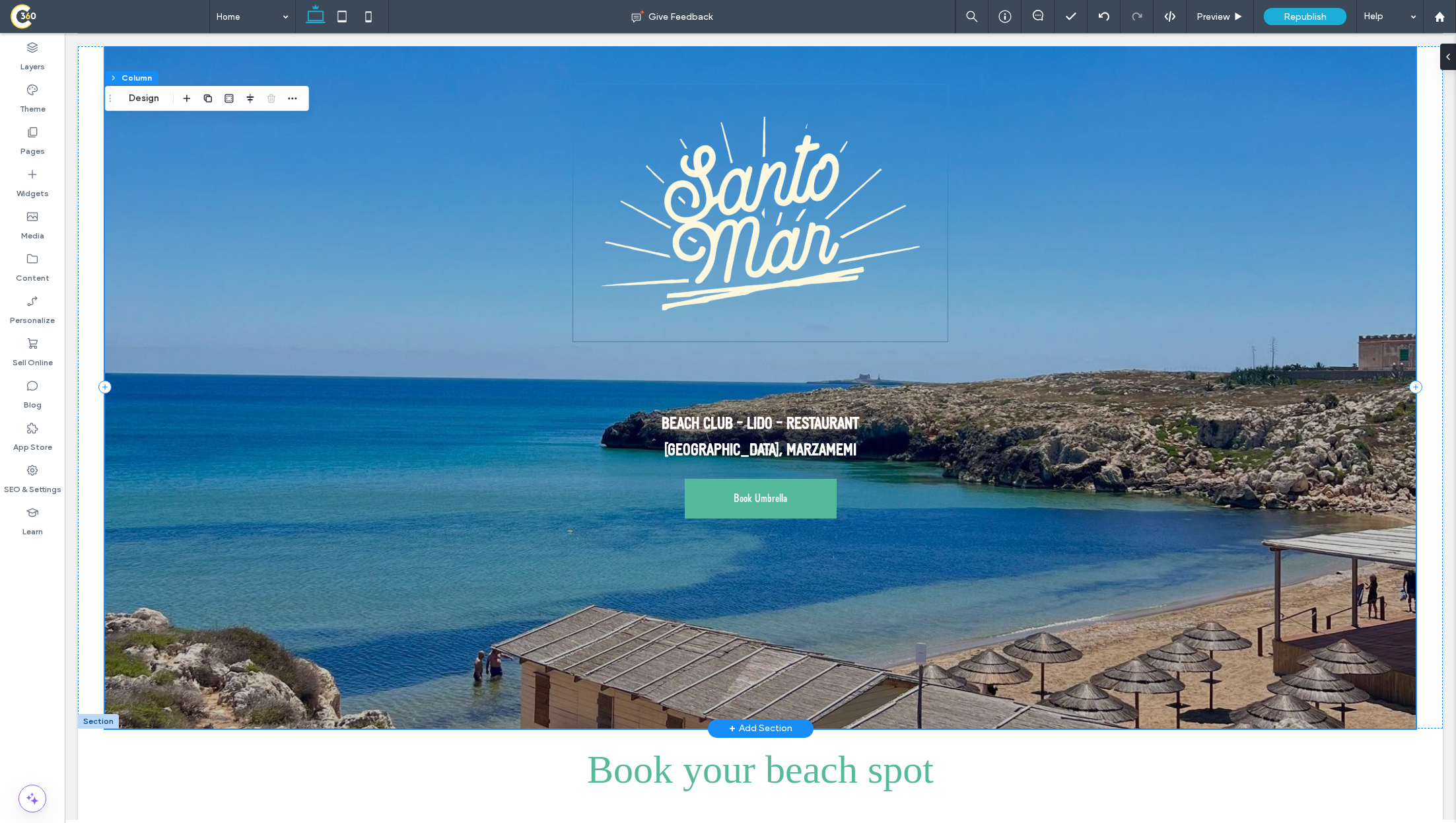 click at bounding box center (760, 213) 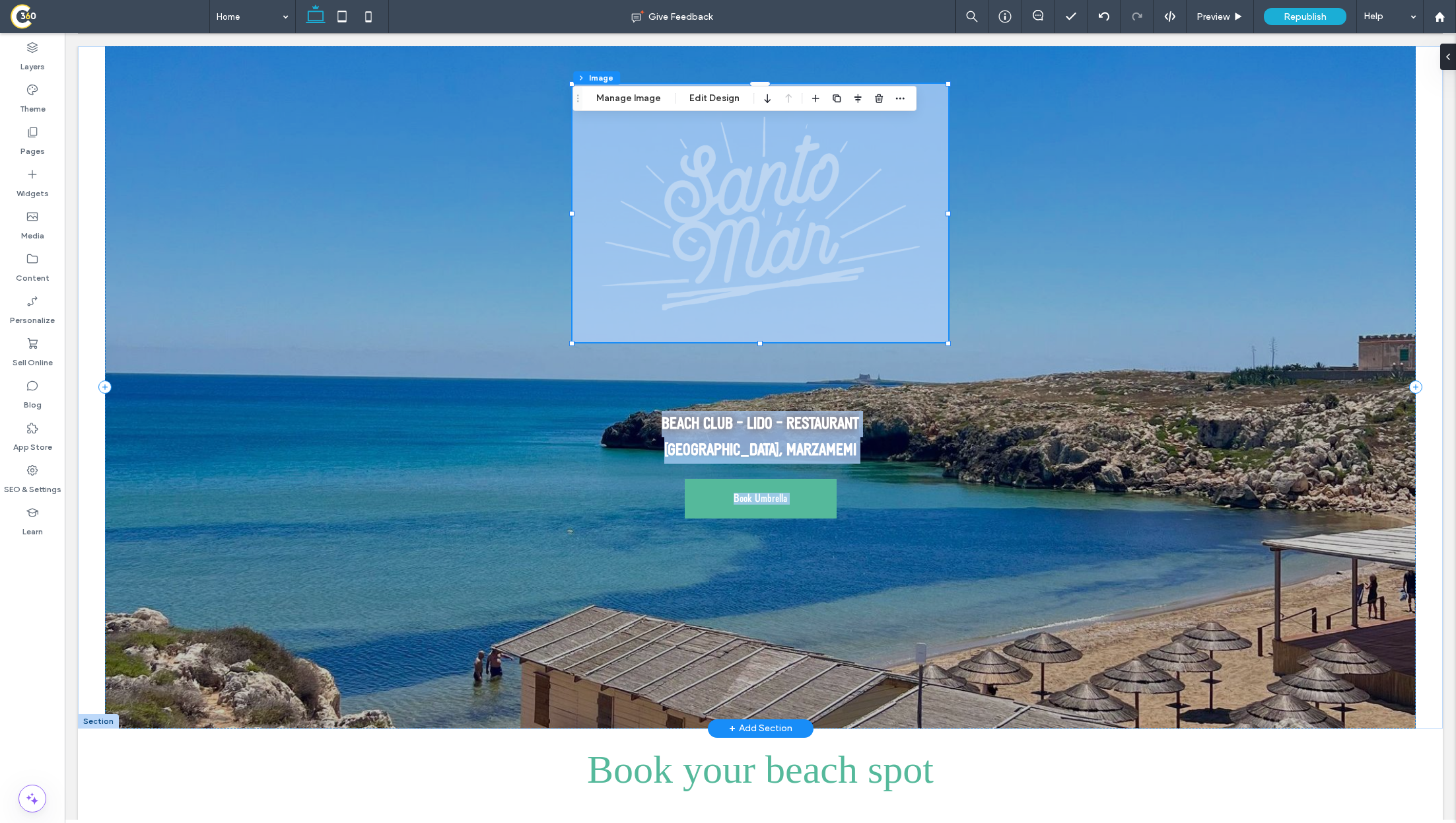drag, startPoint x: 947, startPoint y: 86, endPoint x: 914, endPoint y: 117, distance: 45.276926 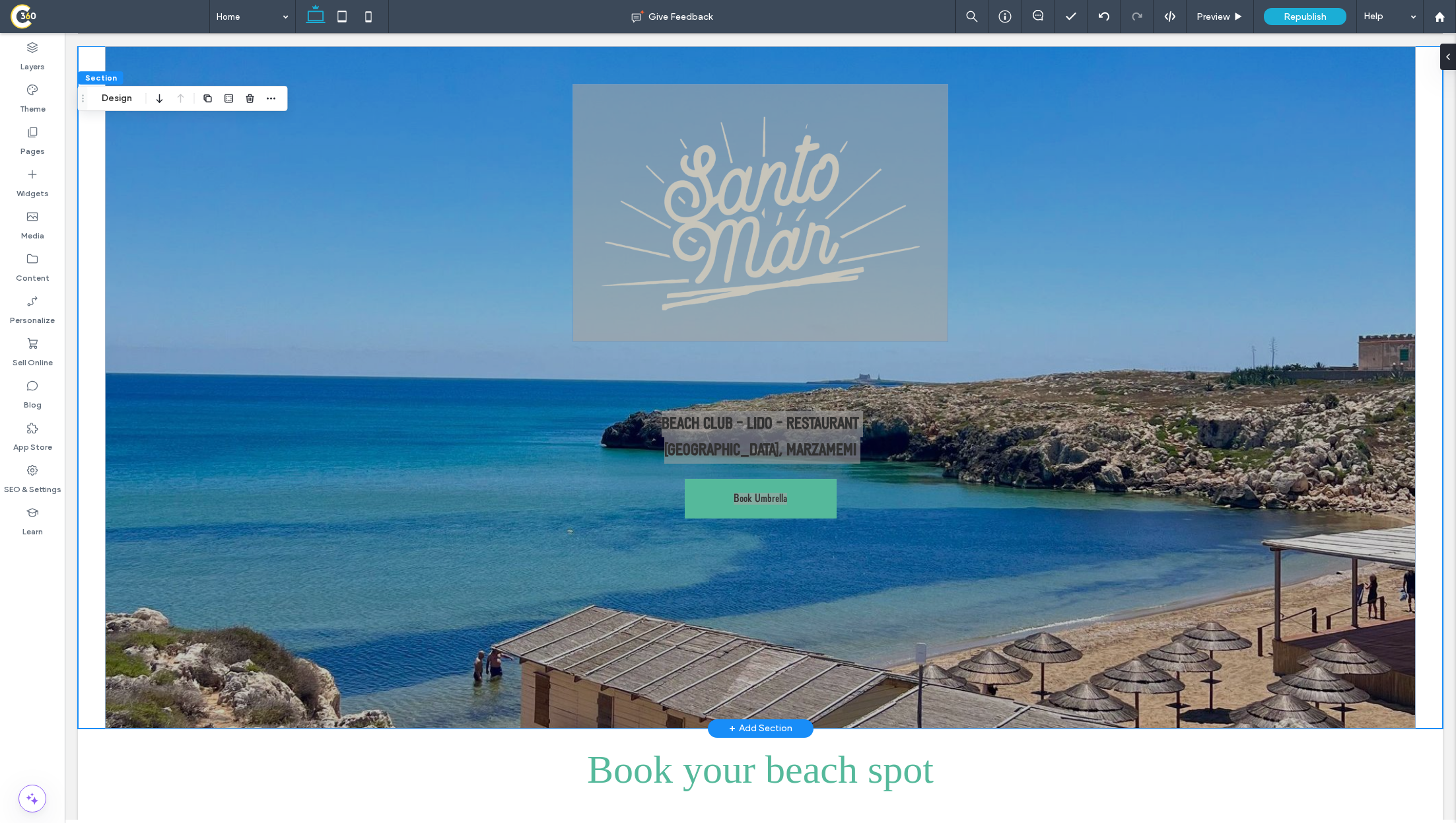 click at bounding box center [760, 213] 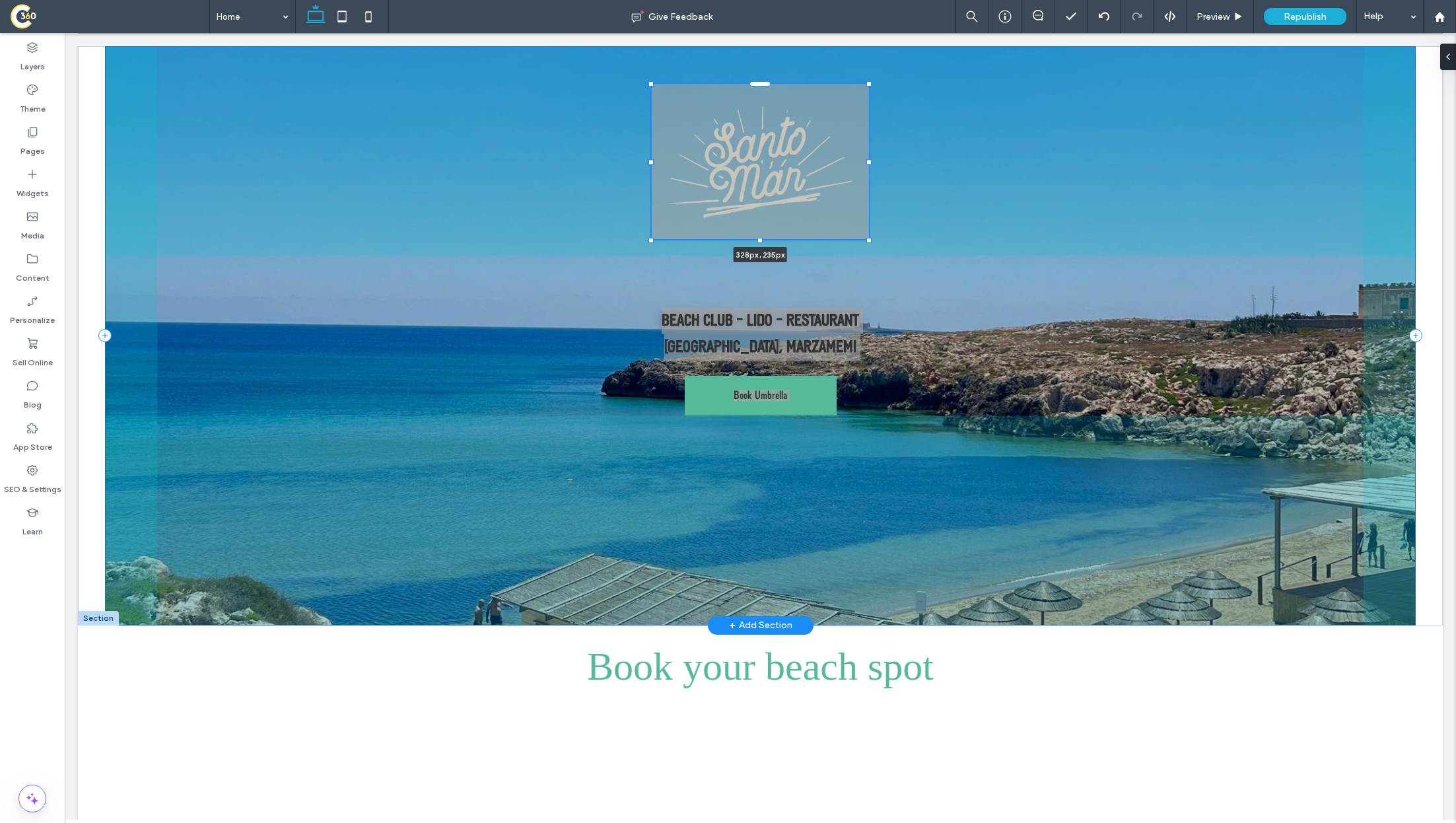 drag, startPoint x: 948, startPoint y: 341, endPoint x: 868, endPoint y: 290, distance: 94.8736 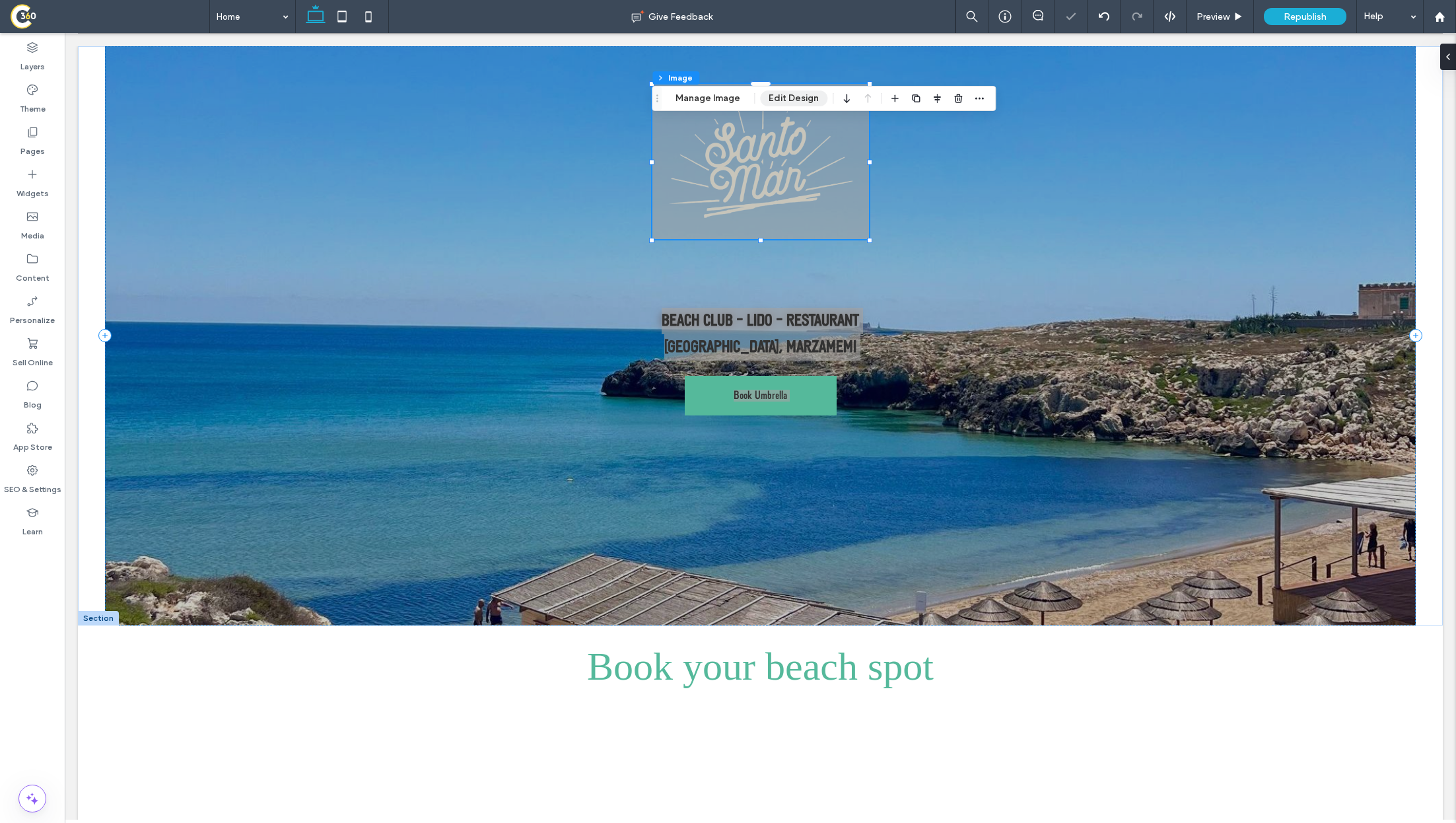 click on "Edit Design" at bounding box center [794, 98] 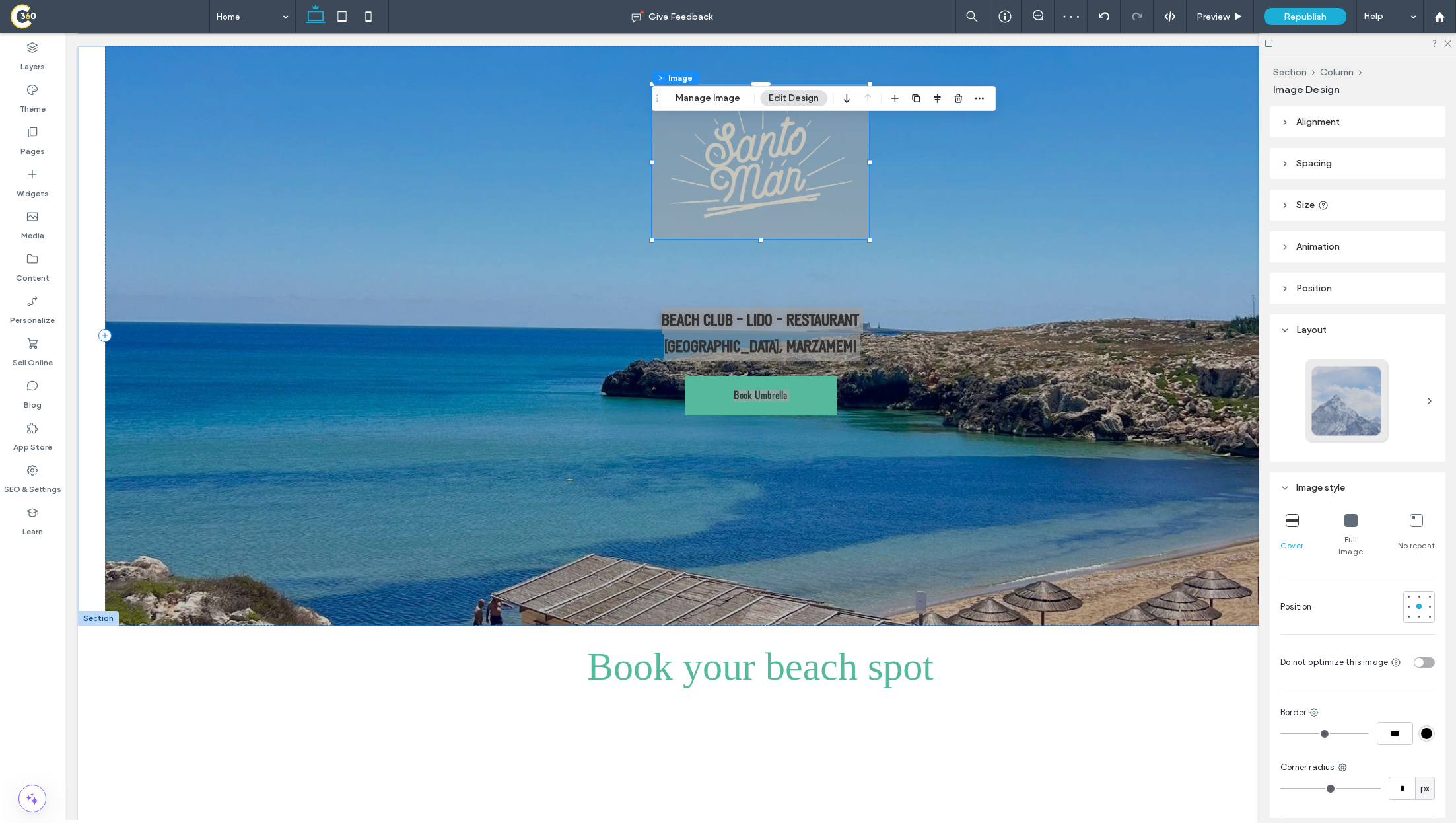 click on "Spacing" at bounding box center [1314, 163] 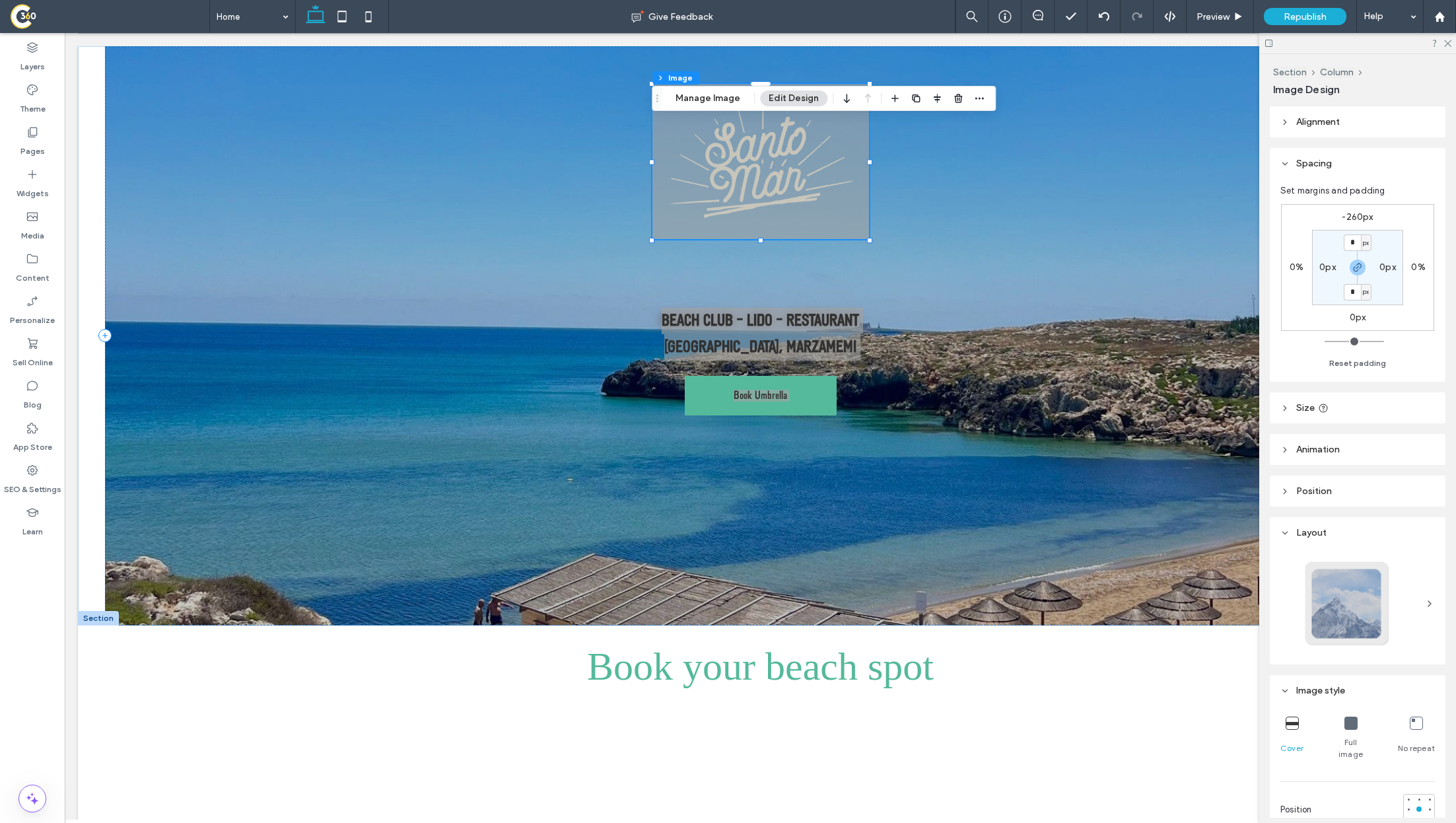 click on "-260px" at bounding box center [1357, 217] 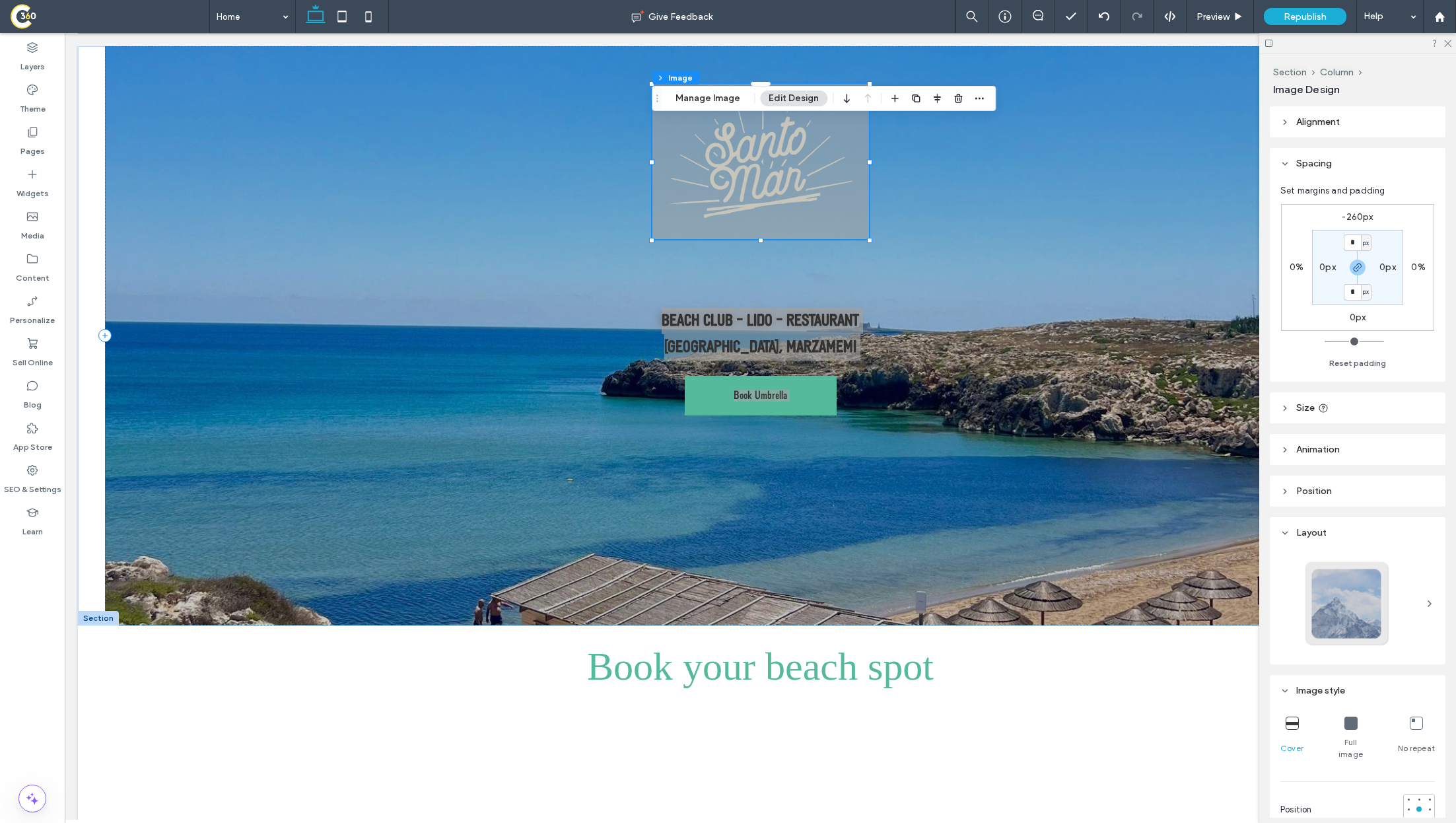 type on "*" 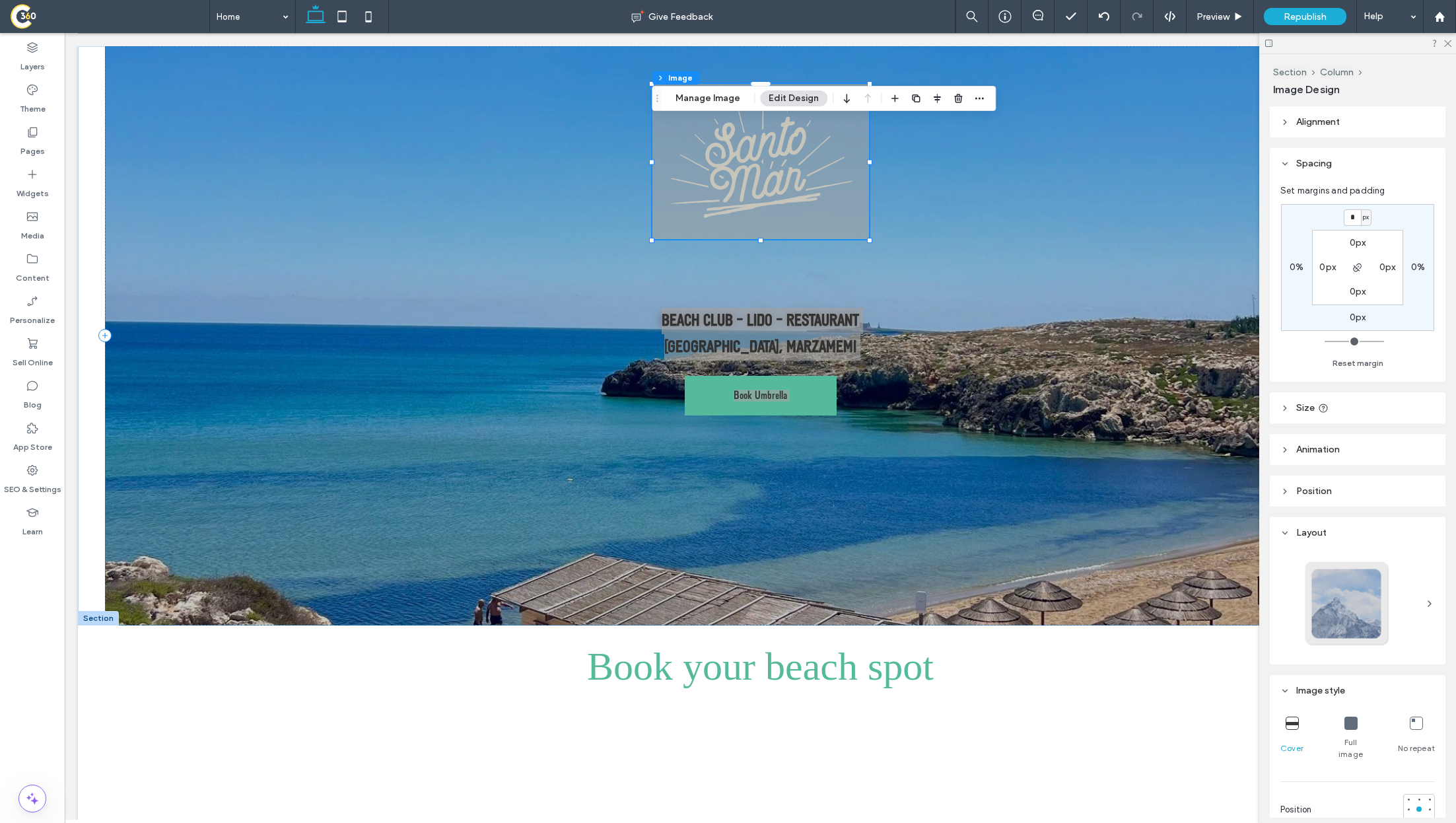 type on "*" 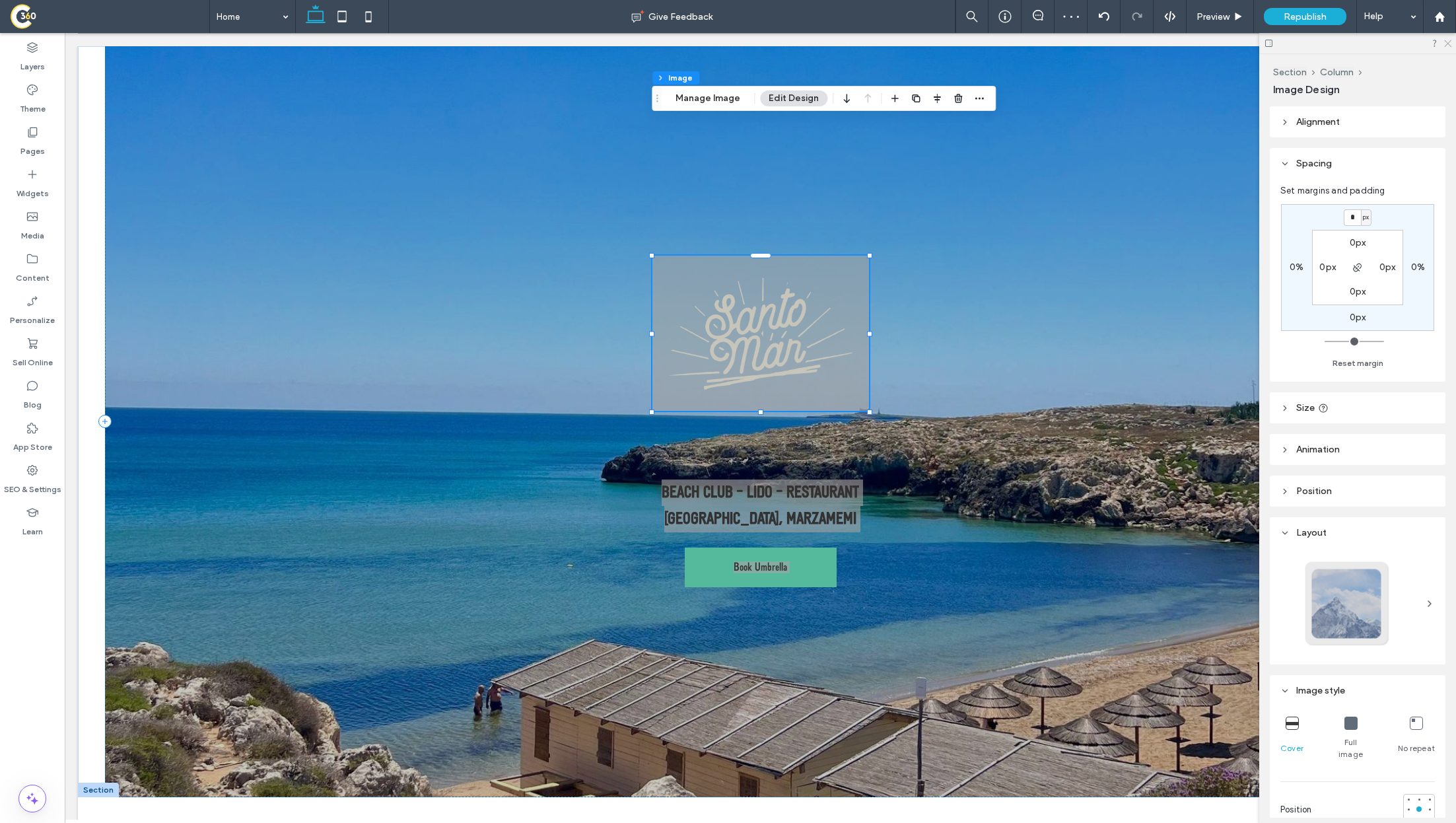 click 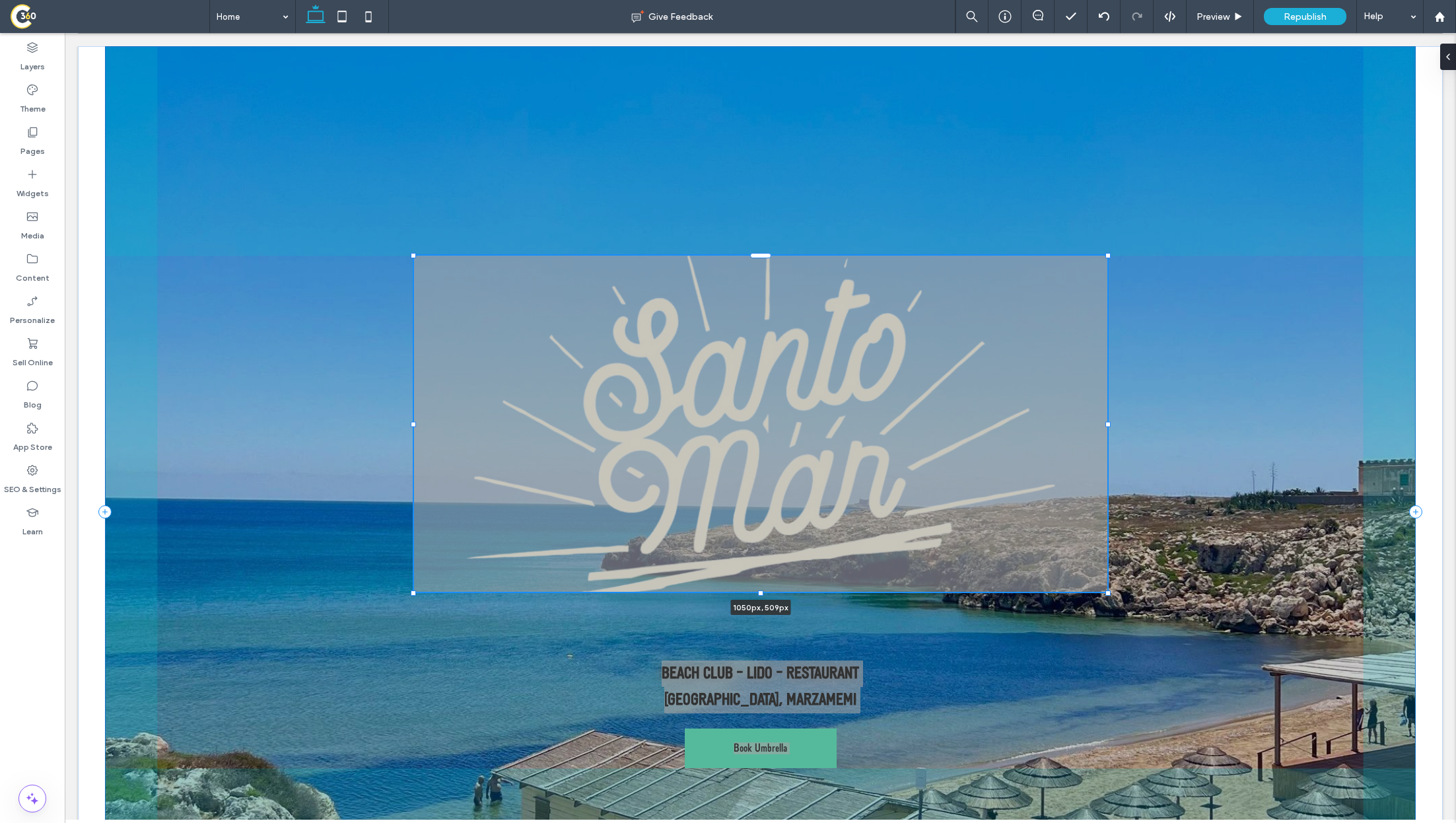 drag, startPoint x: 868, startPoint y: 254, endPoint x: 1106, endPoint y: 163, distance: 254.80385 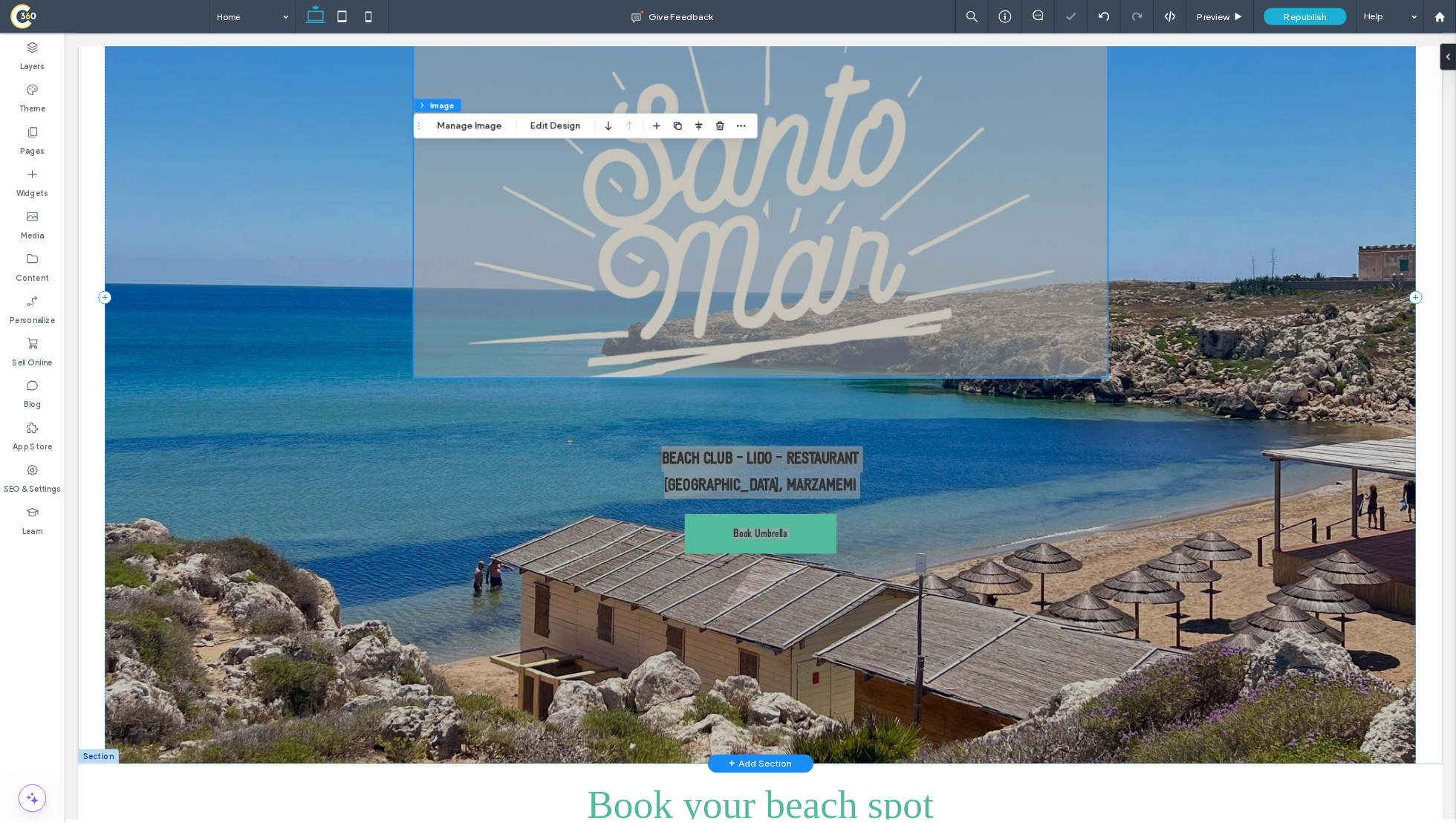 scroll, scrollTop: 351, scrollLeft: 0, axis: vertical 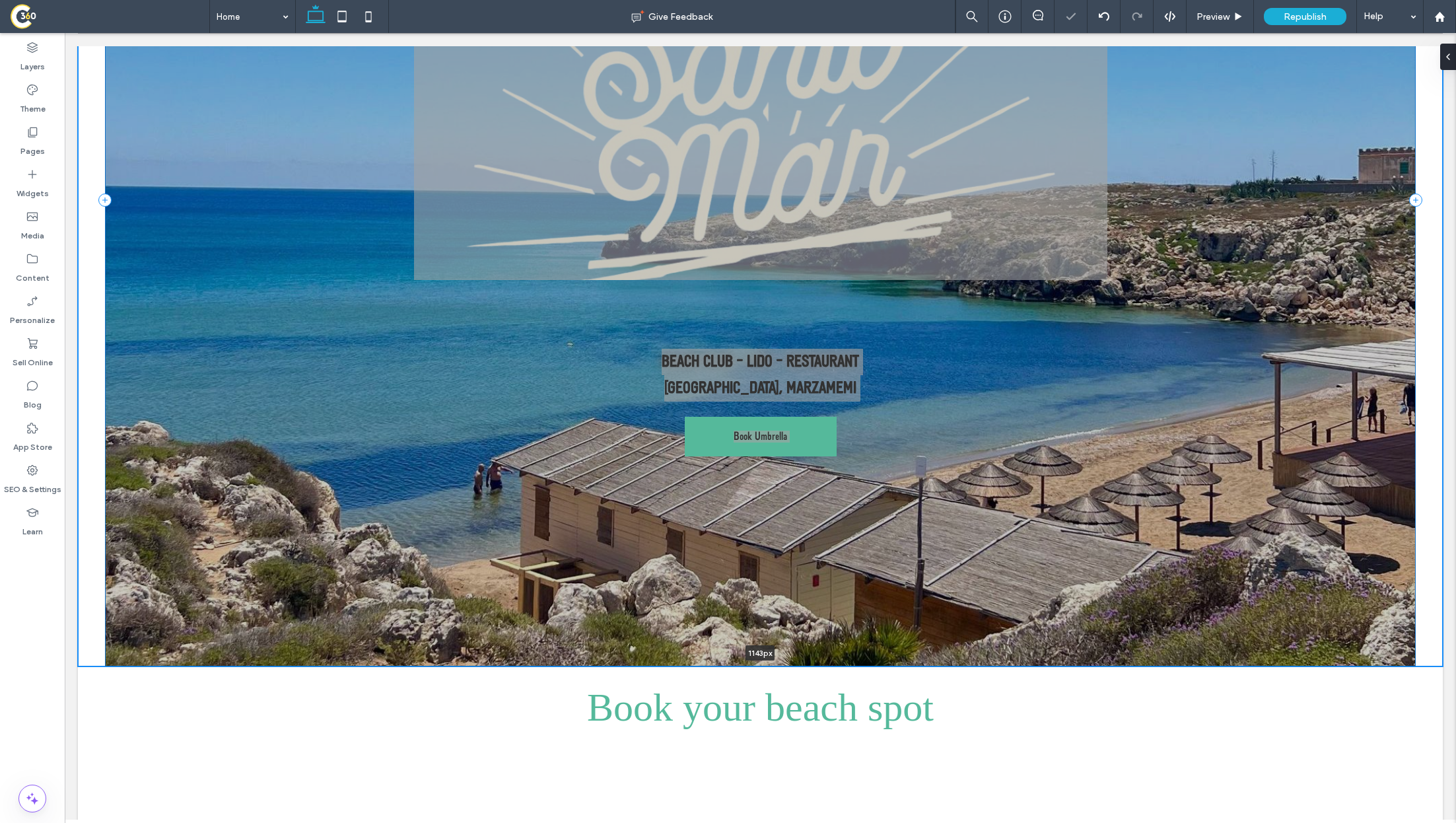 drag, startPoint x: 969, startPoint y: 667, endPoint x: 967, endPoint y: 489, distance: 178.01124 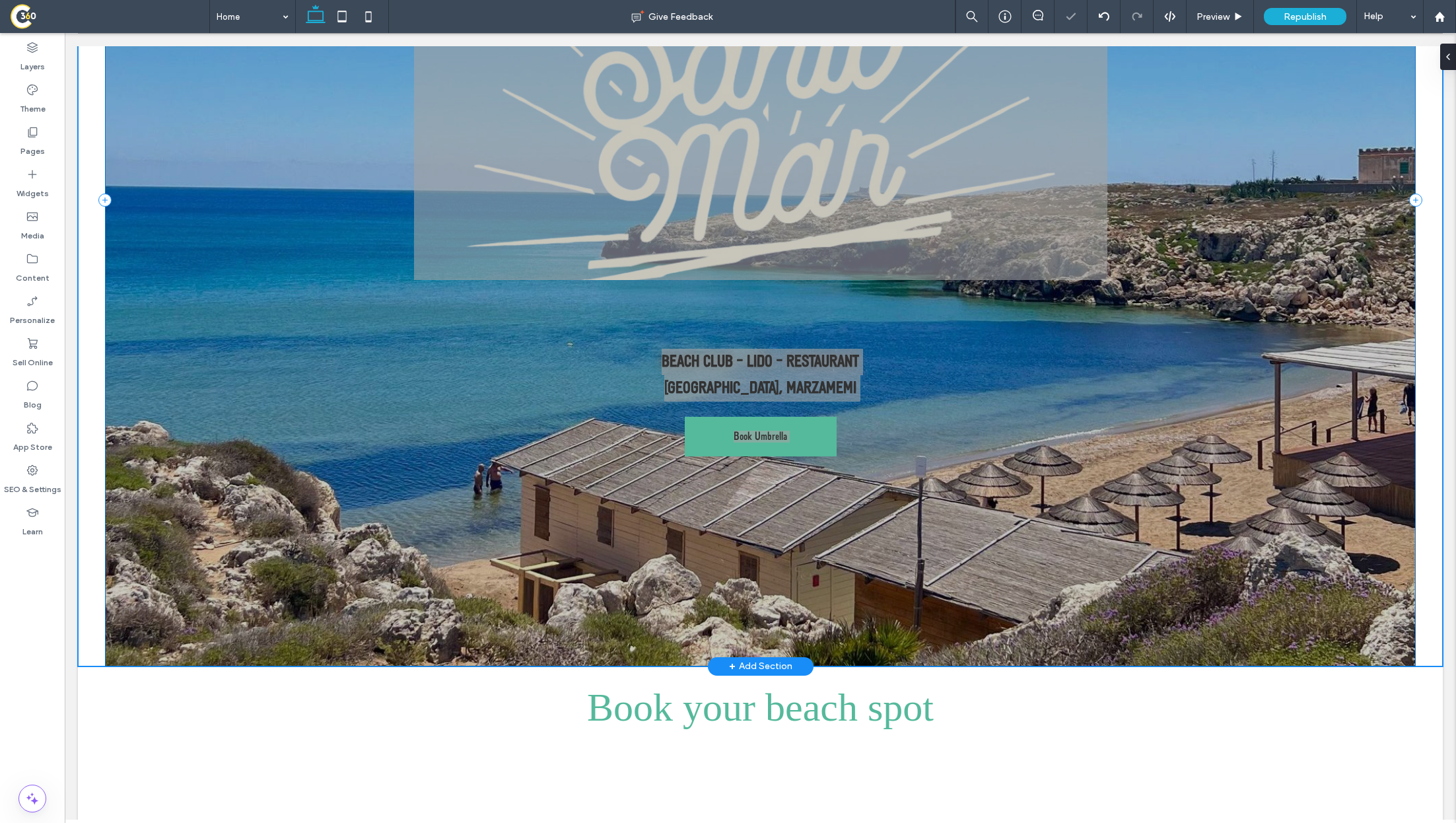 type on "****" 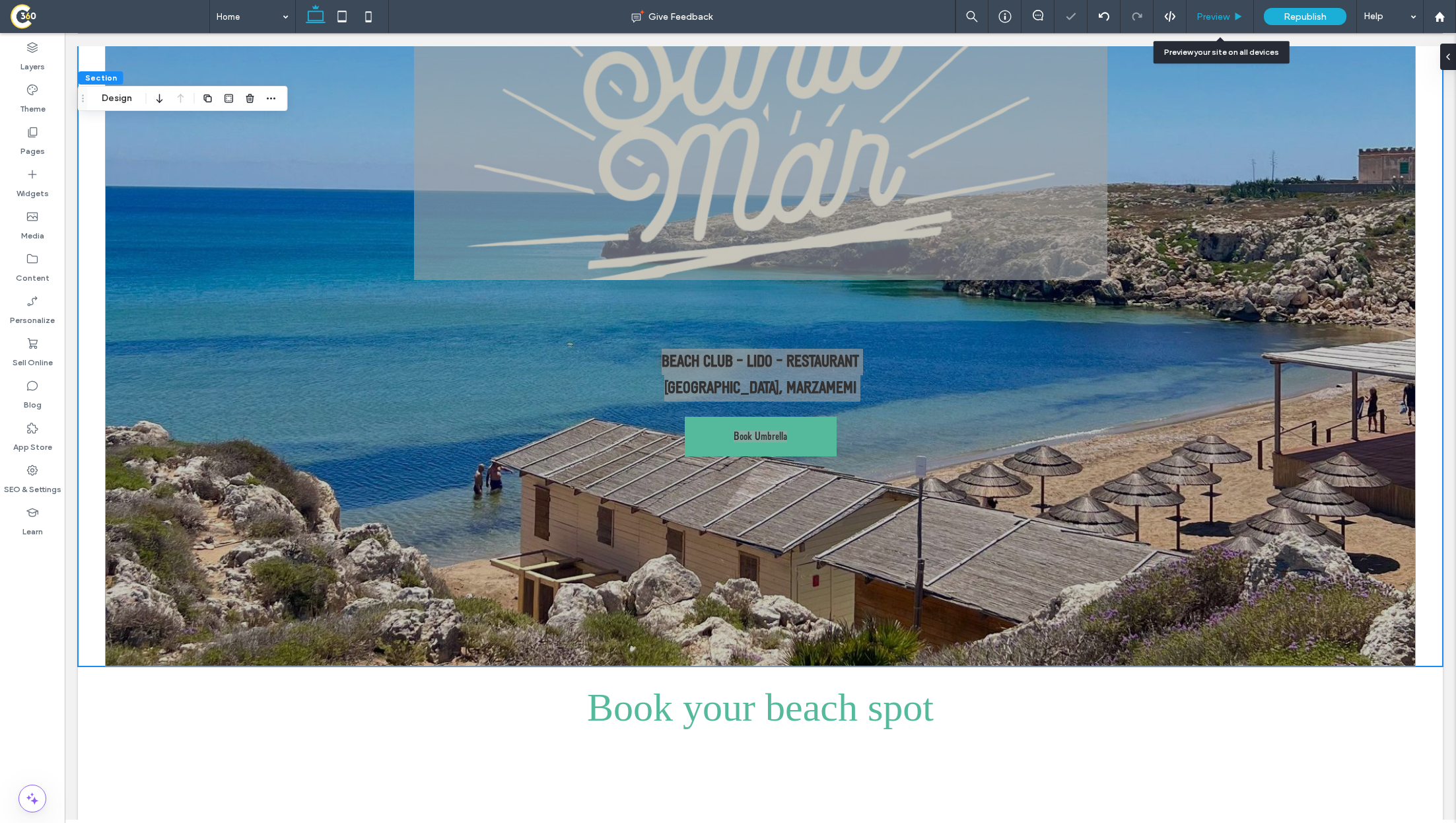 click on "Preview" at bounding box center (1220, 17) 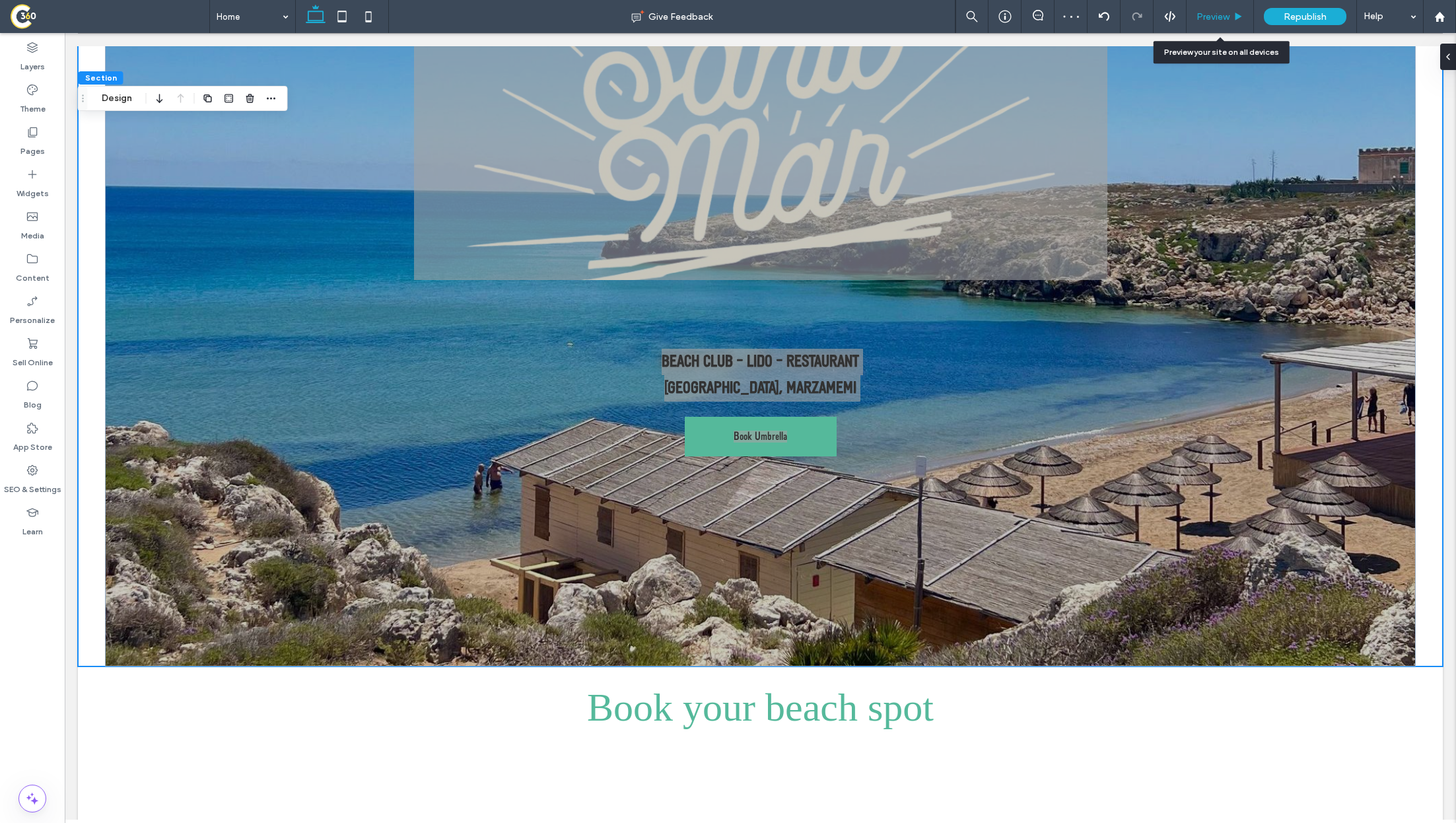 click on "Preview" at bounding box center (1213, 17) 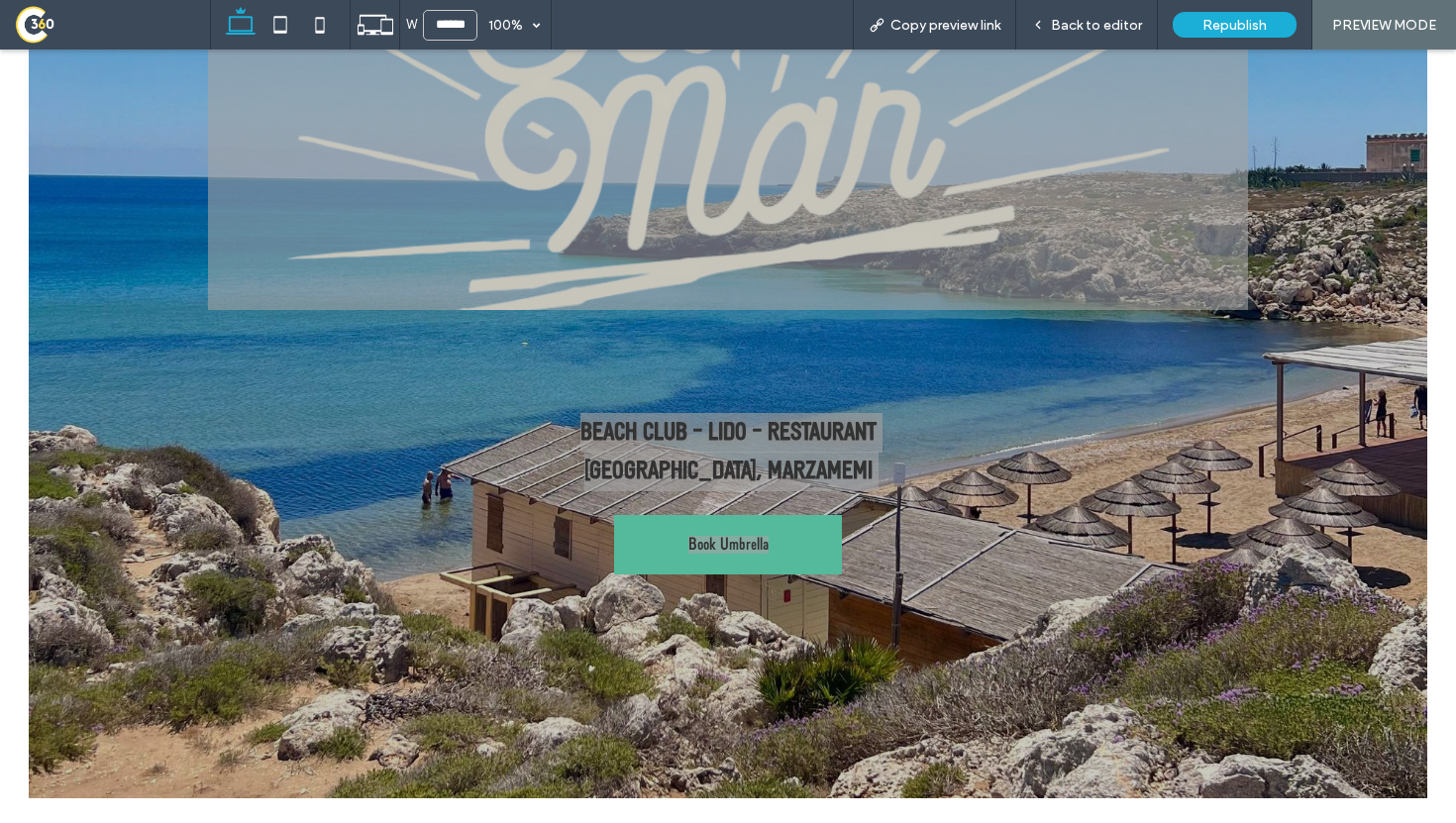 scroll, scrollTop: 468, scrollLeft: 0, axis: vertical 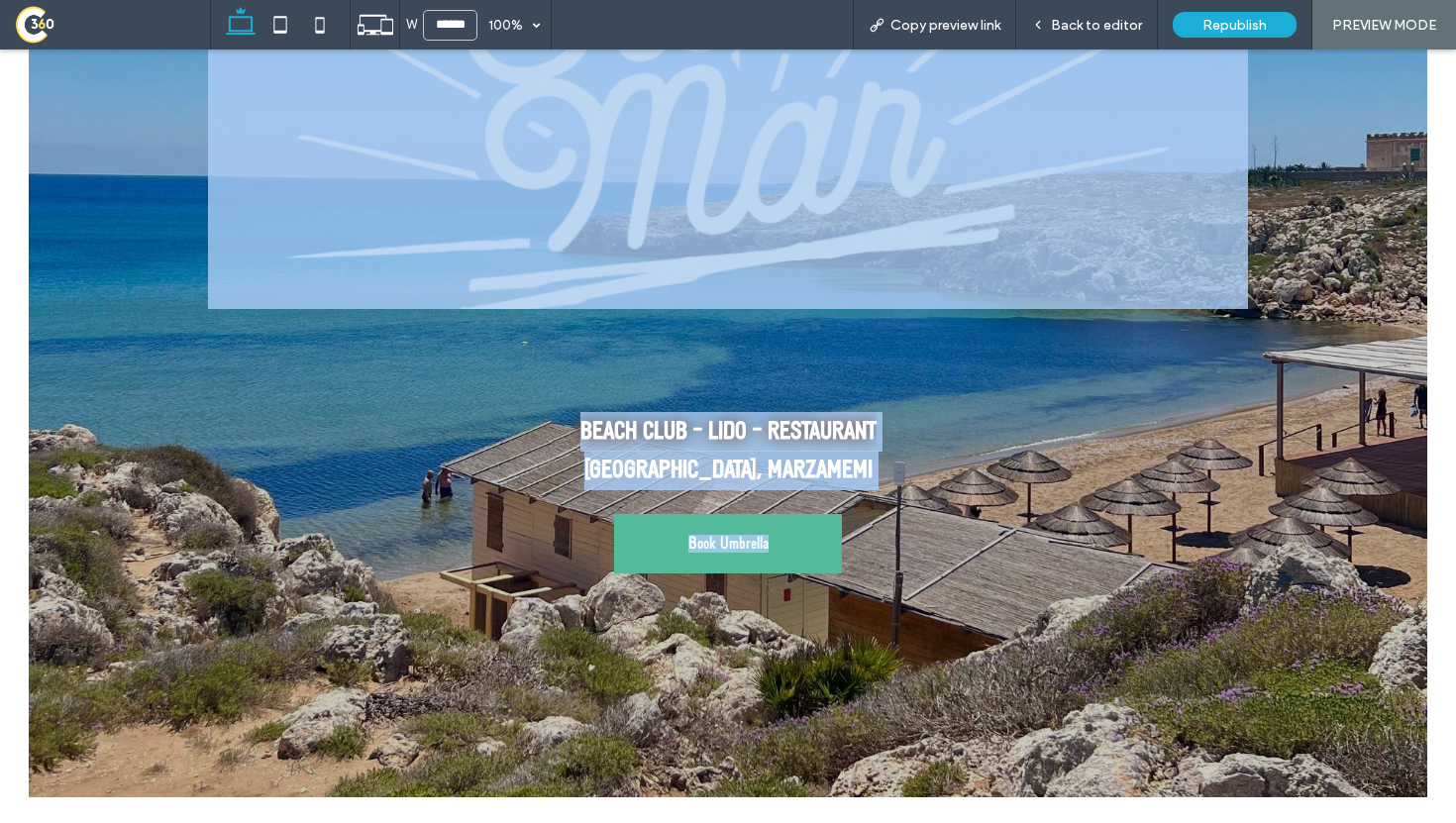 click at bounding box center [728, 56] 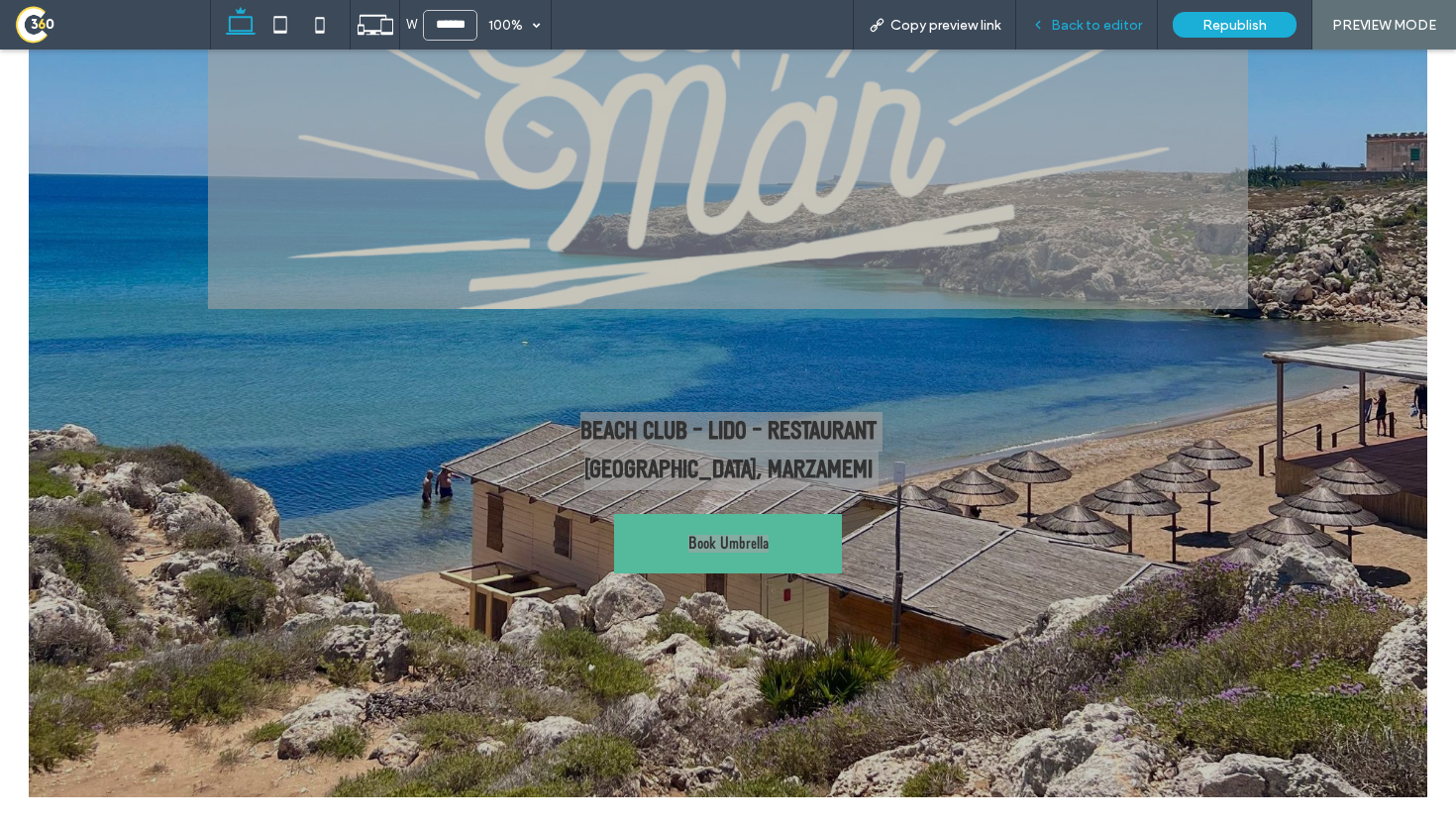 click on "Back to editor" at bounding box center (1087, 25) 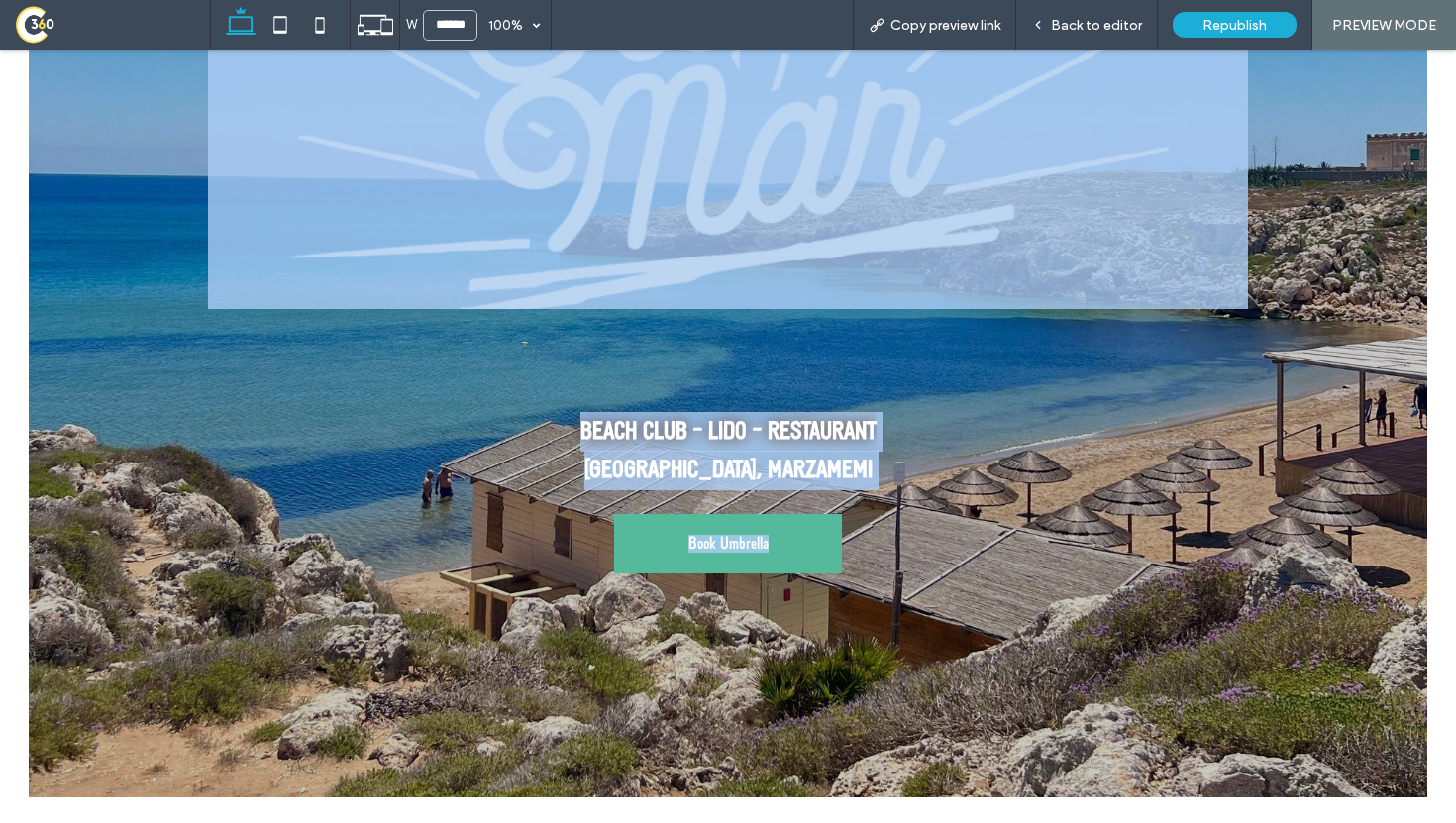 click at bounding box center [728, 56] 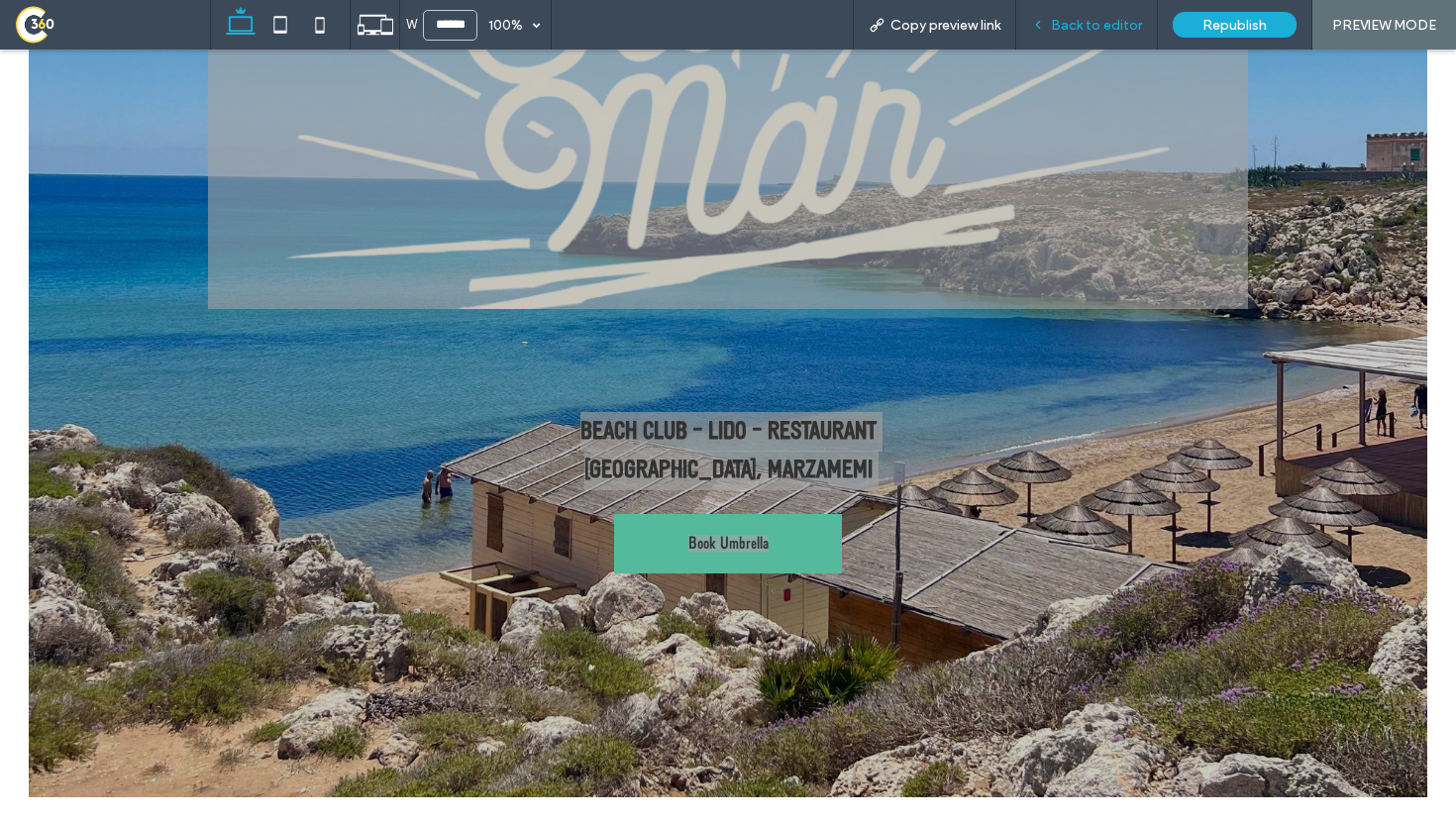 click on "Back to editor" at bounding box center (1087, 25) 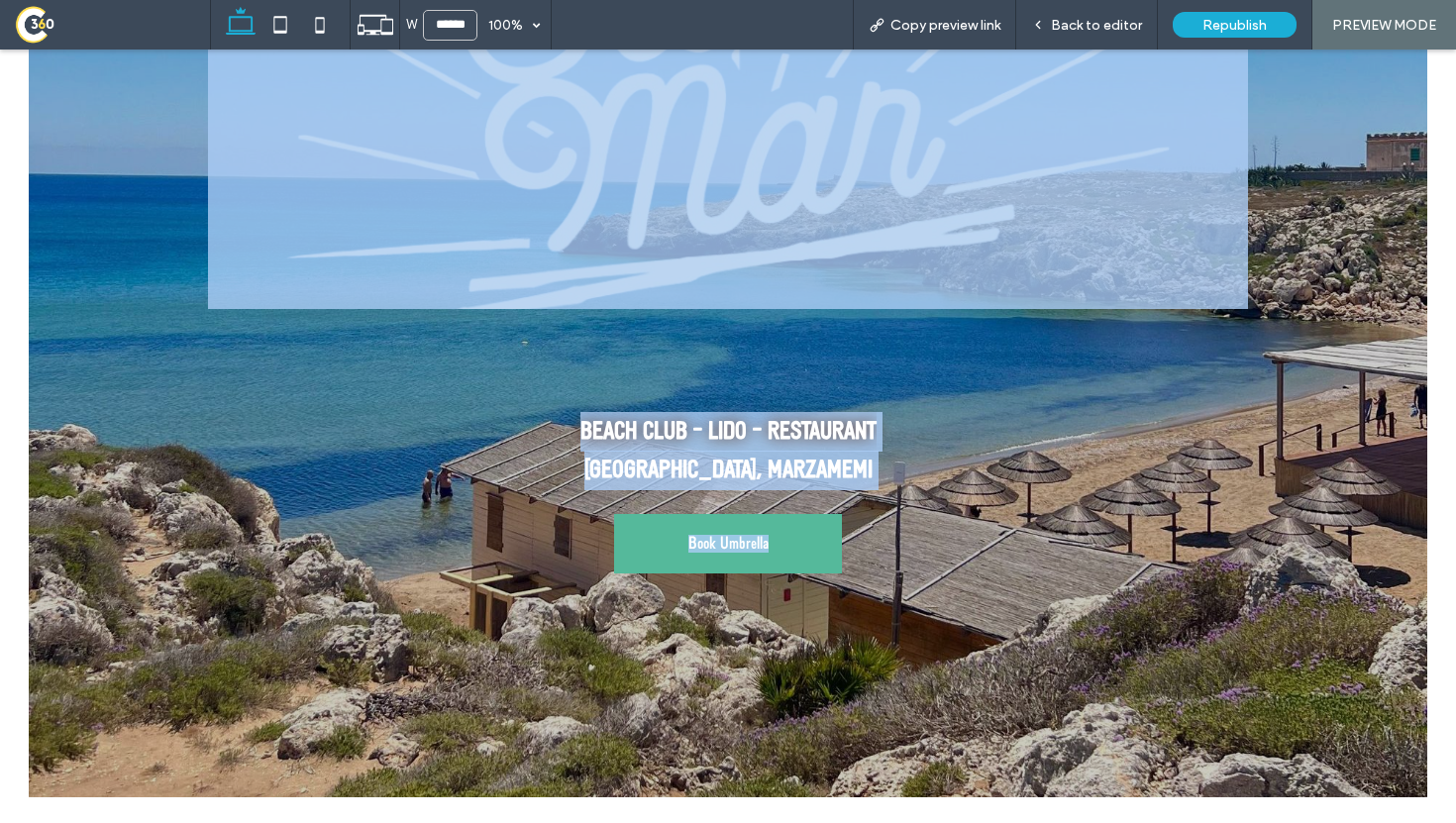 click at bounding box center [728, 56] 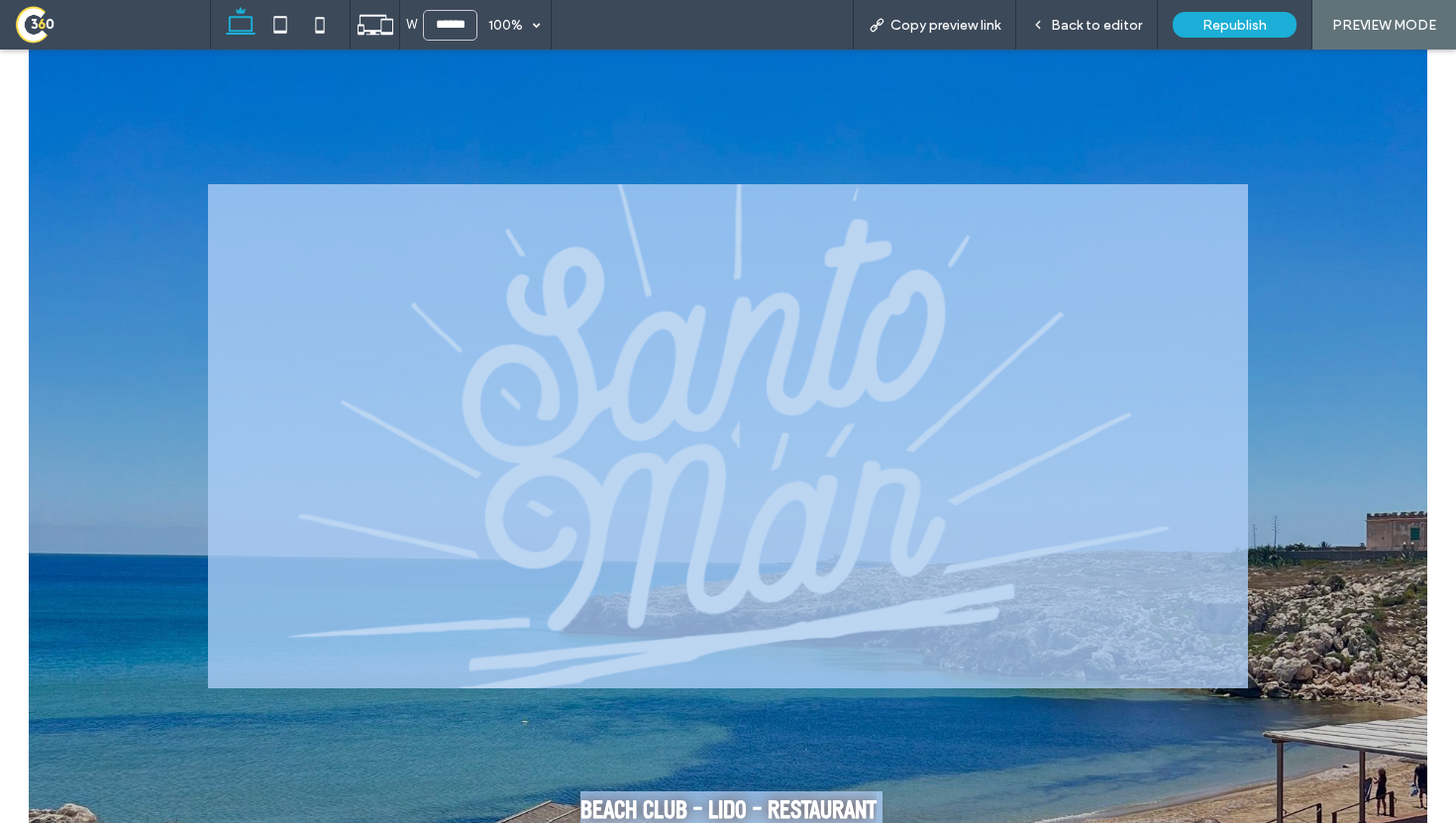 scroll, scrollTop: 0, scrollLeft: 0, axis: both 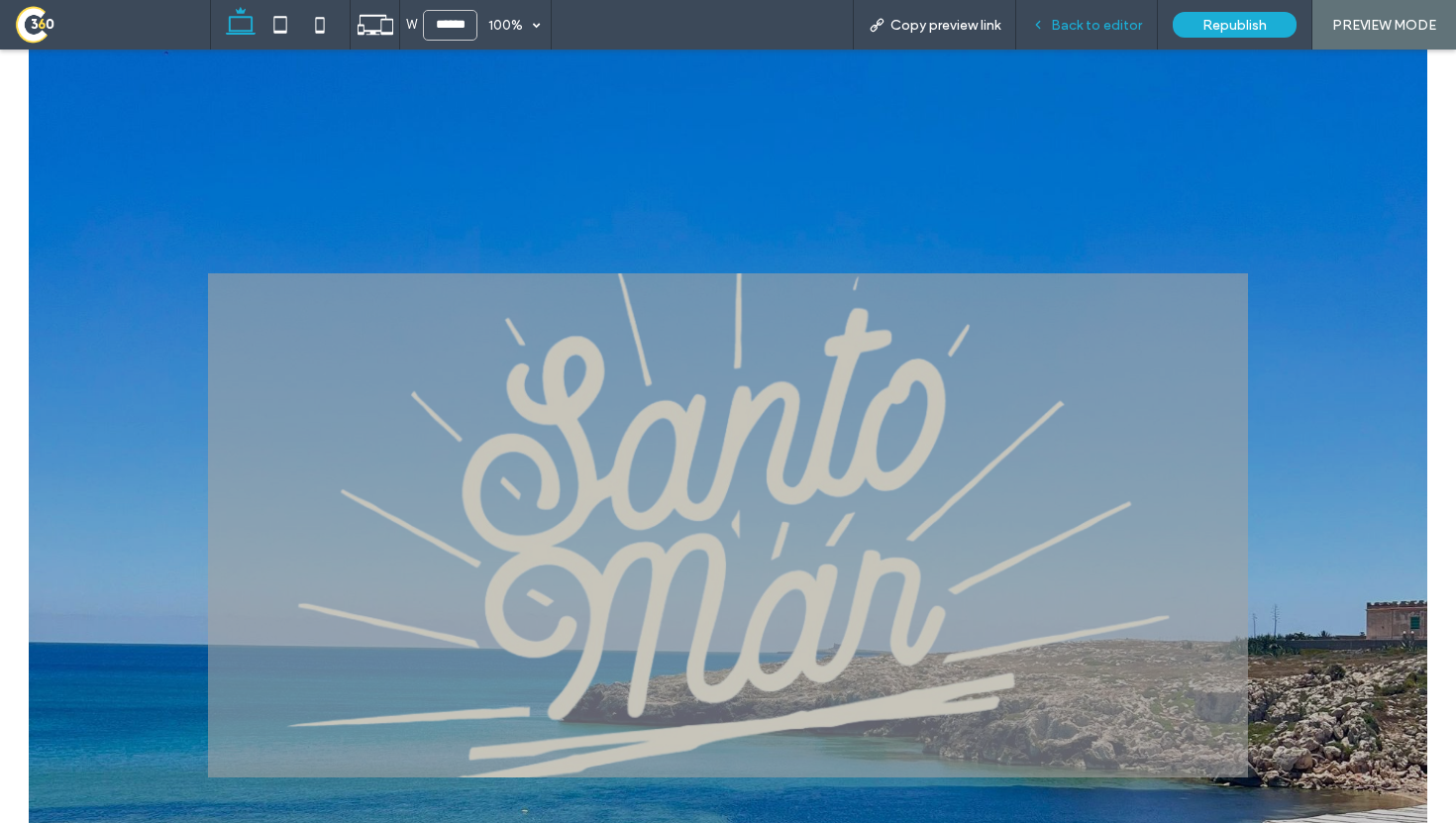 click on "Back to editor" at bounding box center (1096, 25) 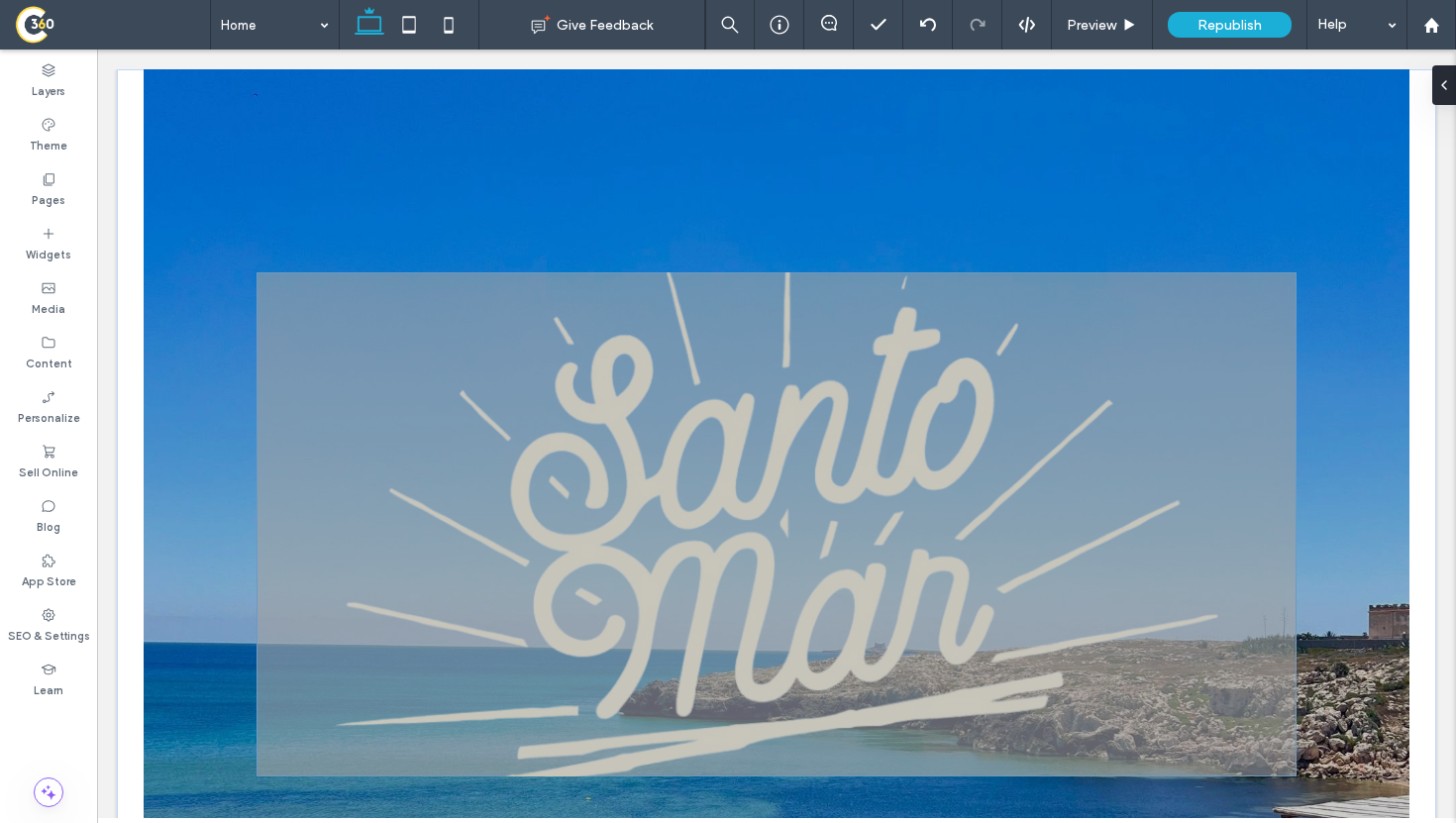 click at bounding box center [777, 524] 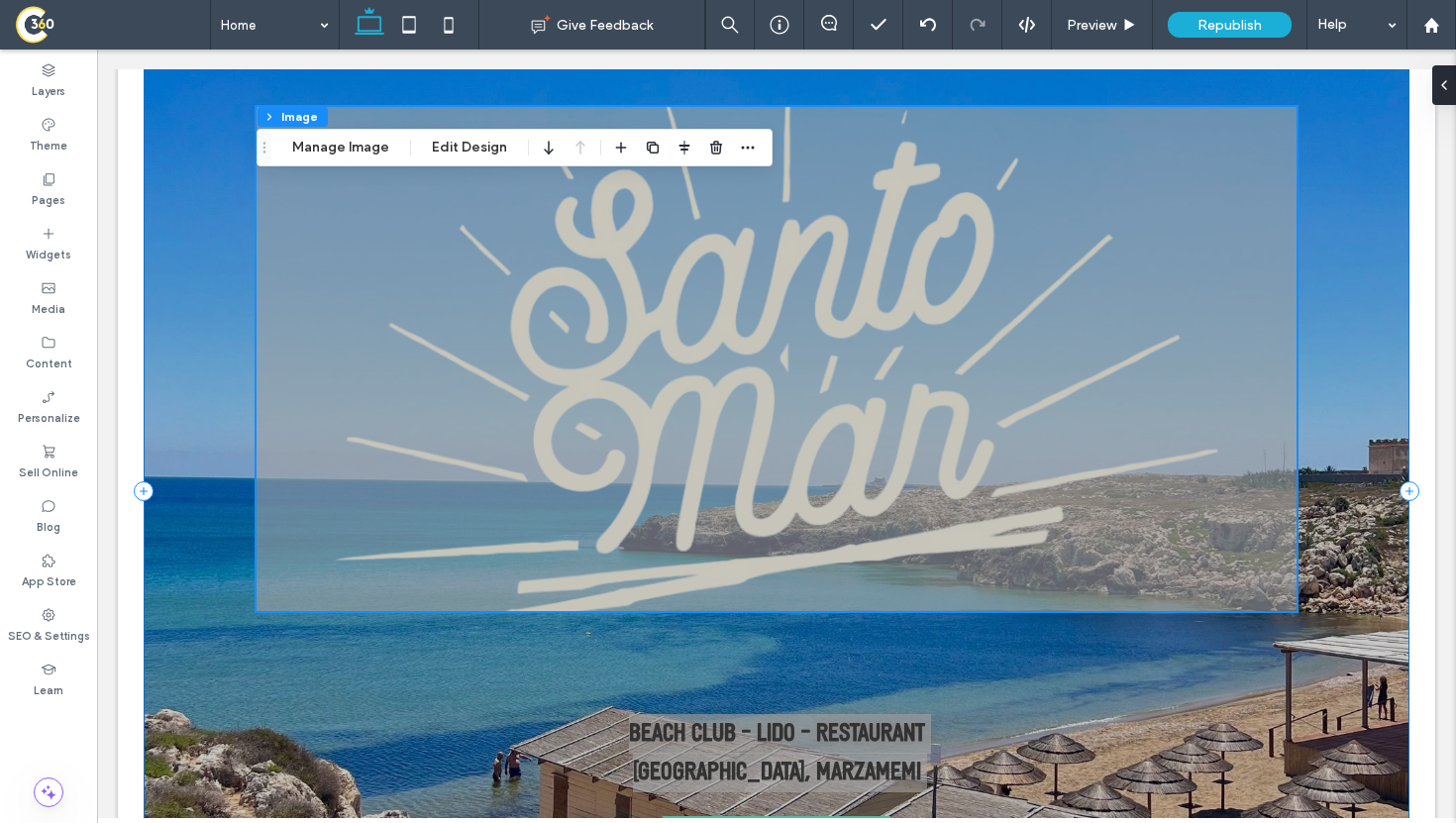 scroll, scrollTop: 426, scrollLeft: 0, axis: vertical 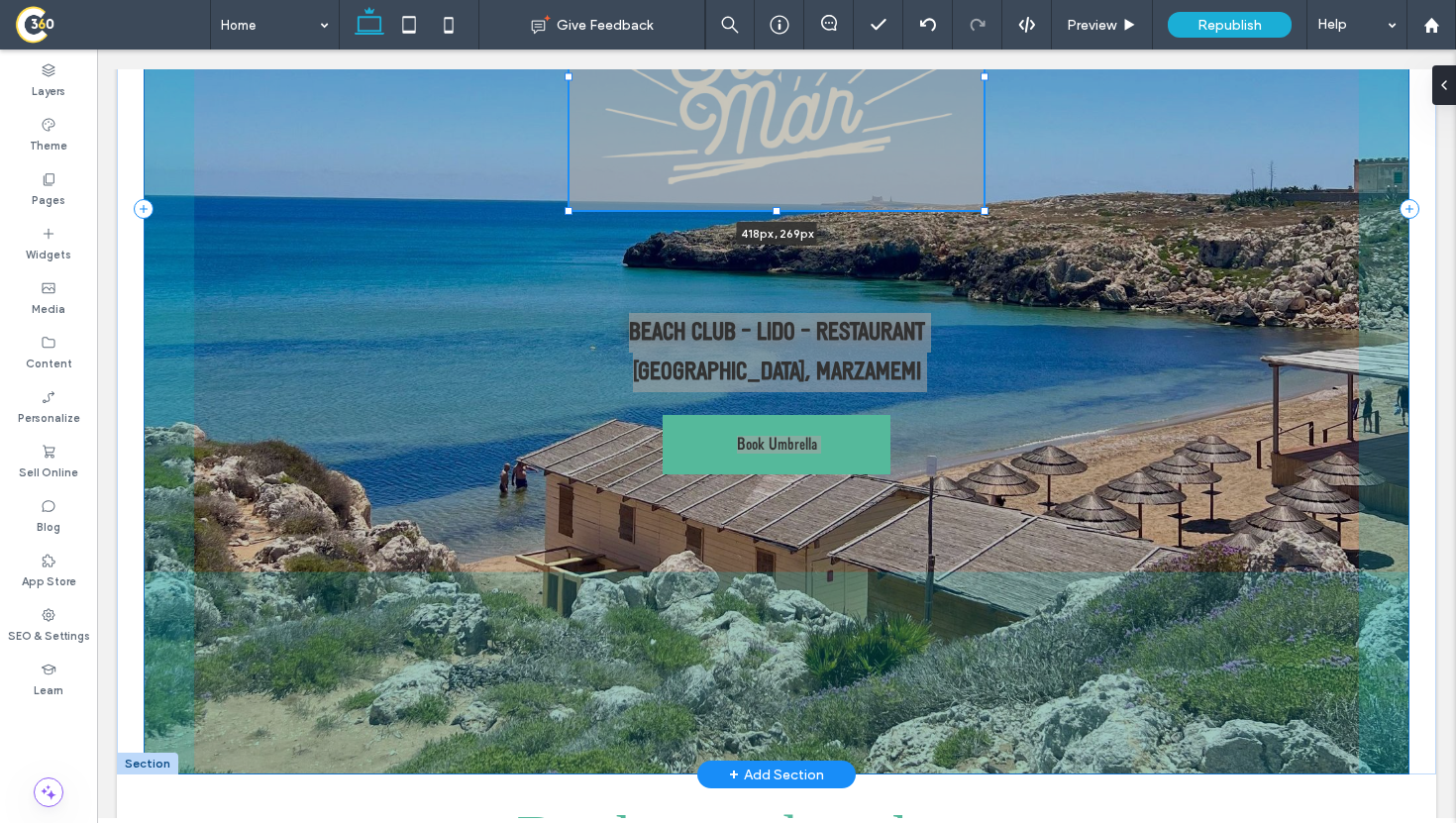 drag, startPoint x: 1296, startPoint y: 351, endPoint x: 980, endPoint y: 231, distance: 338.01775 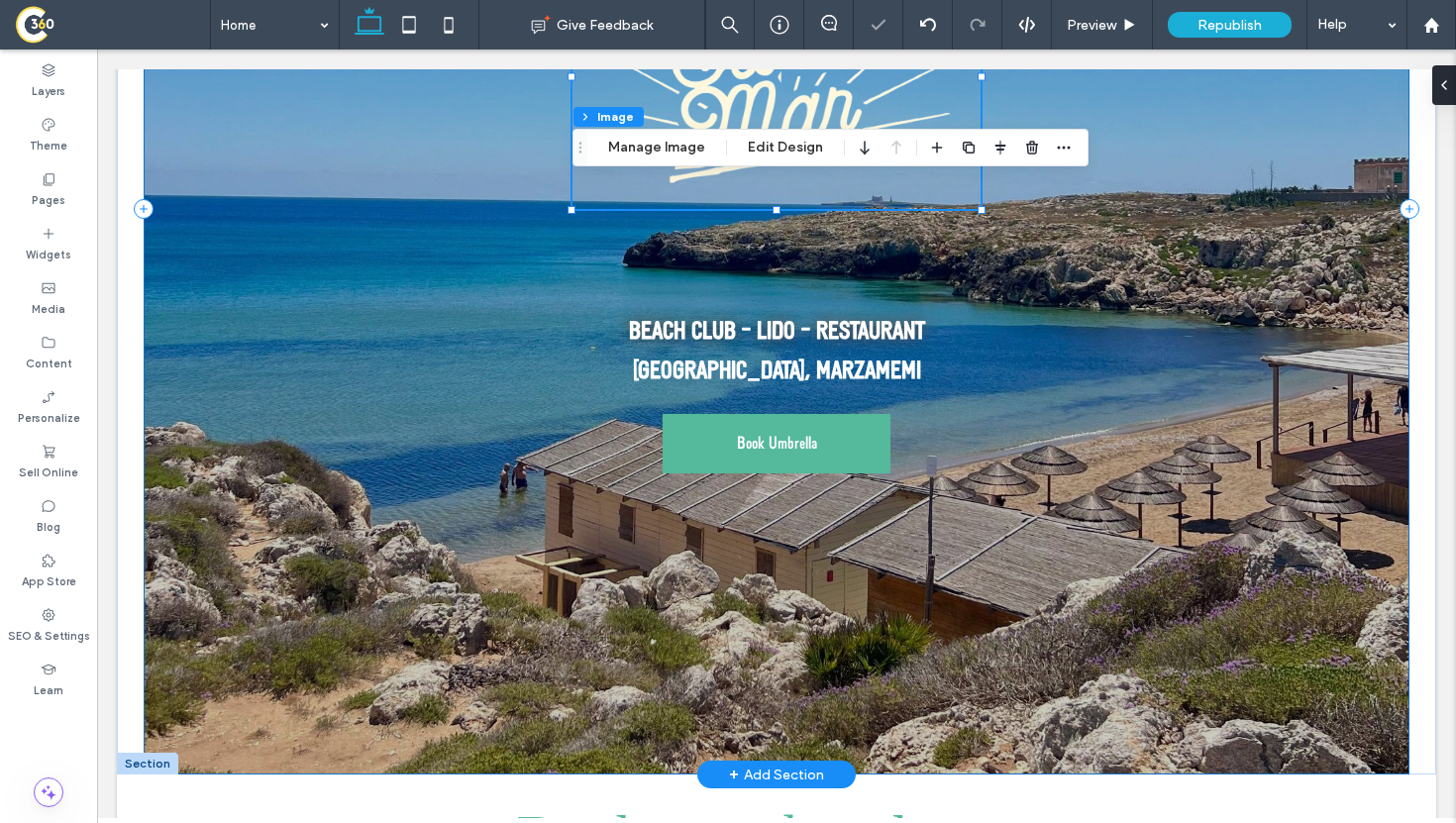 click on "412px , 267px
BEACH CLUB - LIDO - RESTAURANT
[GEOGRAPHIC_DATA], [GEOGRAPHIC_DATA]
Book Umbrella" at bounding box center (777, 209) 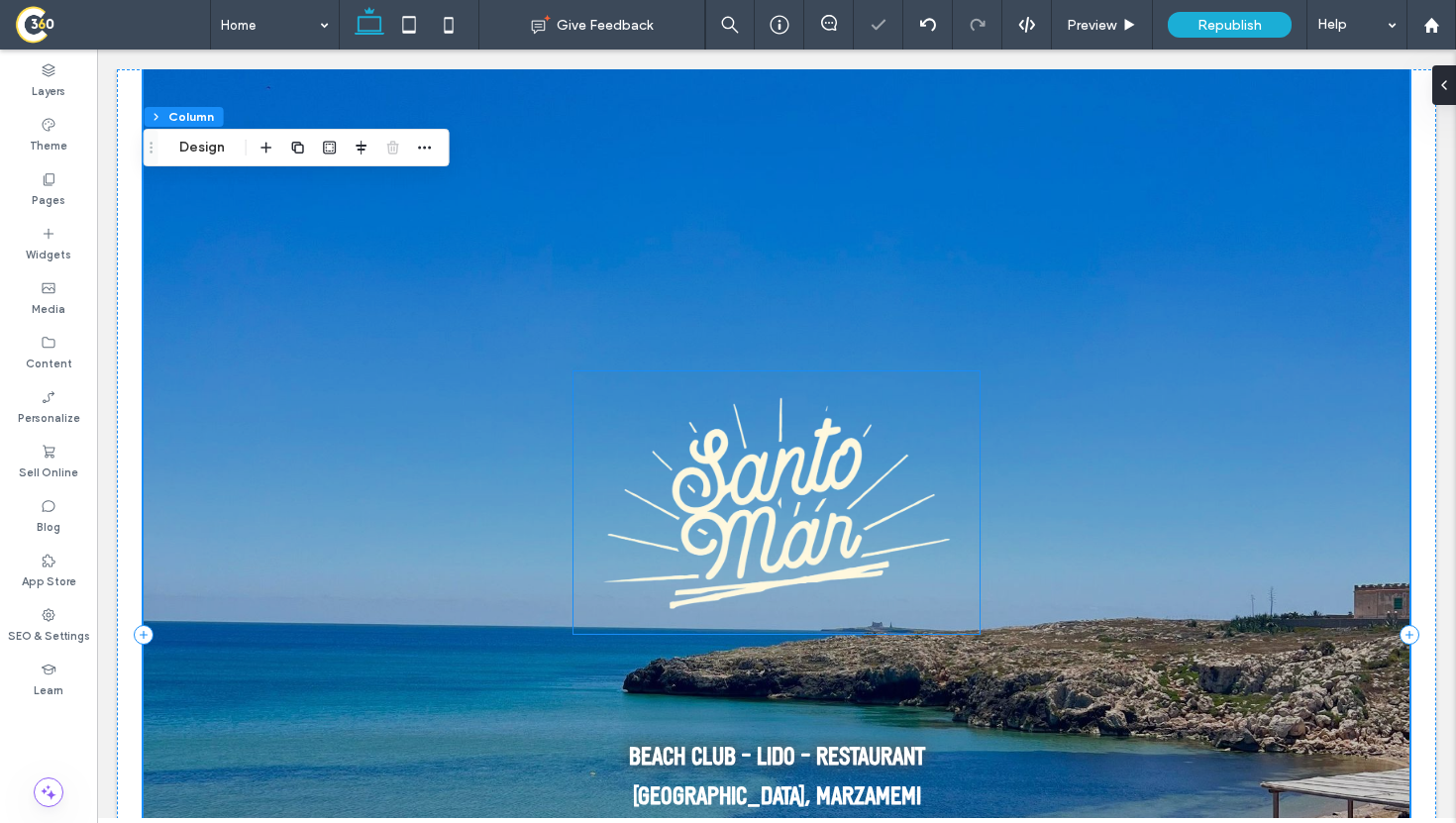 scroll, scrollTop: 171, scrollLeft: 0, axis: vertical 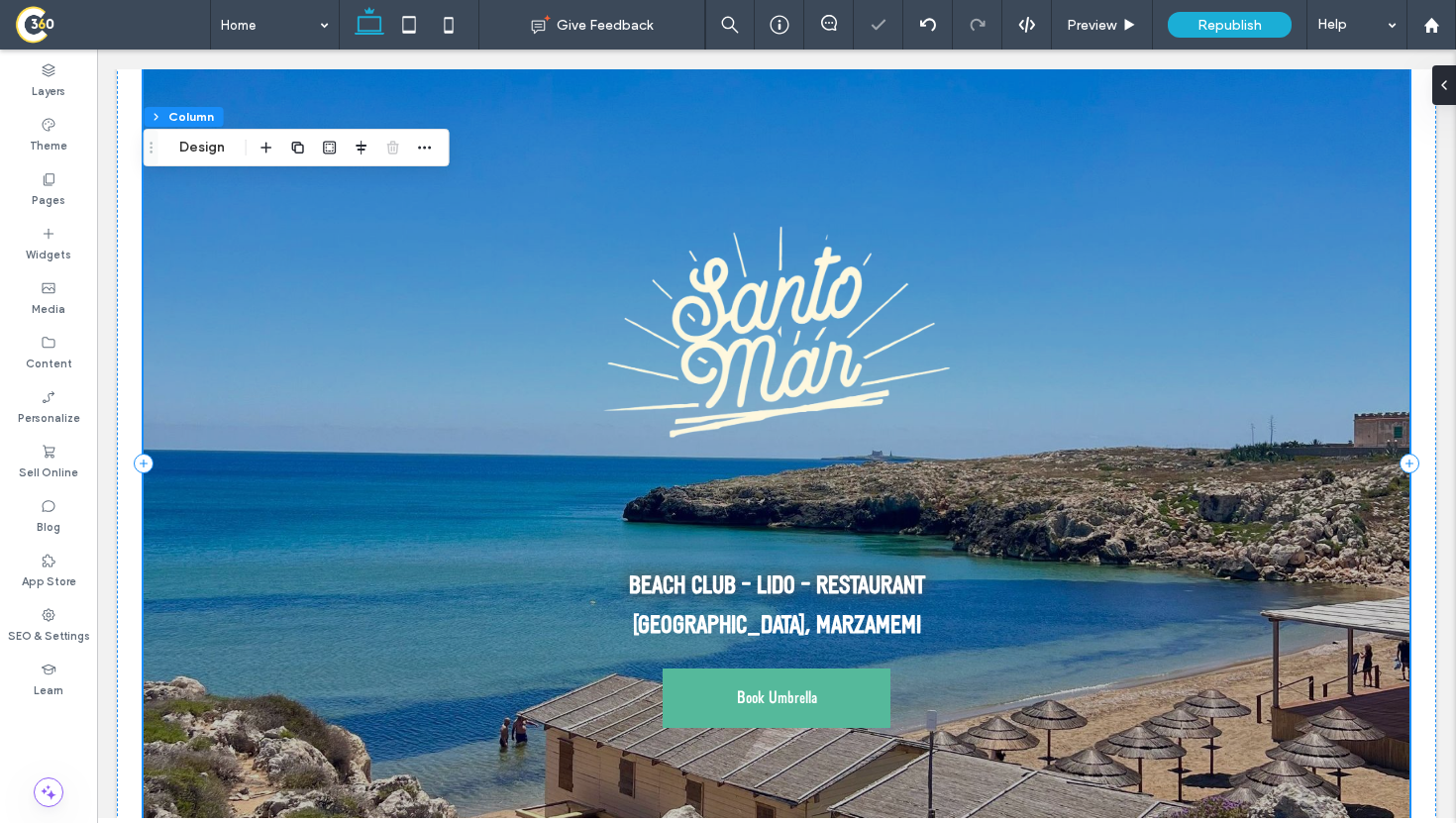 click on "BEACH CLUB - LIDO - RESTAURANT
[GEOGRAPHIC_DATA], [GEOGRAPHIC_DATA]
Book Umbrella" at bounding box center (777, 463) 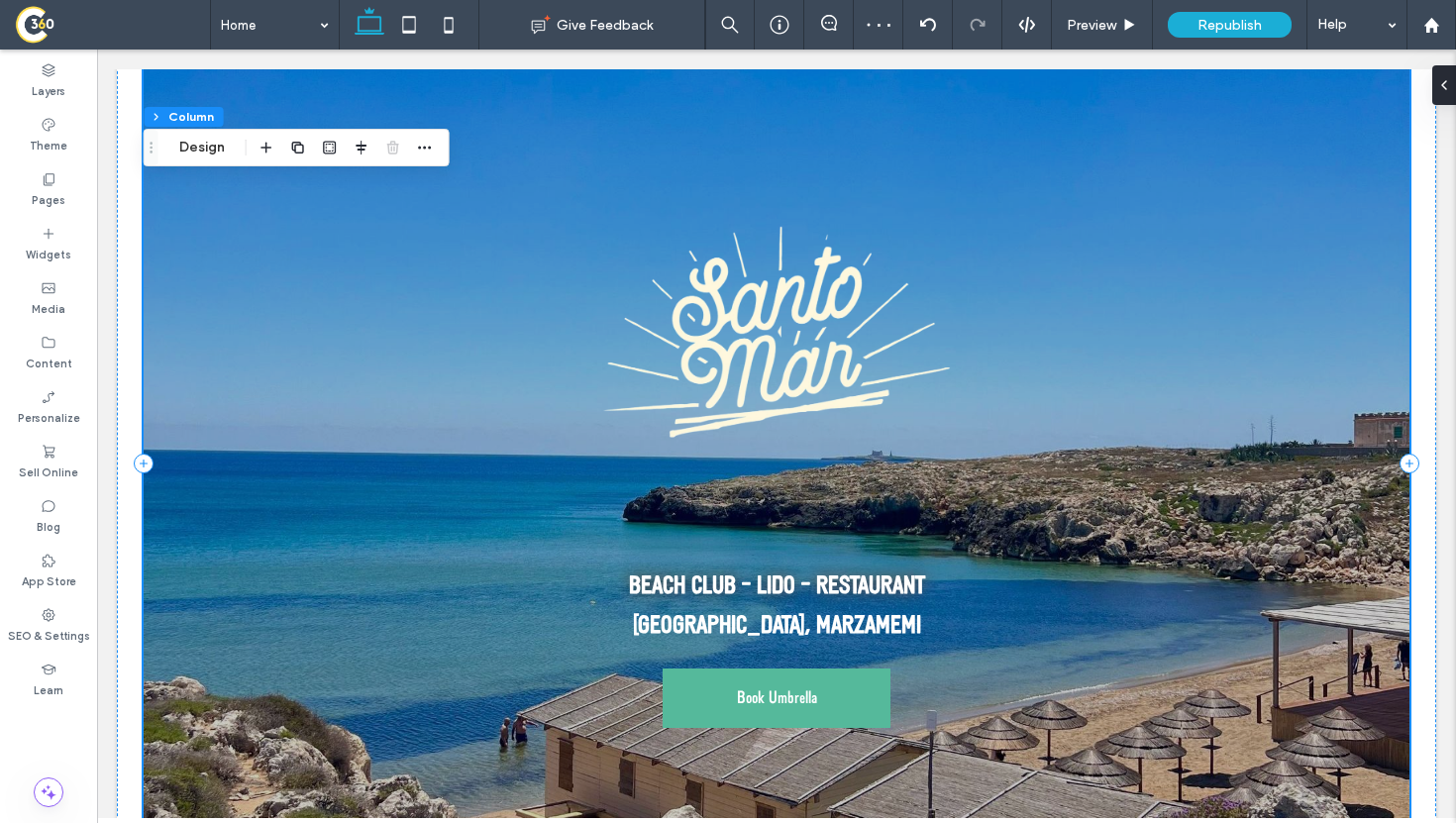 click on "BEACH CLUB - LIDO - RESTAURANT
[GEOGRAPHIC_DATA], [GEOGRAPHIC_DATA]
Book Umbrella" at bounding box center (777, 463) 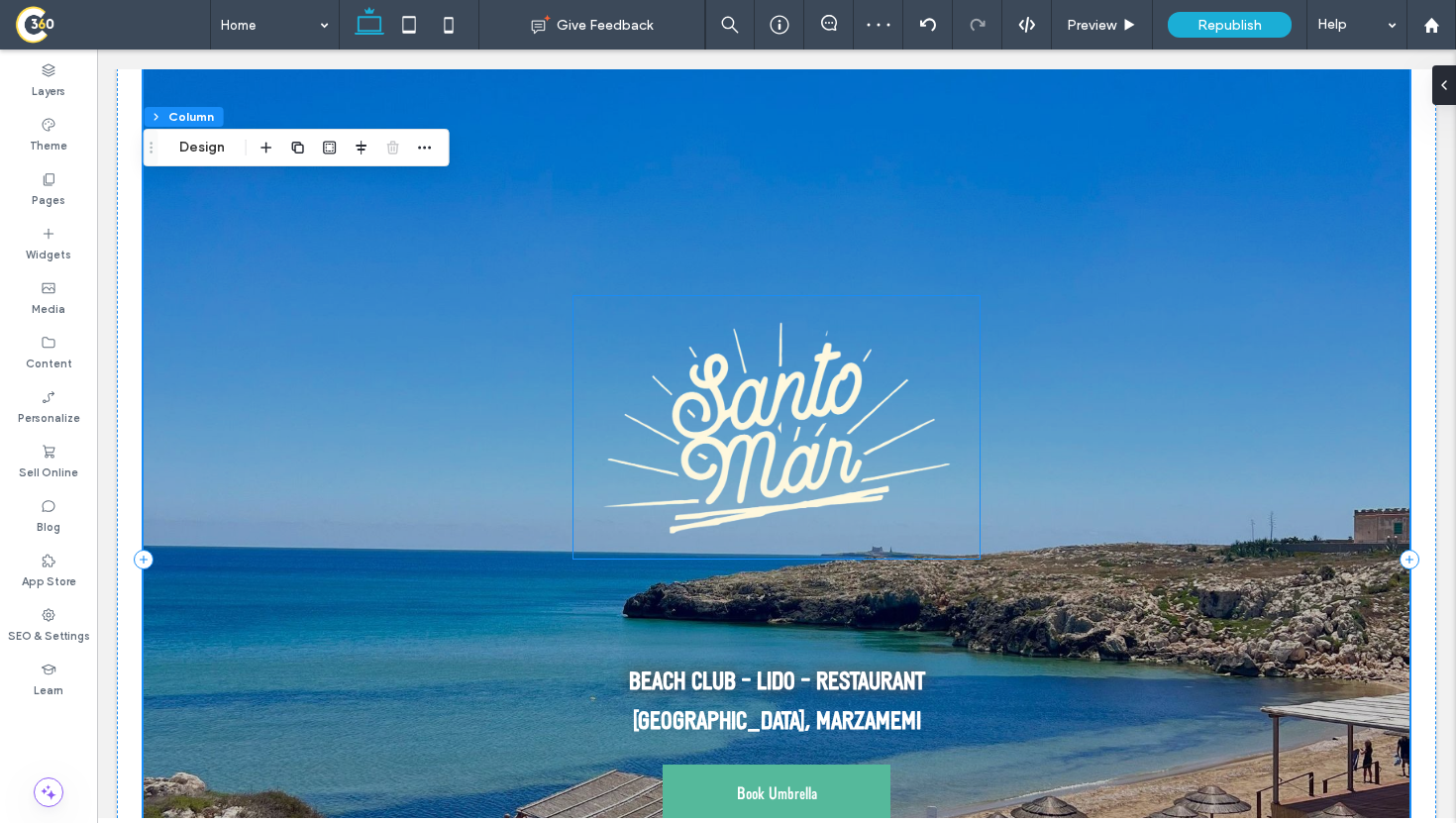 scroll, scrollTop: 0, scrollLeft: 0, axis: both 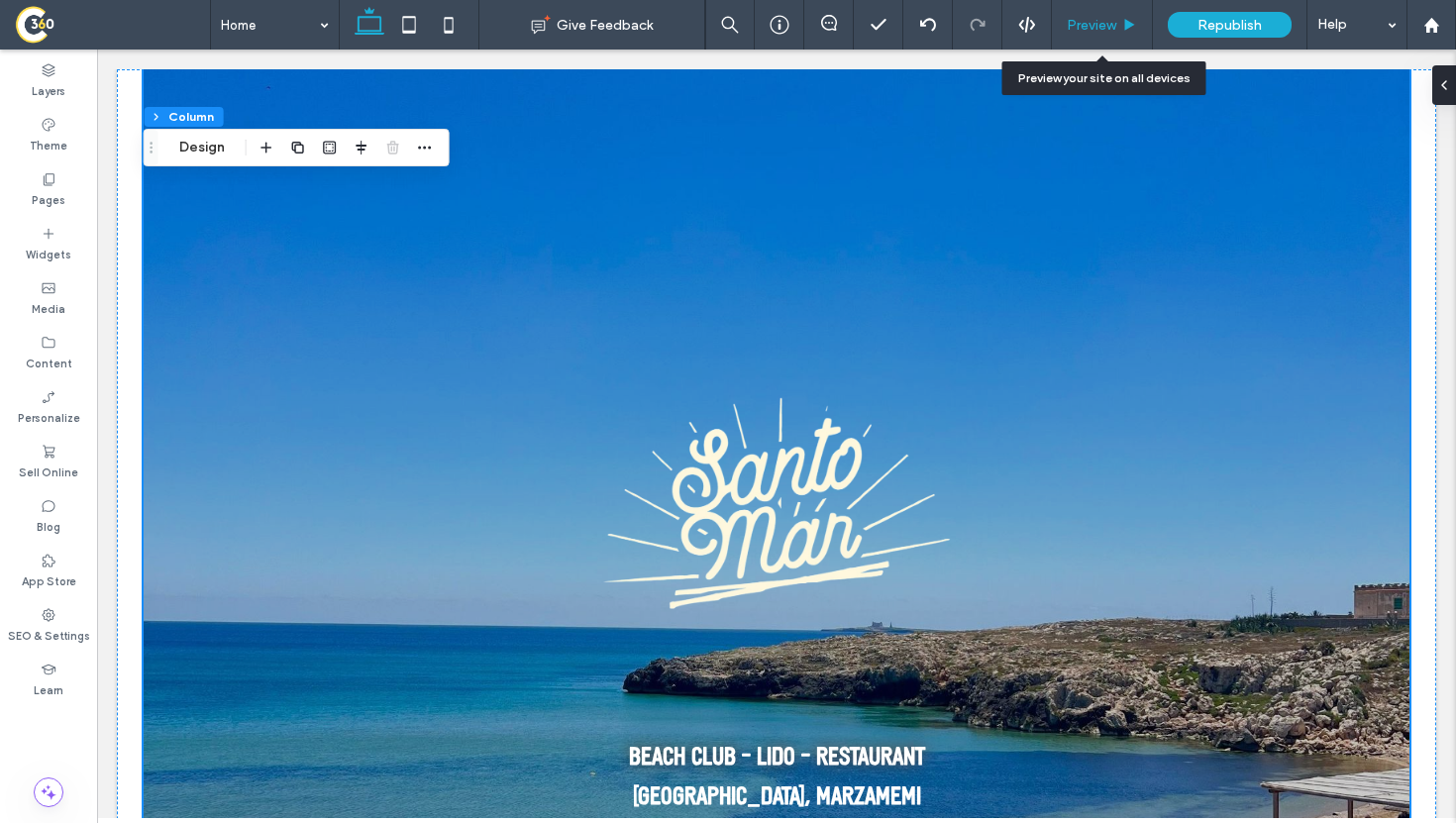 click on "Preview" at bounding box center [1102, 25] 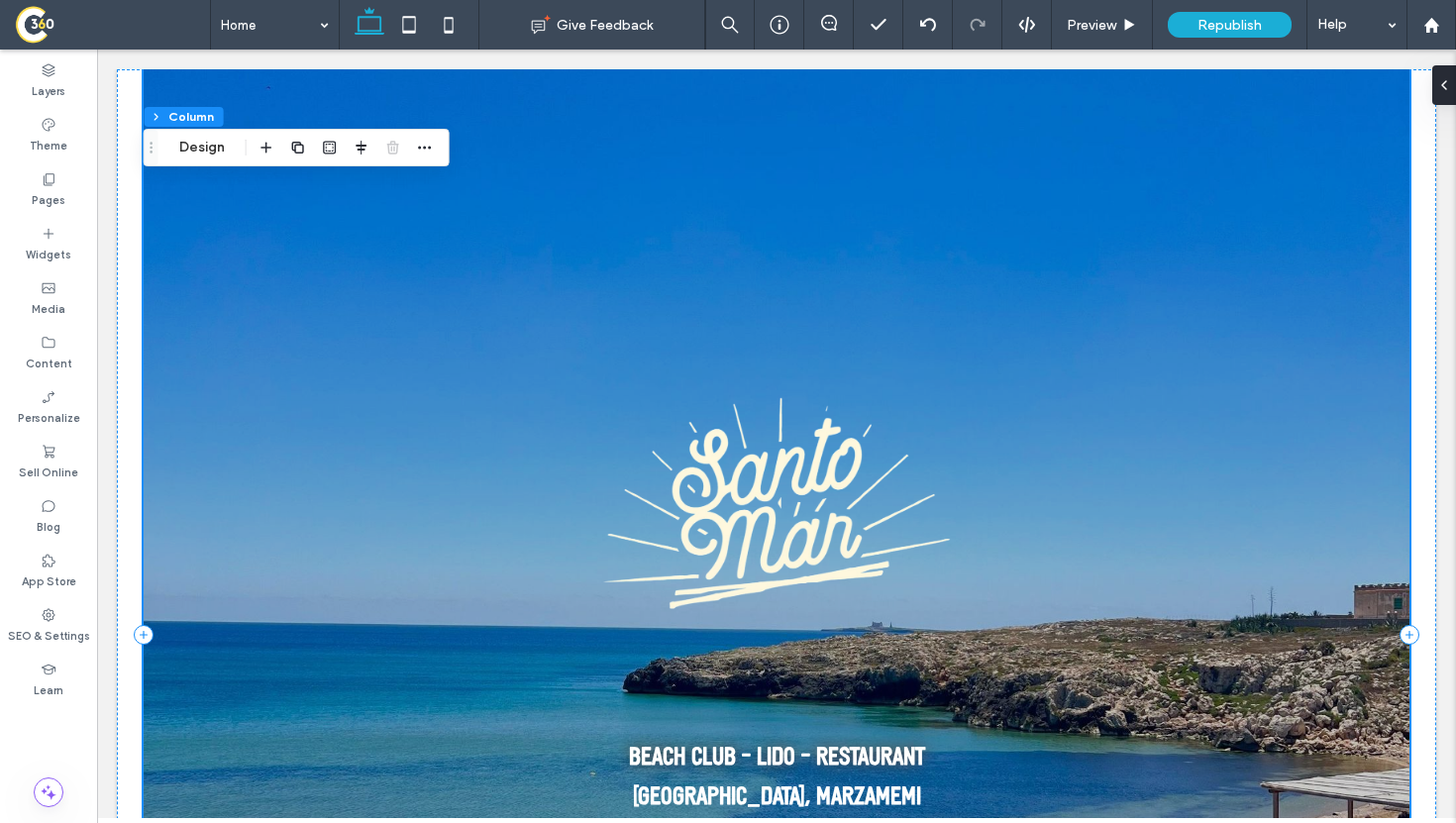 click on "BEACH CLUB - LIDO - RESTAURANT
[GEOGRAPHIC_DATA], [GEOGRAPHIC_DATA]
Book Umbrella" at bounding box center [777, 635] 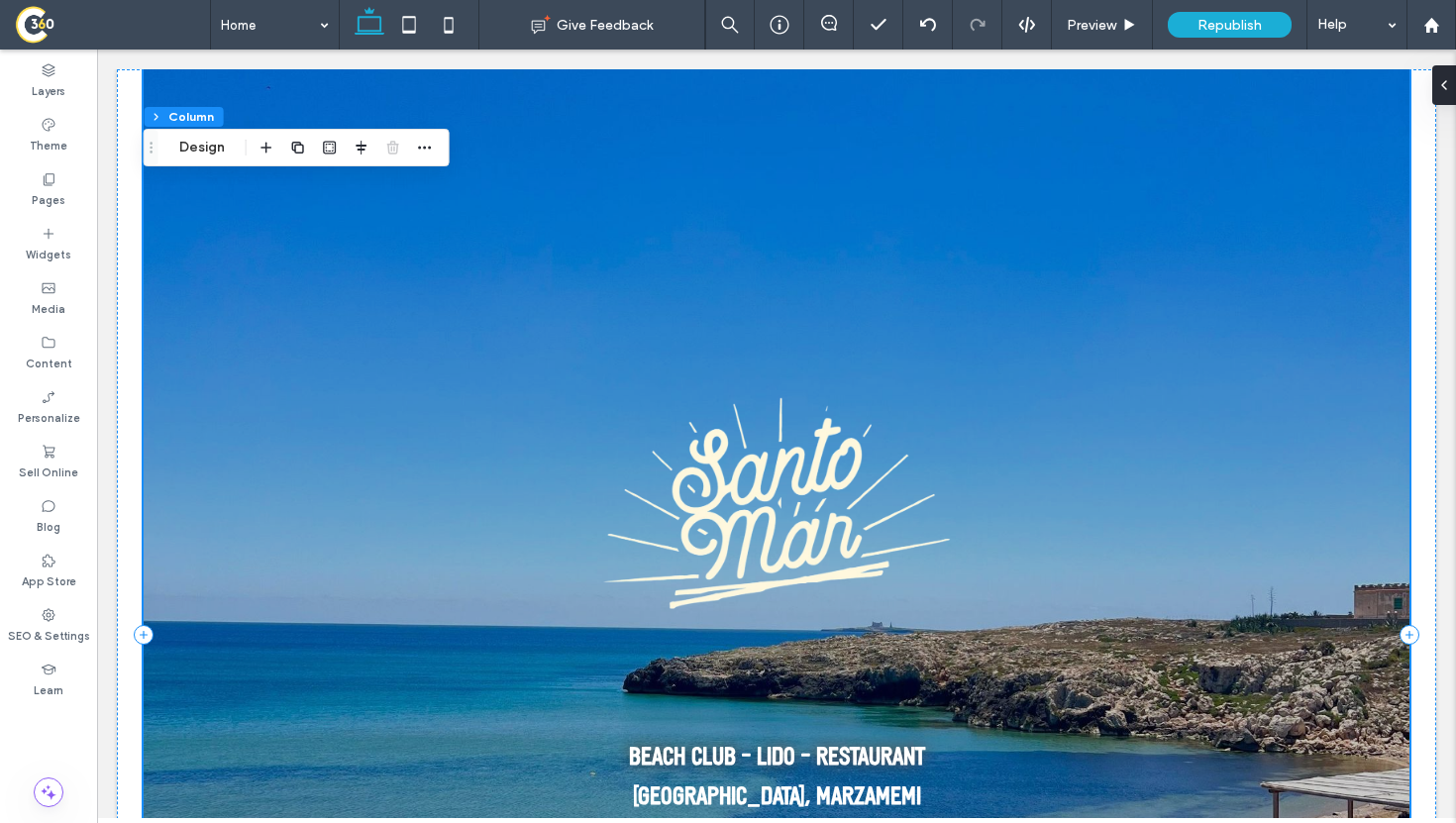scroll, scrollTop: 500, scrollLeft: 0, axis: vertical 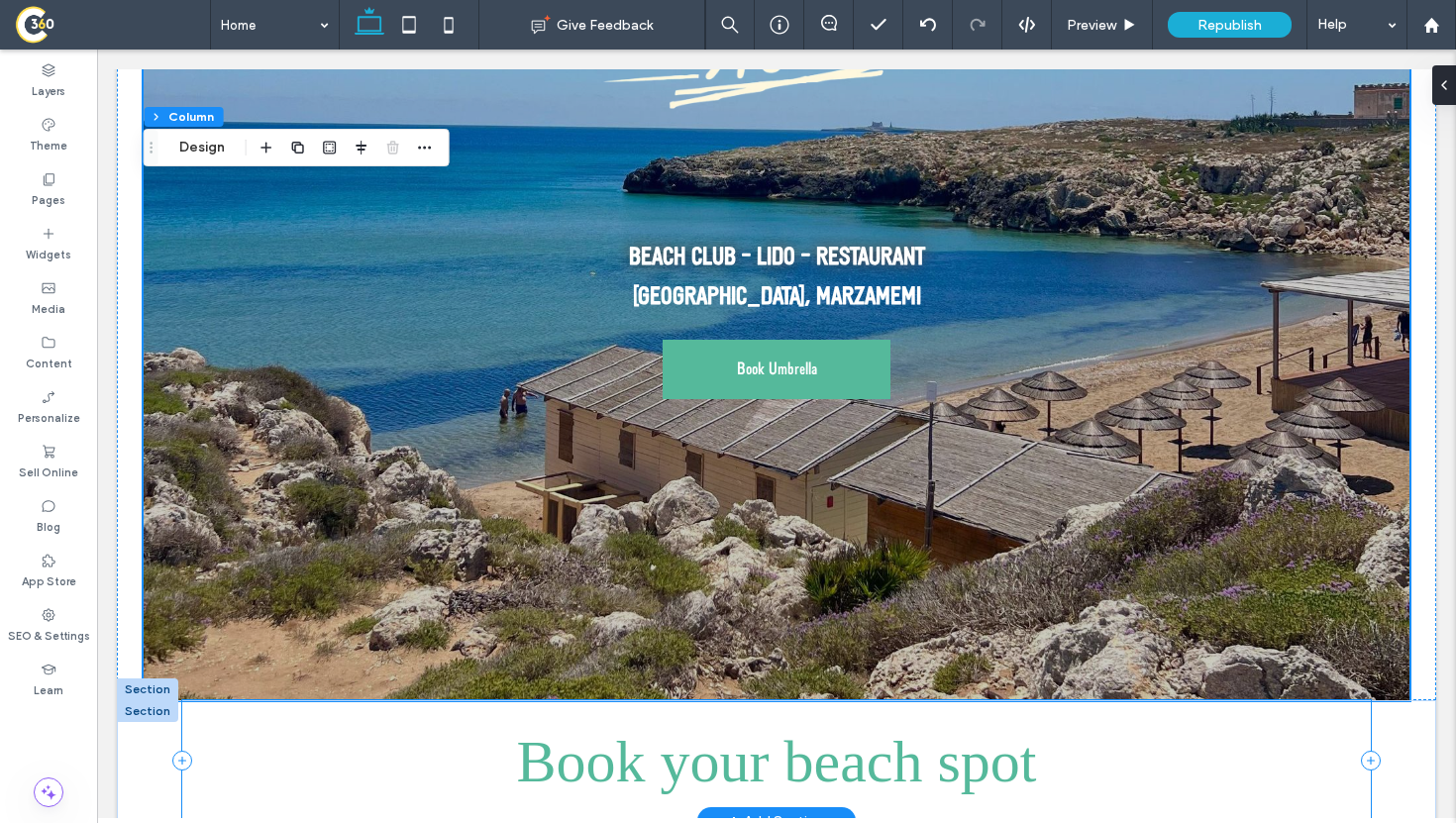 click on "Book your beach spot" at bounding box center [777, 761] 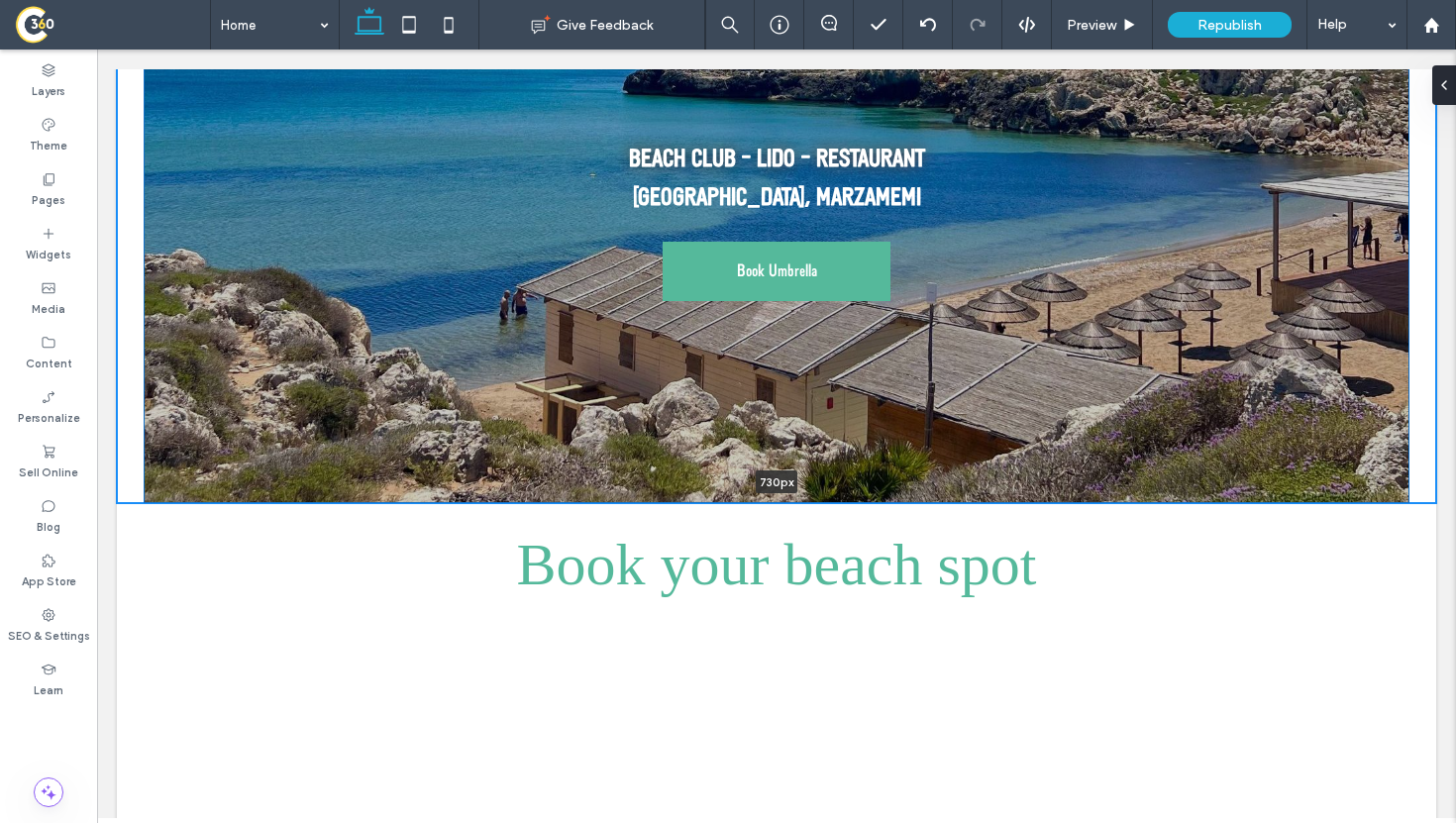 drag, startPoint x: 989, startPoint y: 698, endPoint x: 991, endPoint y: 290, distance: 408.0049 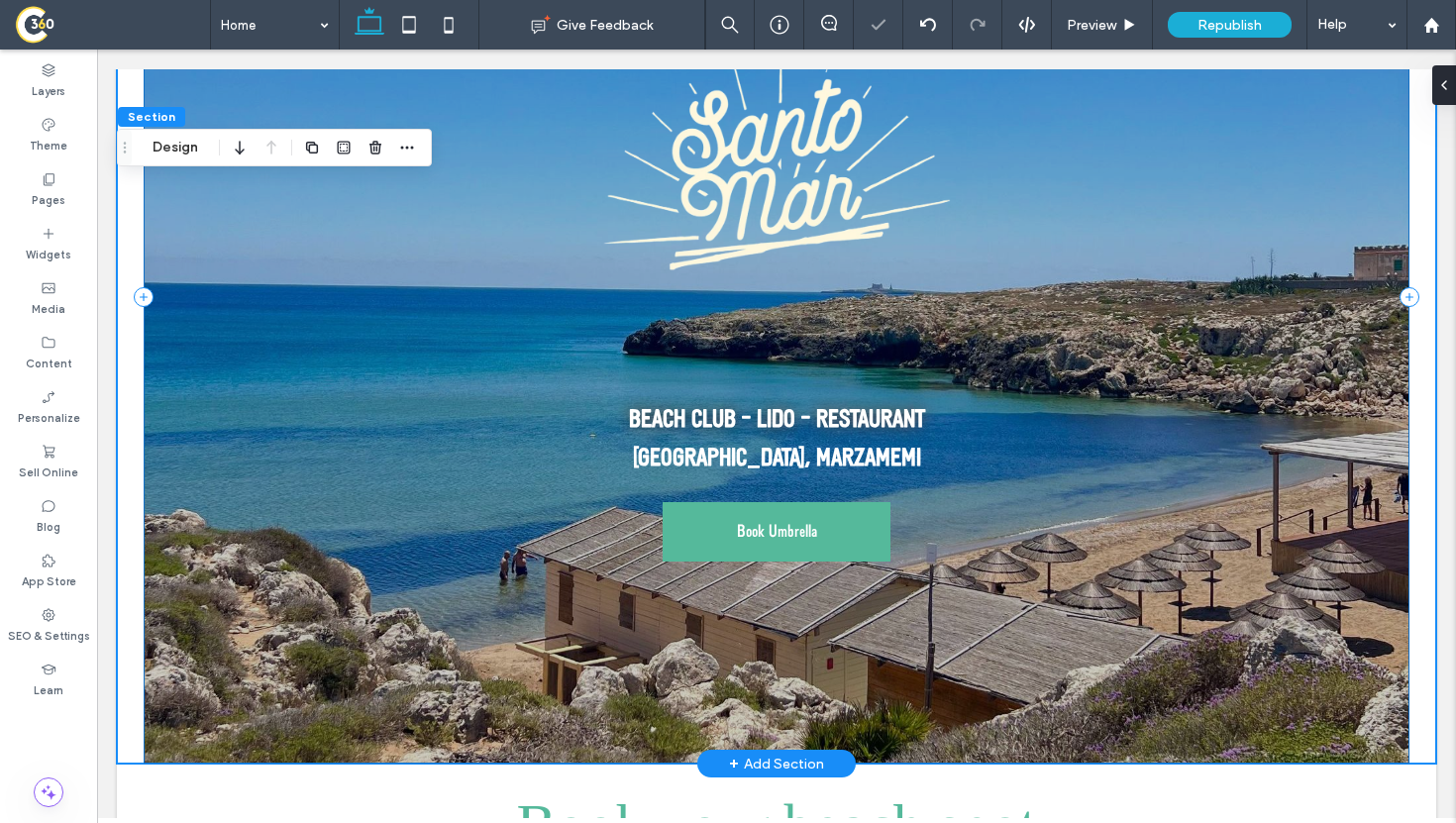 scroll, scrollTop: 223, scrollLeft: 0, axis: vertical 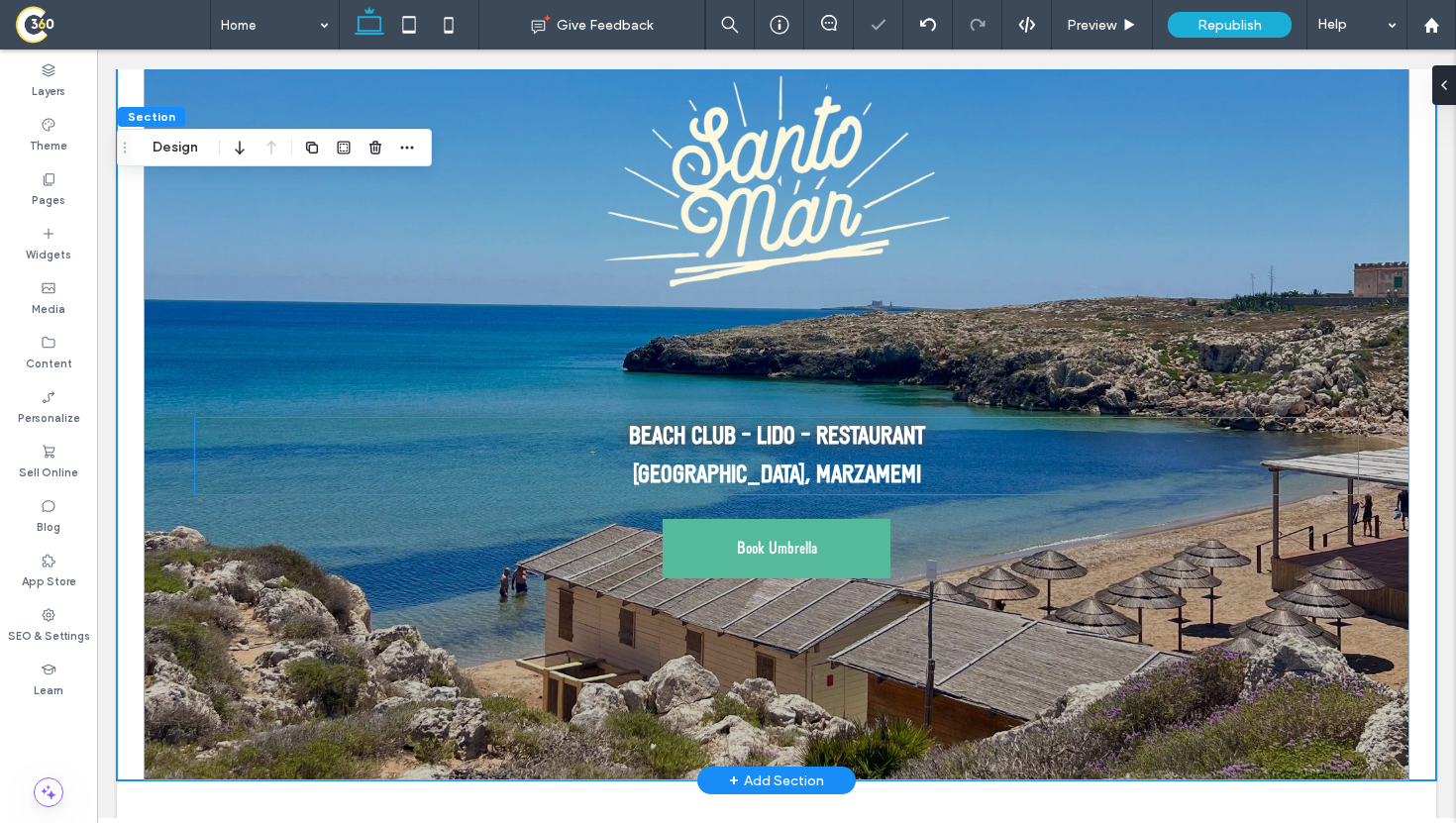 click on "BEACH CLUB - LIDO - RESTAURANT" at bounding box center [777, 437] 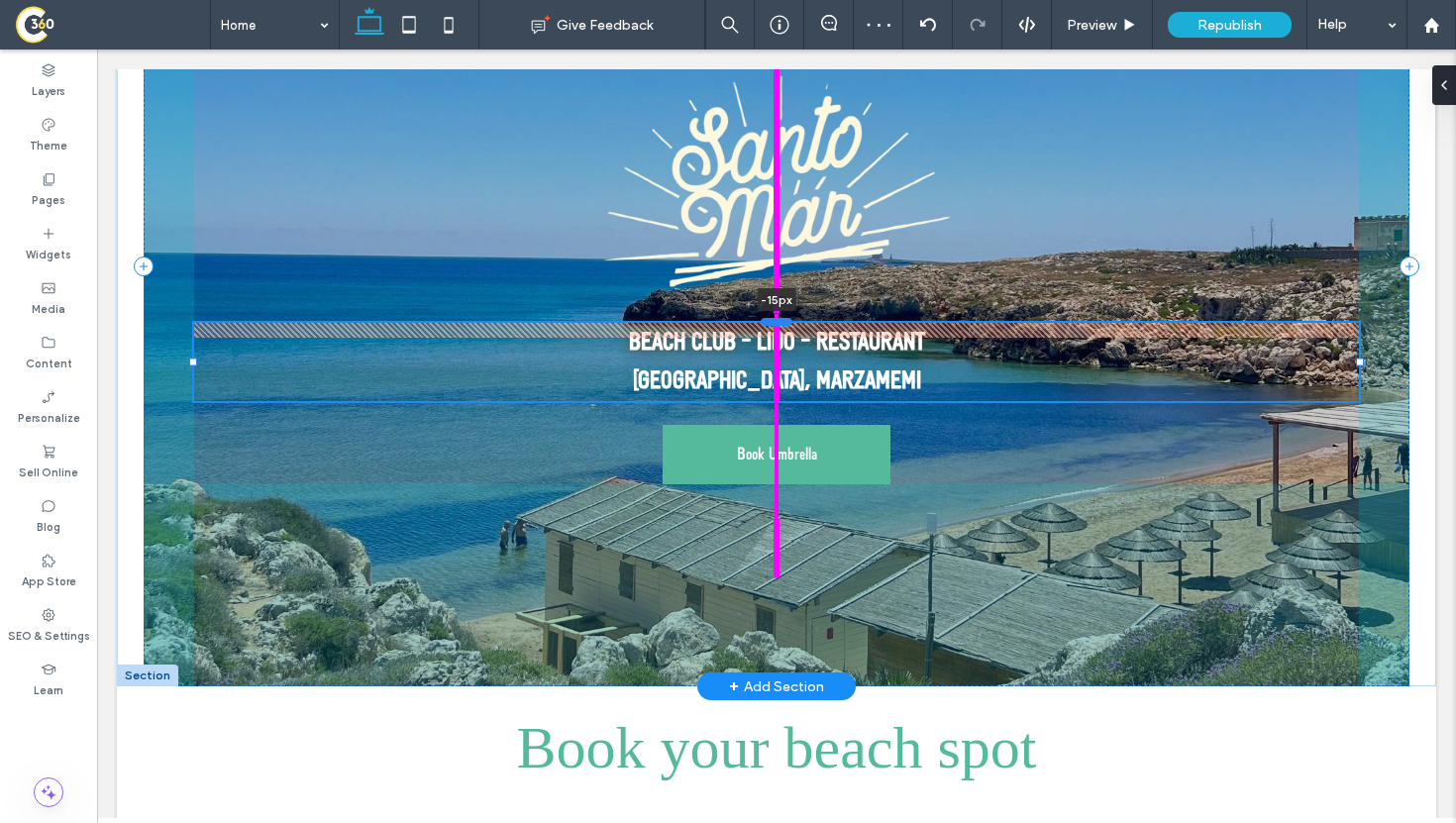 drag, startPoint x: 784, startPoint y: 415, endPoint x: 788, endPoint y: 321, distance: 94.085068 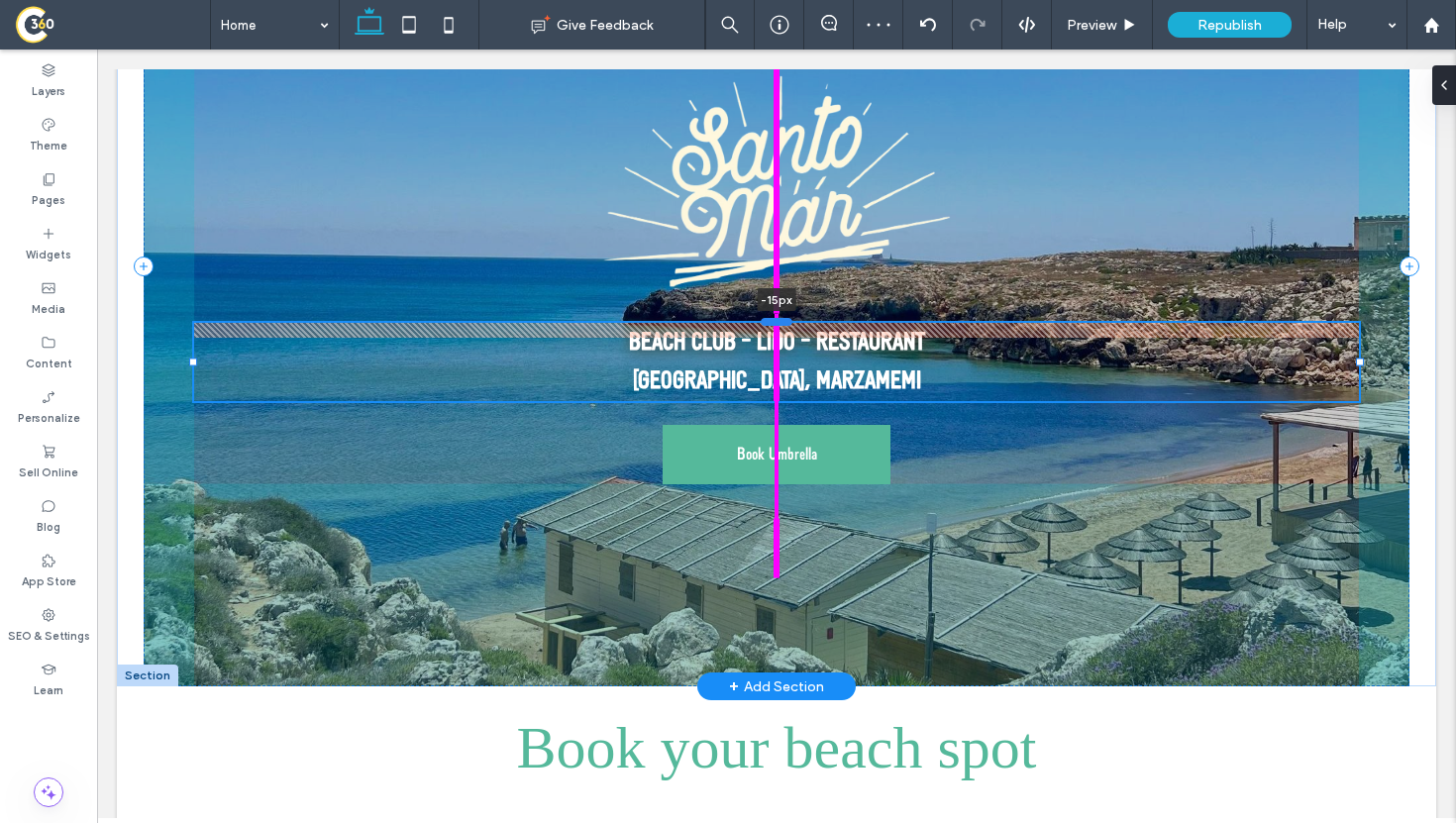 click at bounding box center (777, 322) 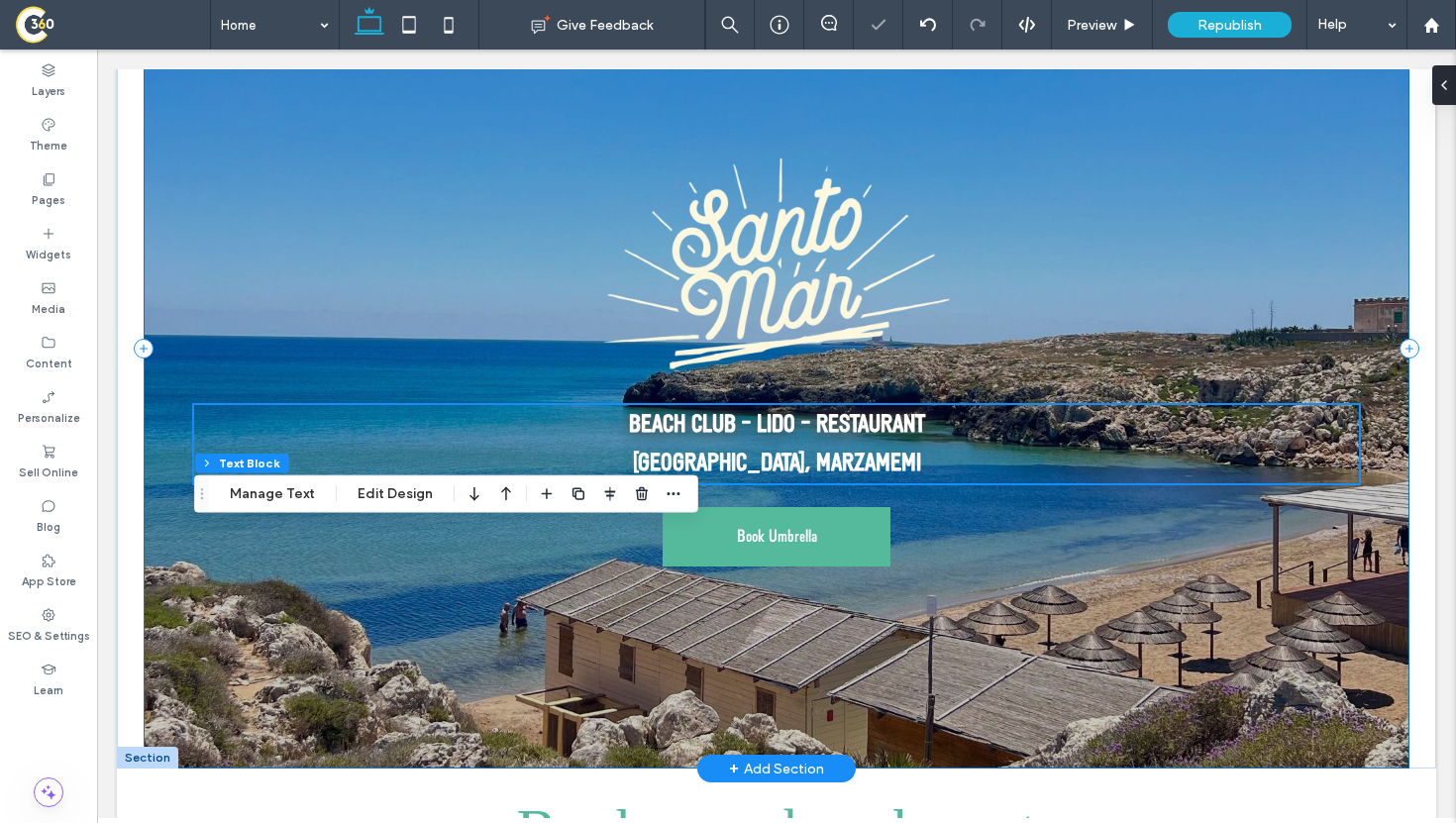 scroll, scrollTop: 0, scrollLeft: 0, axis: both 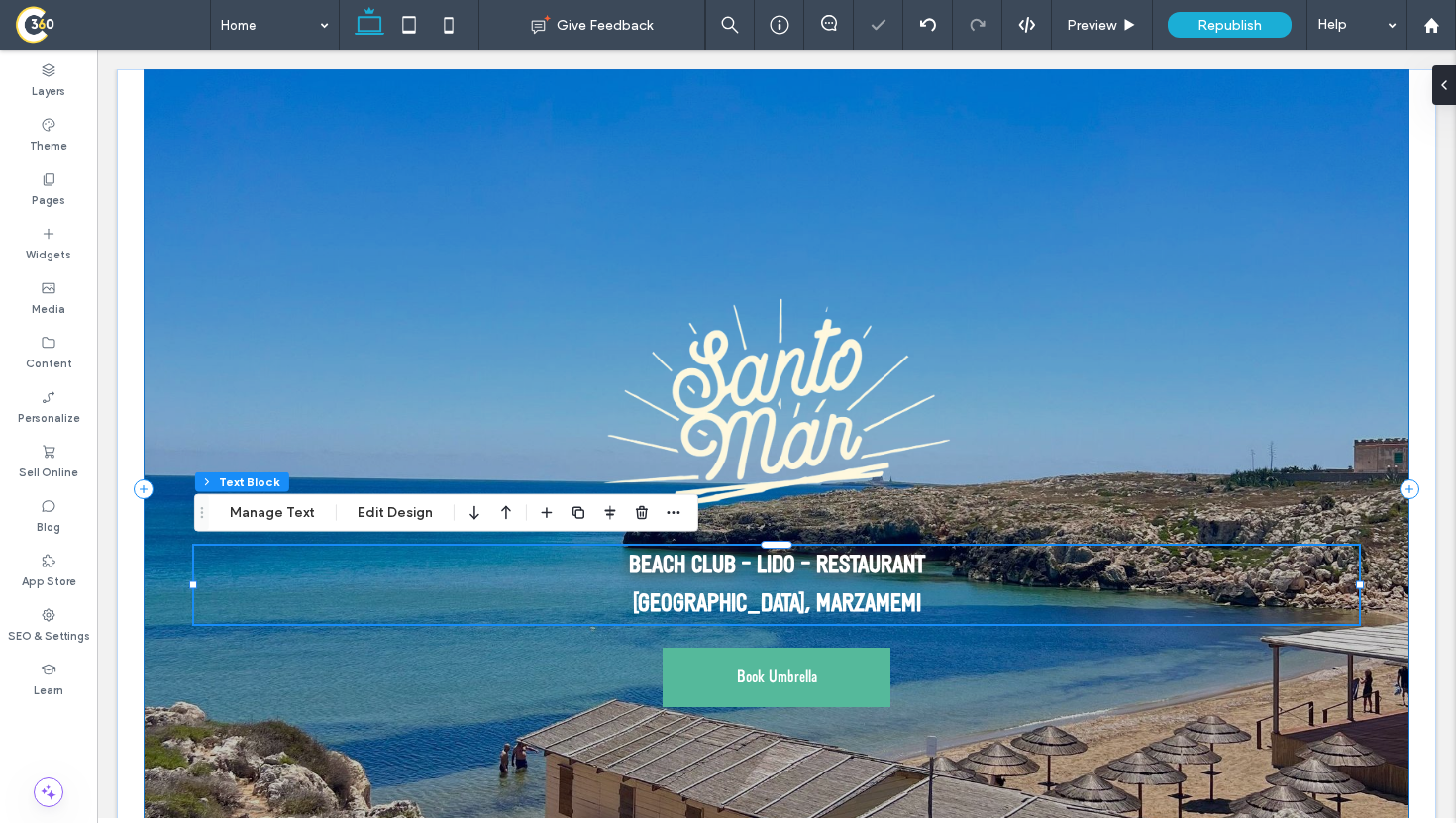 click on "BEACH CLUB - LIDO - RESTAURANT
[GEOGRAPHIC_DATA], [GEOGRAPHIC_DATA]
-15px
Book Umbrella" at bounding box center [777, 489] 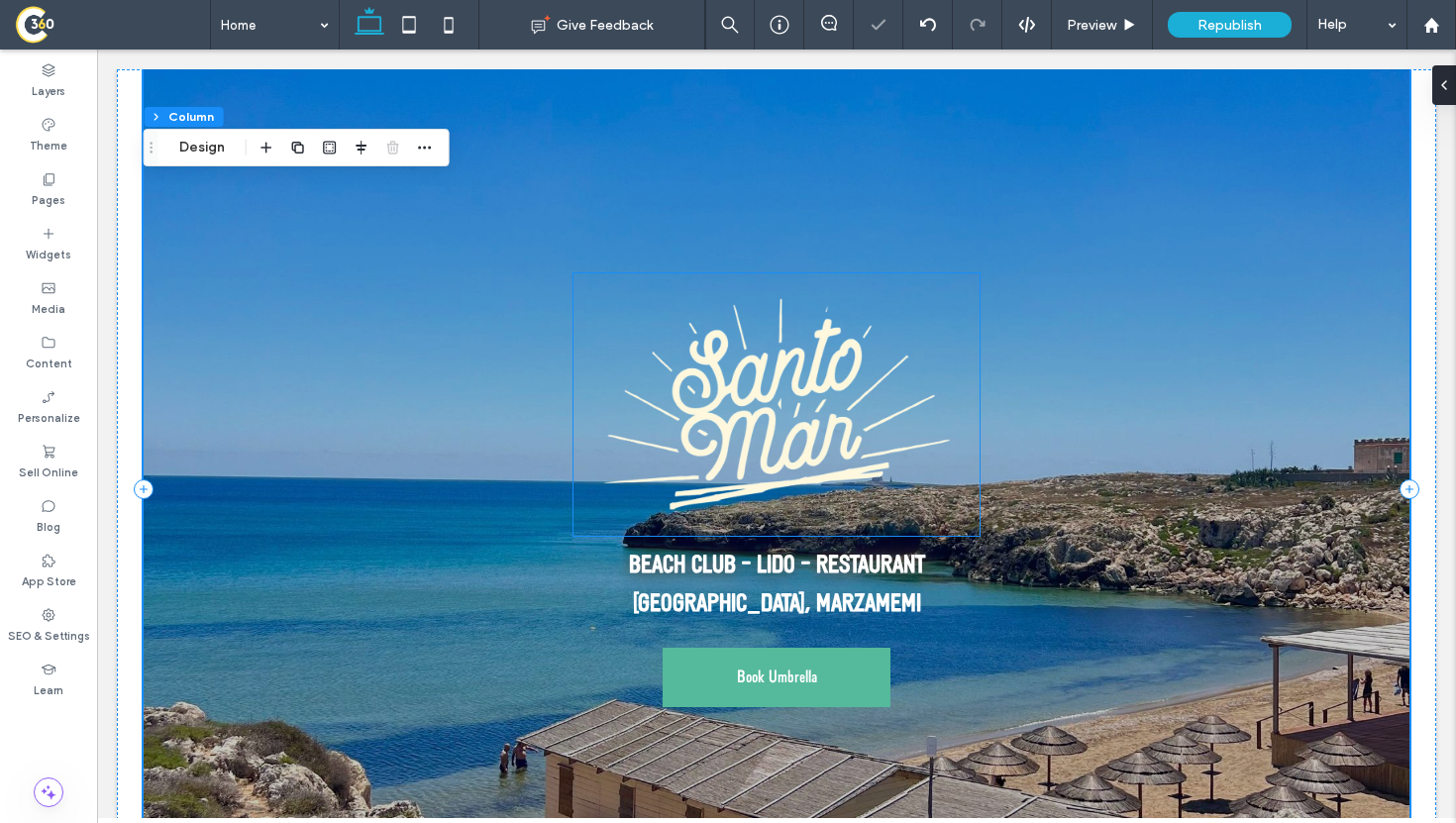 click at bounding box center (777, 404) 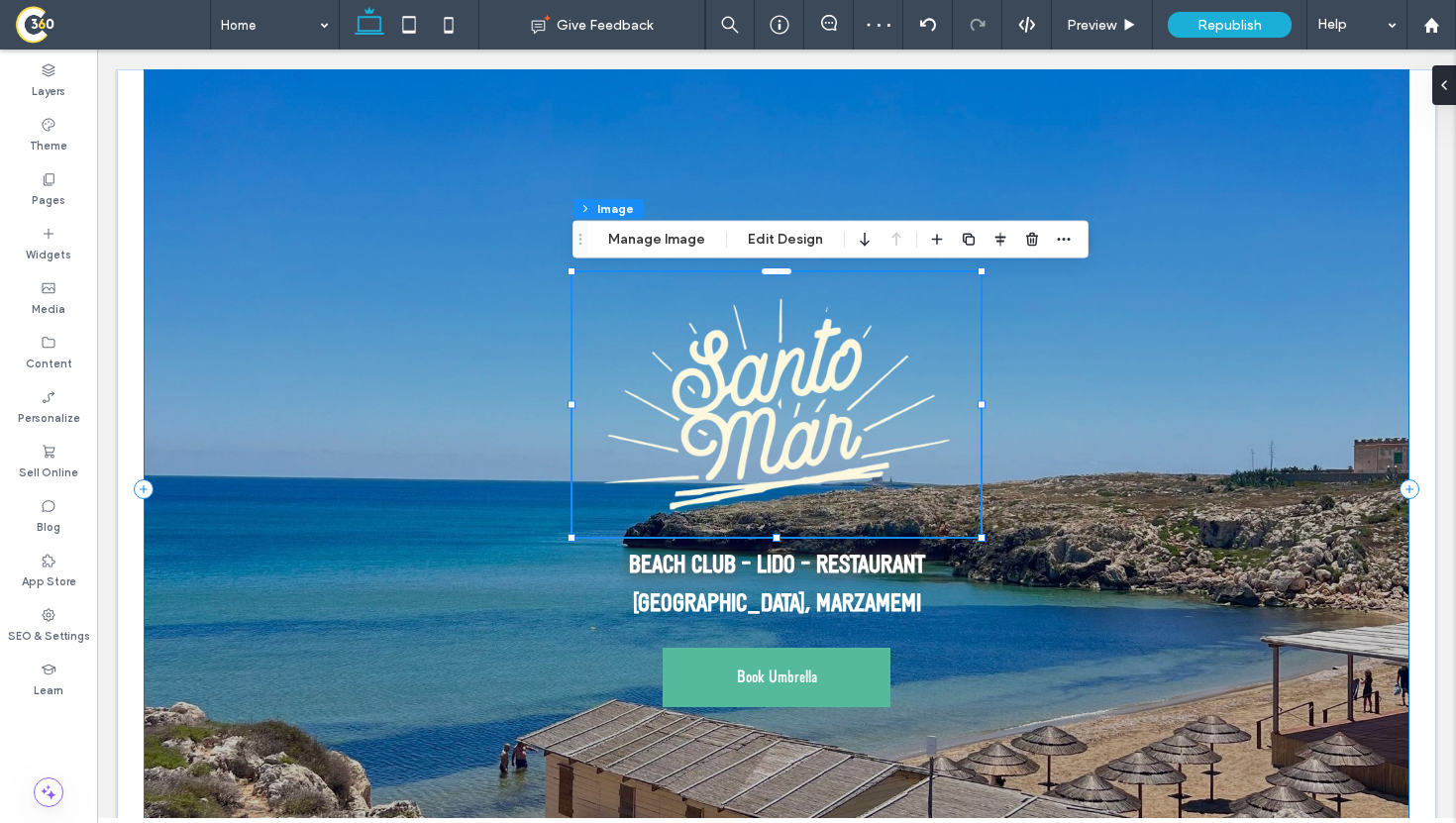 click on "BEACH CLUB - LIDO - RESTAURANT
[GEOGRAPHIC_DATA], [GEOGRAPHIC_DATA]
Book Umbrella" at bounding box center (777, 489) 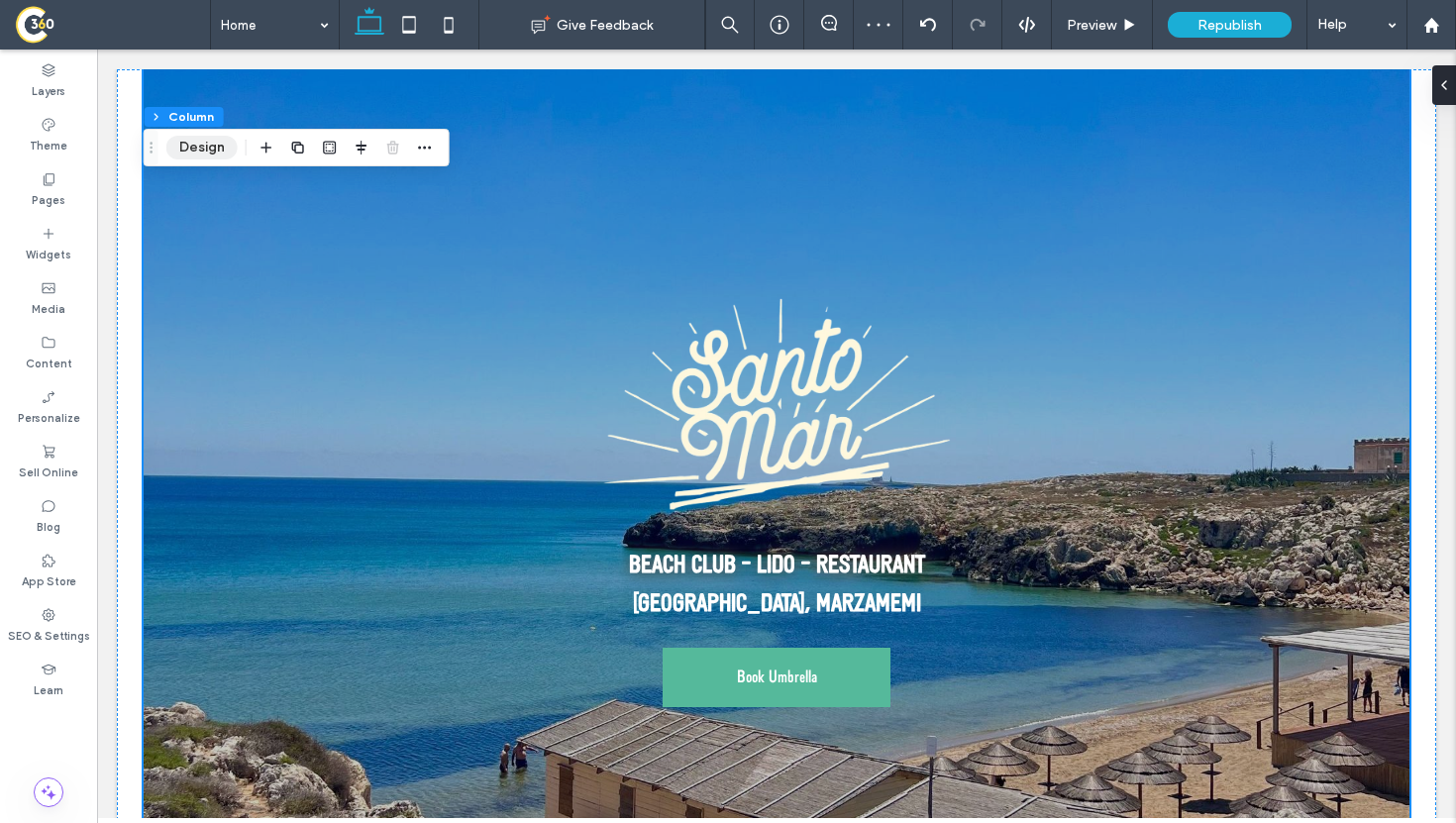 click on "Design" at bounding box center [202, 148] 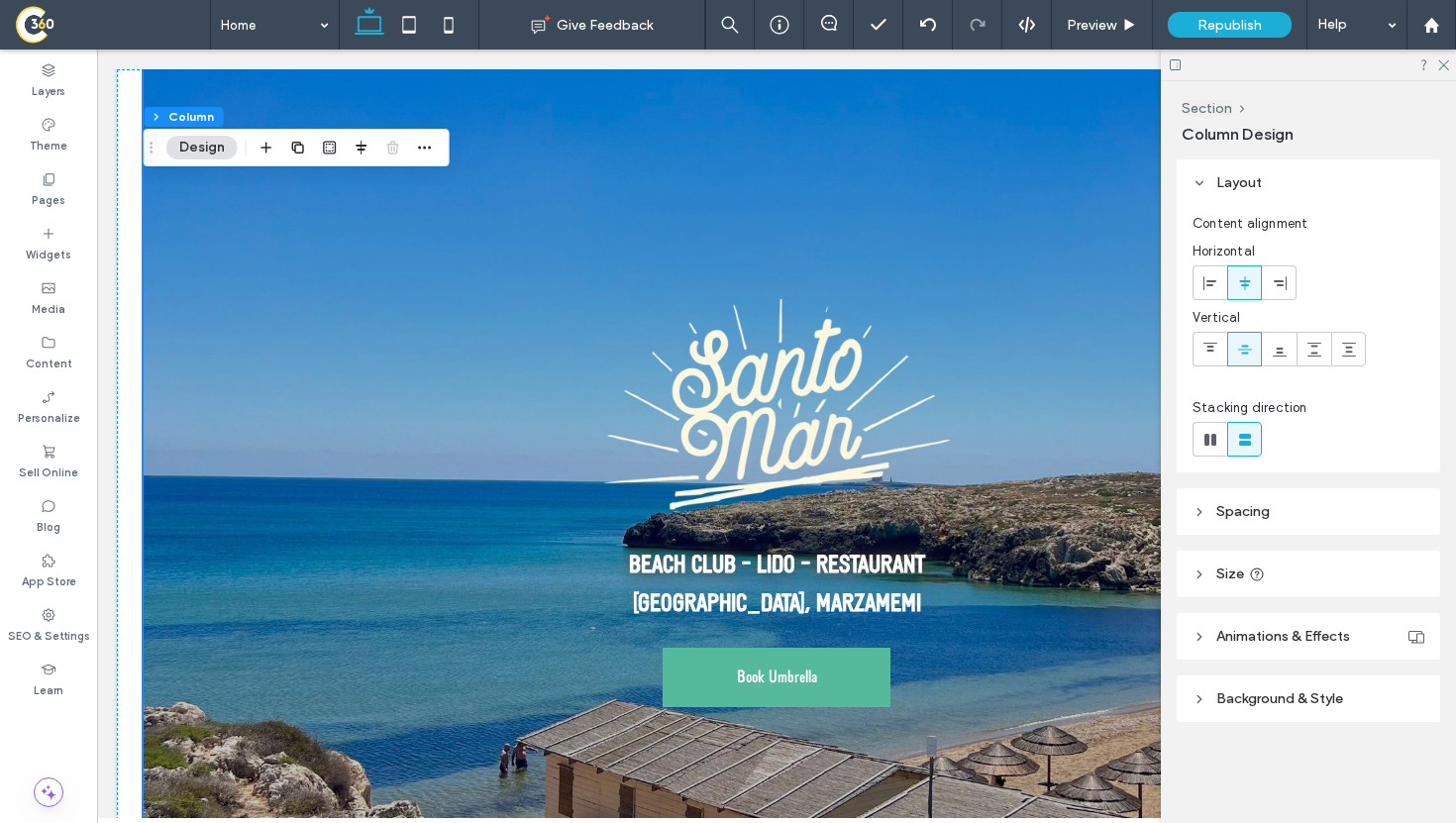 click on "Spacing" at bounding box center [1308, 511] 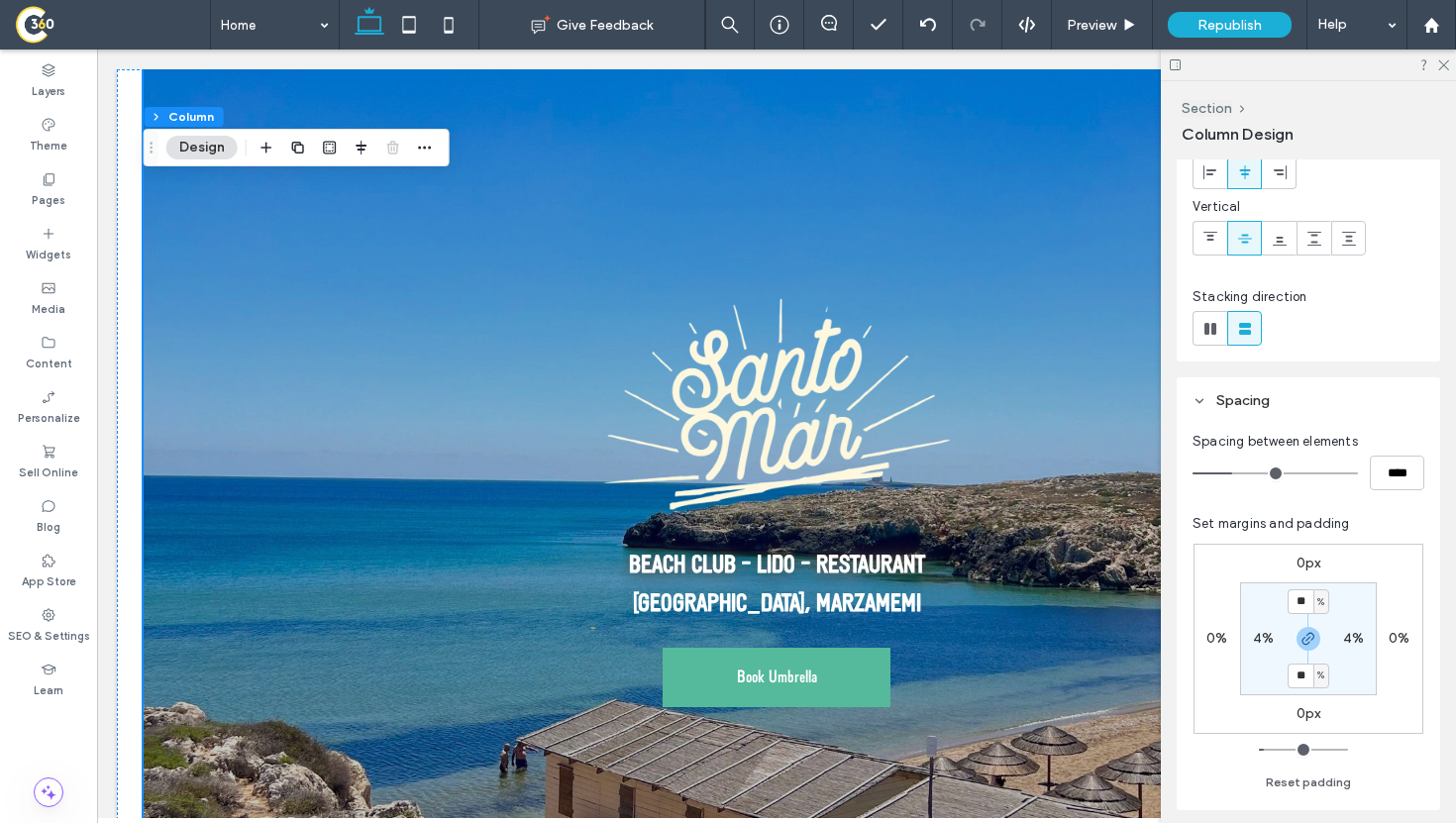 scroll, scrollTop: 162, scrollLeft: 0, axis: vertical 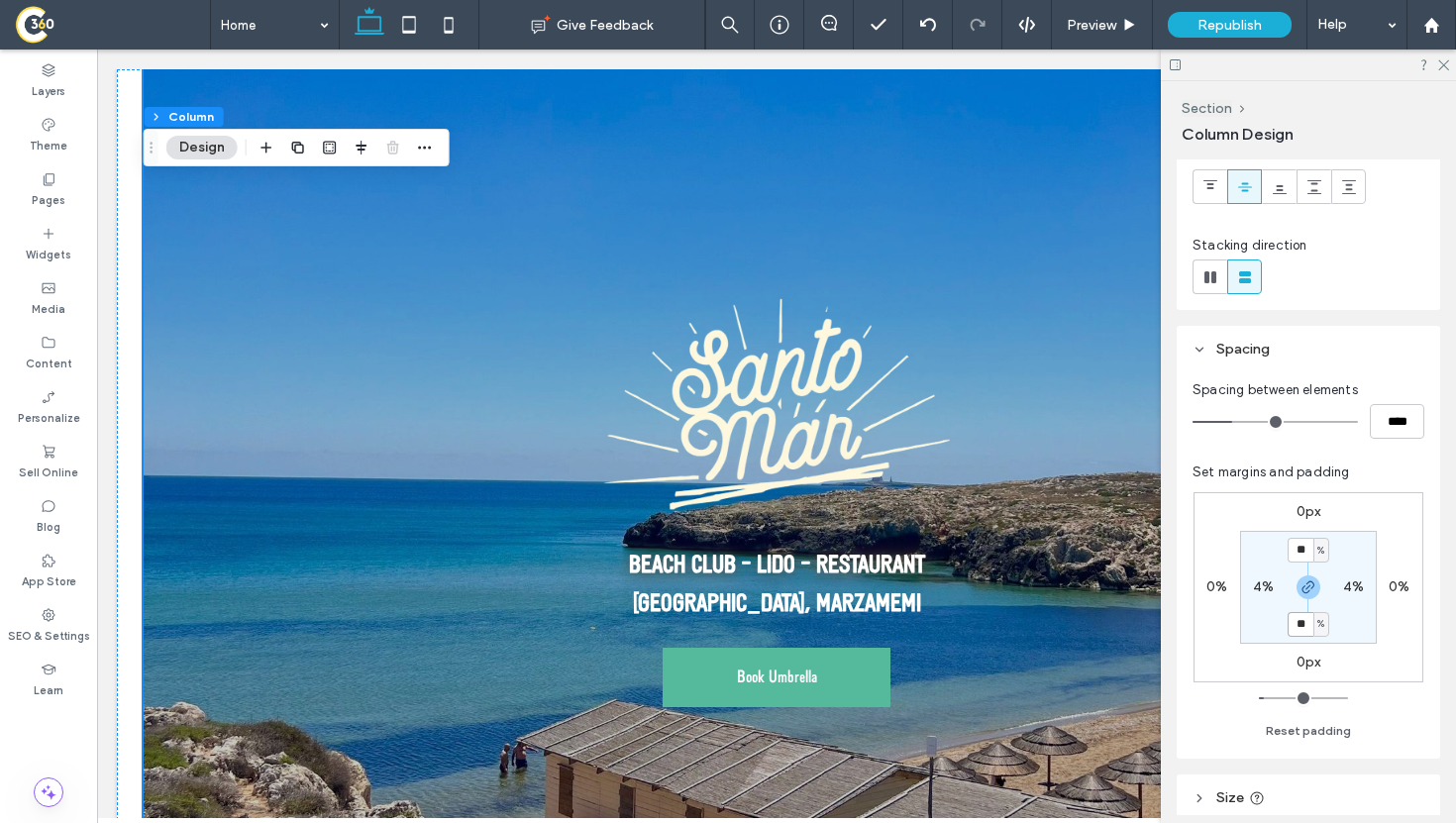 click on "**" at bounding box center (1300, 624) 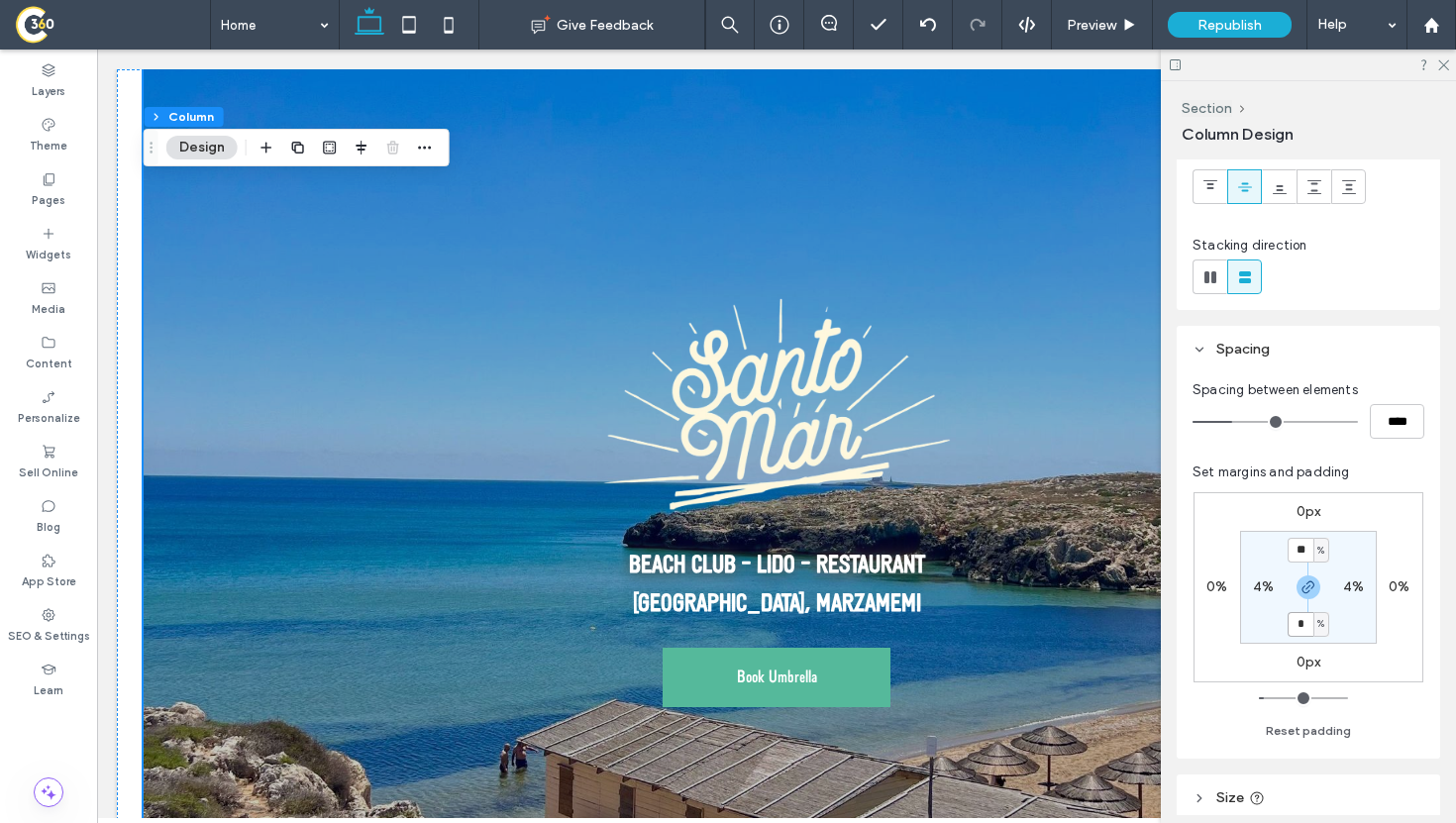 type on "*" 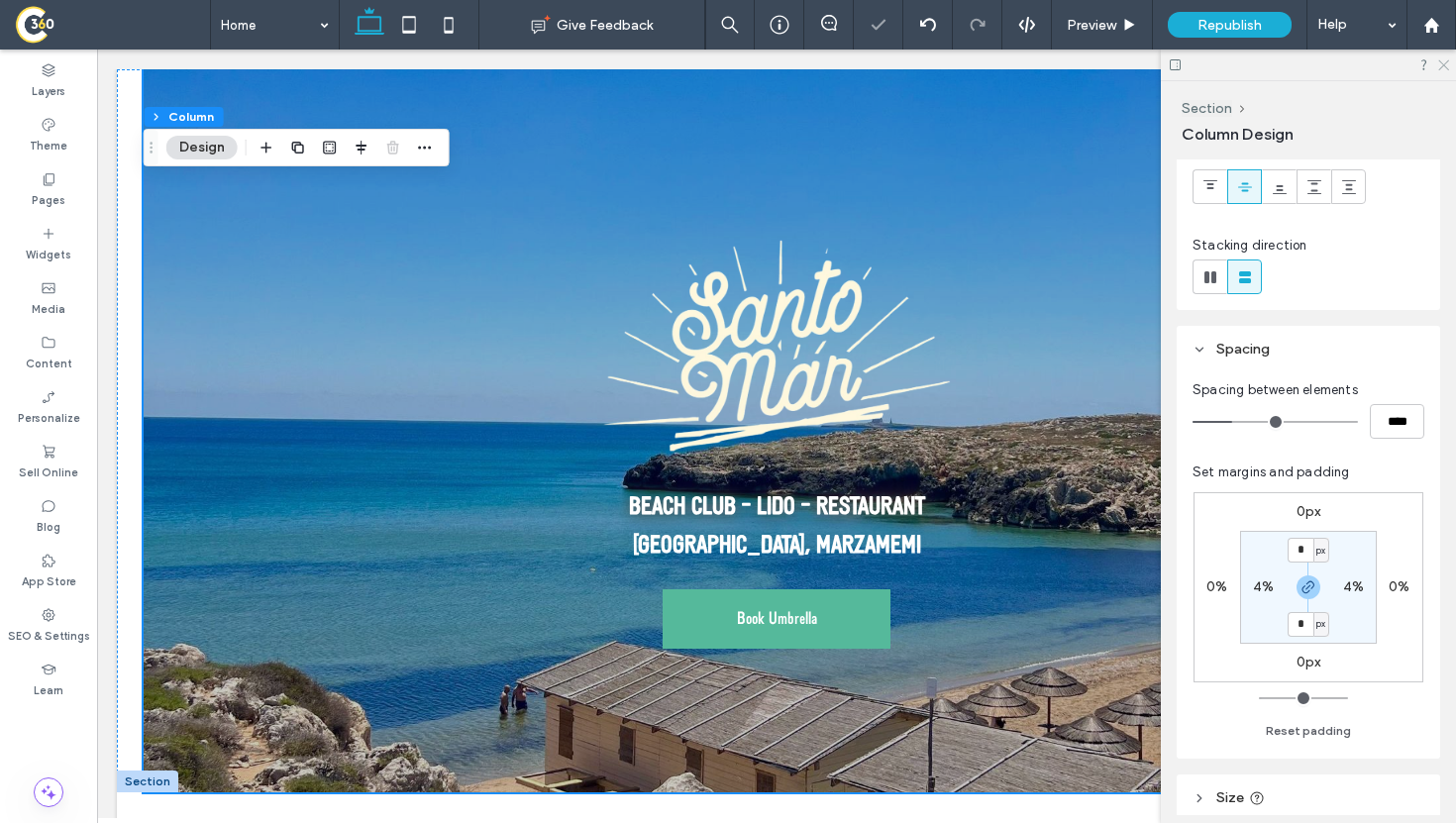 click 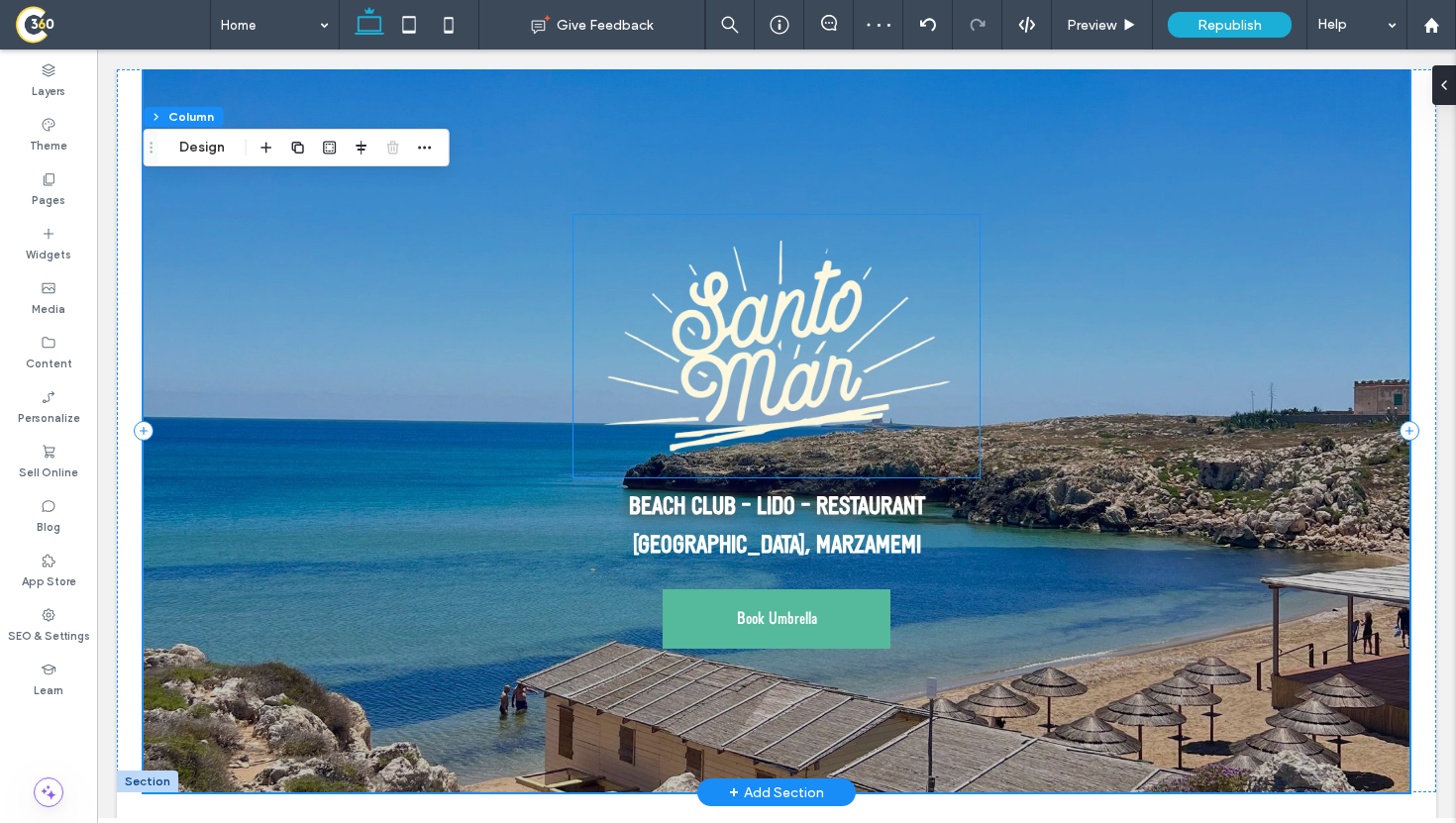 click at bounding box center [777, 346] 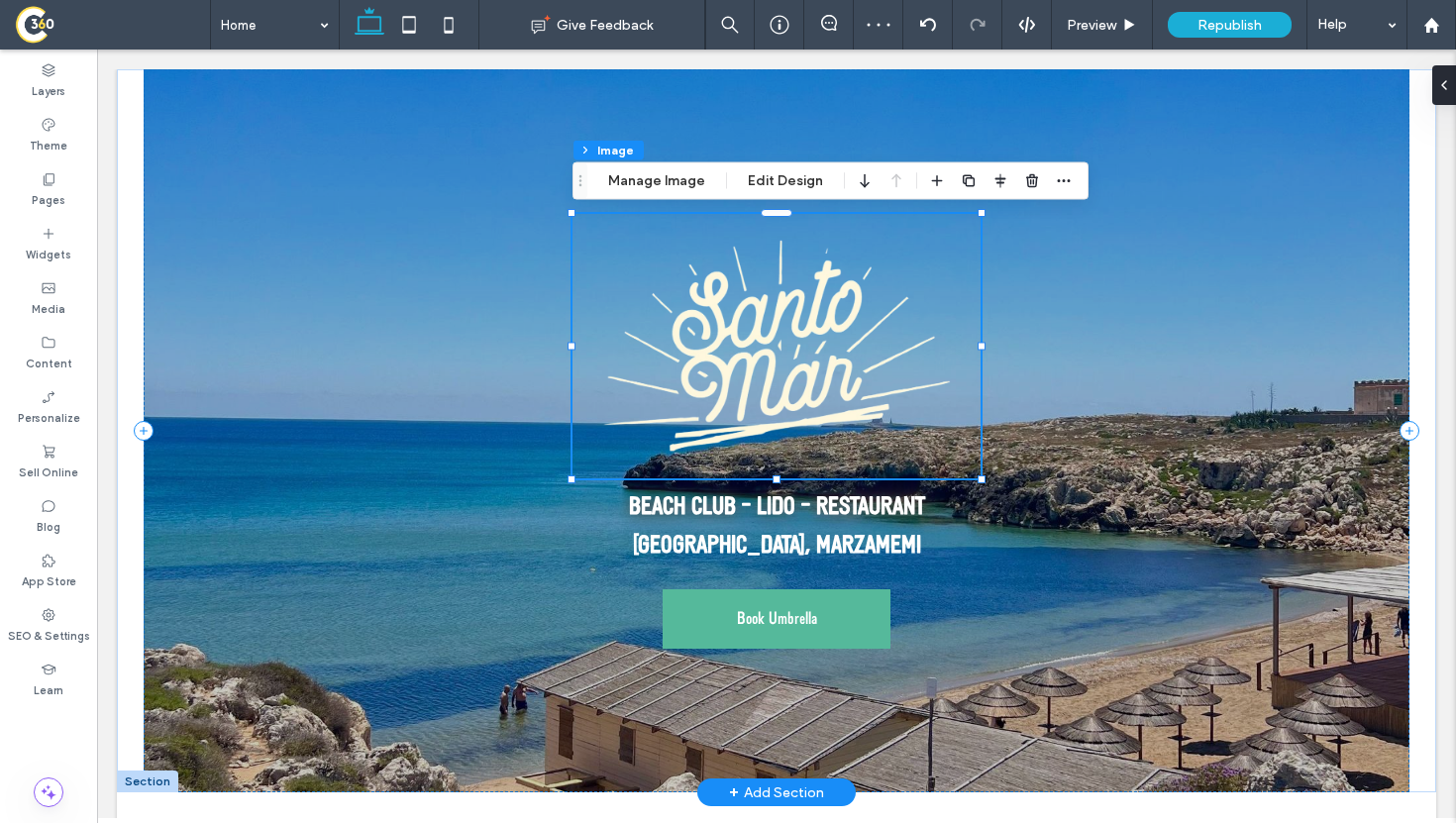 click at bounding box center [980, 346] 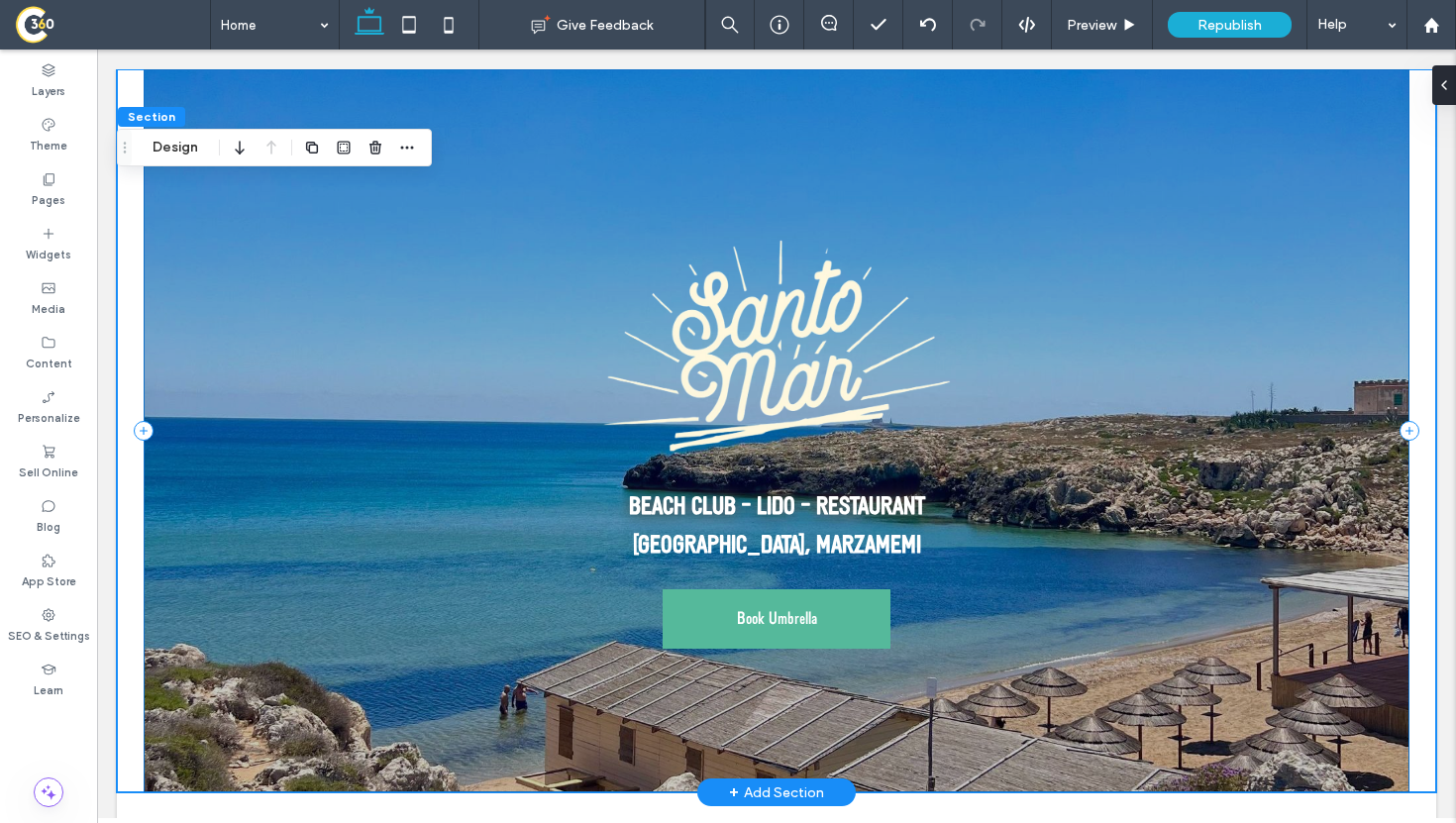 click on "BEACH CLUB - LIDO - RESTAURANT
[GEOGRAPHIC_DATA], [GEOGRAPHIC_DATA]
Book Umbrella" at bounding box center (777, 431) 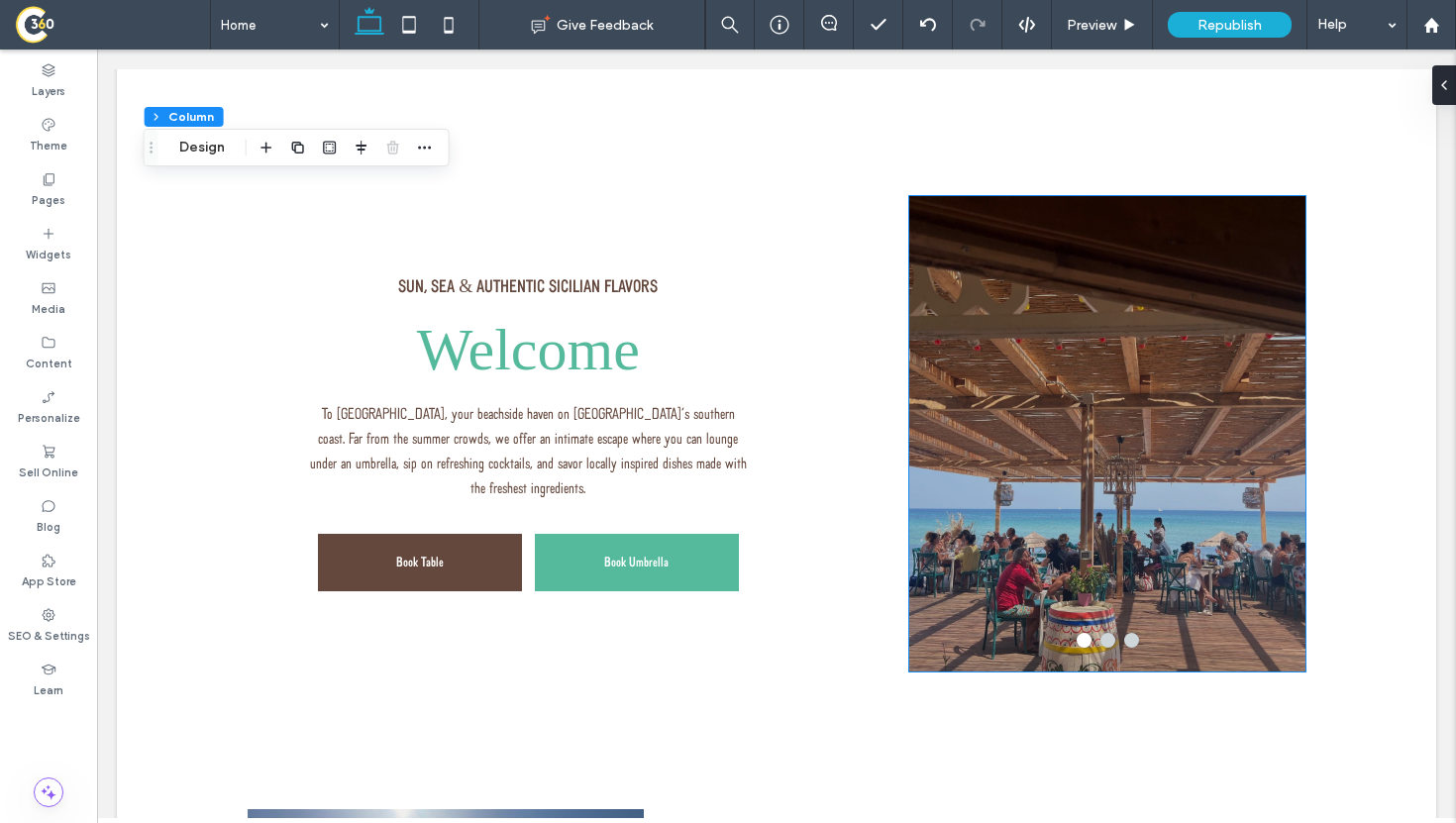 scroll, scrollTop: 1628, scrollLeft: 0, axis: vertical 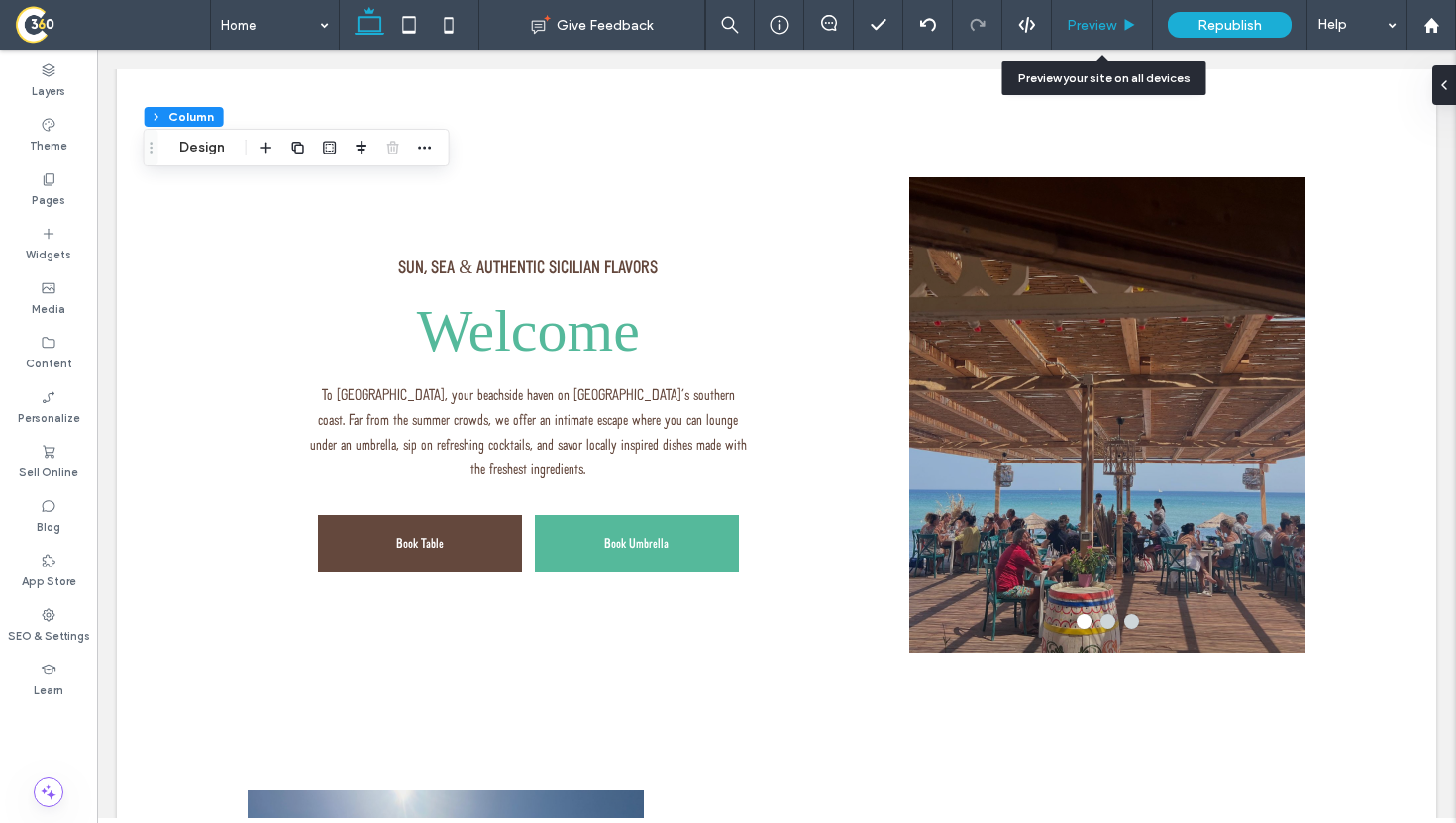 click on "Preview" at bounding box center [1102, 25] 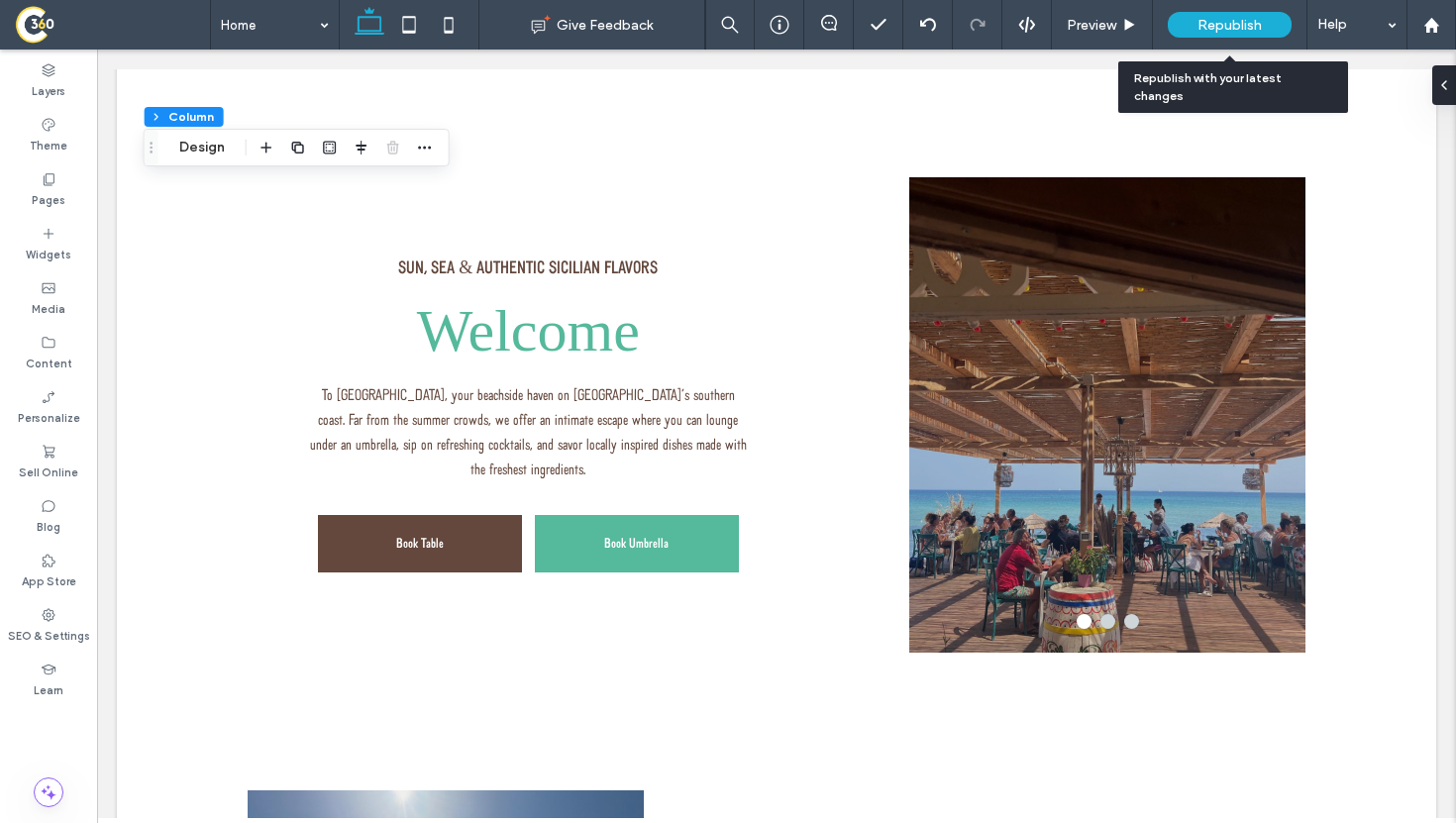 click on "Republish" at bounding box center (1229, 25) 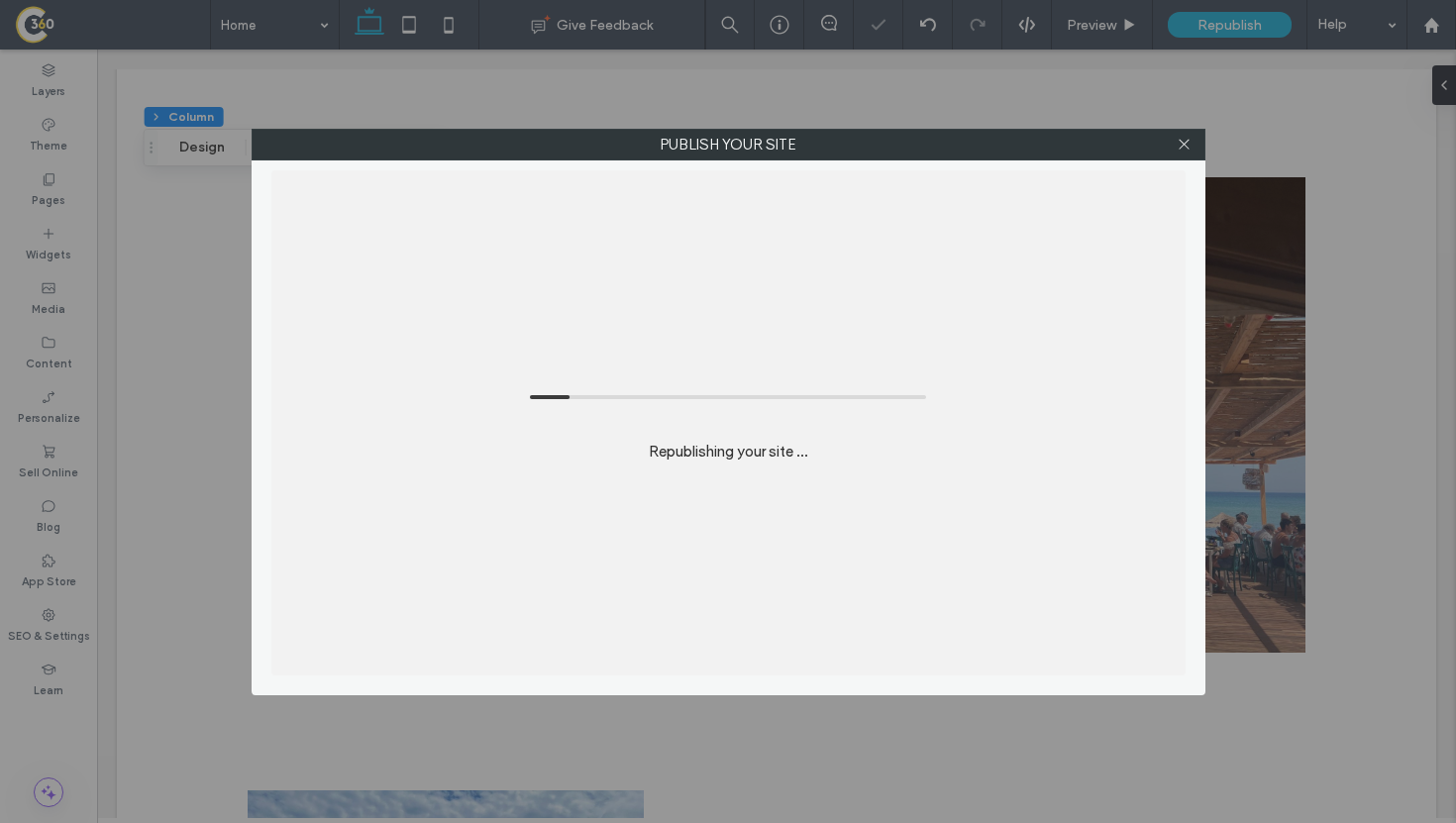 click on "Republishing your site ..." at bounding box center [728, 423] 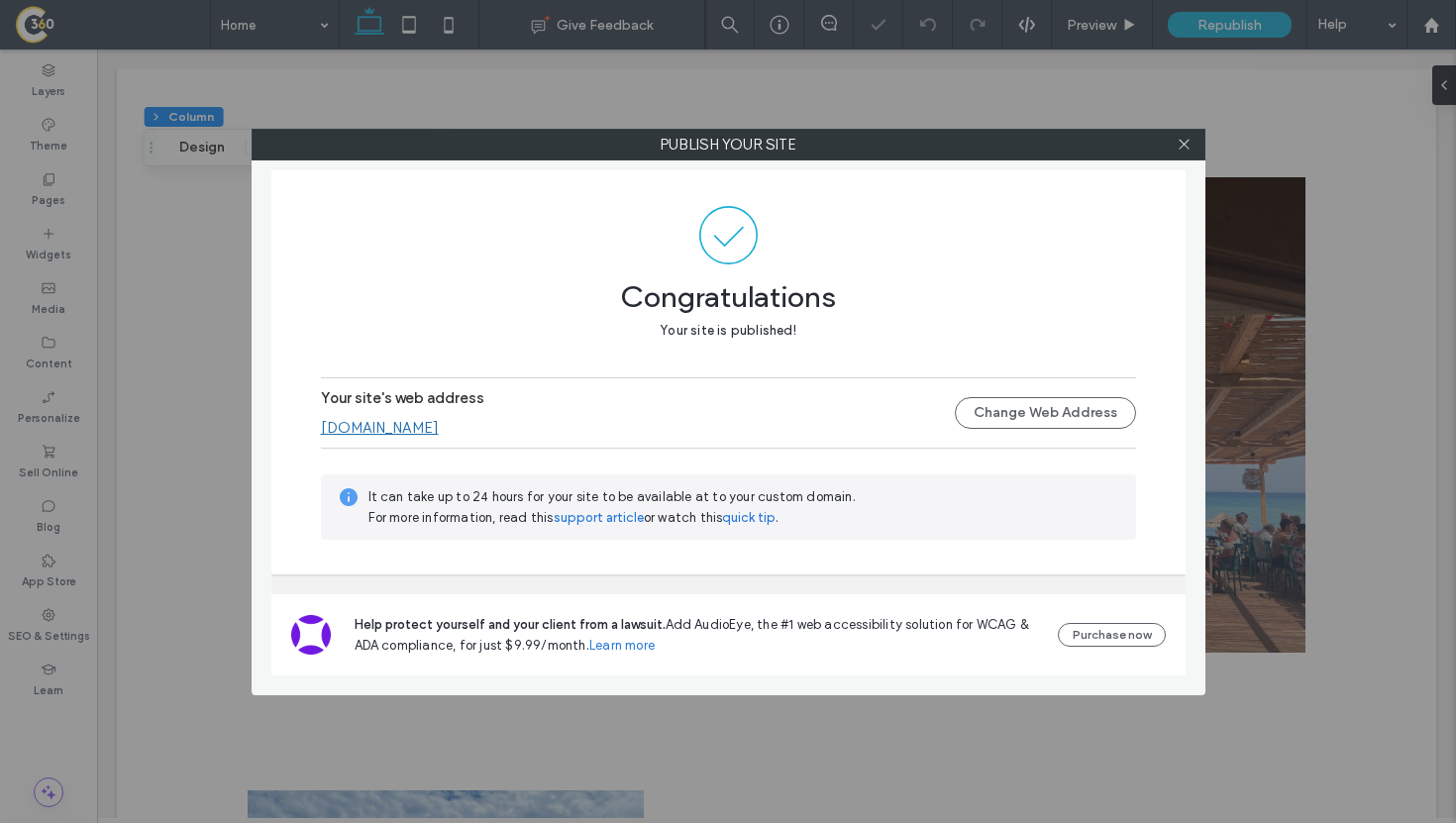 click on "[DOMAIN_NAME]" at bounding box center [379, 428] 